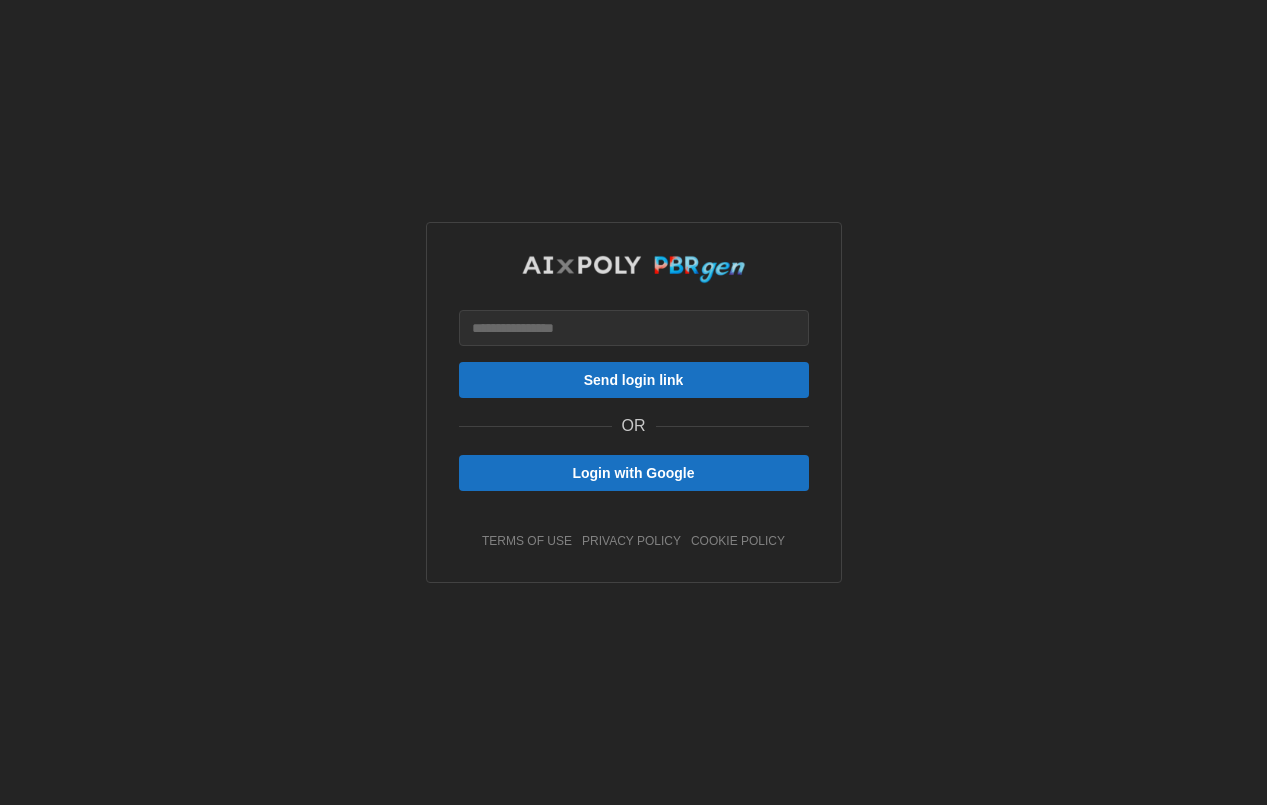 scroll, scrollTop: 0, scrollLeft: 0, axis: both 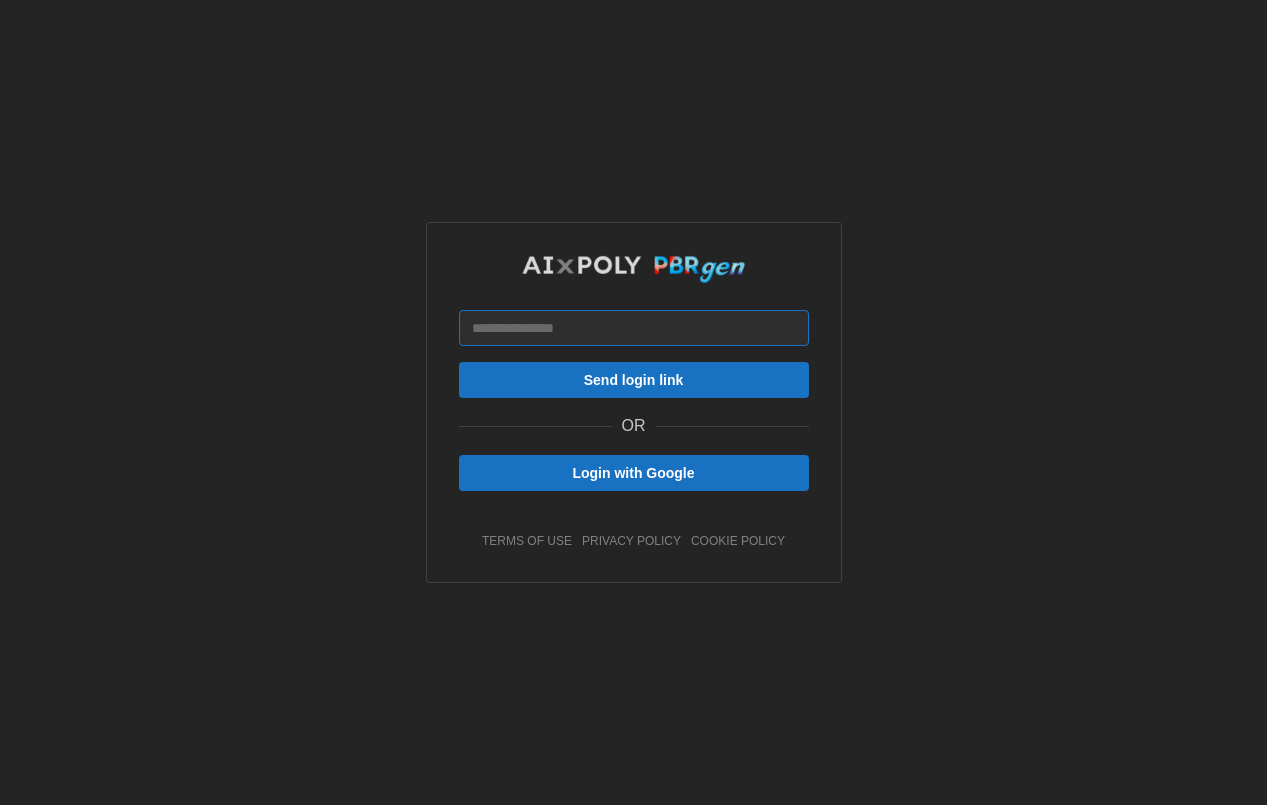 click at bounding box center (634, 328) 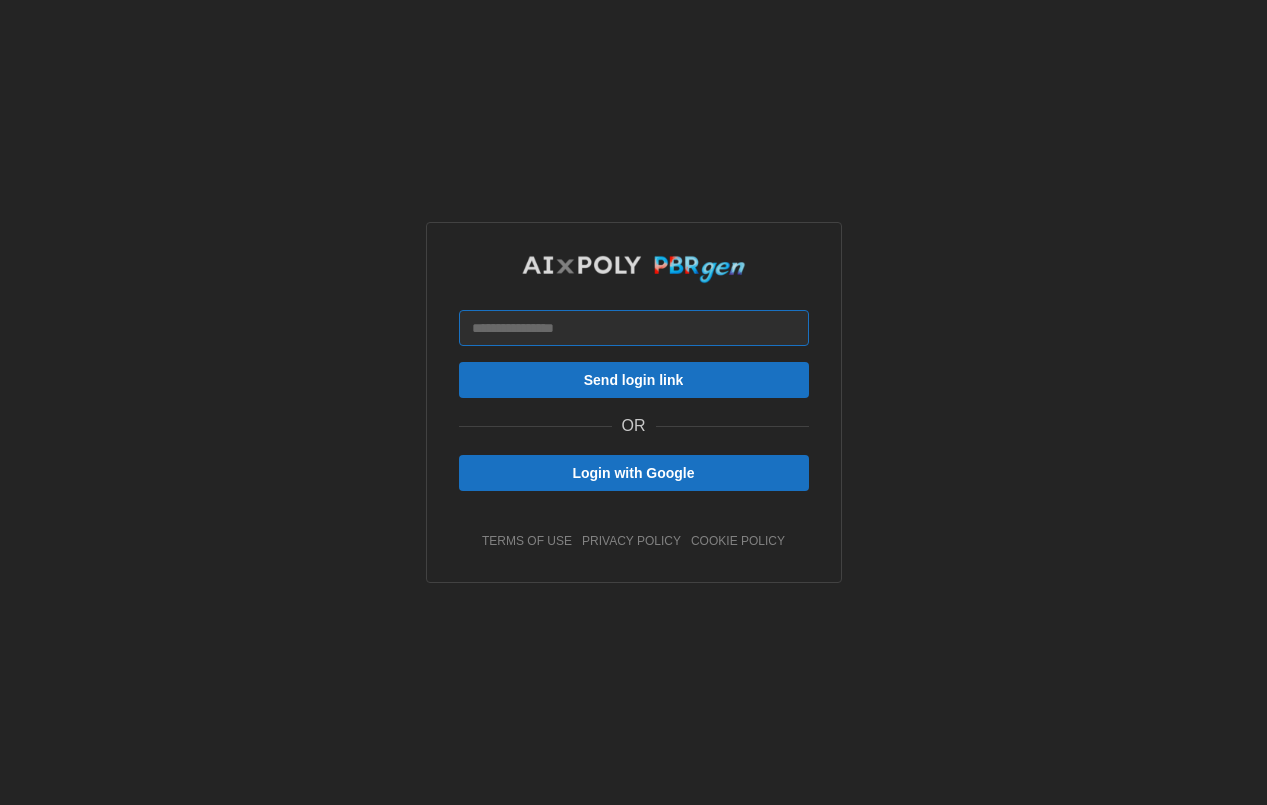 type on "**********" 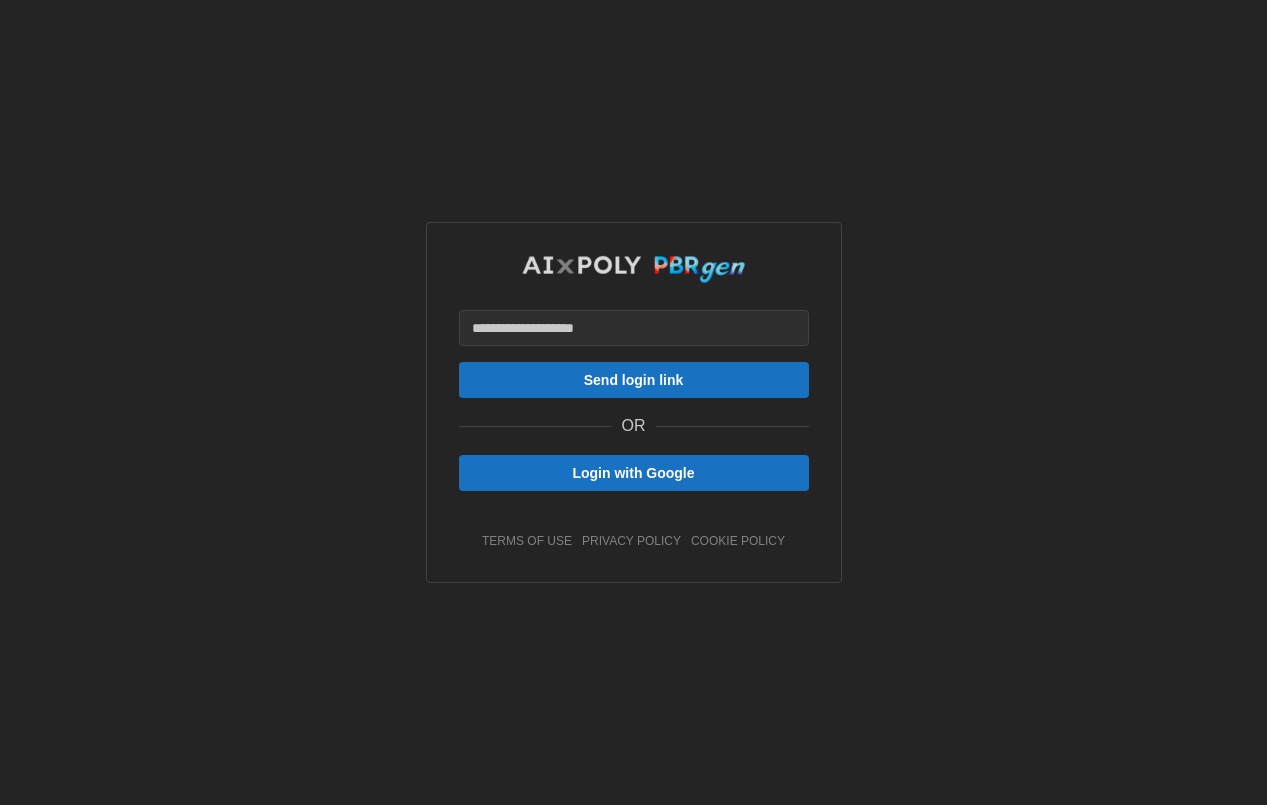 click on "Login with Google" at bounding box center [633, 473] 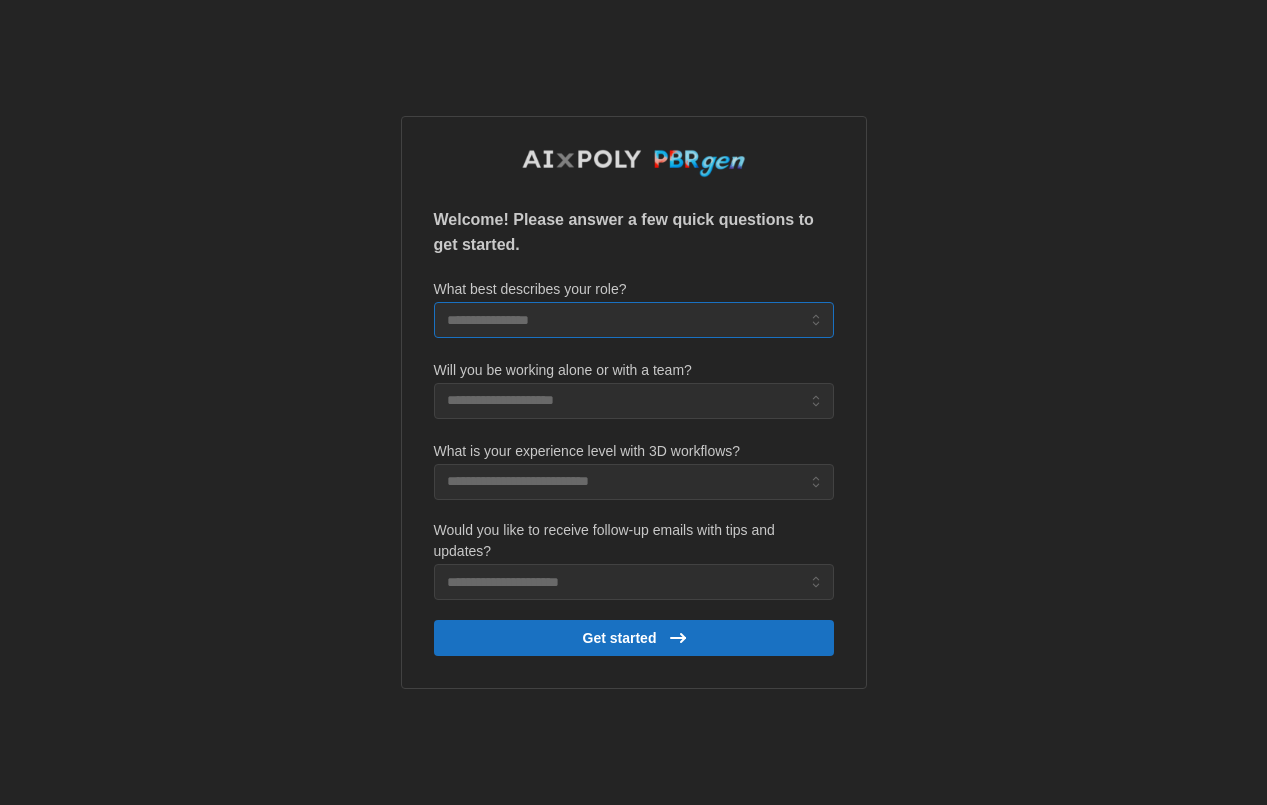 click on "What best describes your role?" at bounding box center [634, 320] 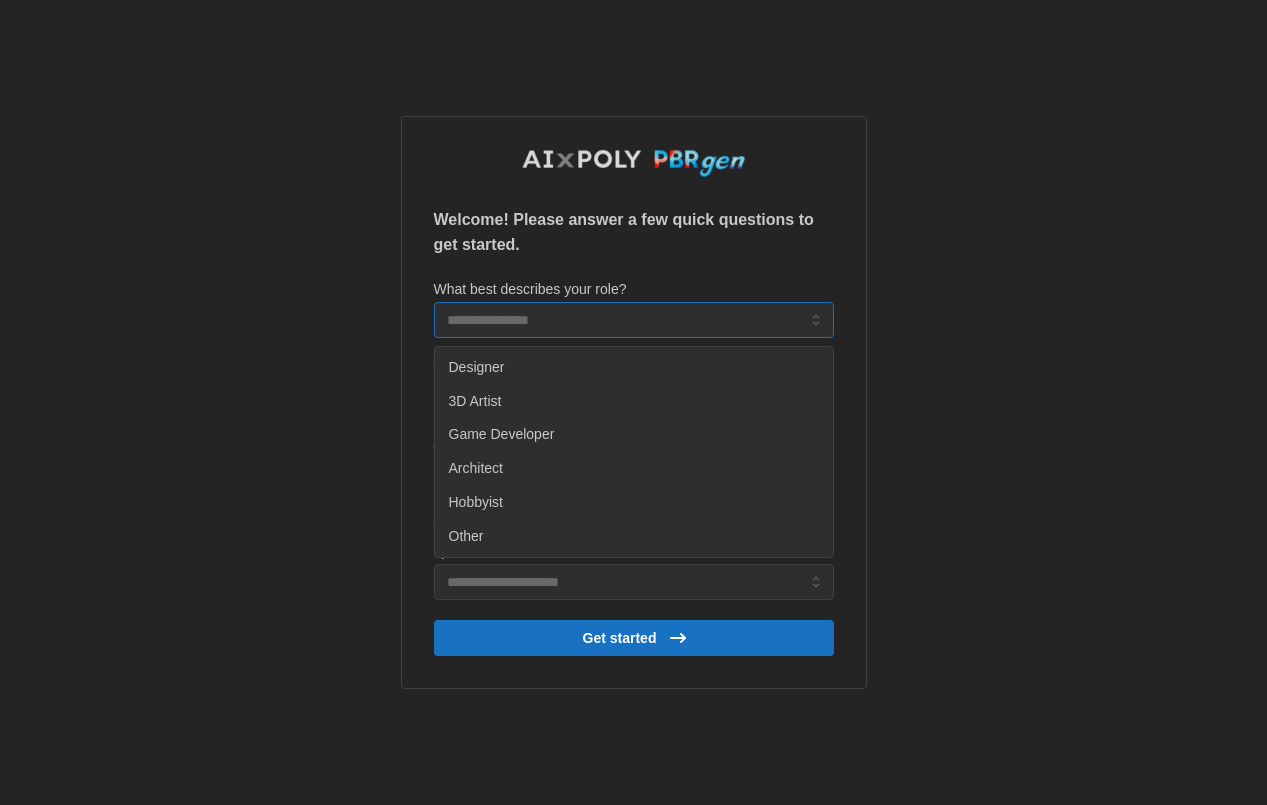 click on "Game Developer" at bounding box center [502, 435] 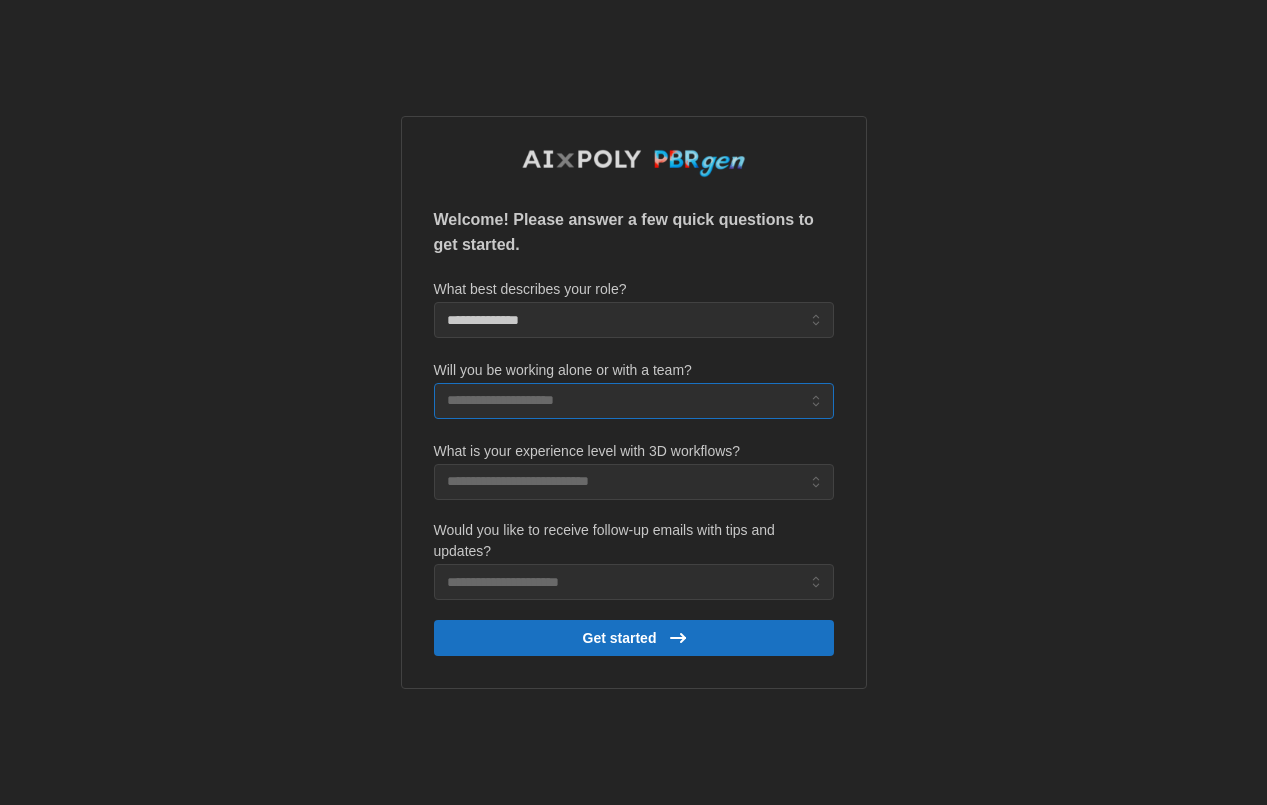 click on "Will you be working alone or with a team?" at bounding box center (634, 401) 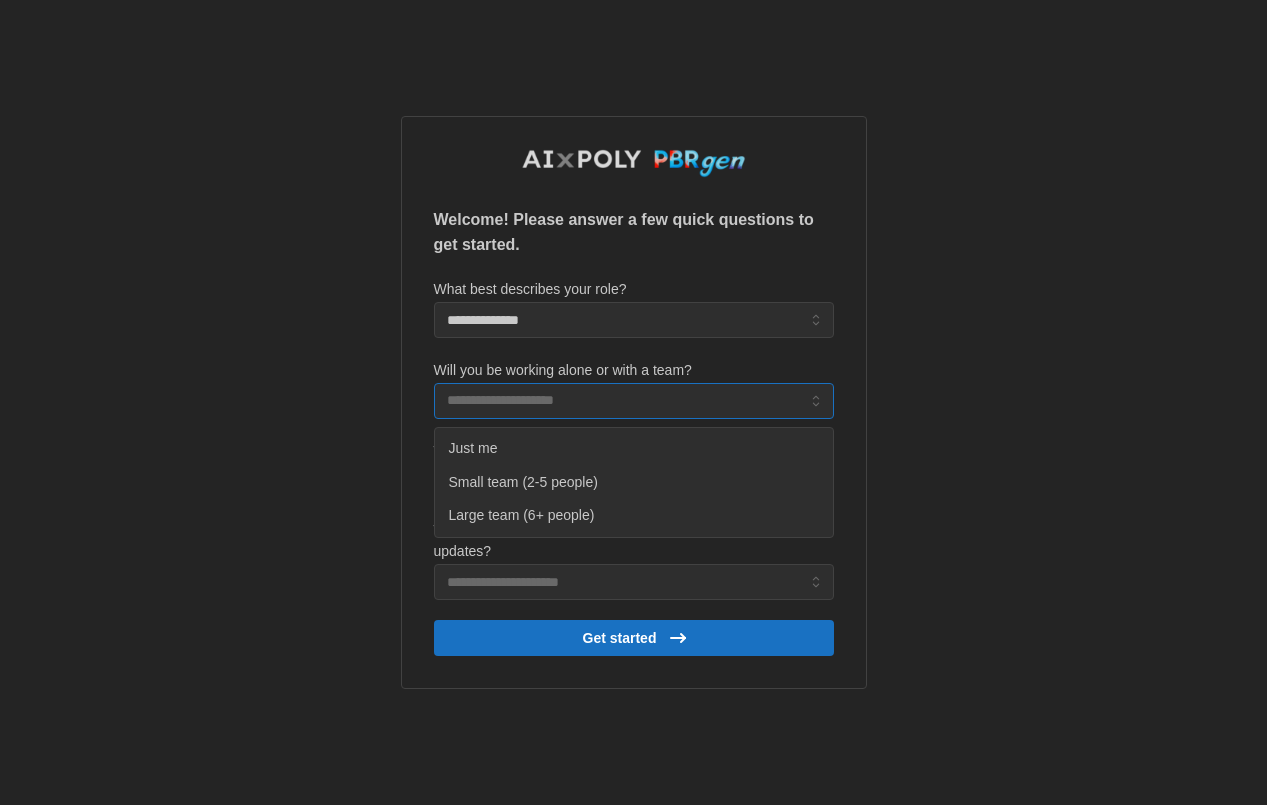 click on "Large team (6+ people)" at bounding box center (522, 516) 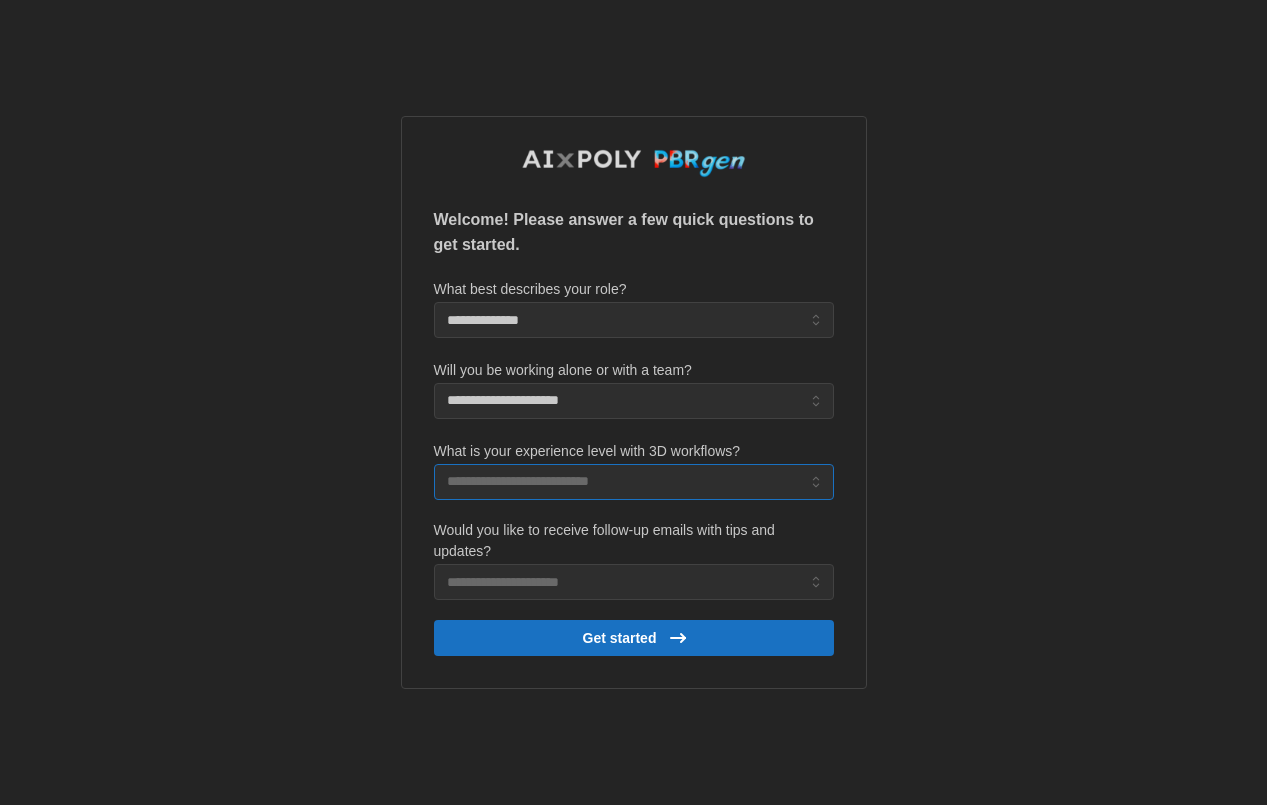 click on "What is your experience level with 3D workflows?" at bounding box center [634, 482] 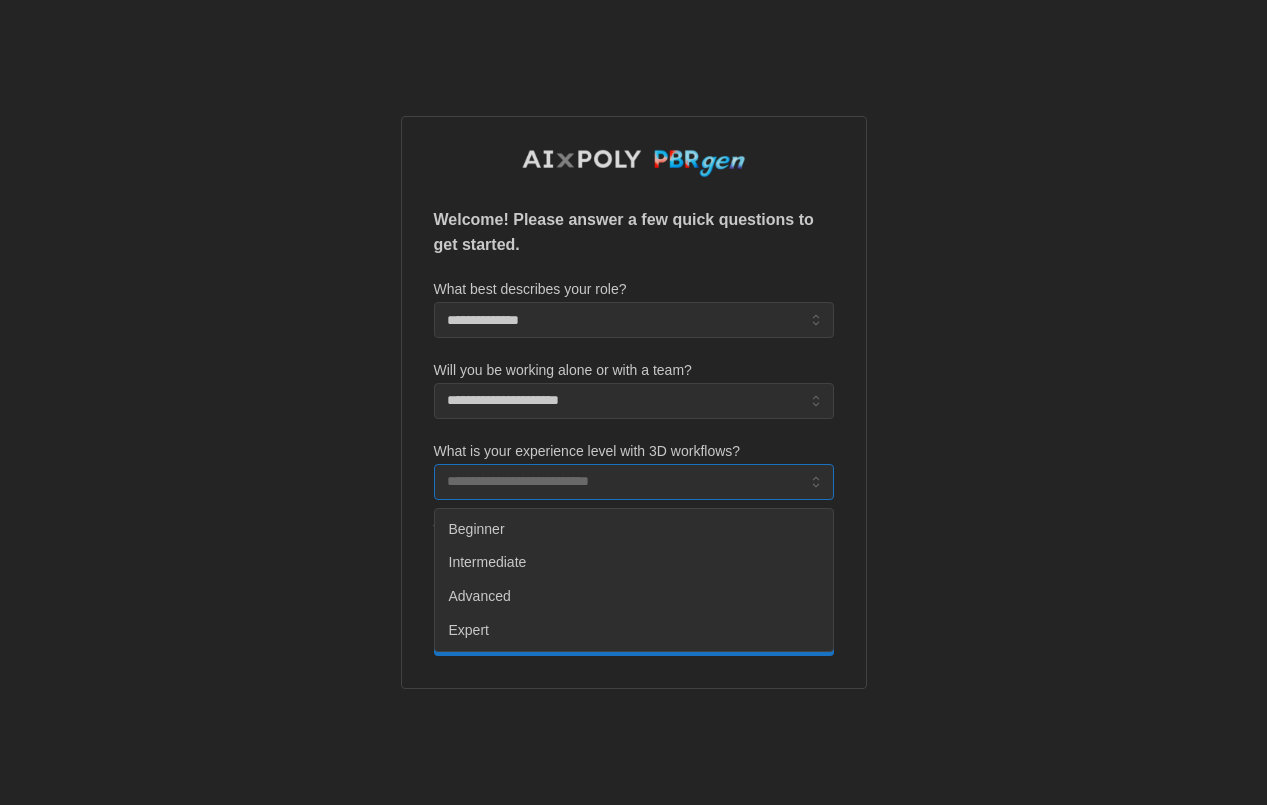 click on "Advanced" at bounding box center [480, 597] 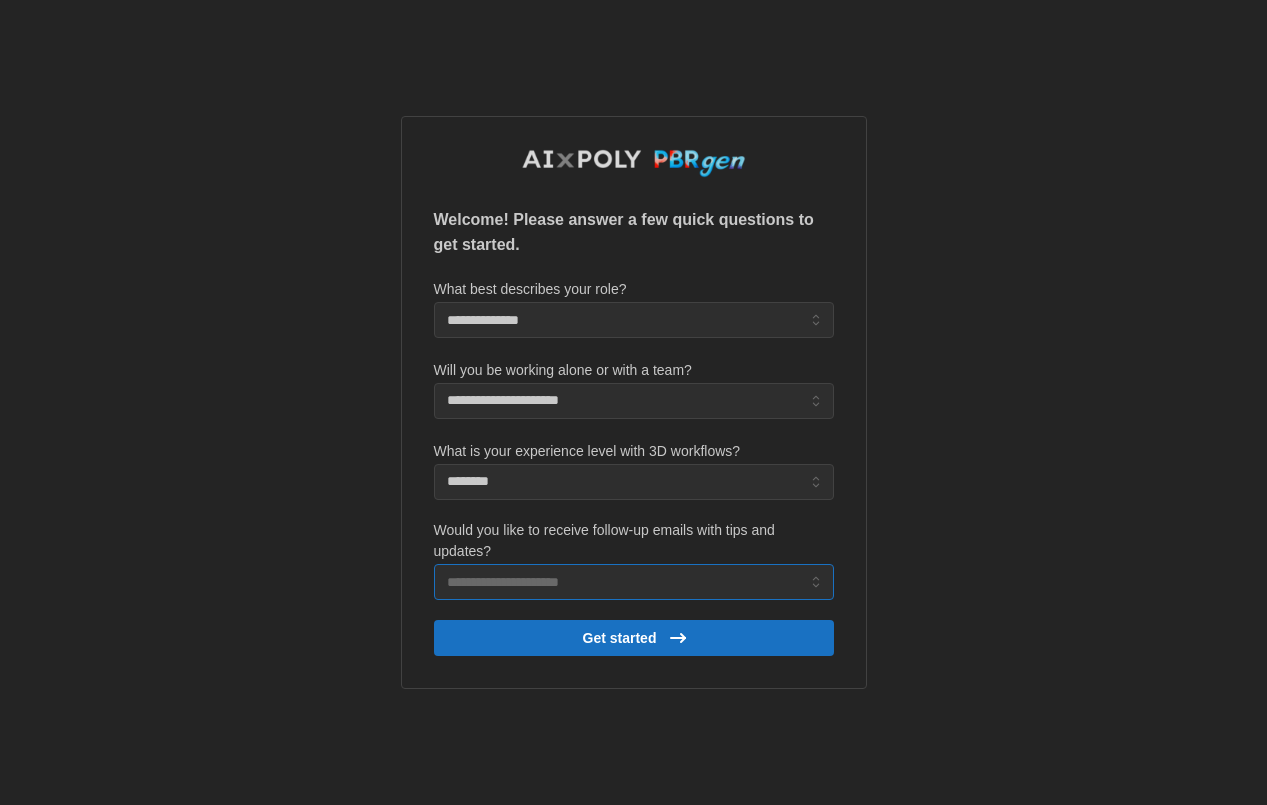click on "Would you like to receive follow-up emails with tips and updates?" at bounding box center (634, 582) 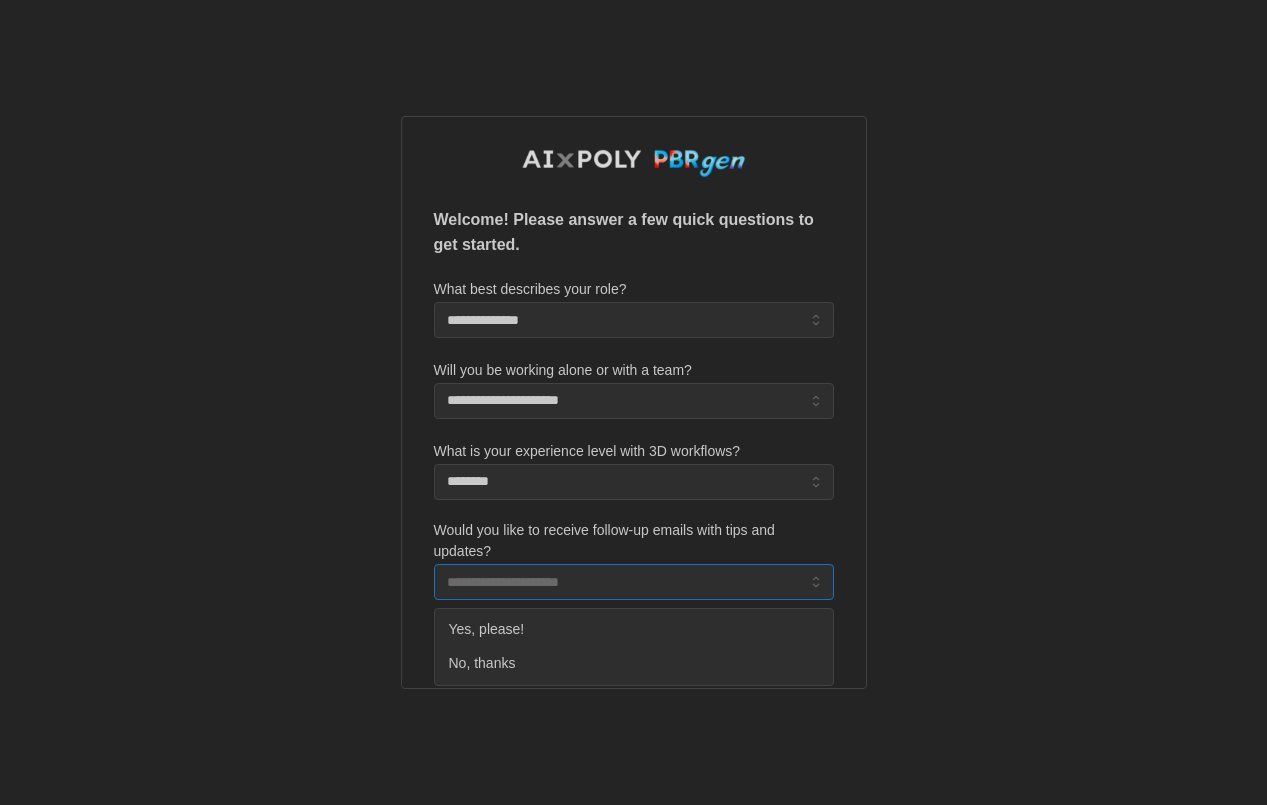 click on "Yes, please!" at bounding box center (487, 630) 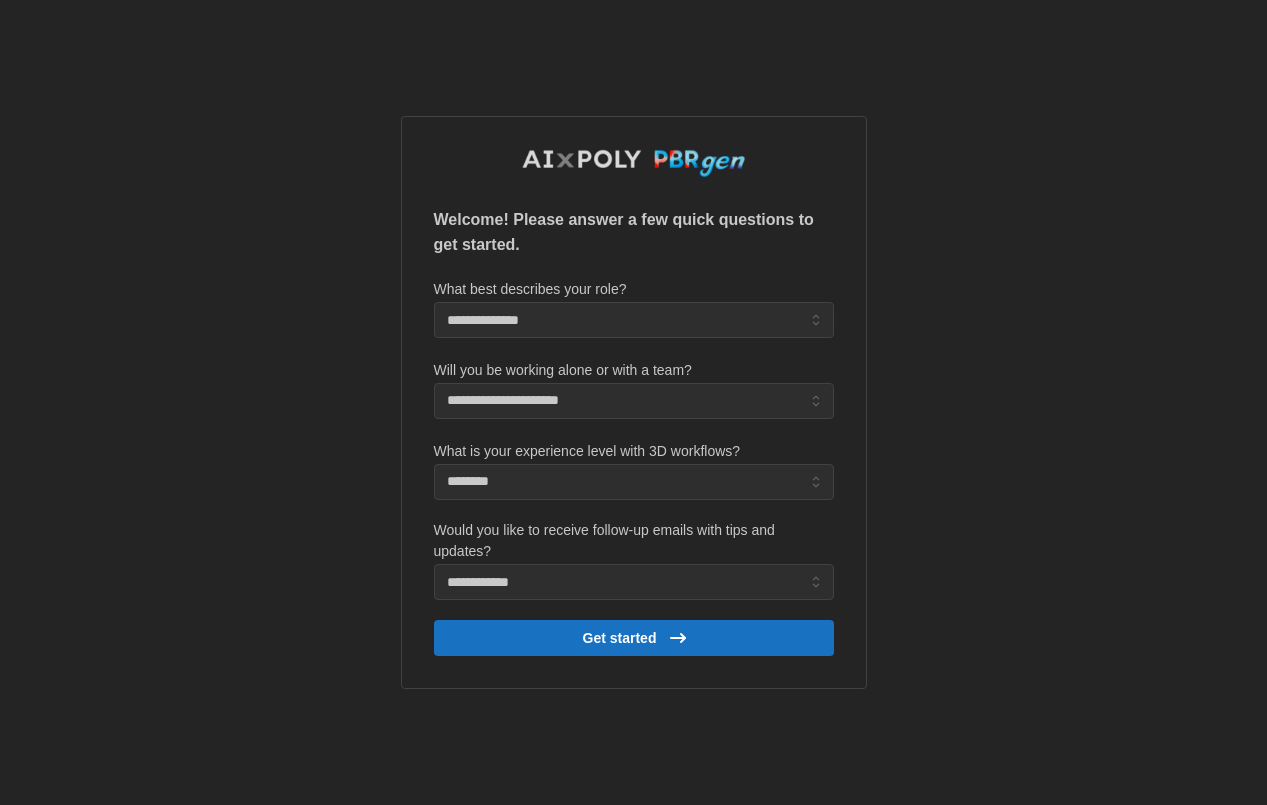 click on "Get started" at bounding box center [637, 638] 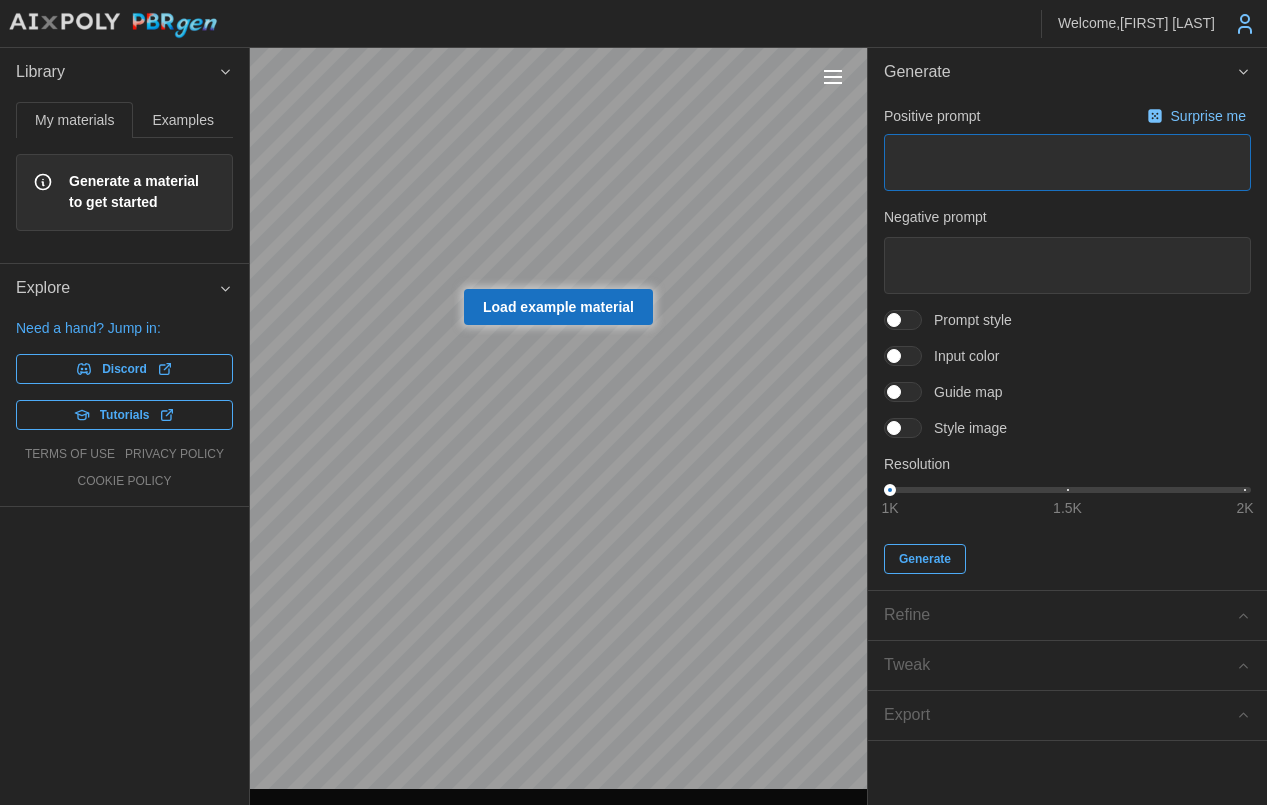 click at bounding box center [1067, 162] 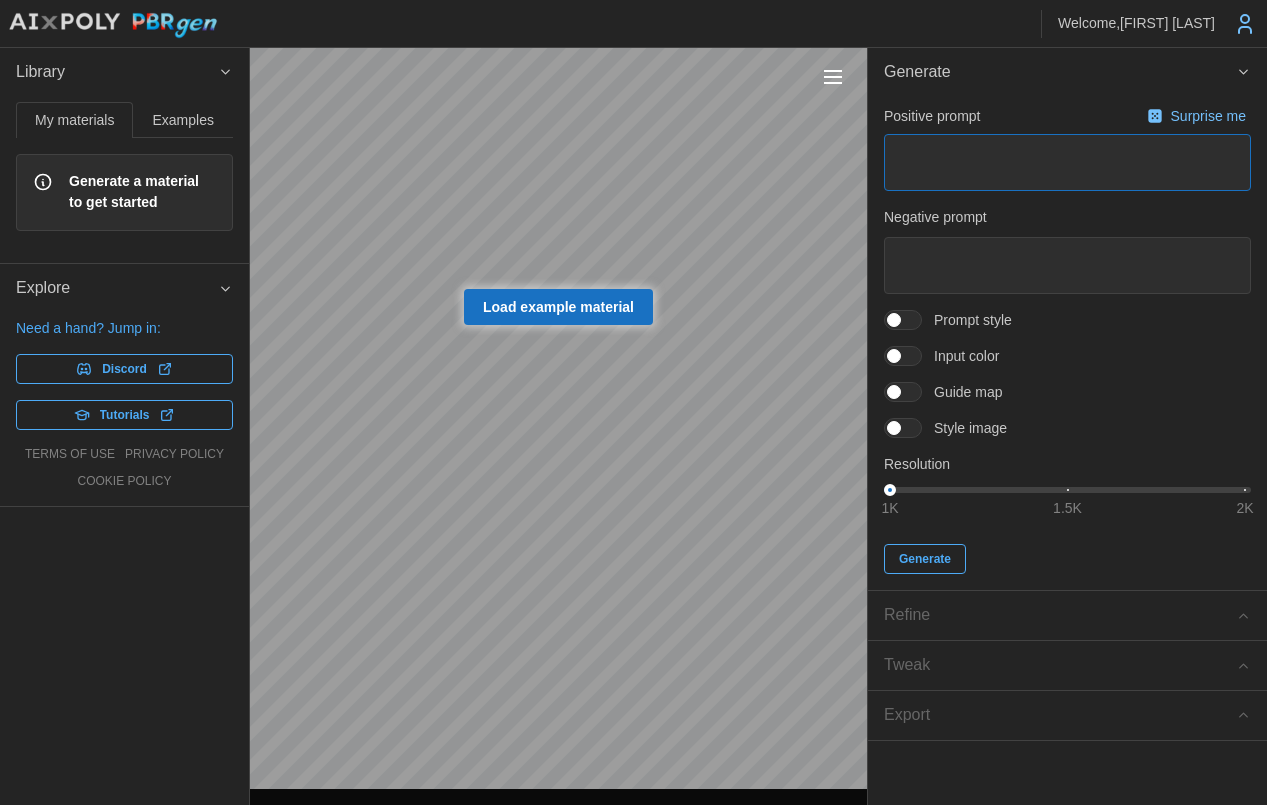type on "*" 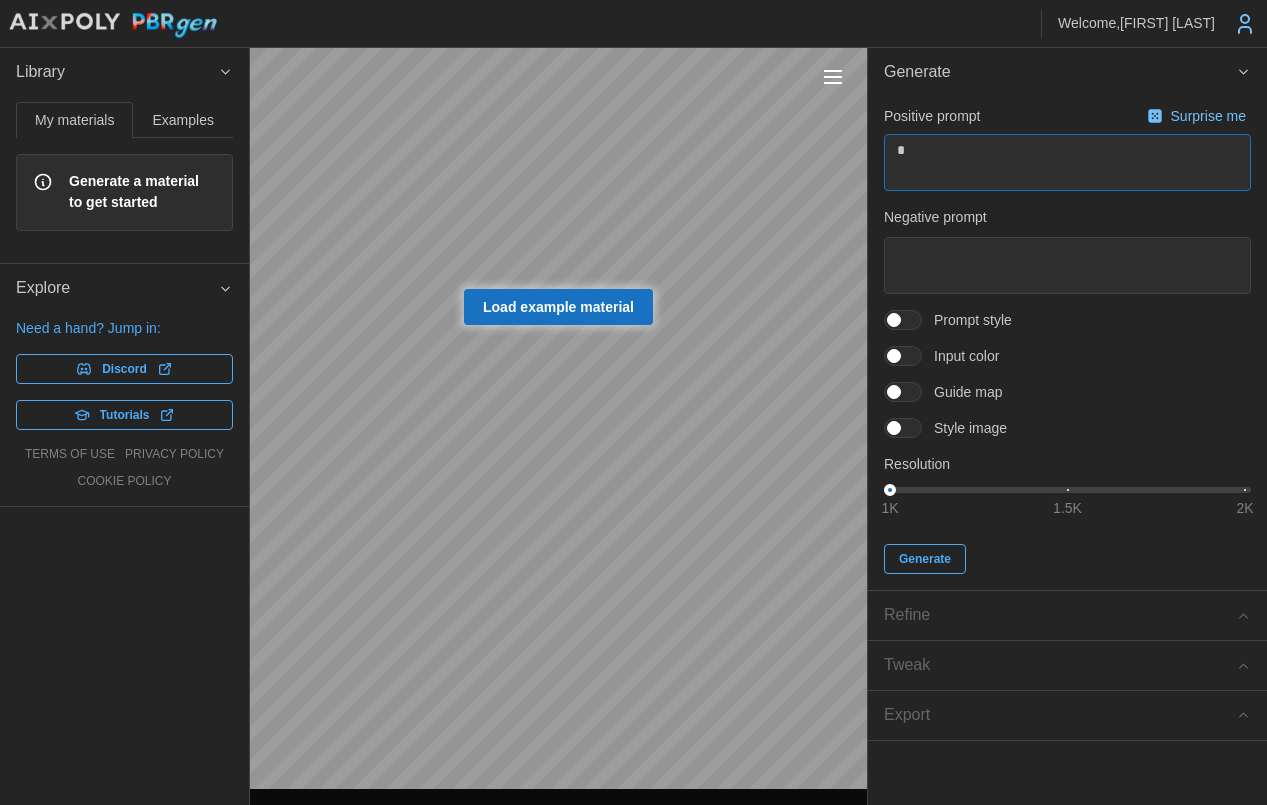 type on "*" 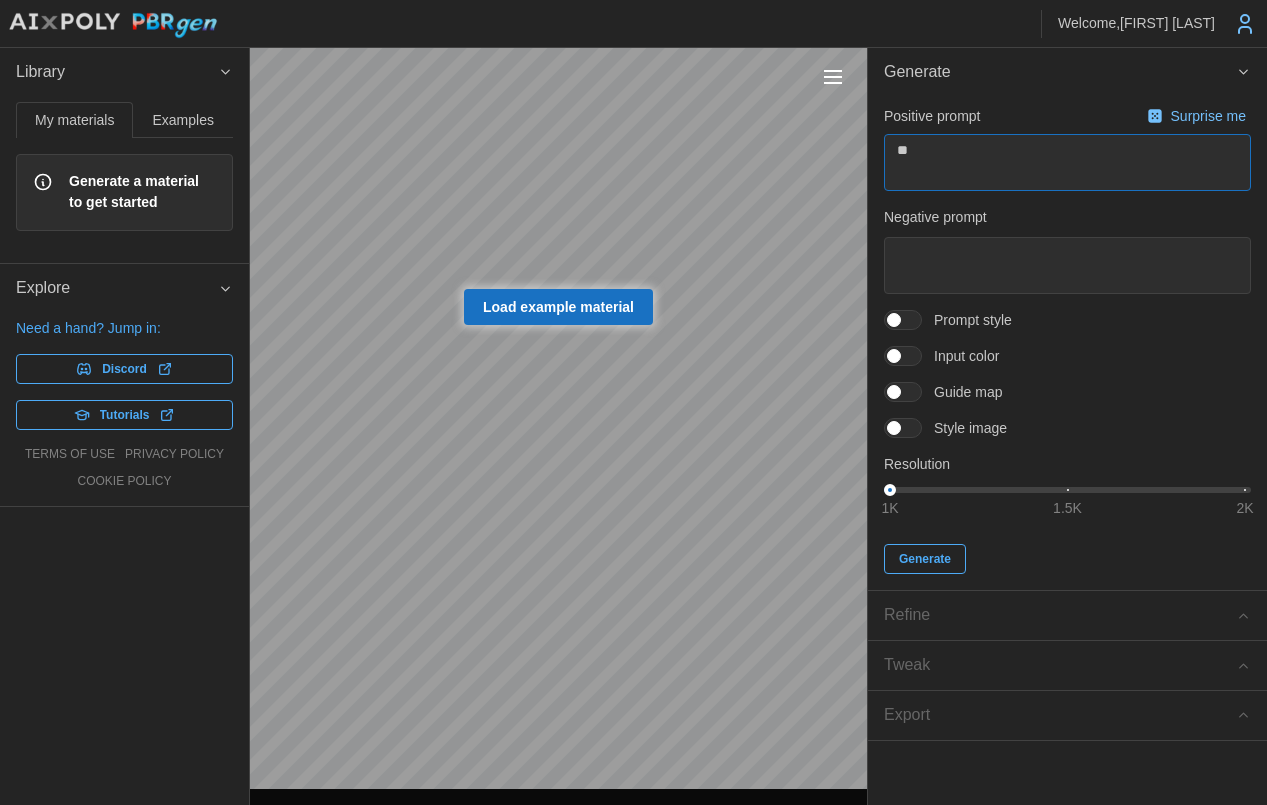 type on "*" 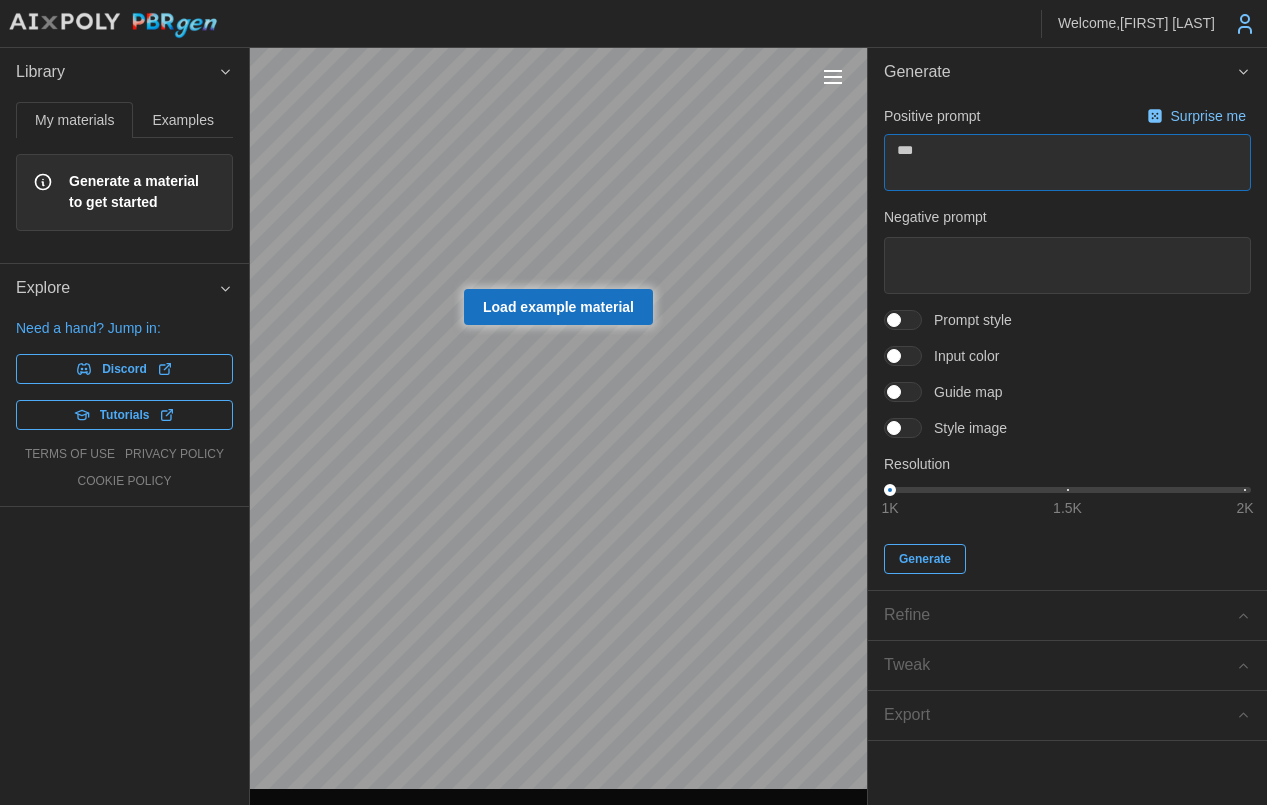 type on "*" 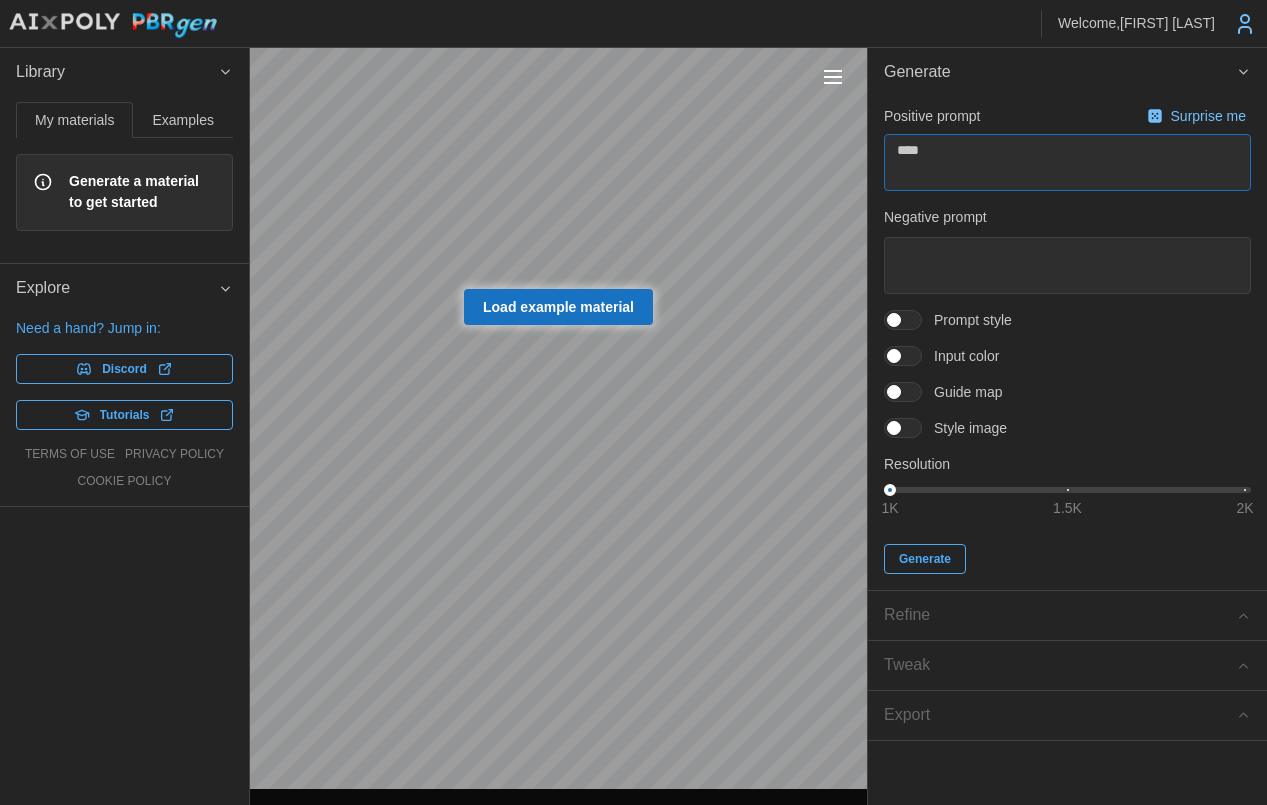 type on "*" 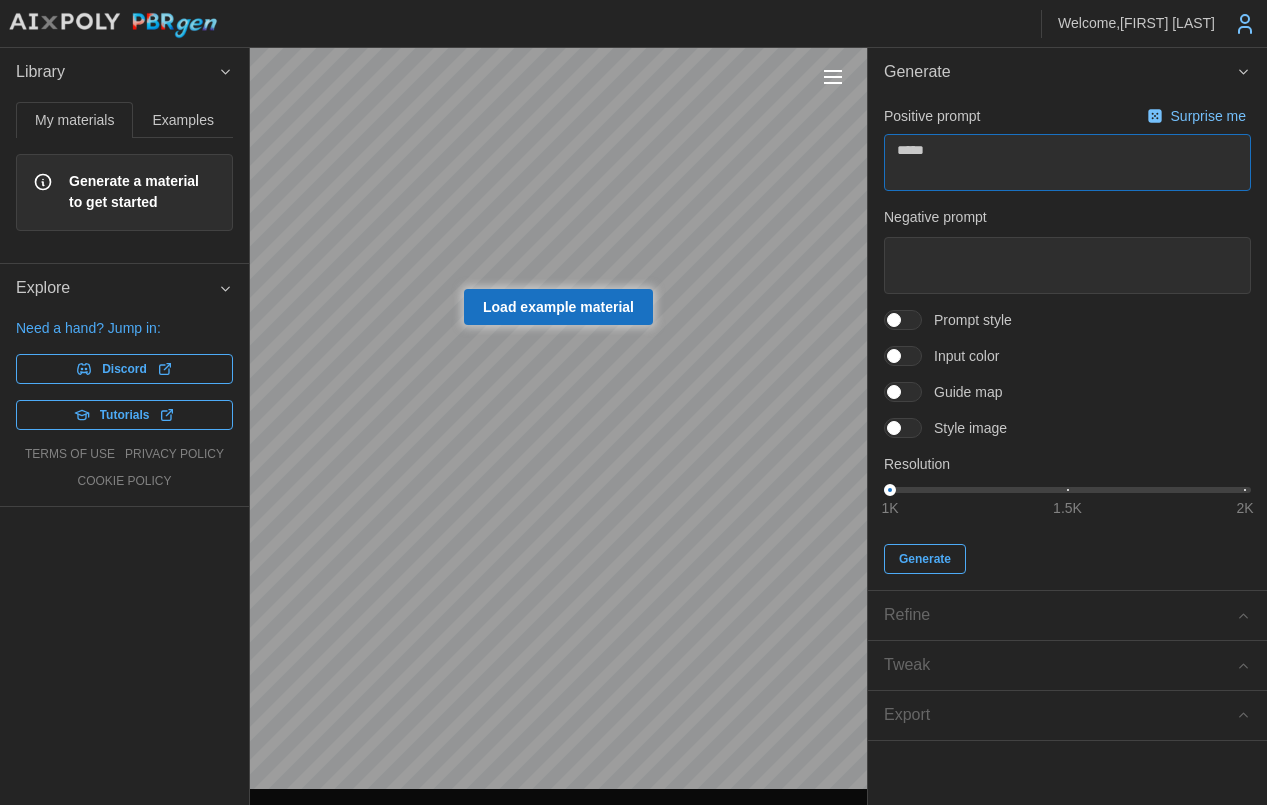 type on "*" 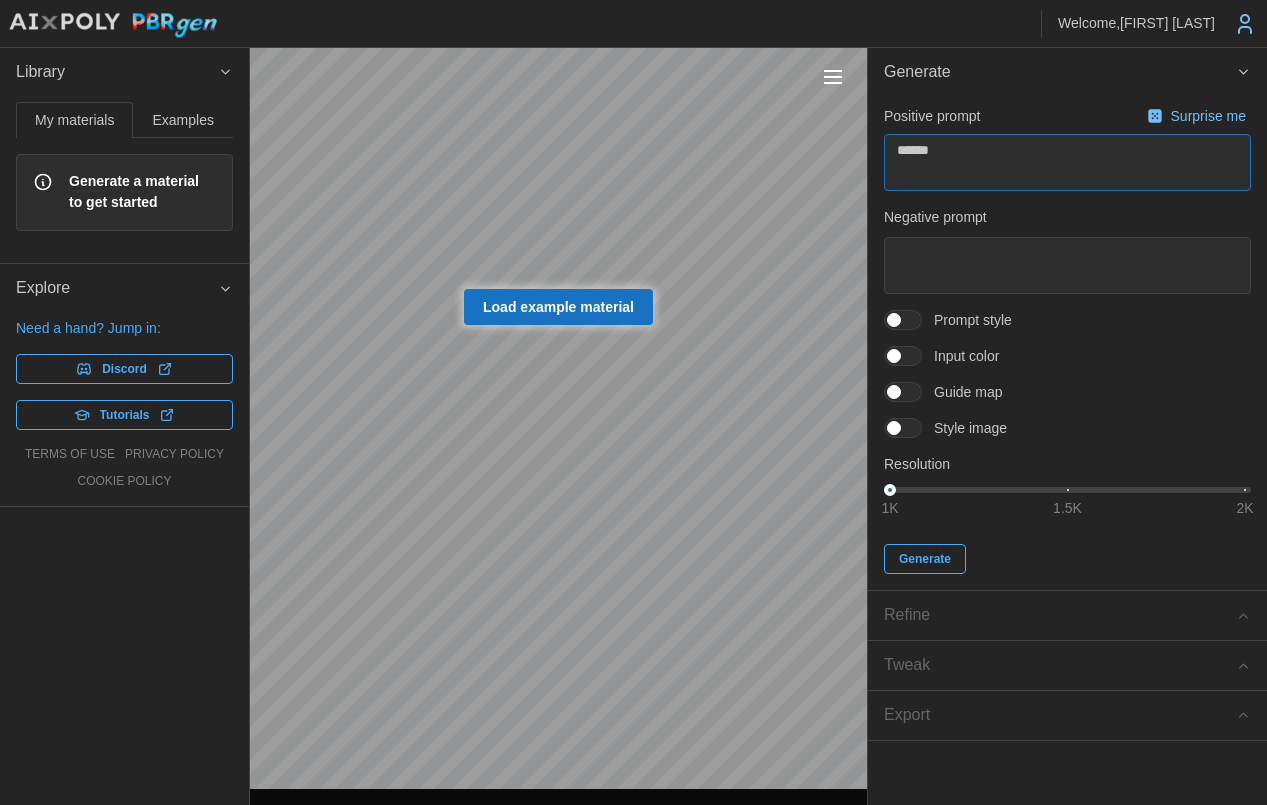 type on "*" 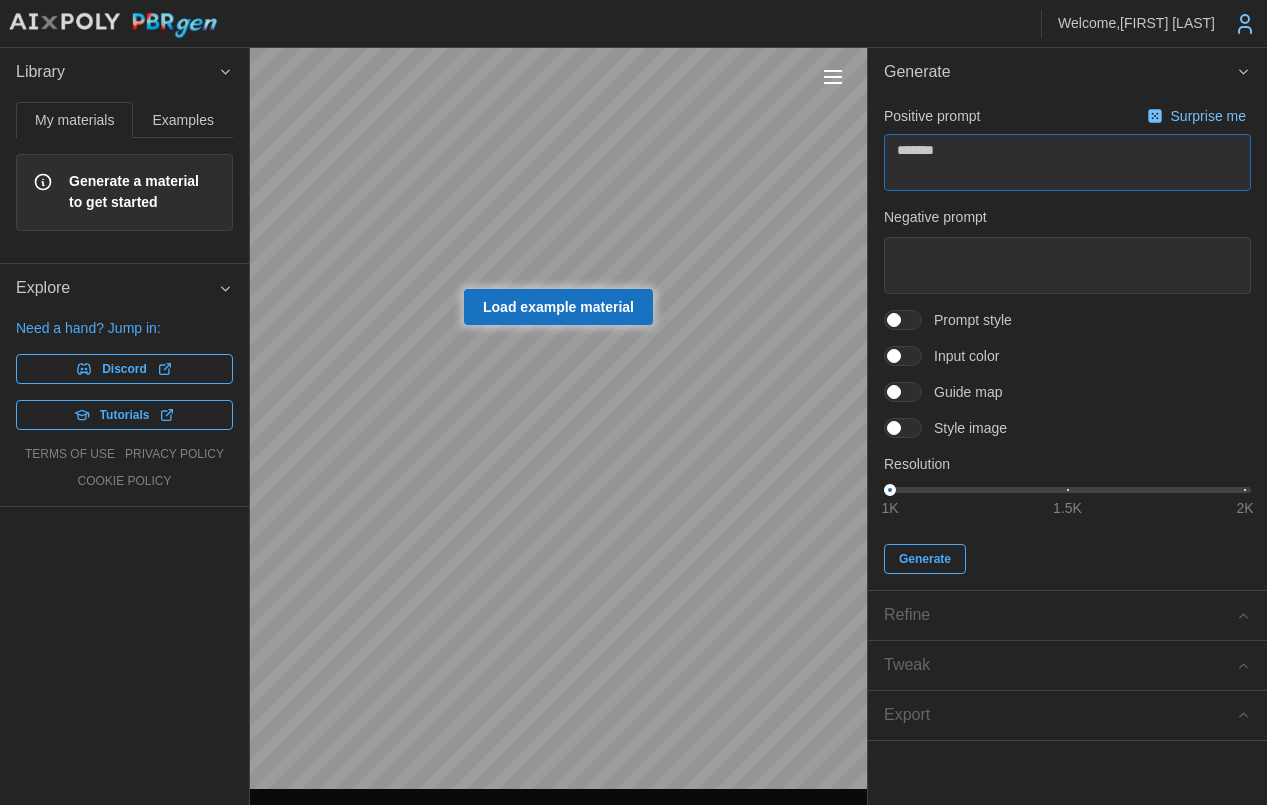 type on "*" 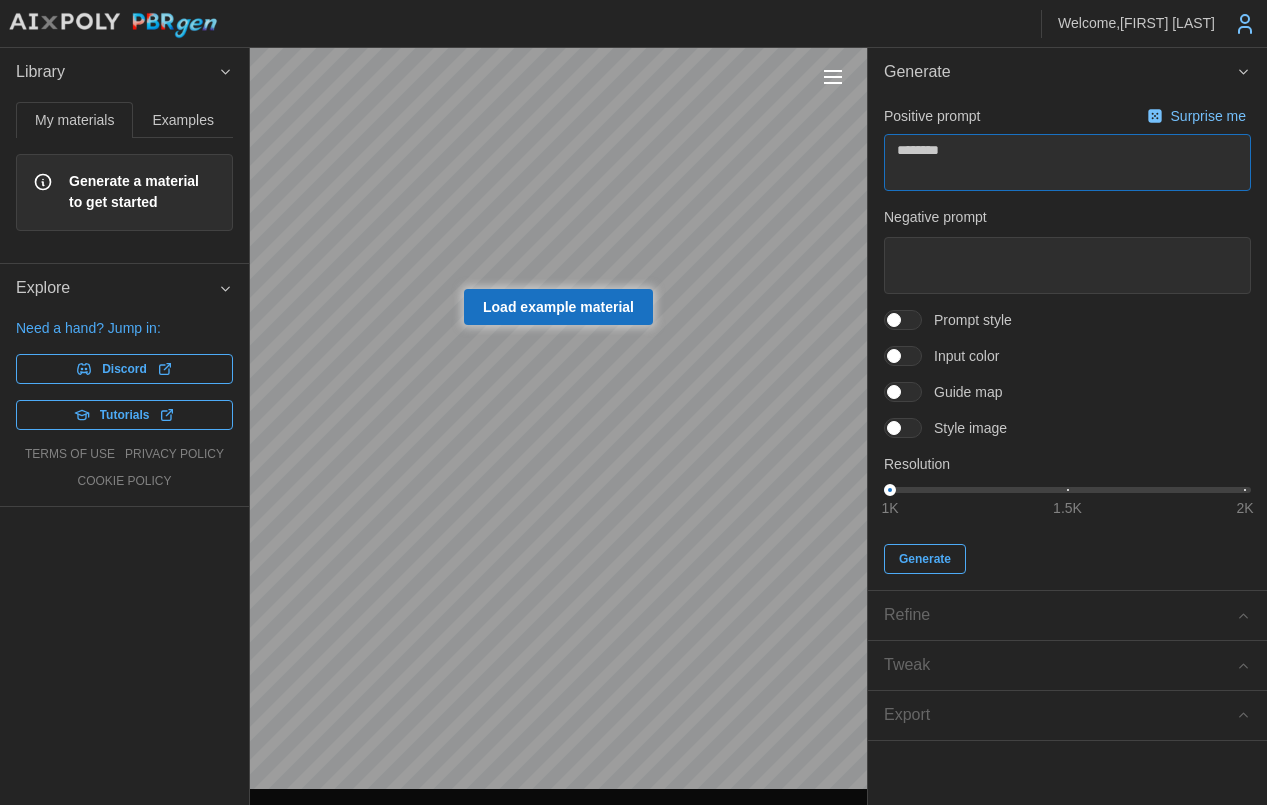 type on "*" 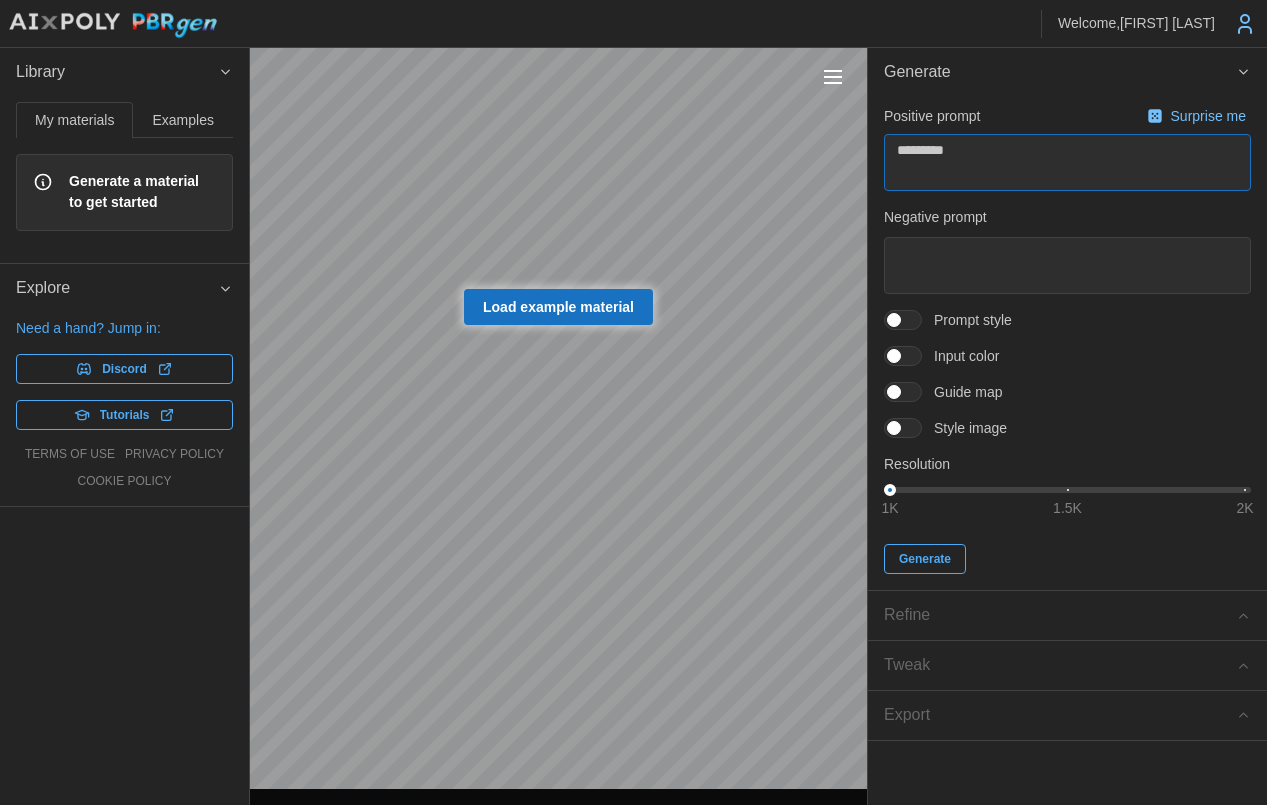 type on "*" 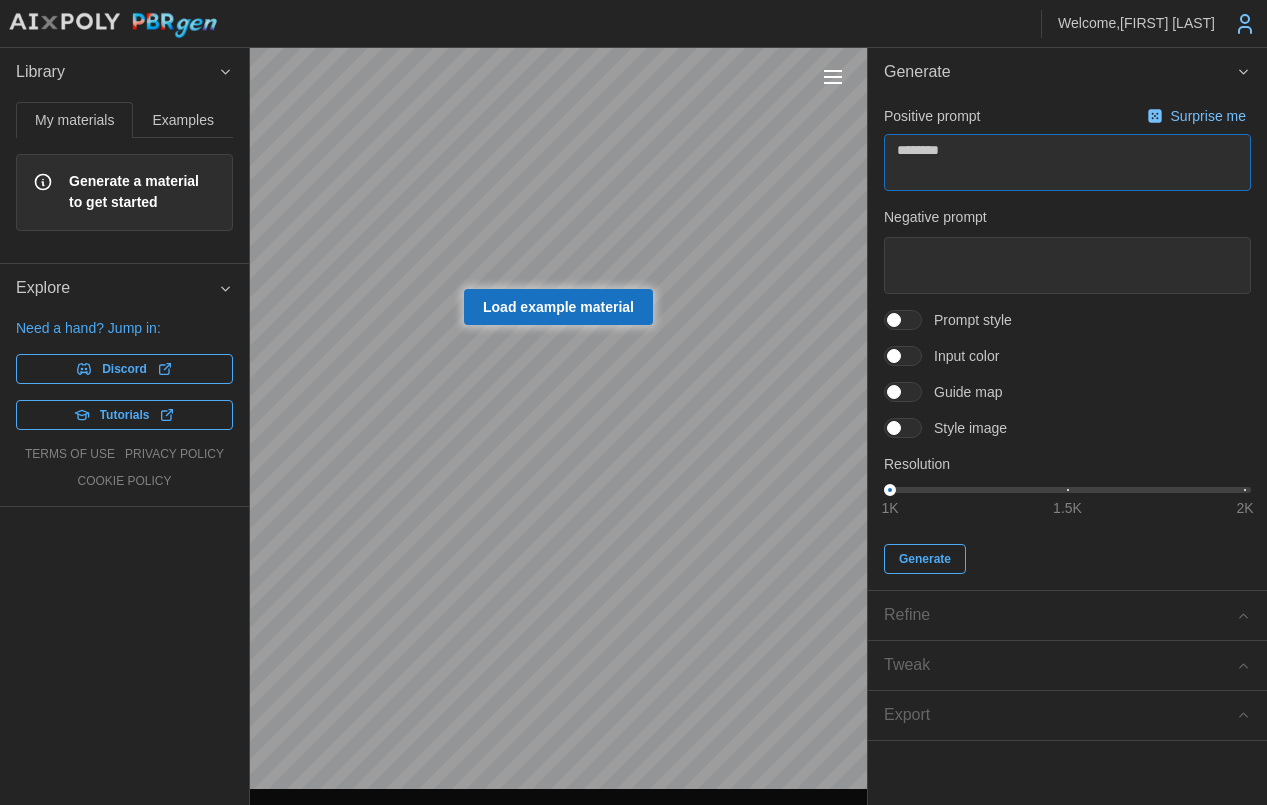 type on "*" 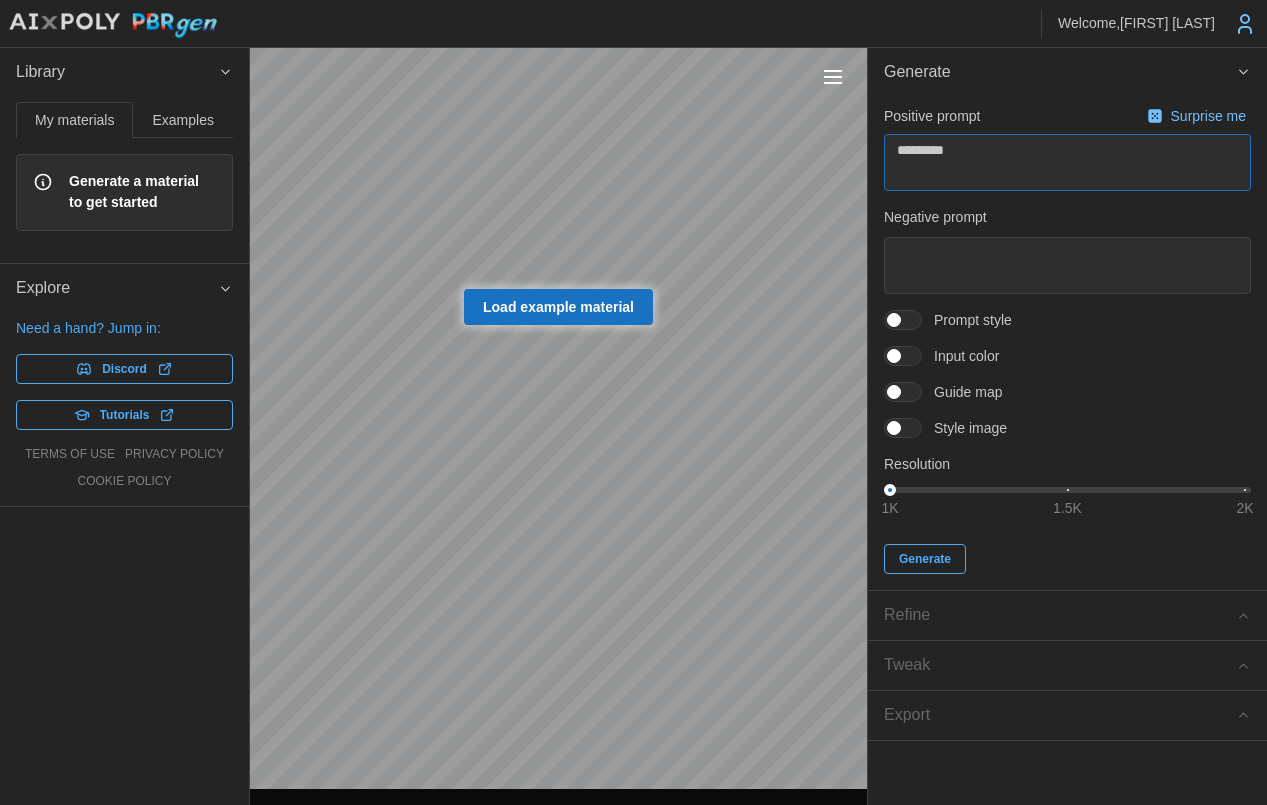 type on "*" 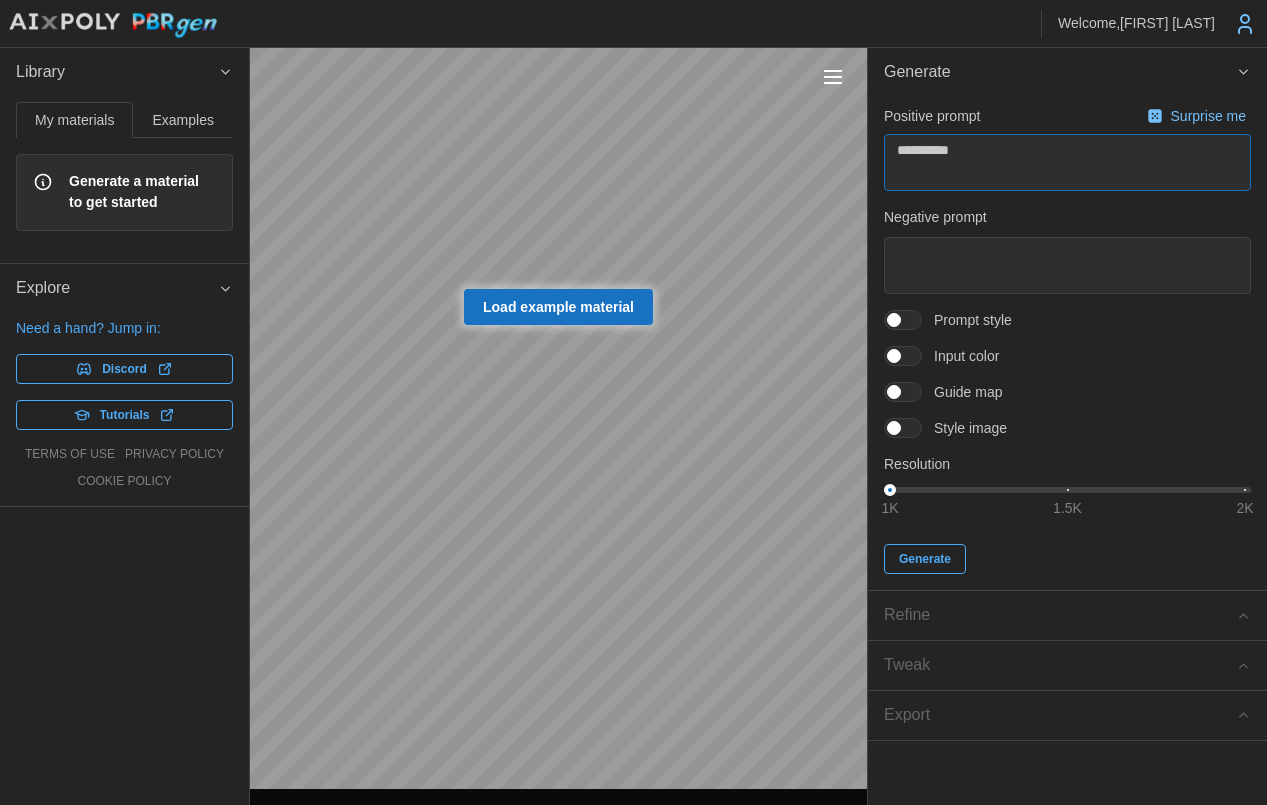 type on "*" 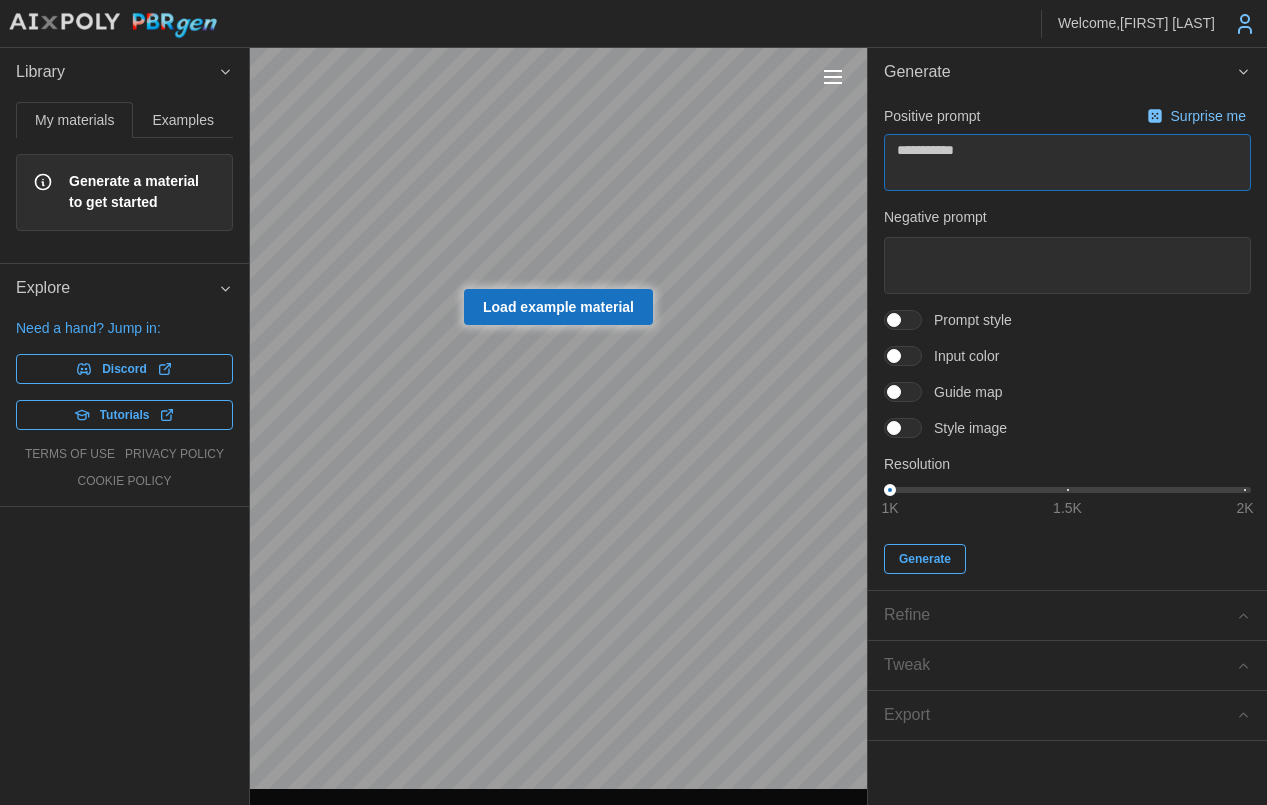 type on "*" 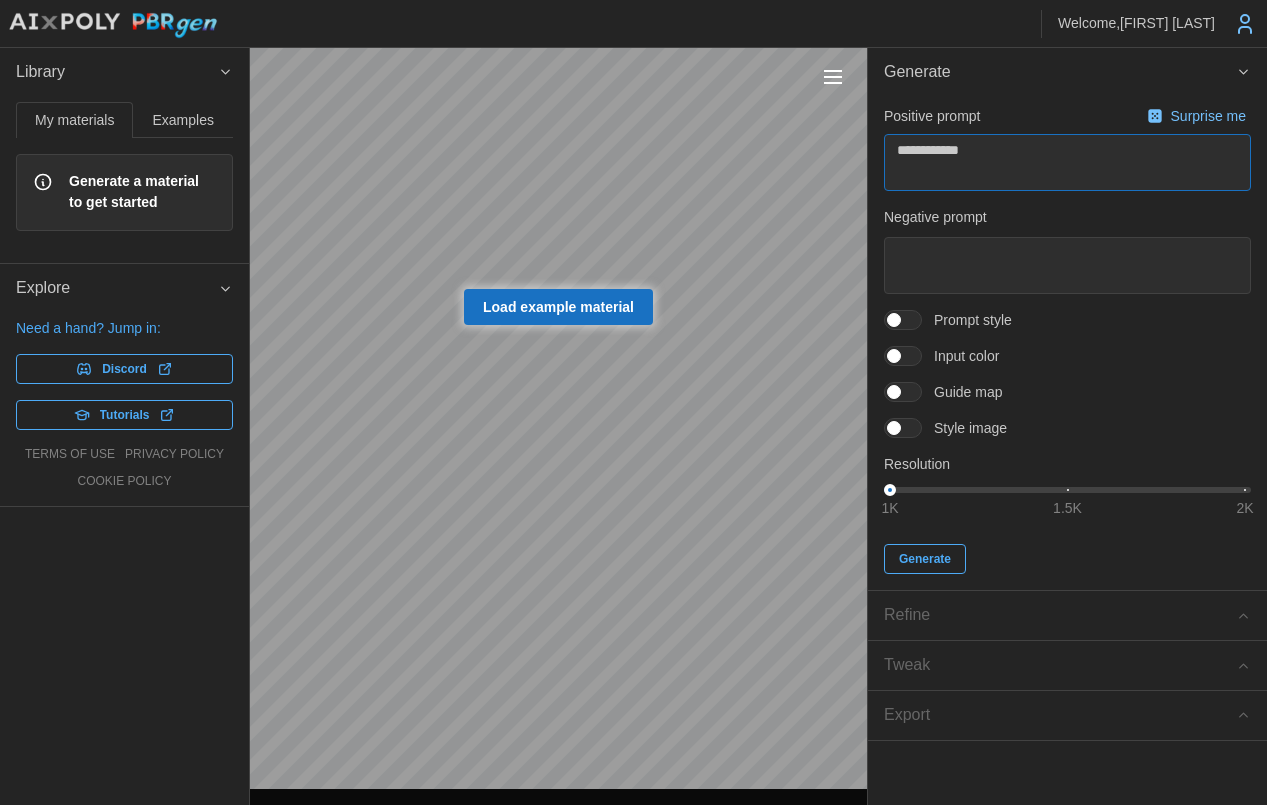 type on "*" 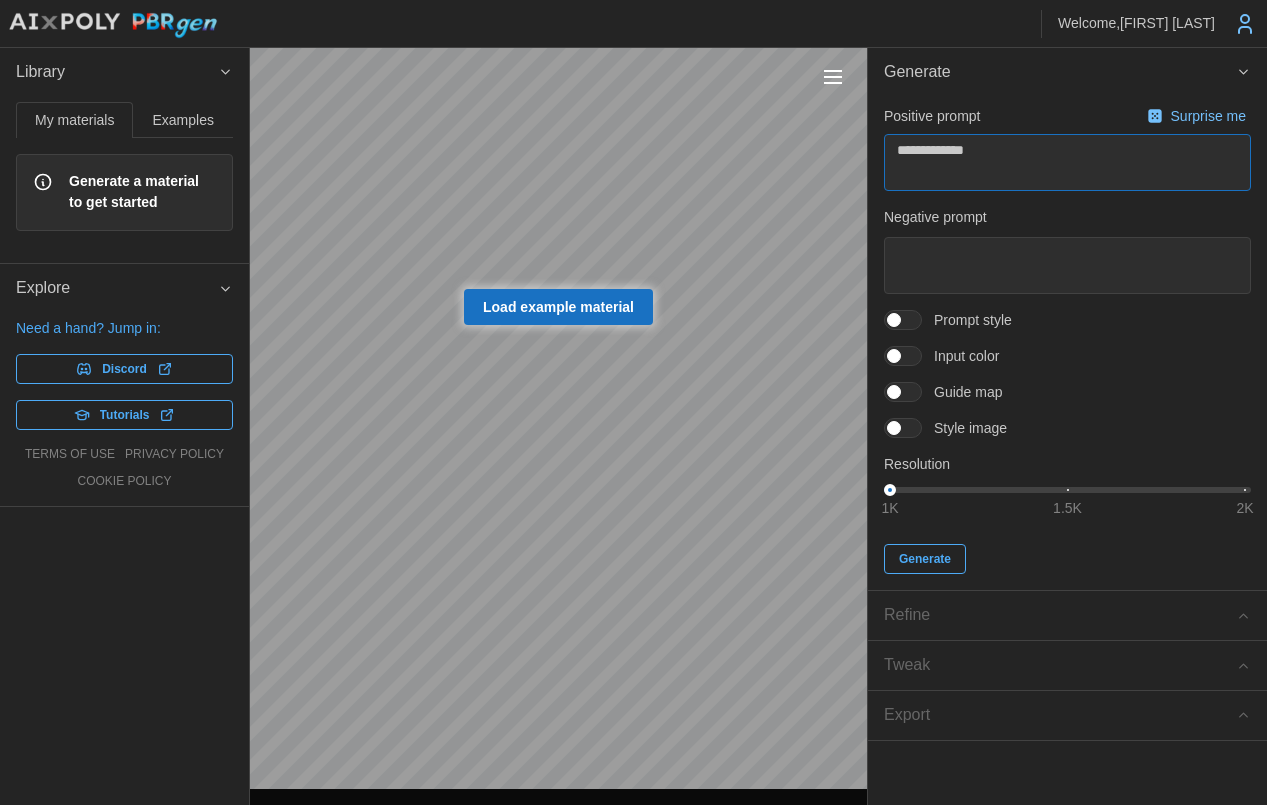 type on "*" 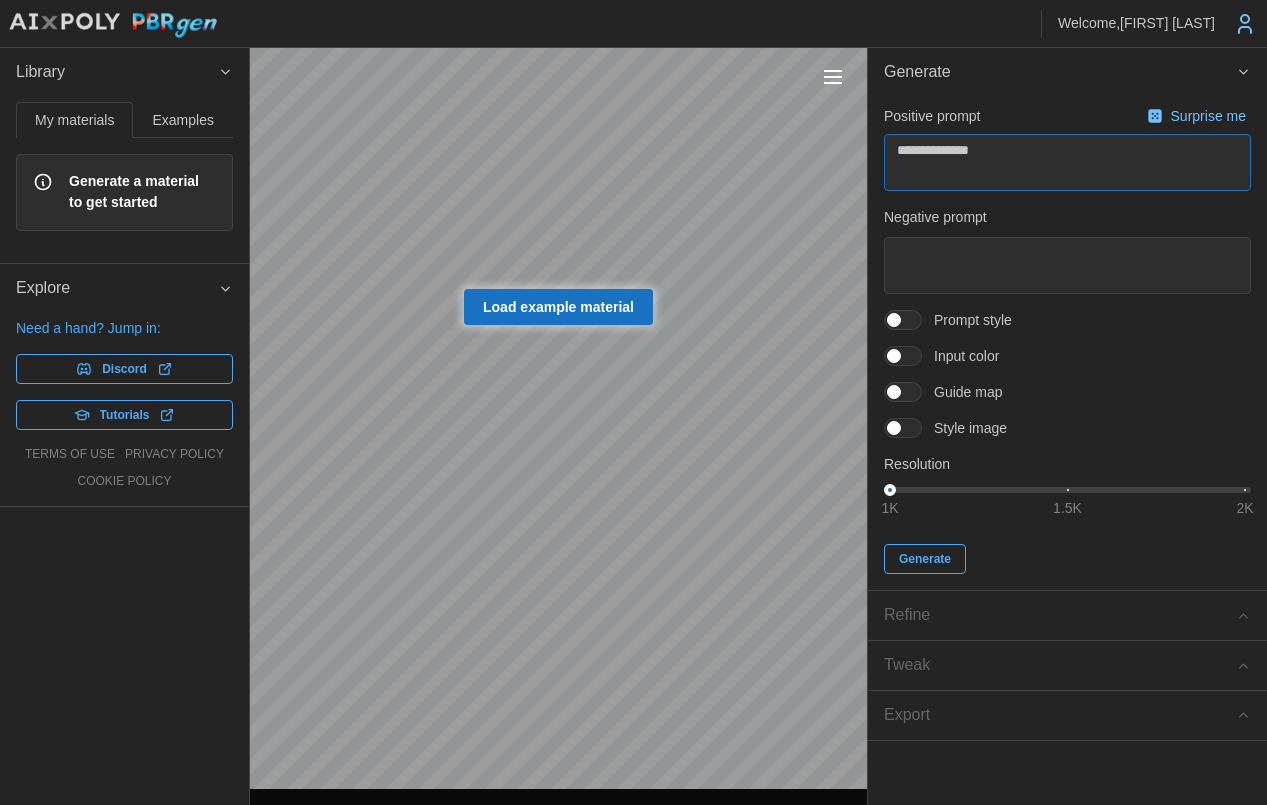 type on "*" 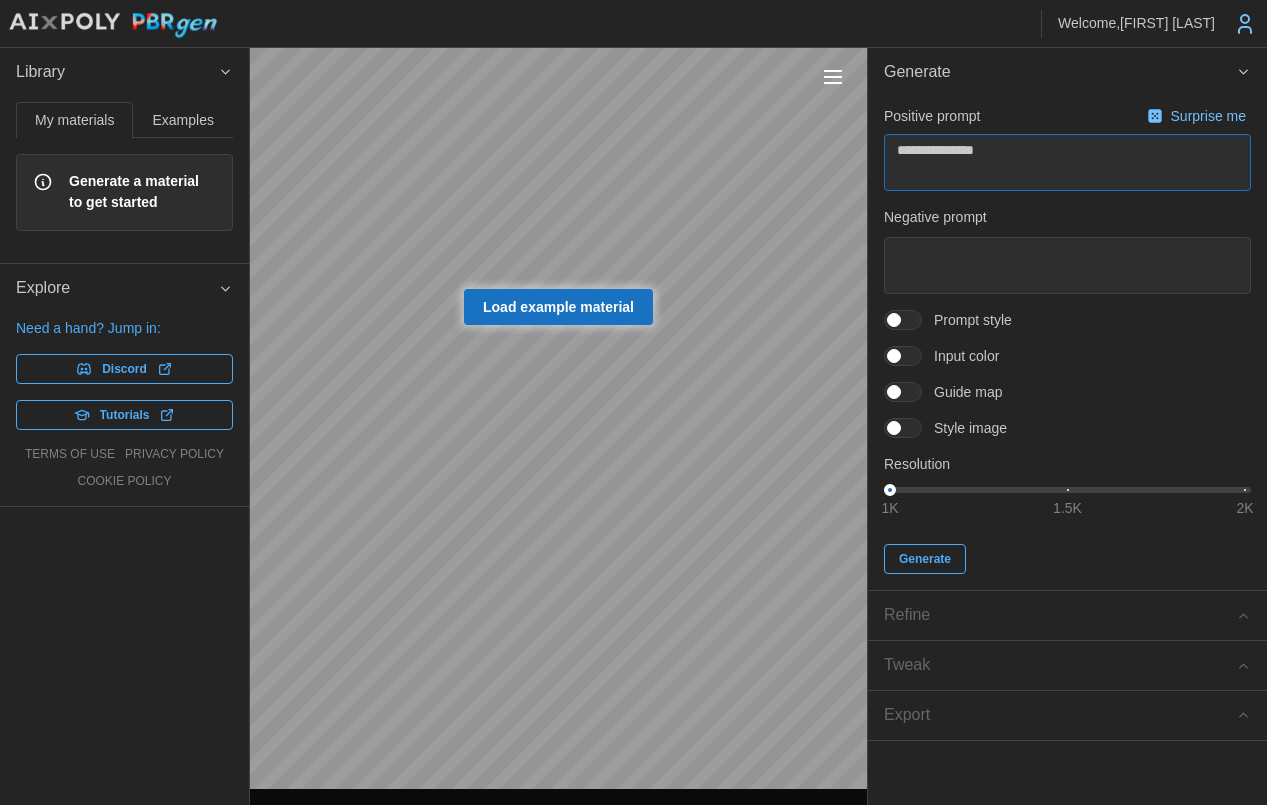 type on "*" 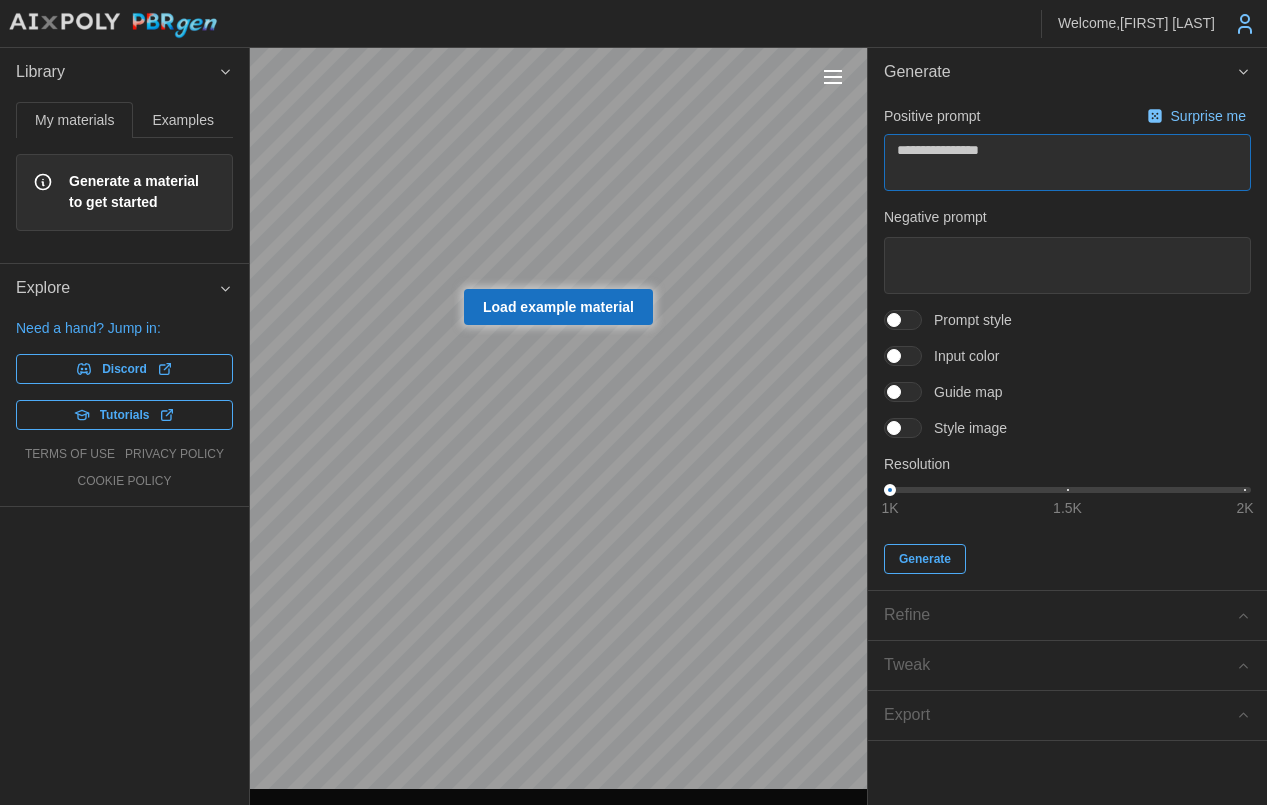type on "*" 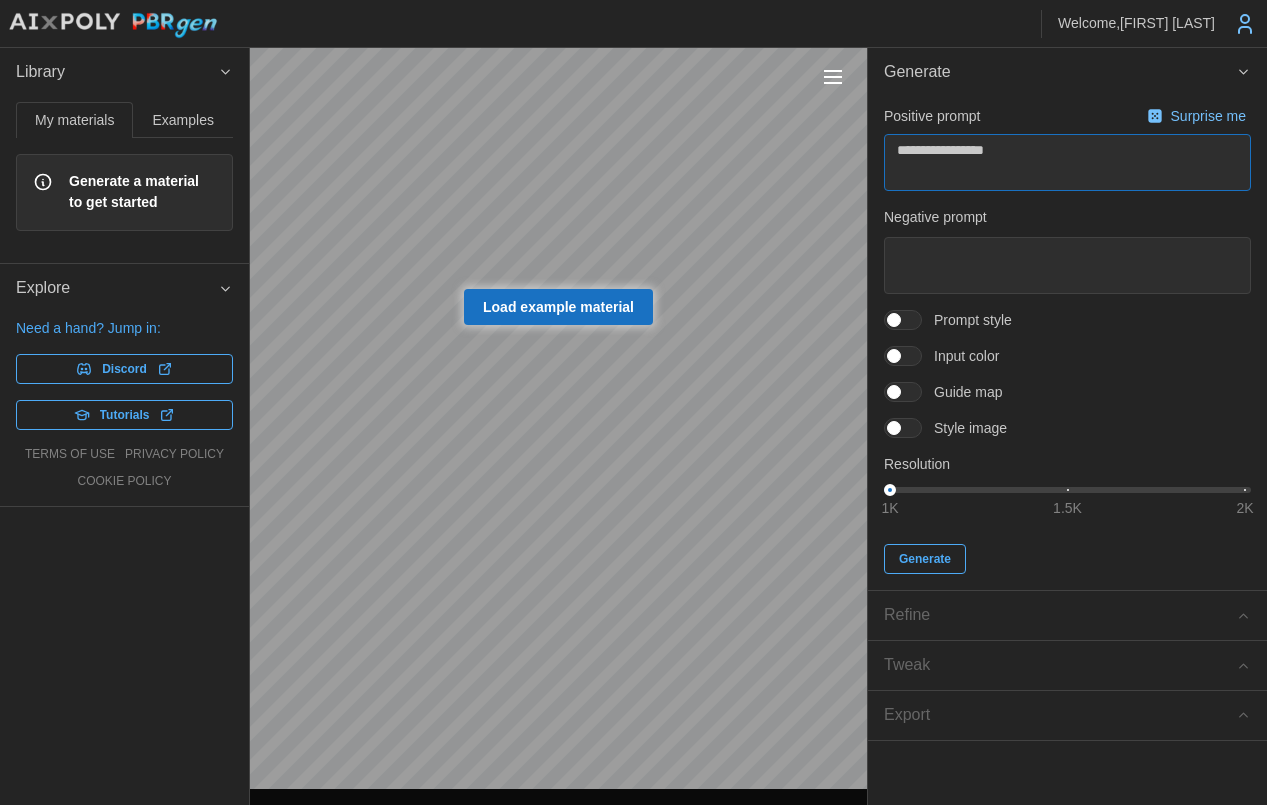 type on "*" 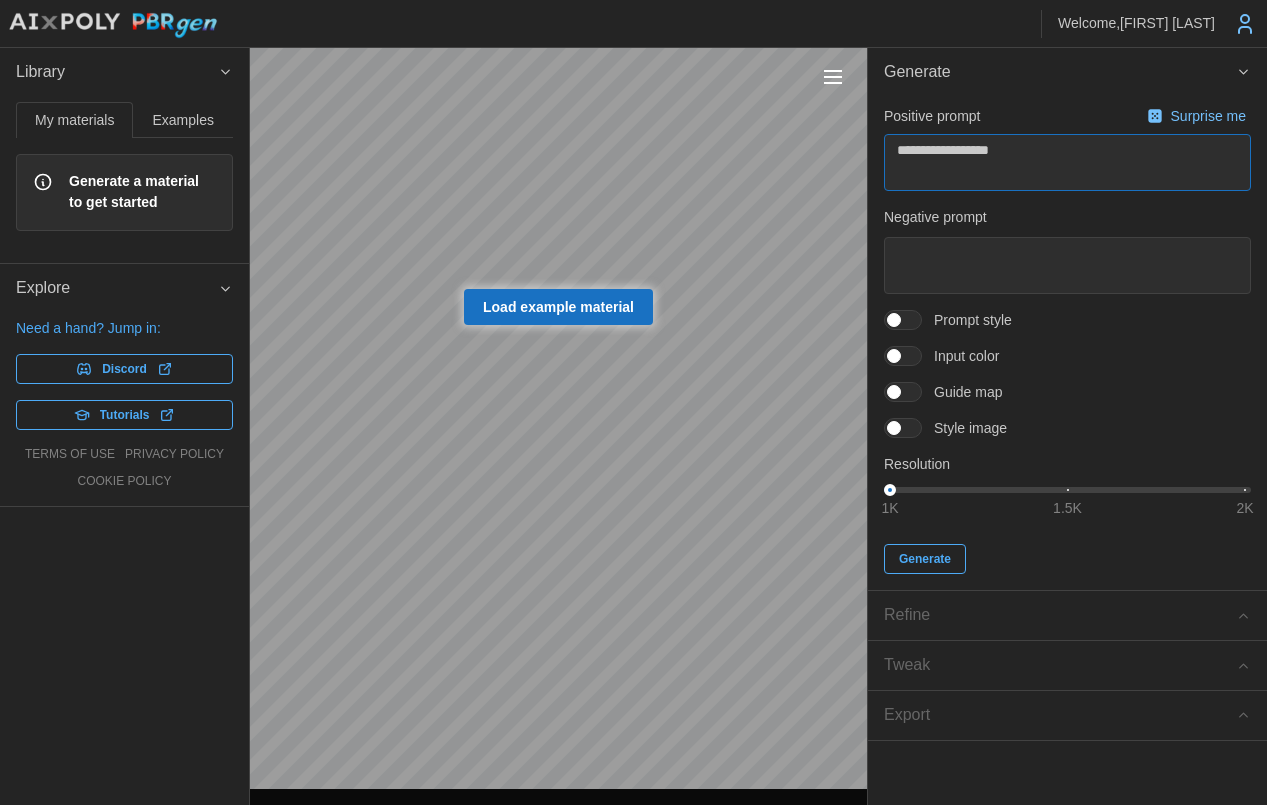 type on "*" 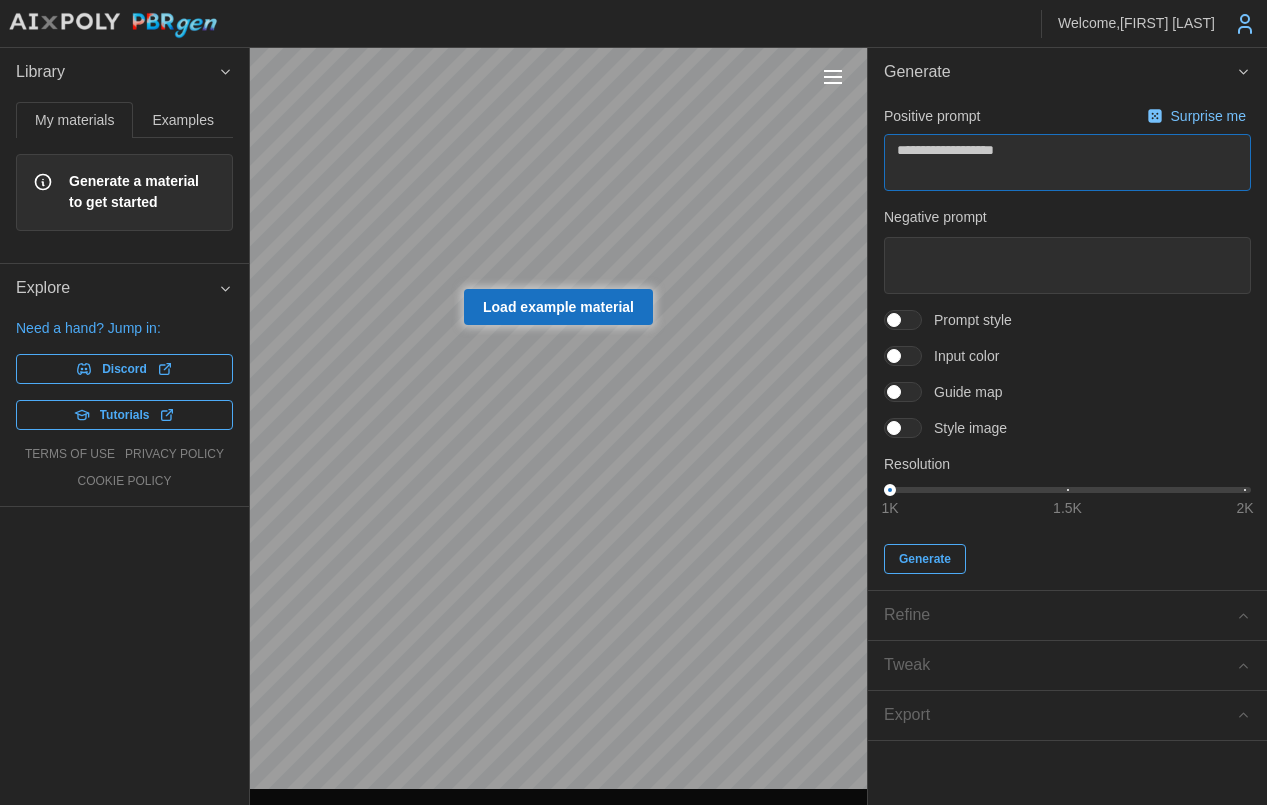 type on "*" 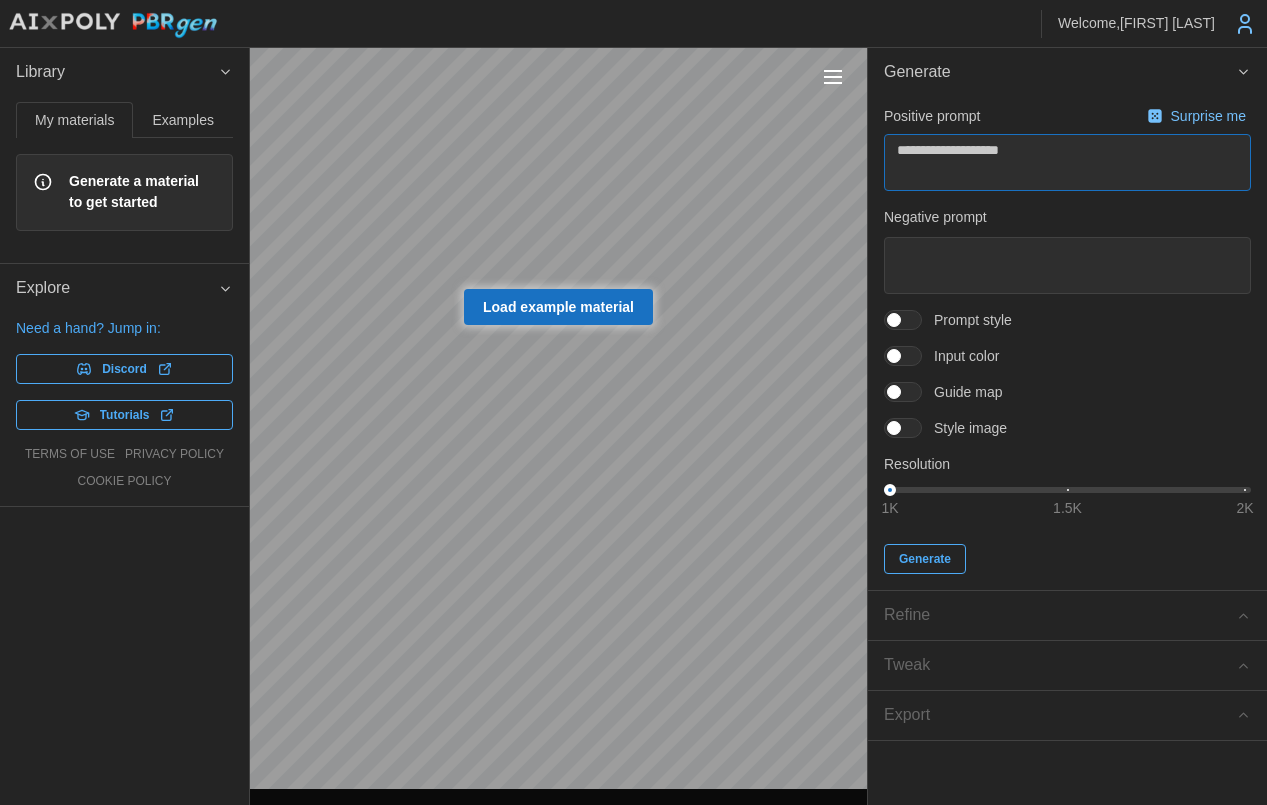 type on "*" 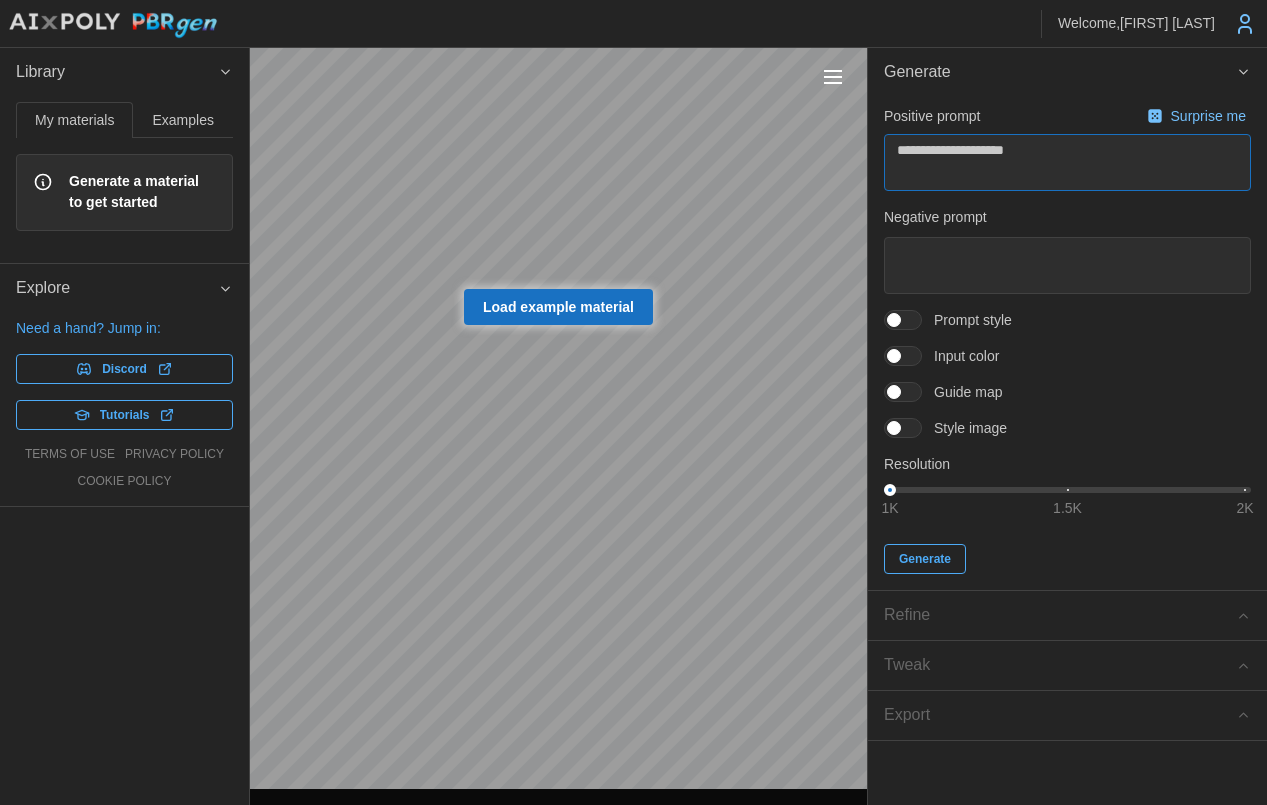 type on "*" 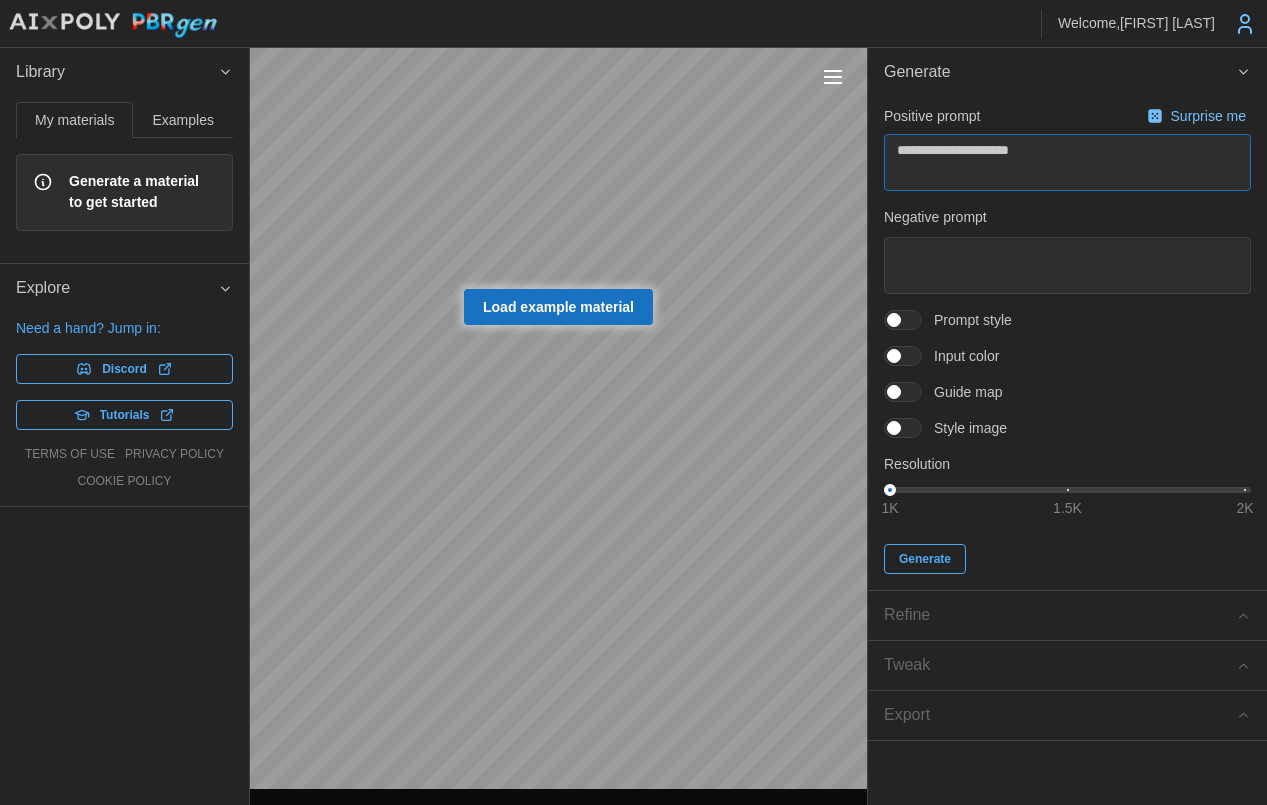 type on "*" 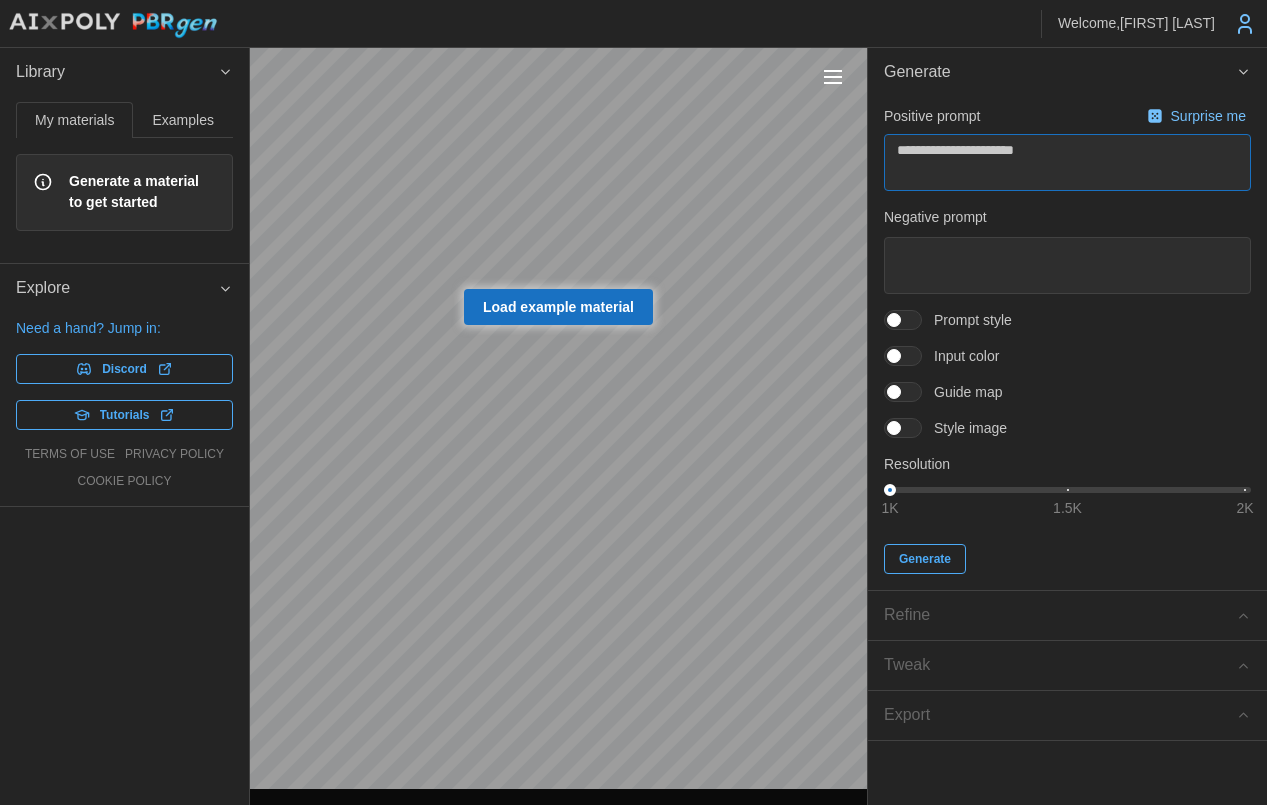 type on "*" 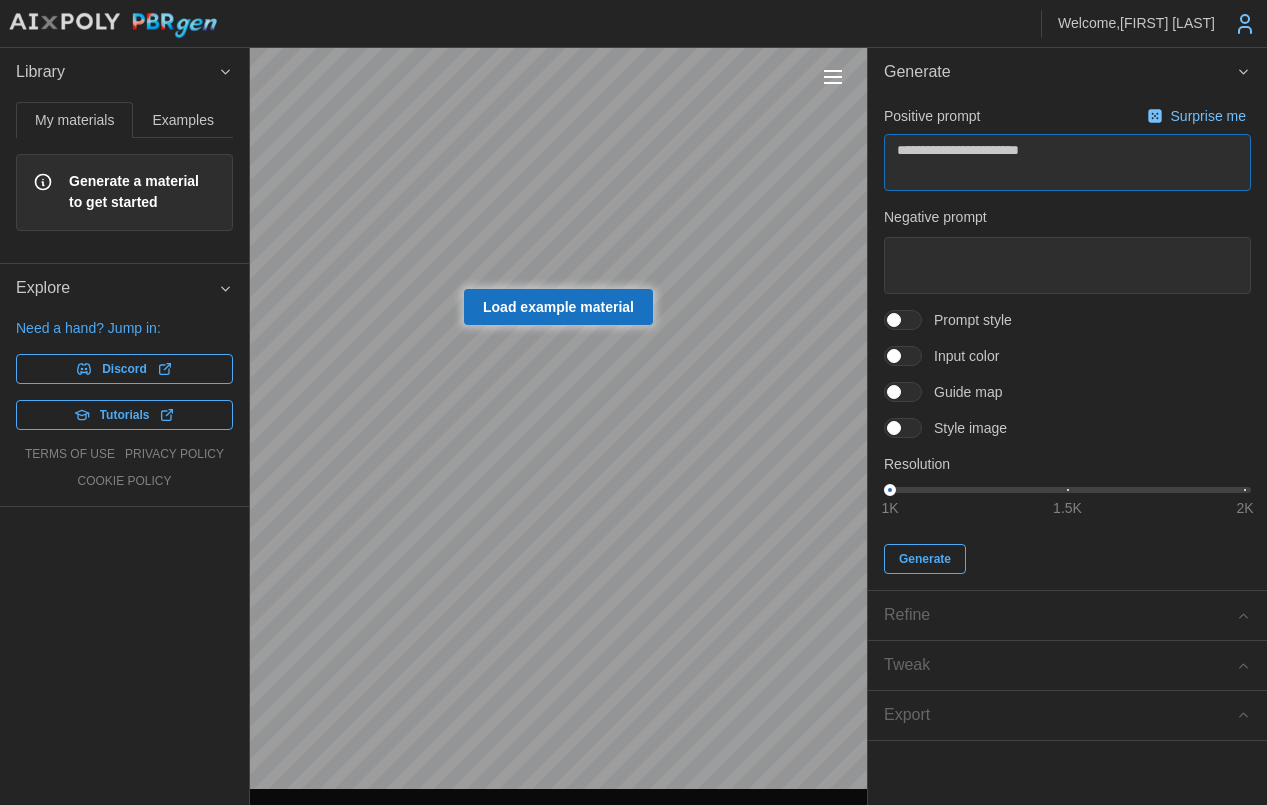 type on "*" 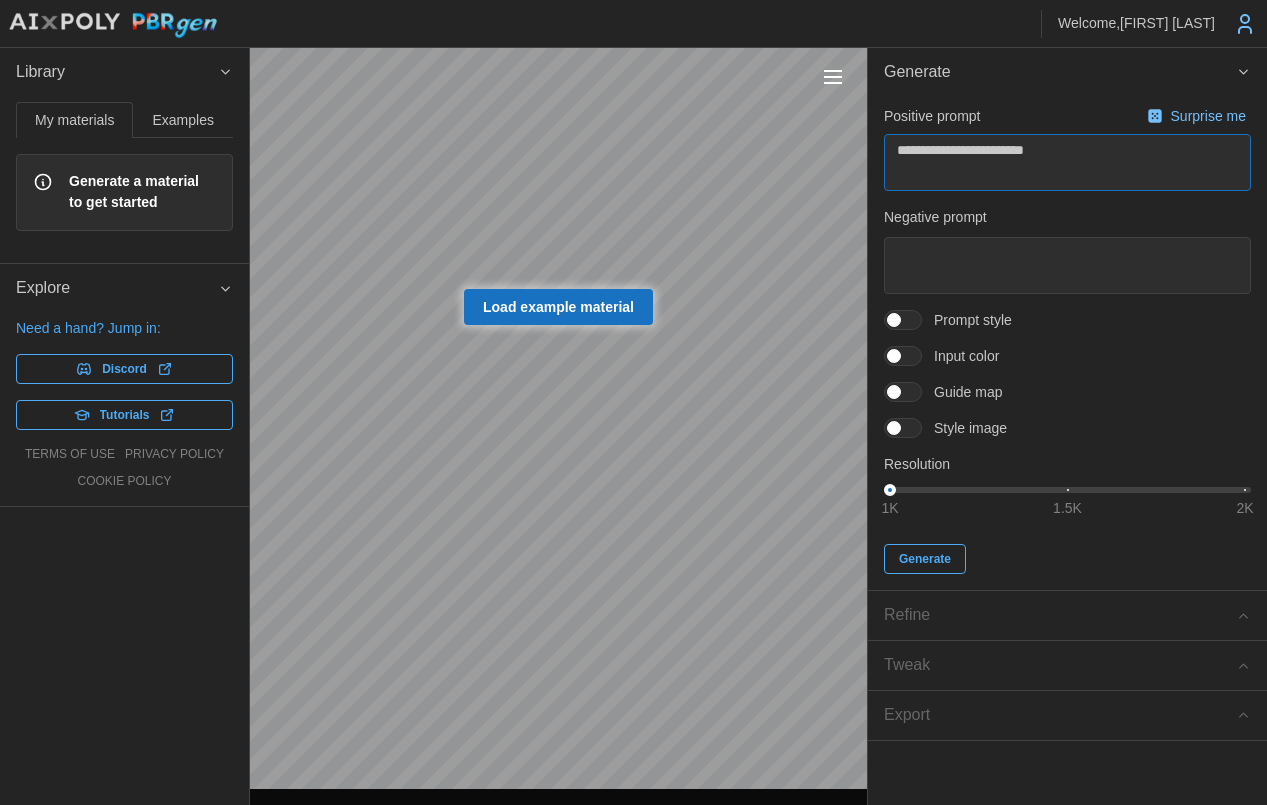 type on "*" 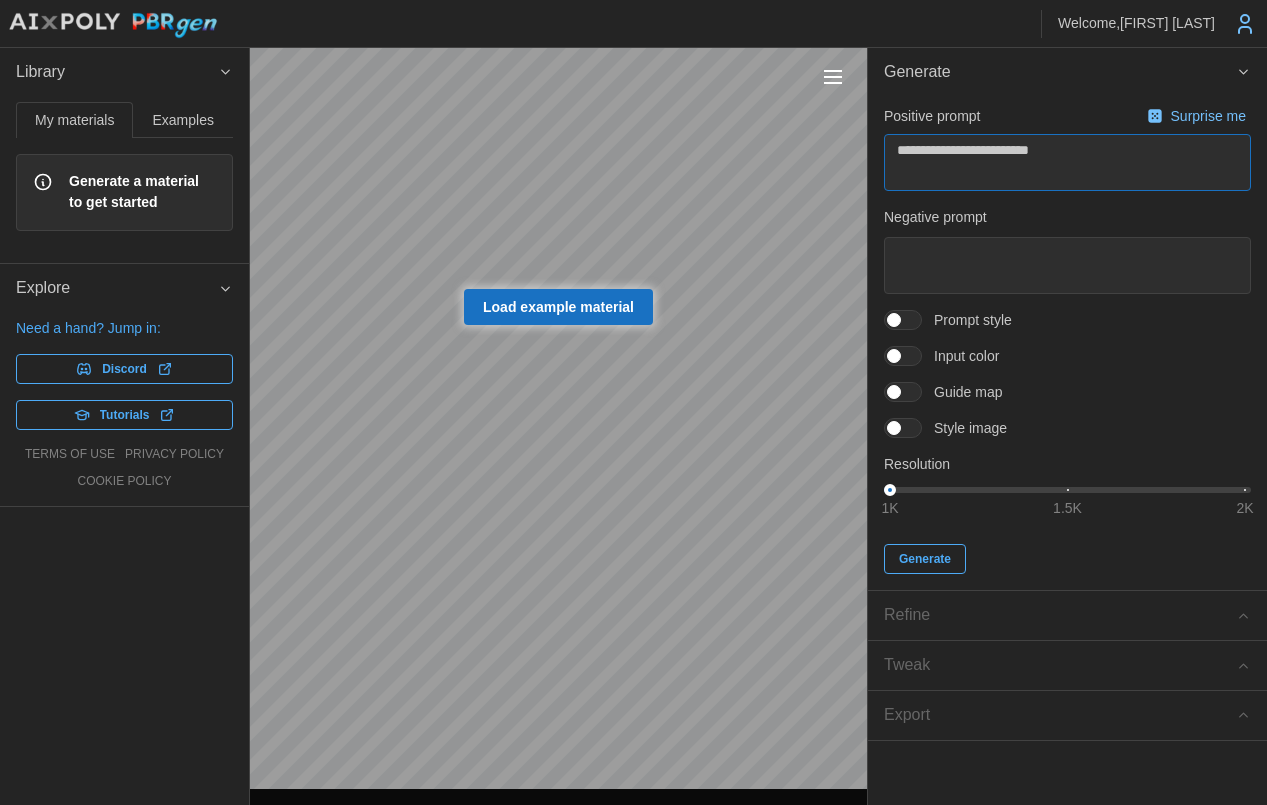 type on "*" 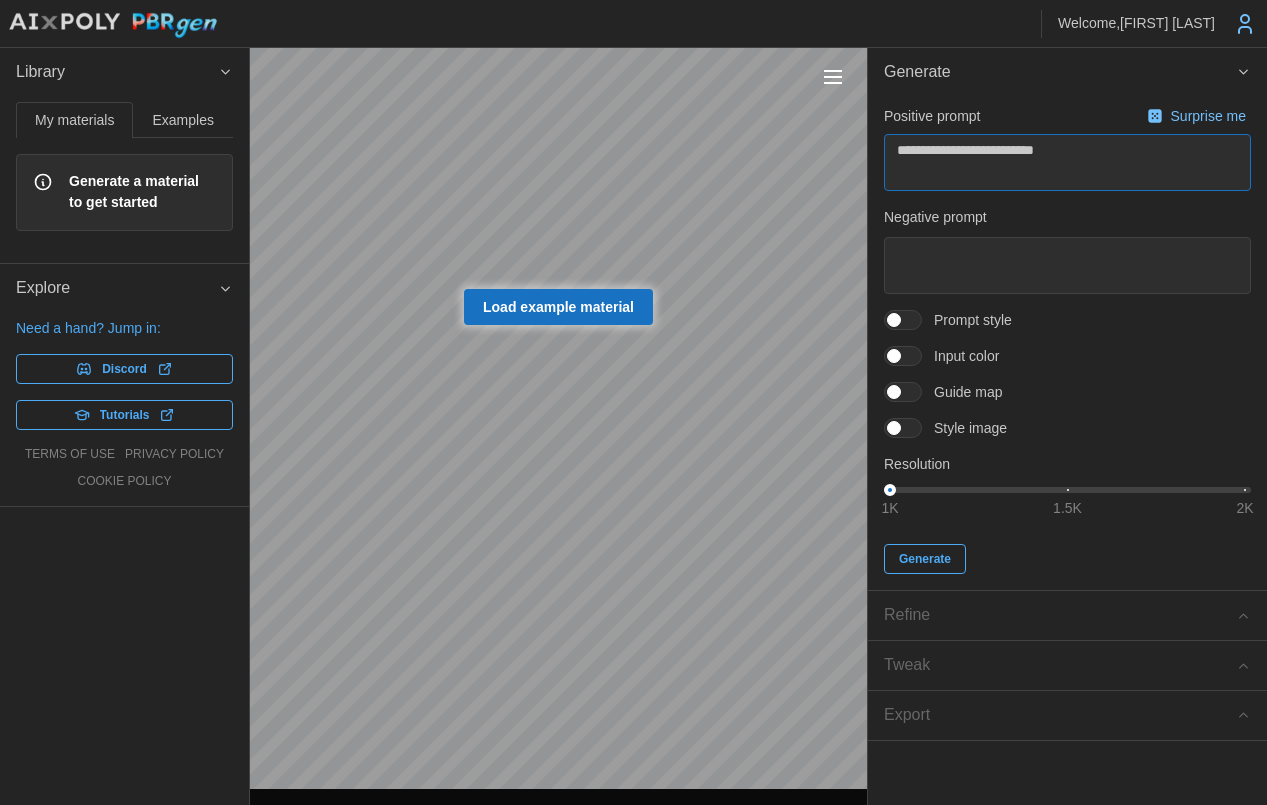 type on "*" 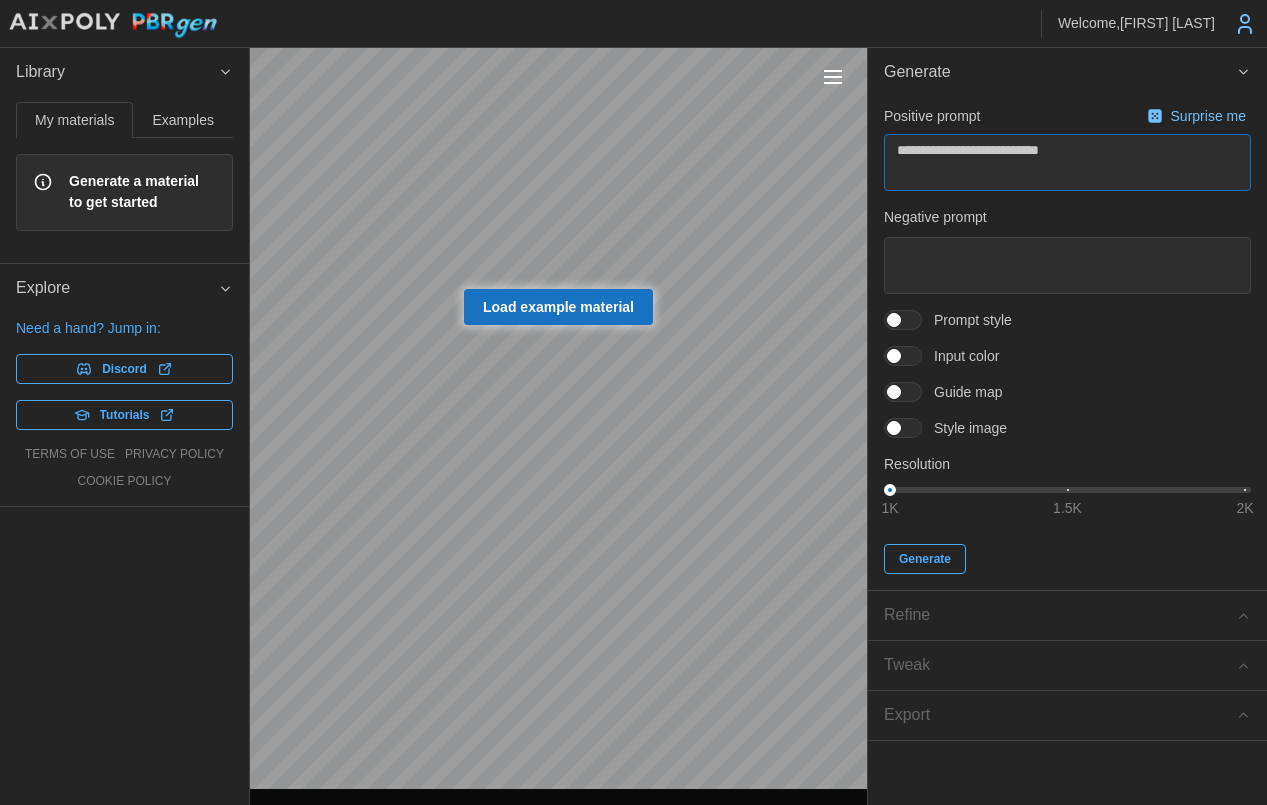 type on "*" 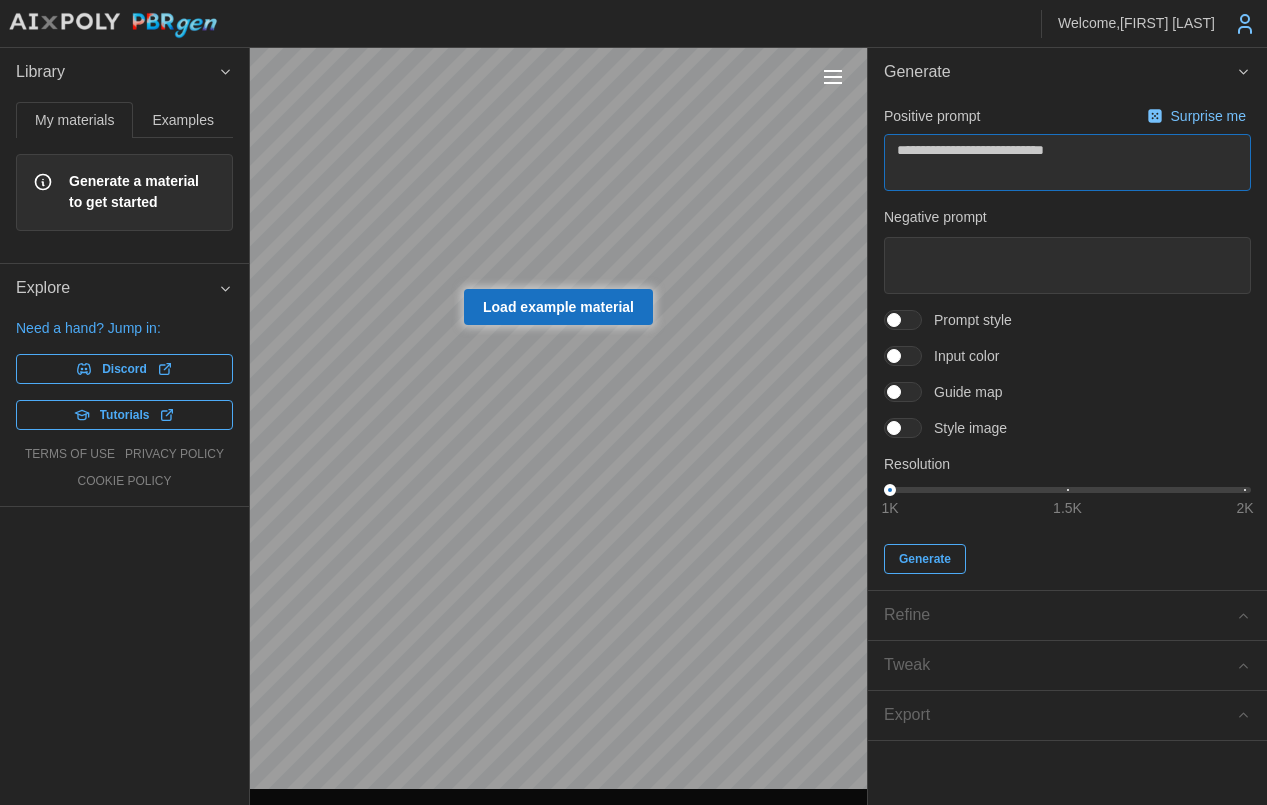 type on "*" 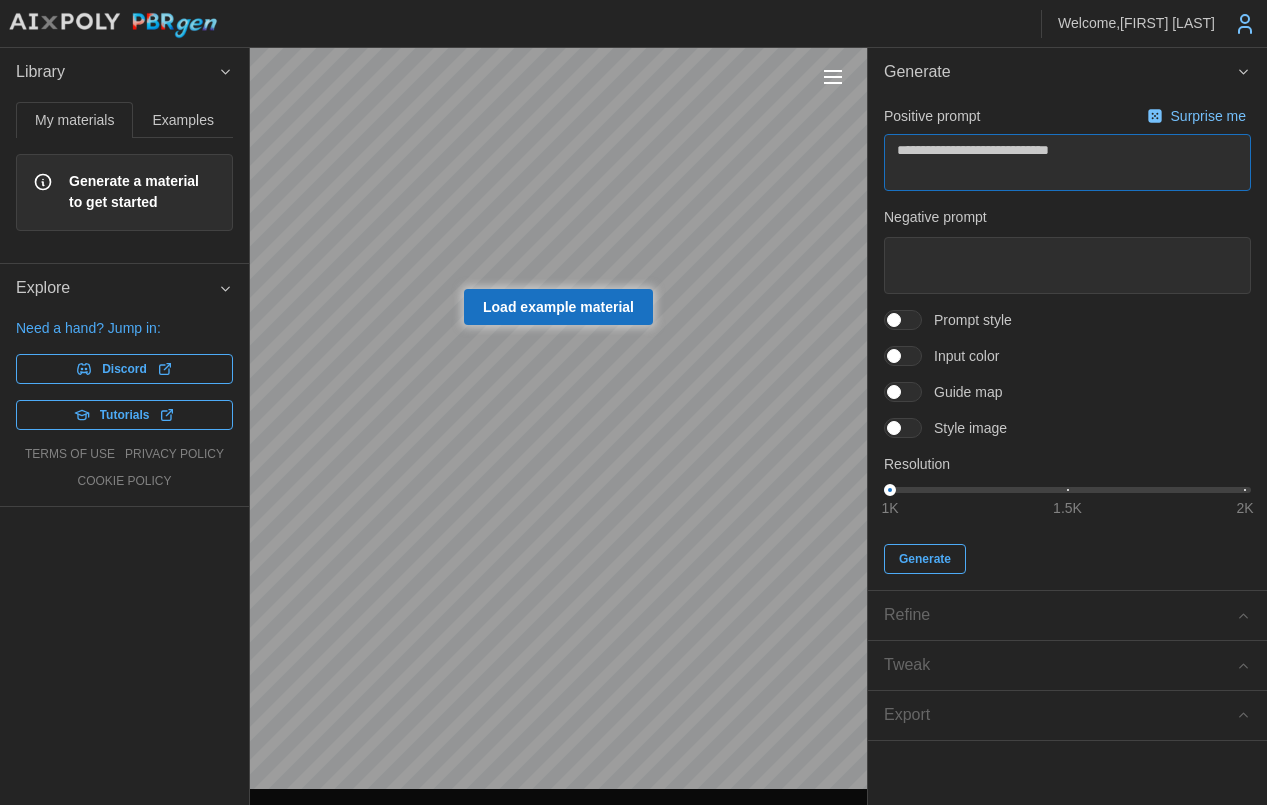 type on "*" 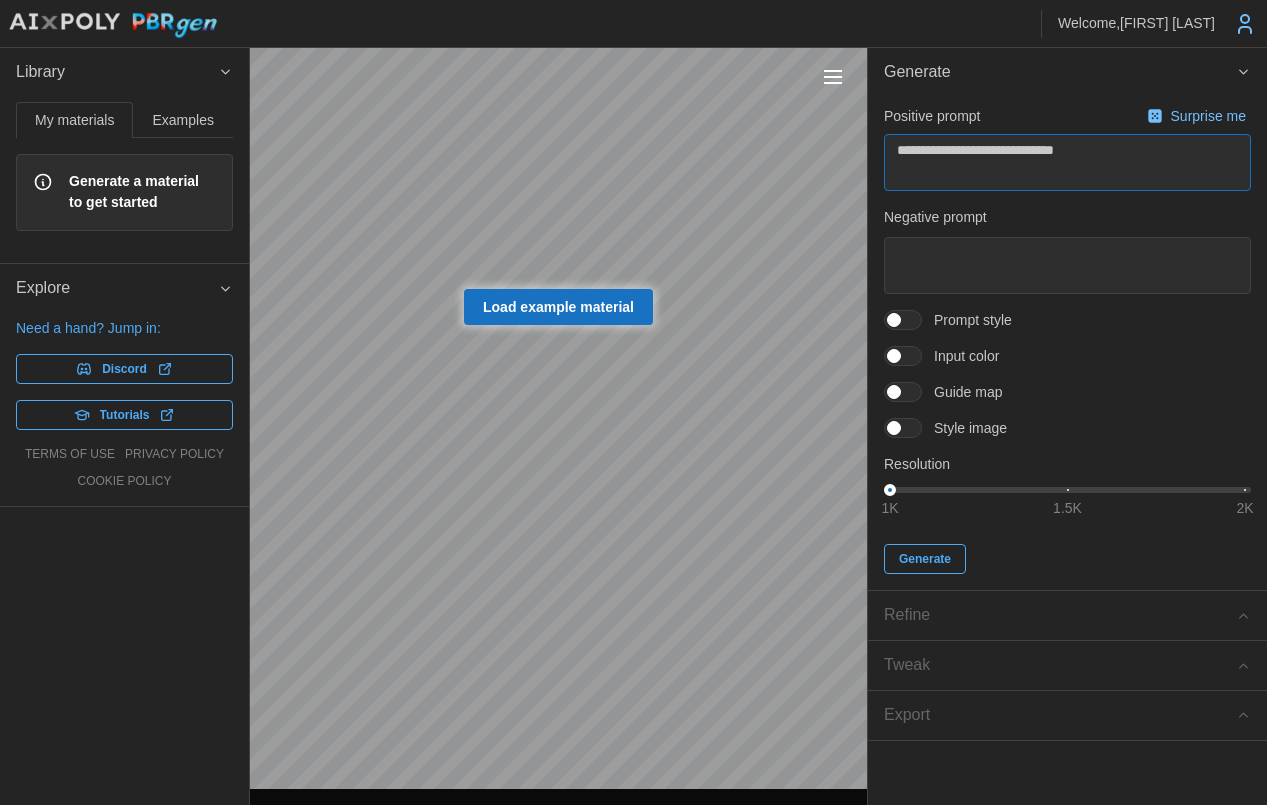 type on "*" 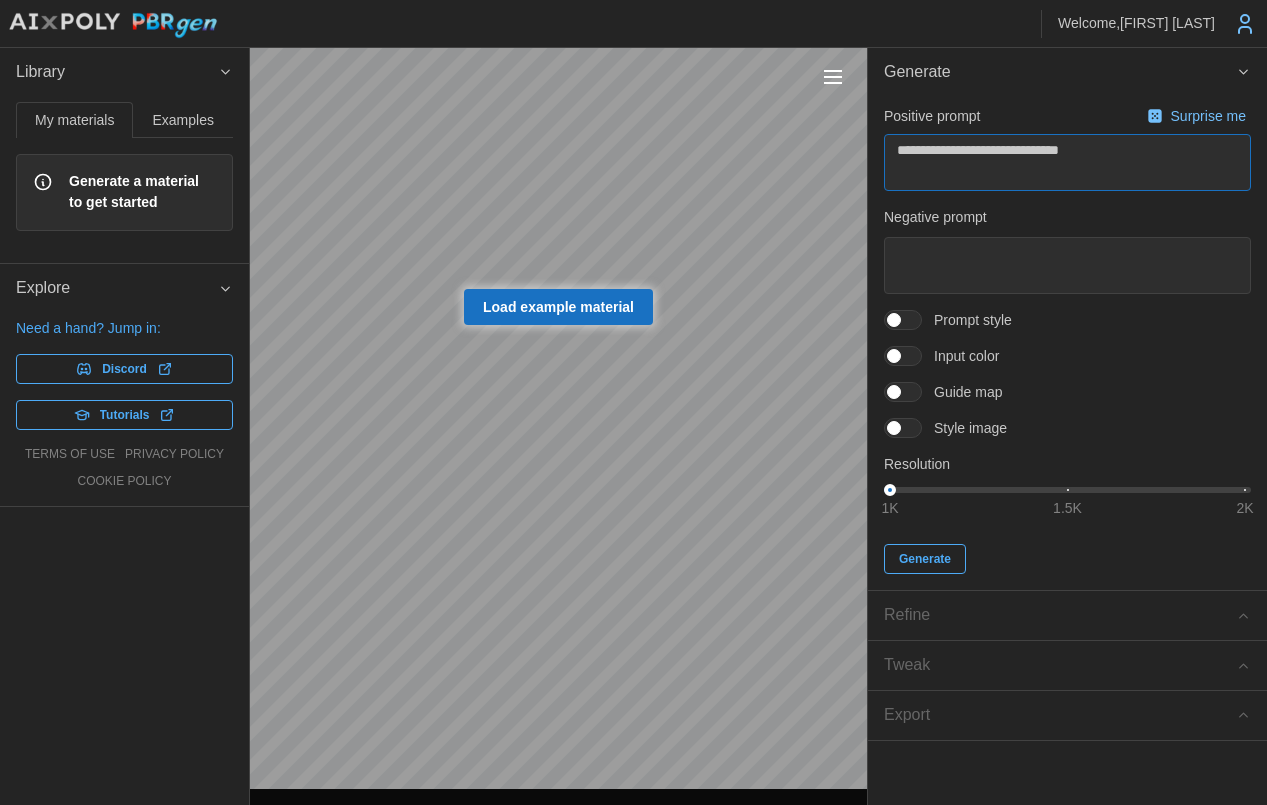 type on "*" 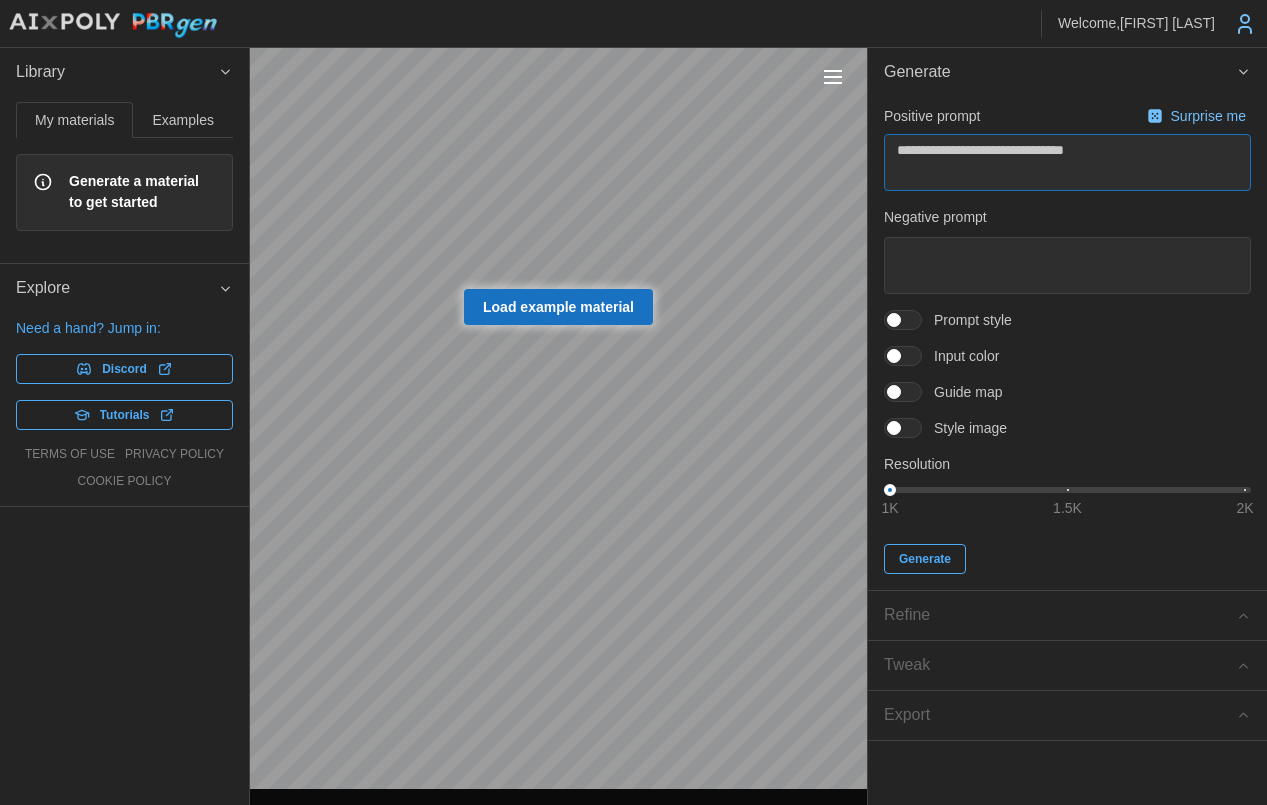 type on "*" 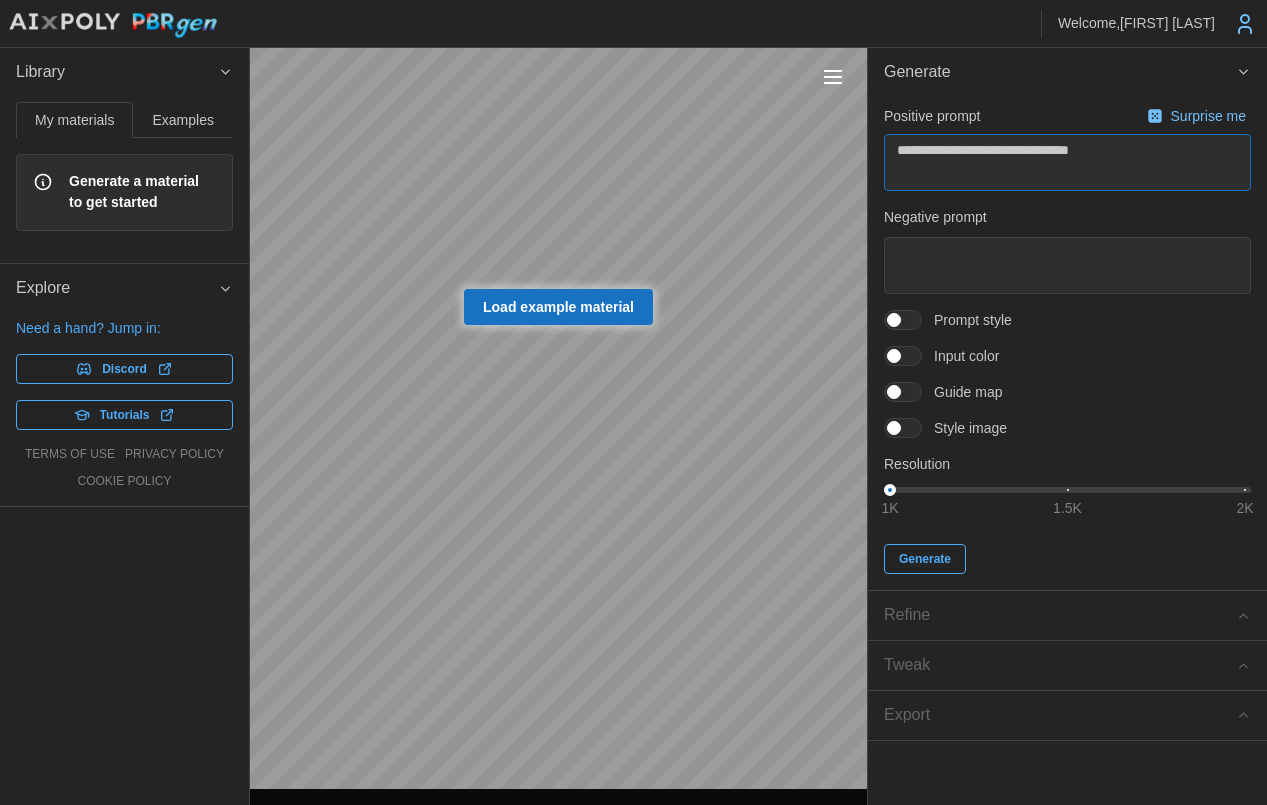 type on "*" 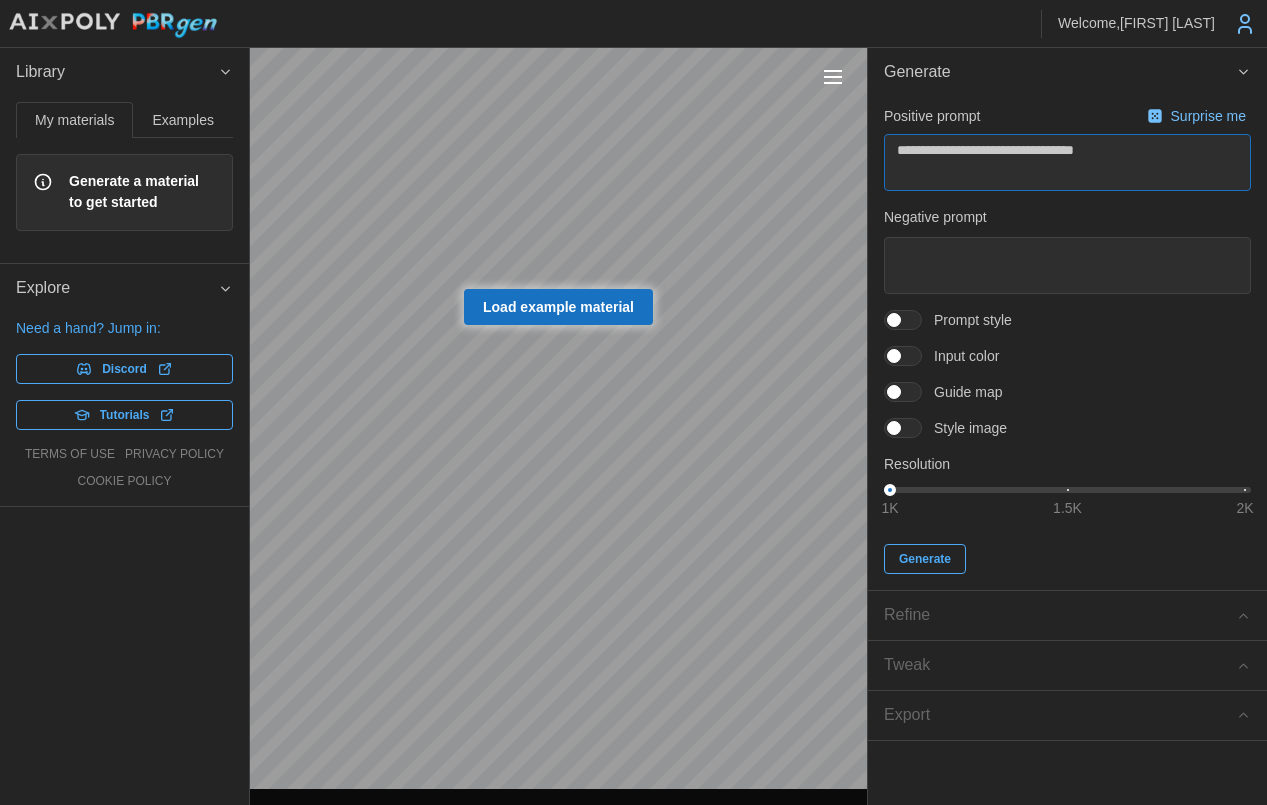 type on "*" 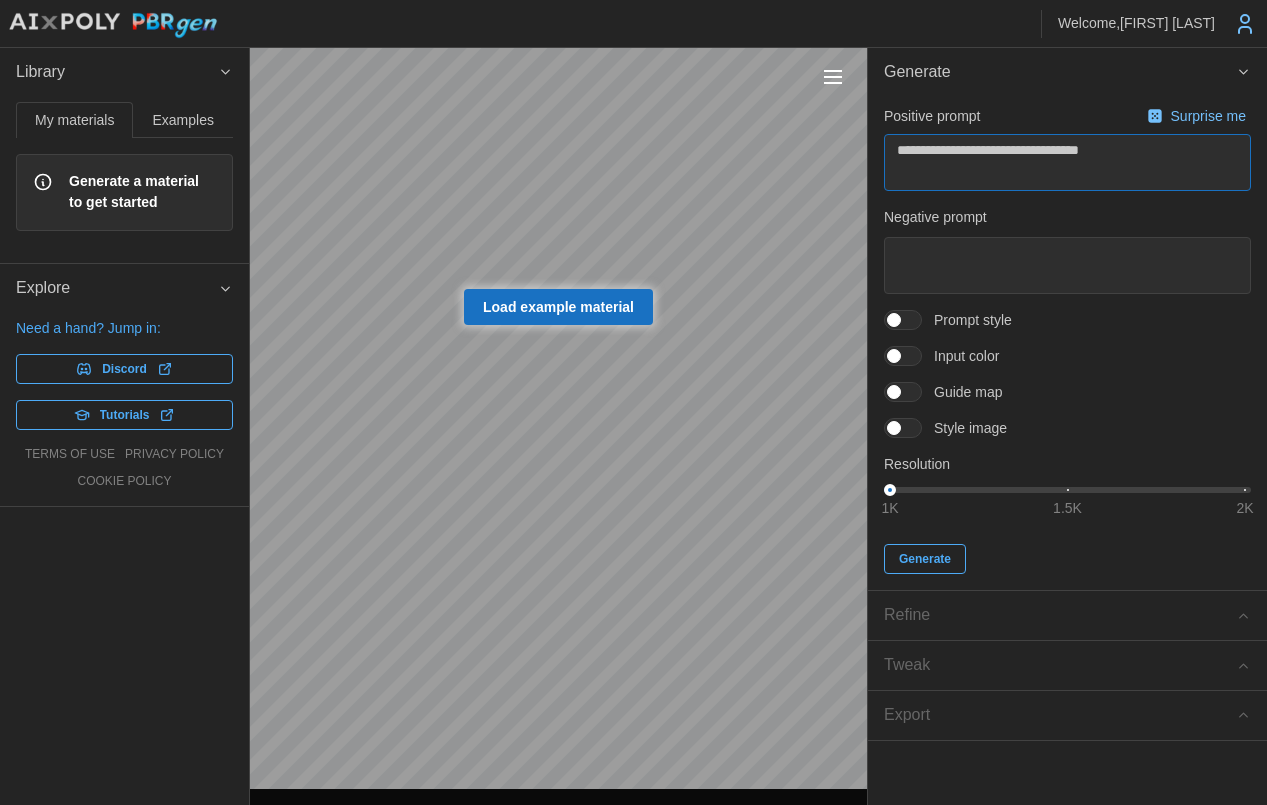 type on "*" 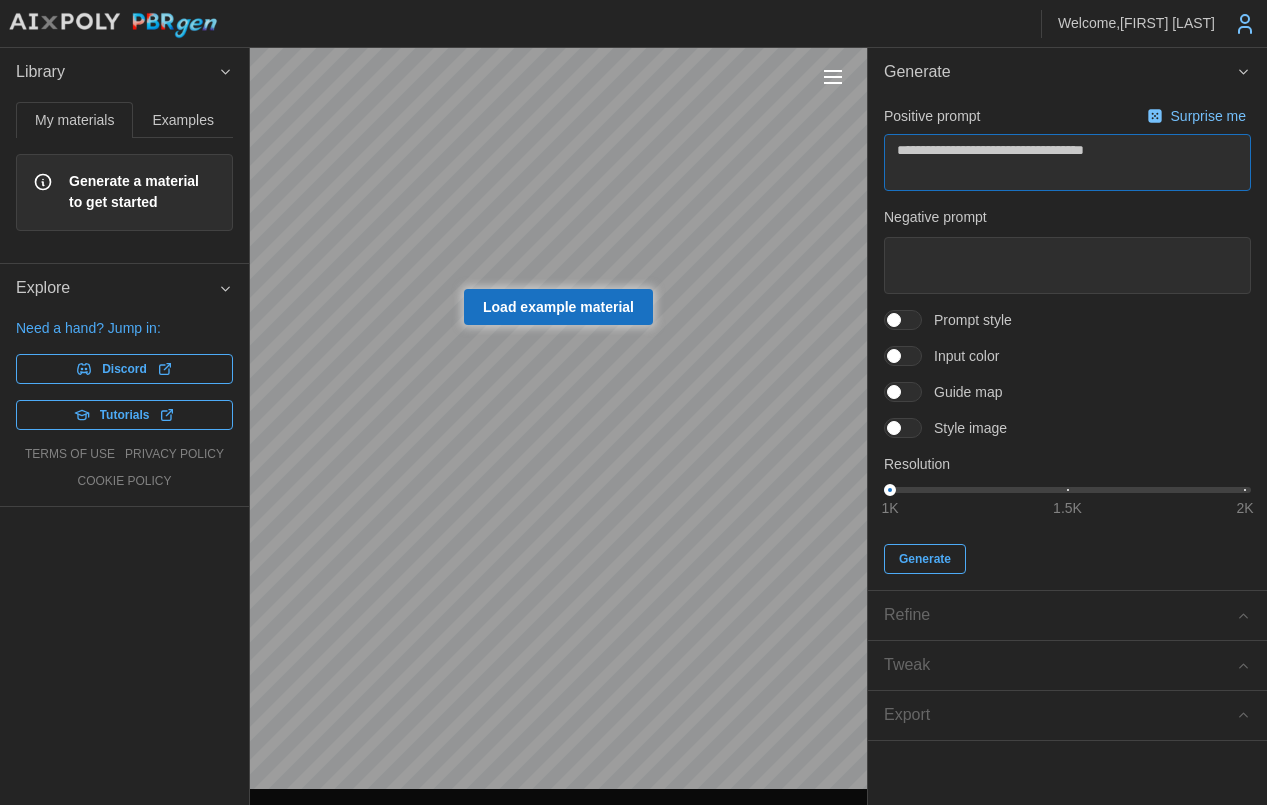 type on "*" 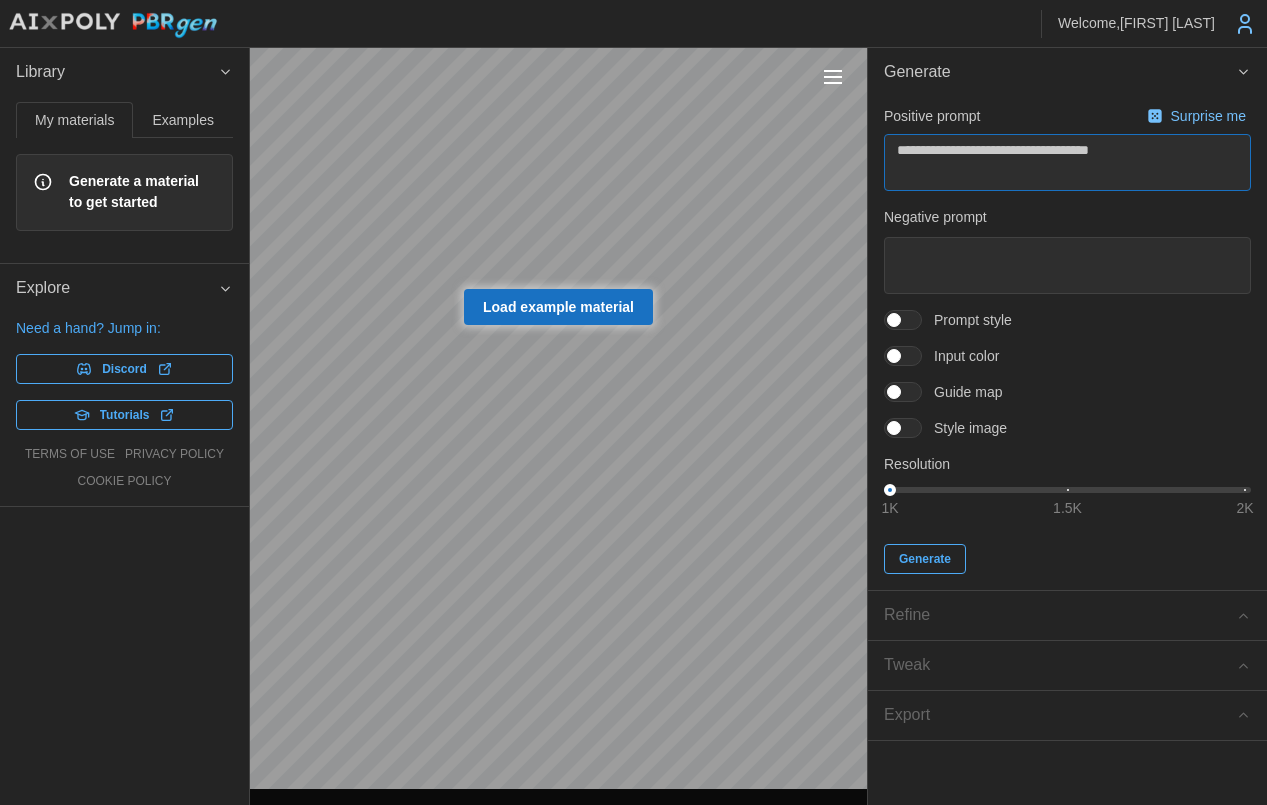 type on "*" 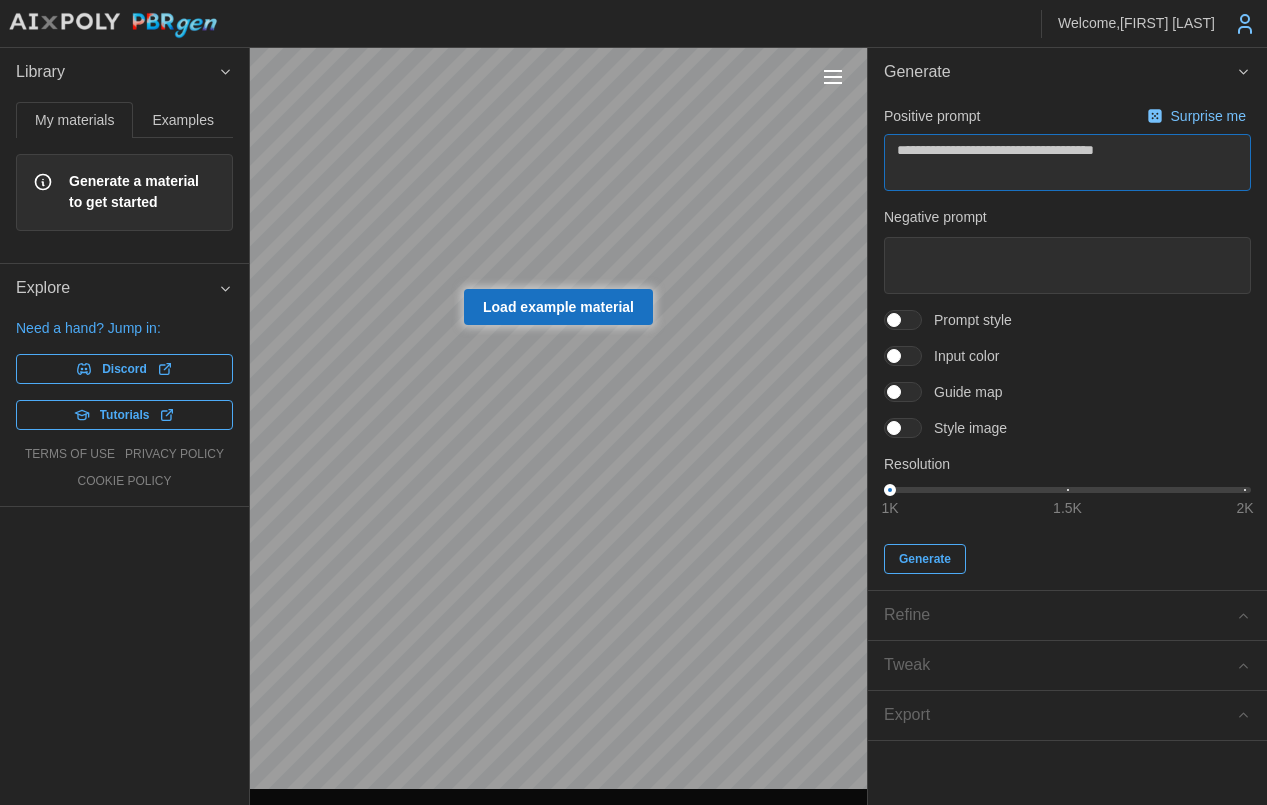 type on "*" 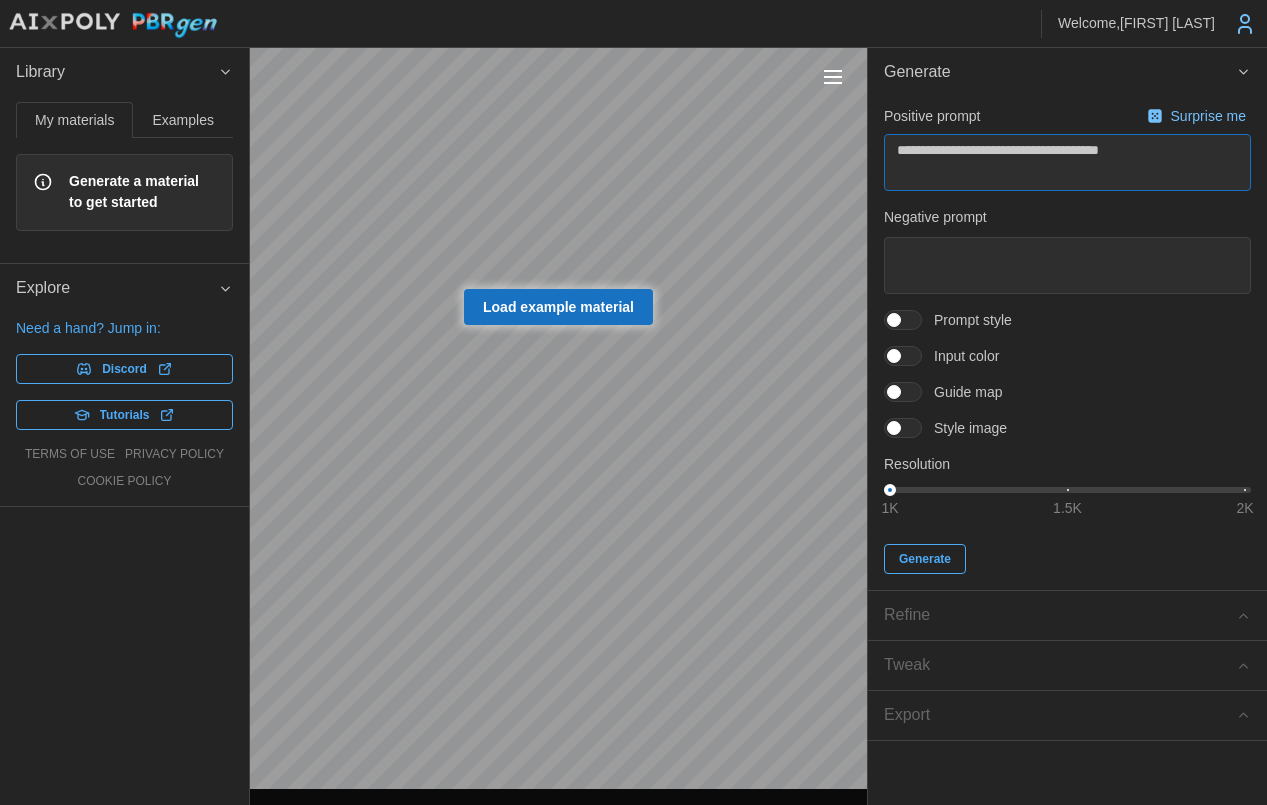 type on "*" 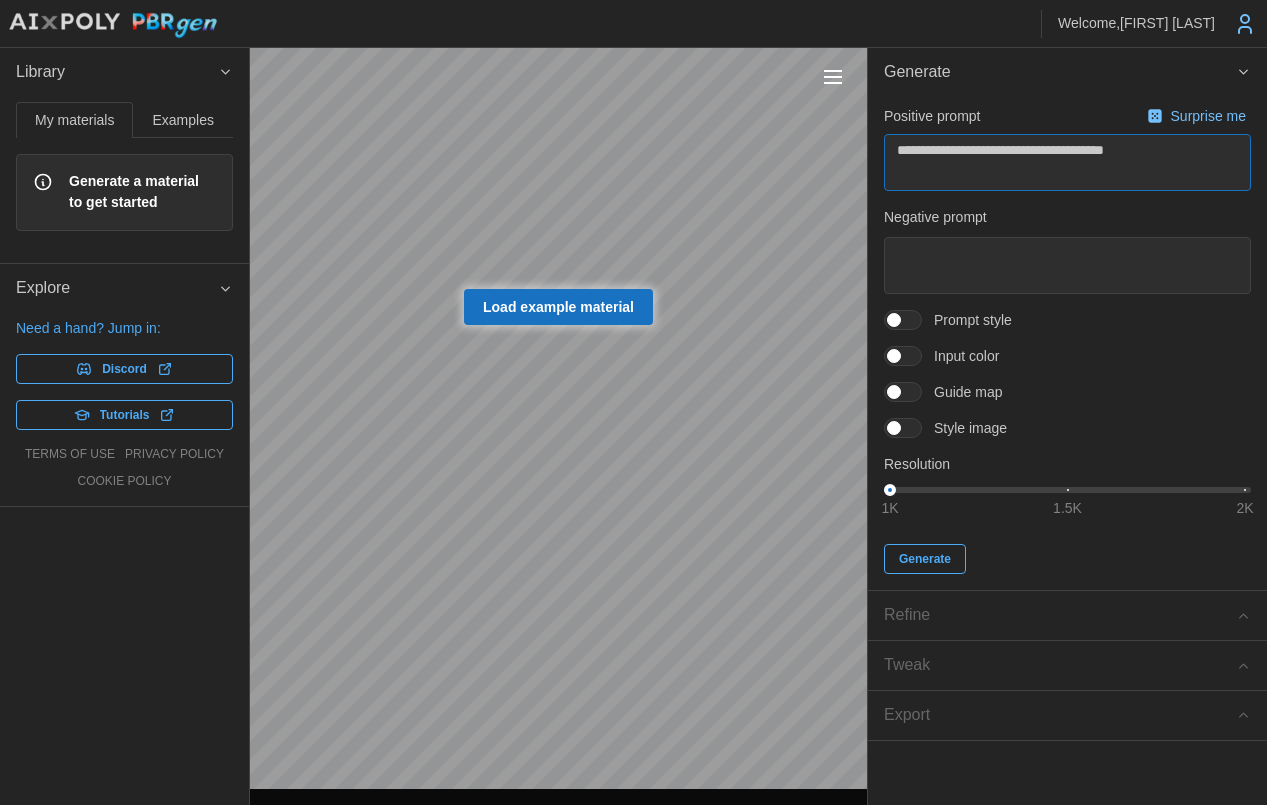 type on "*" 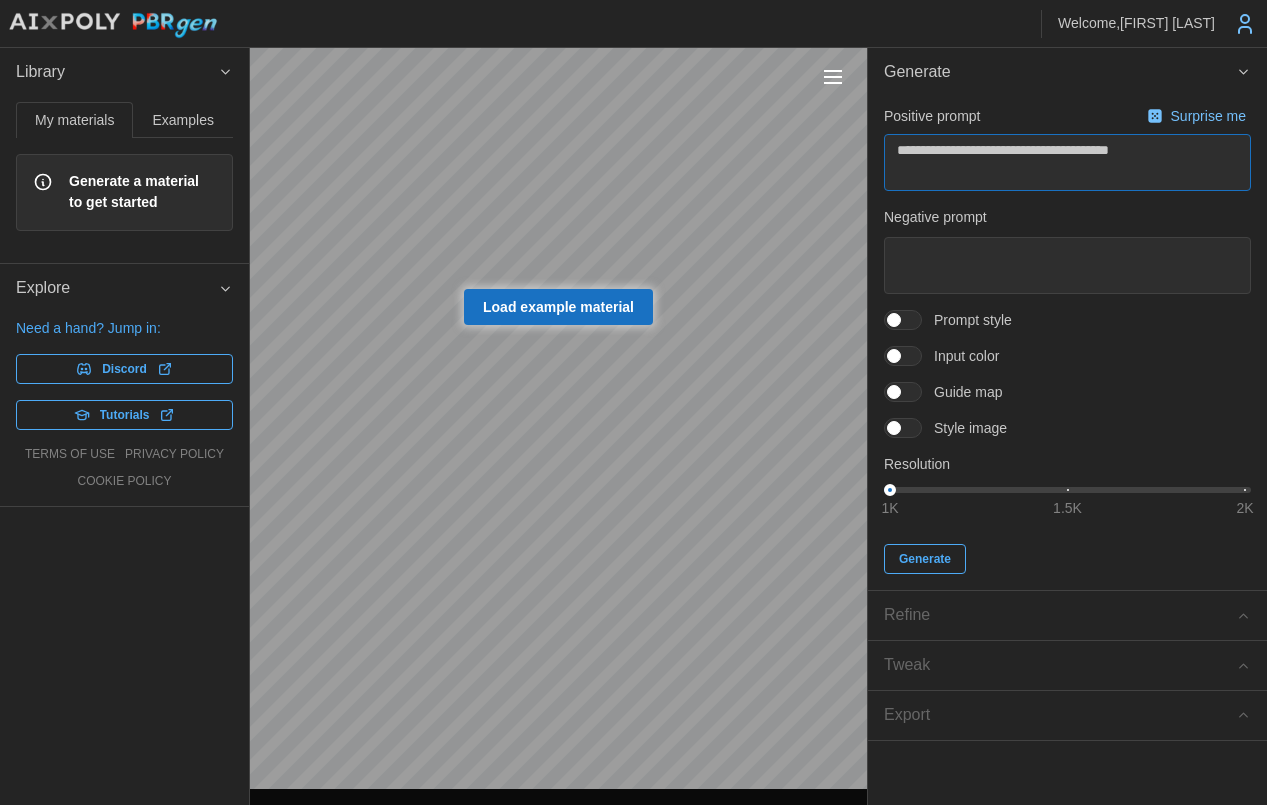 type on "*" 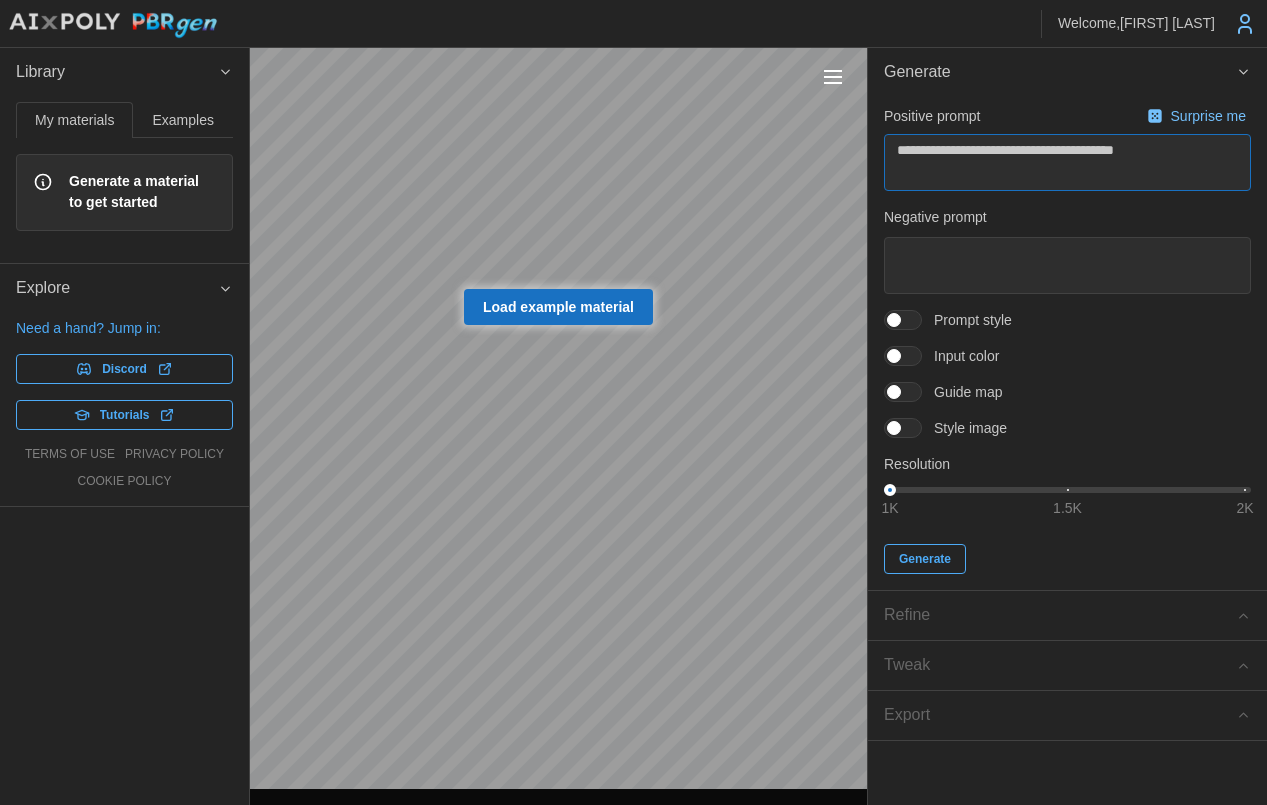 type on "*" 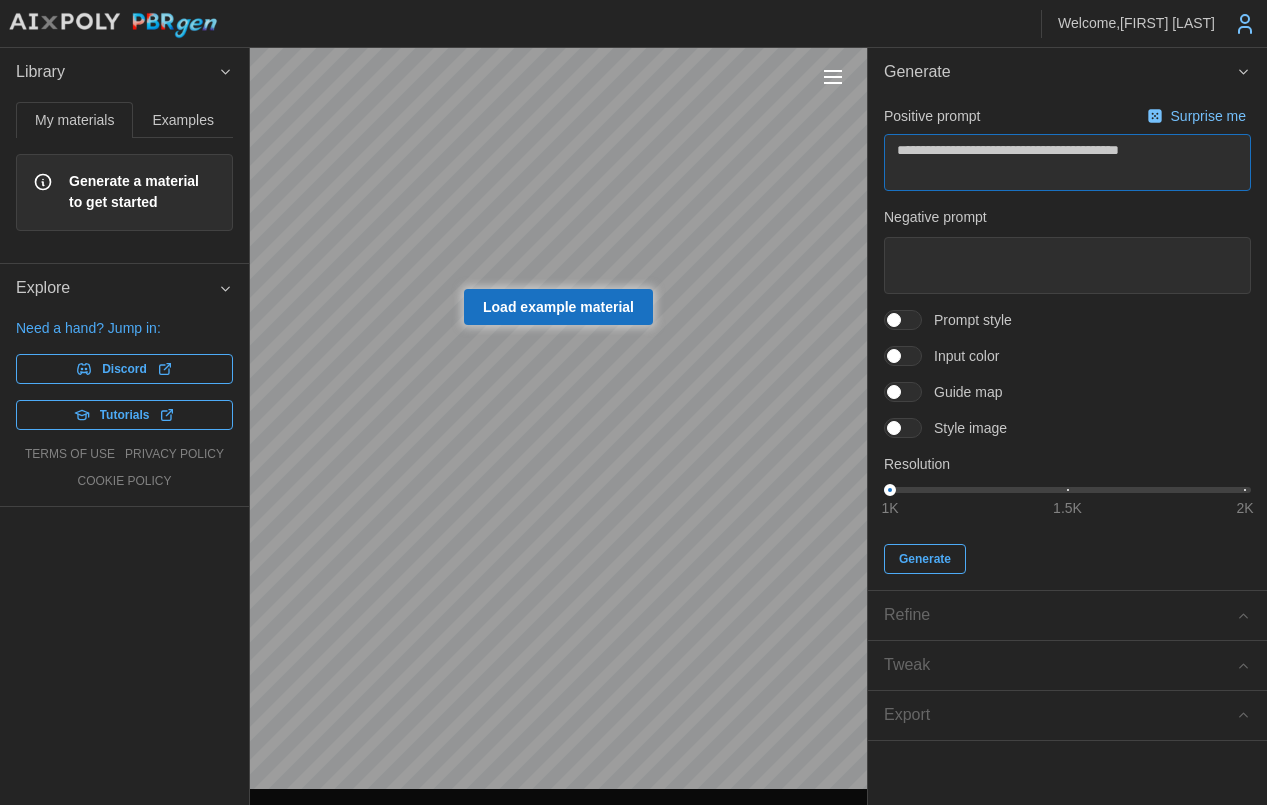 type on "*" 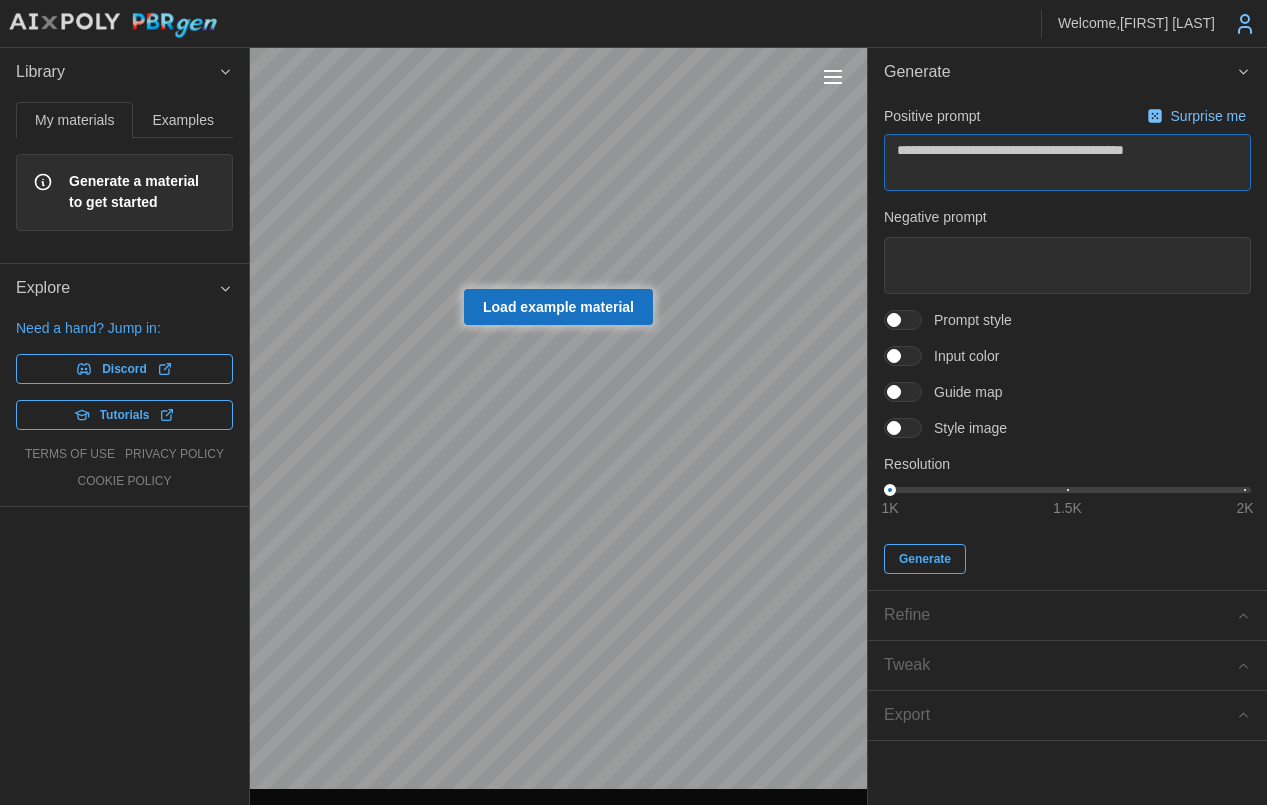 type on "*" 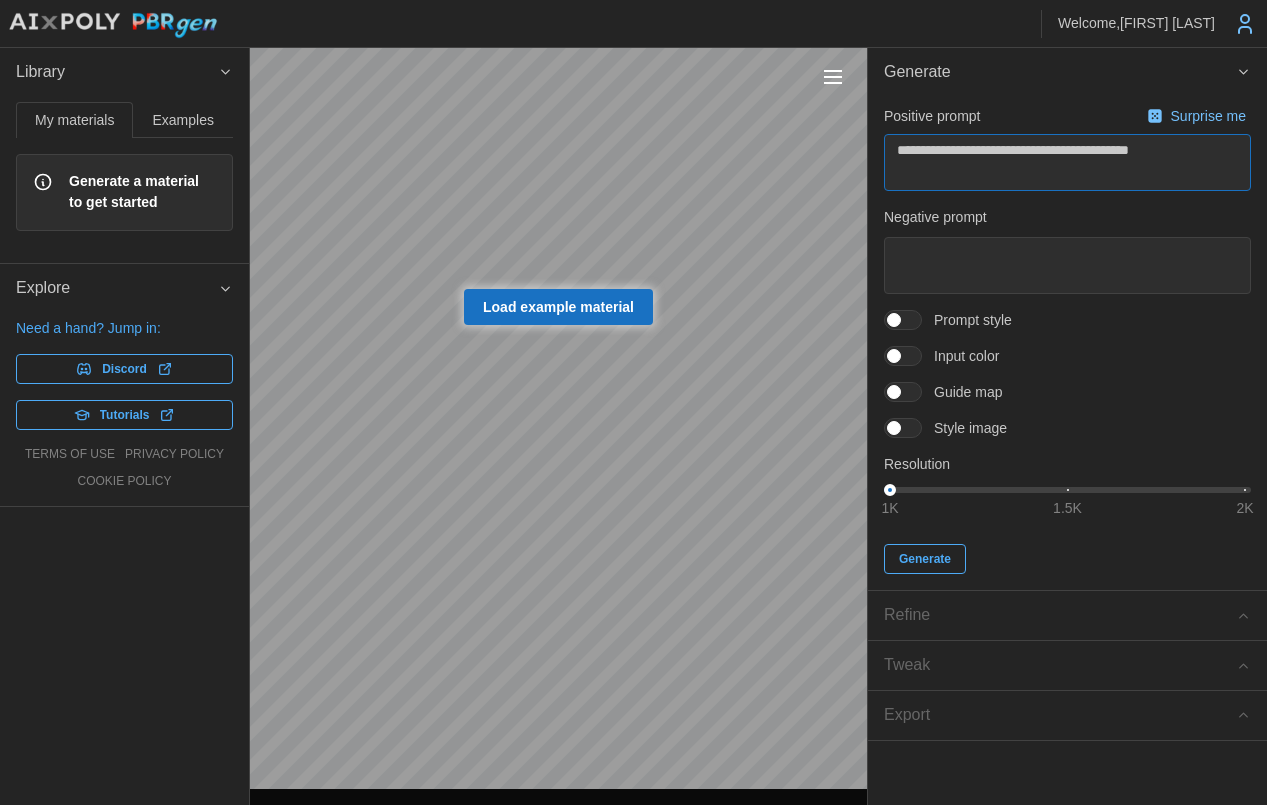 type on "*" 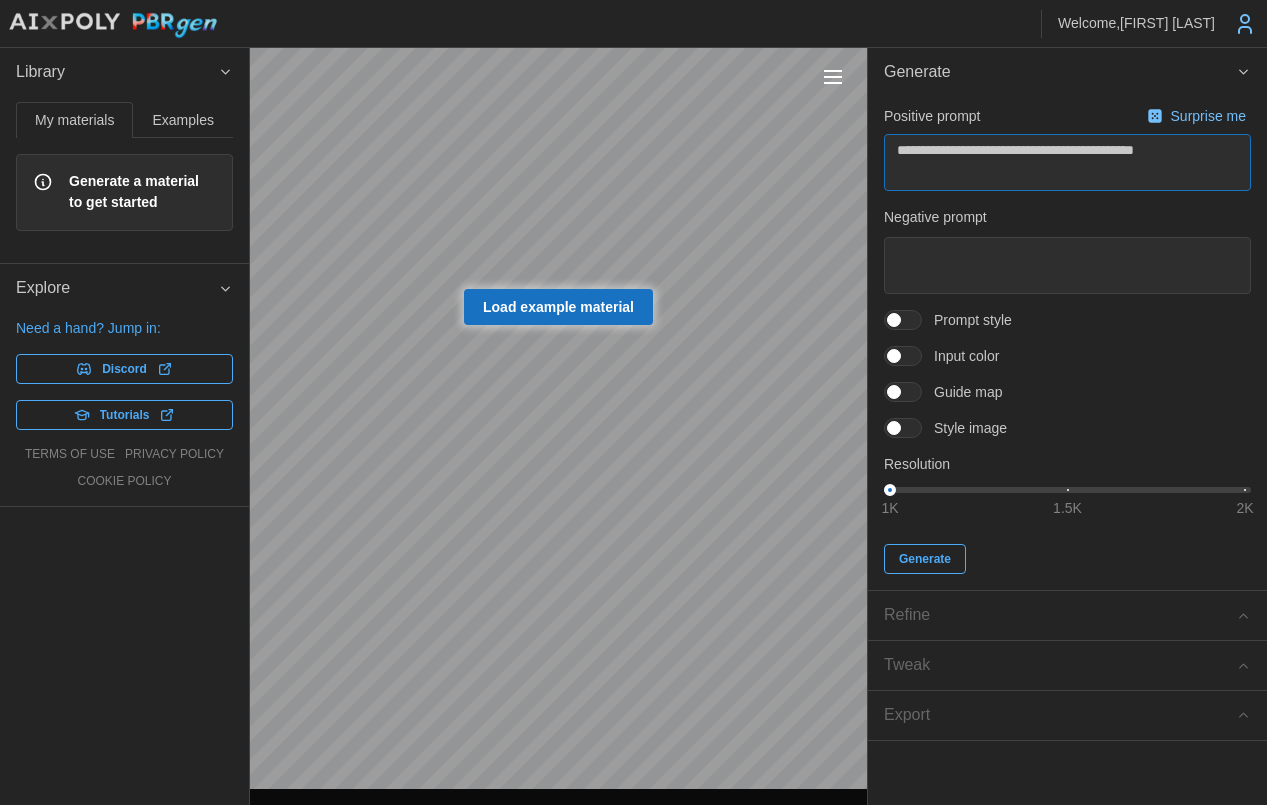type on "*" 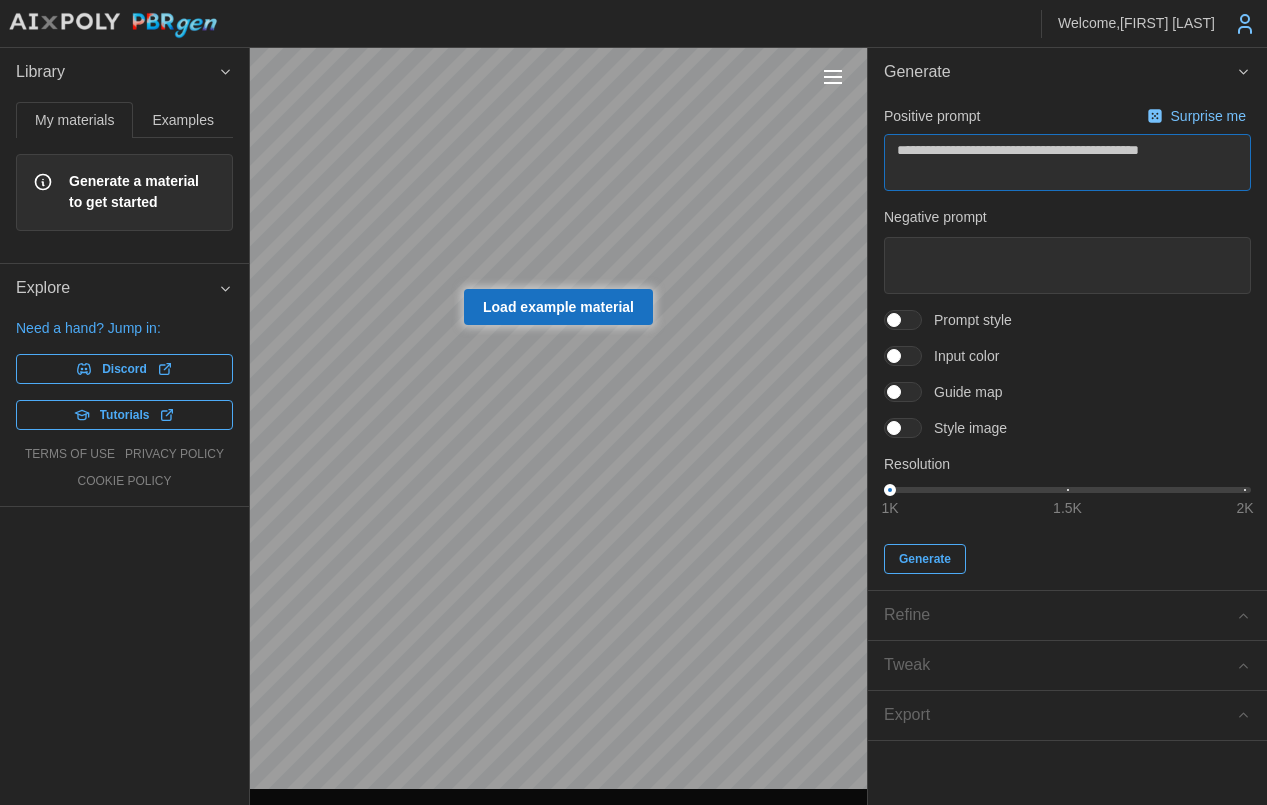 type on "*" 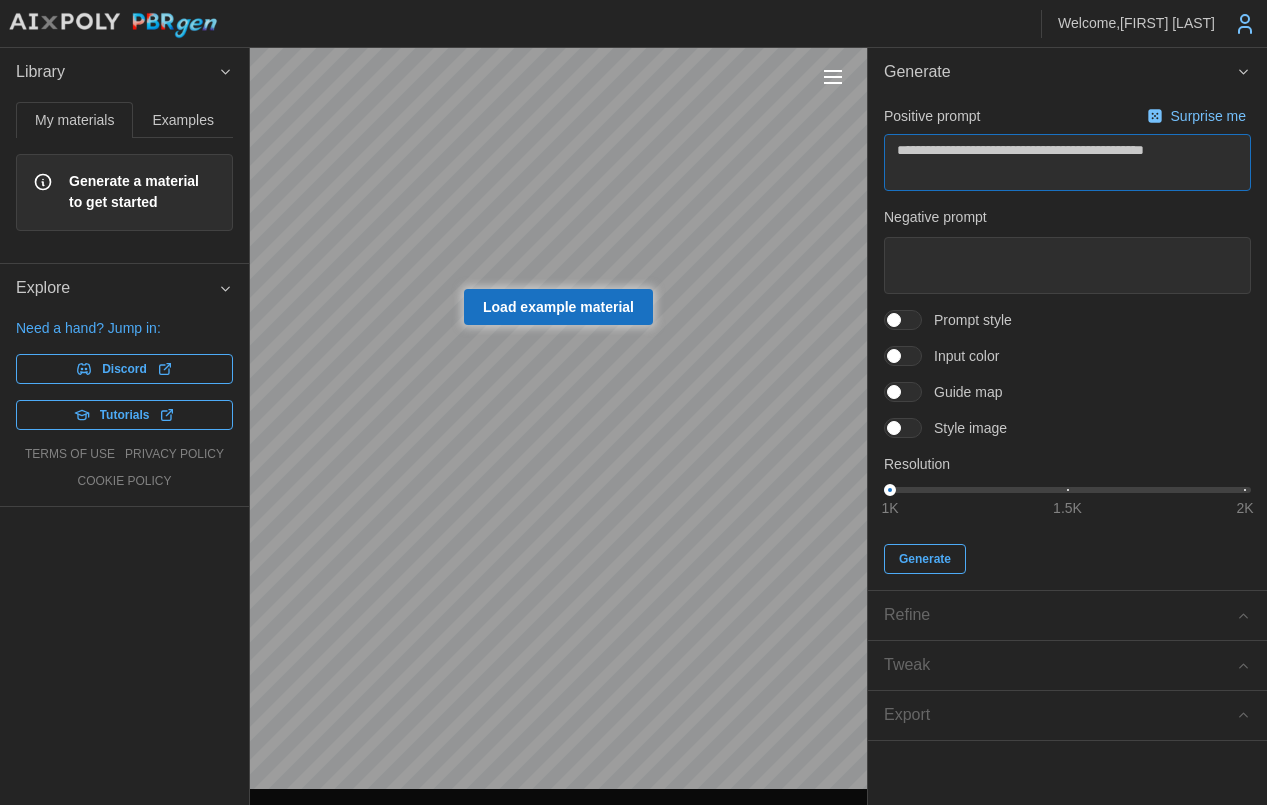 type on "*" 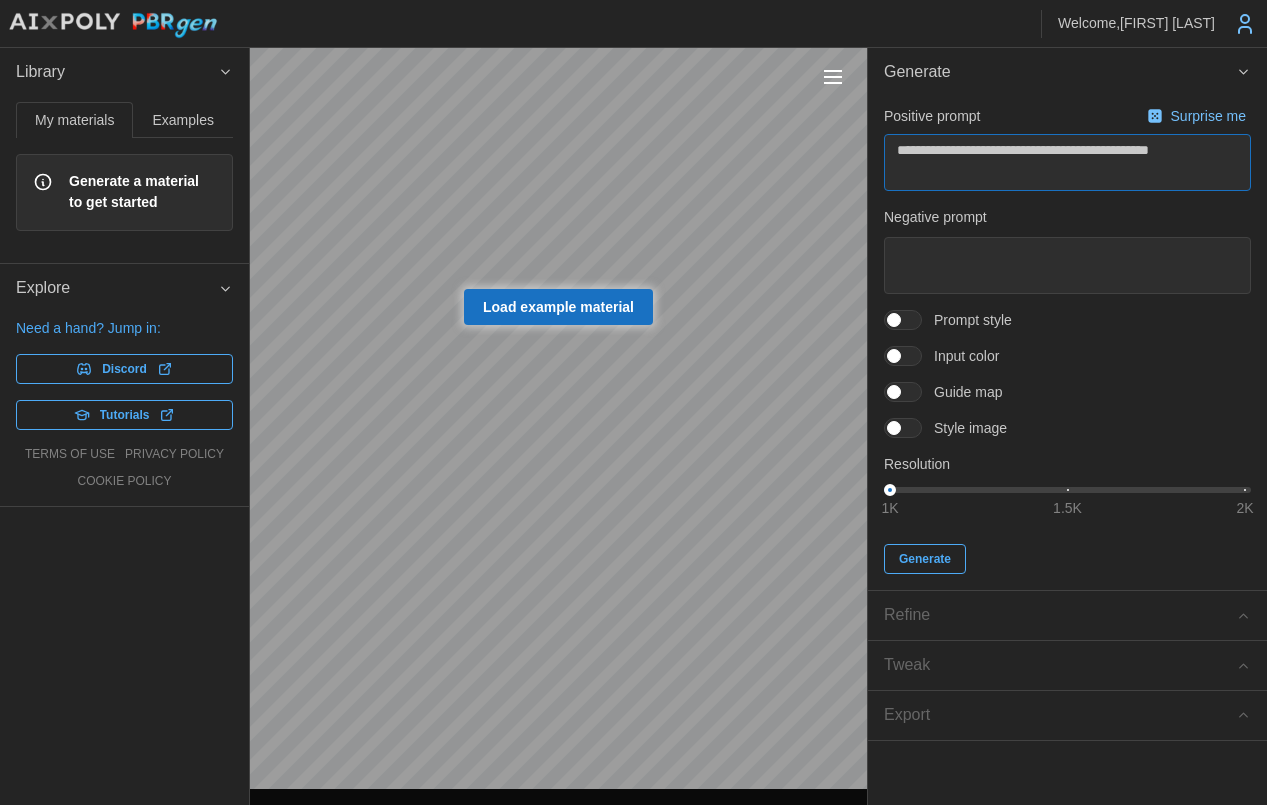 type on "*" 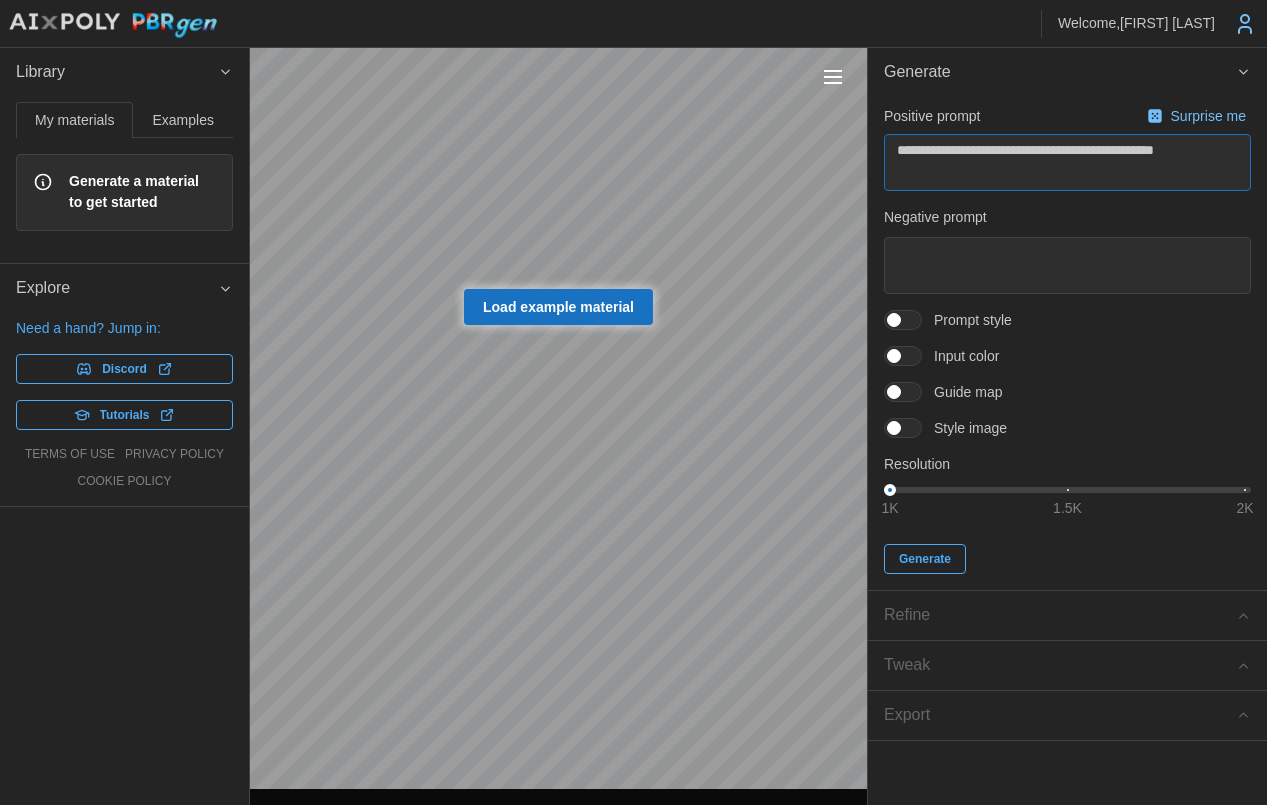 type on "*" 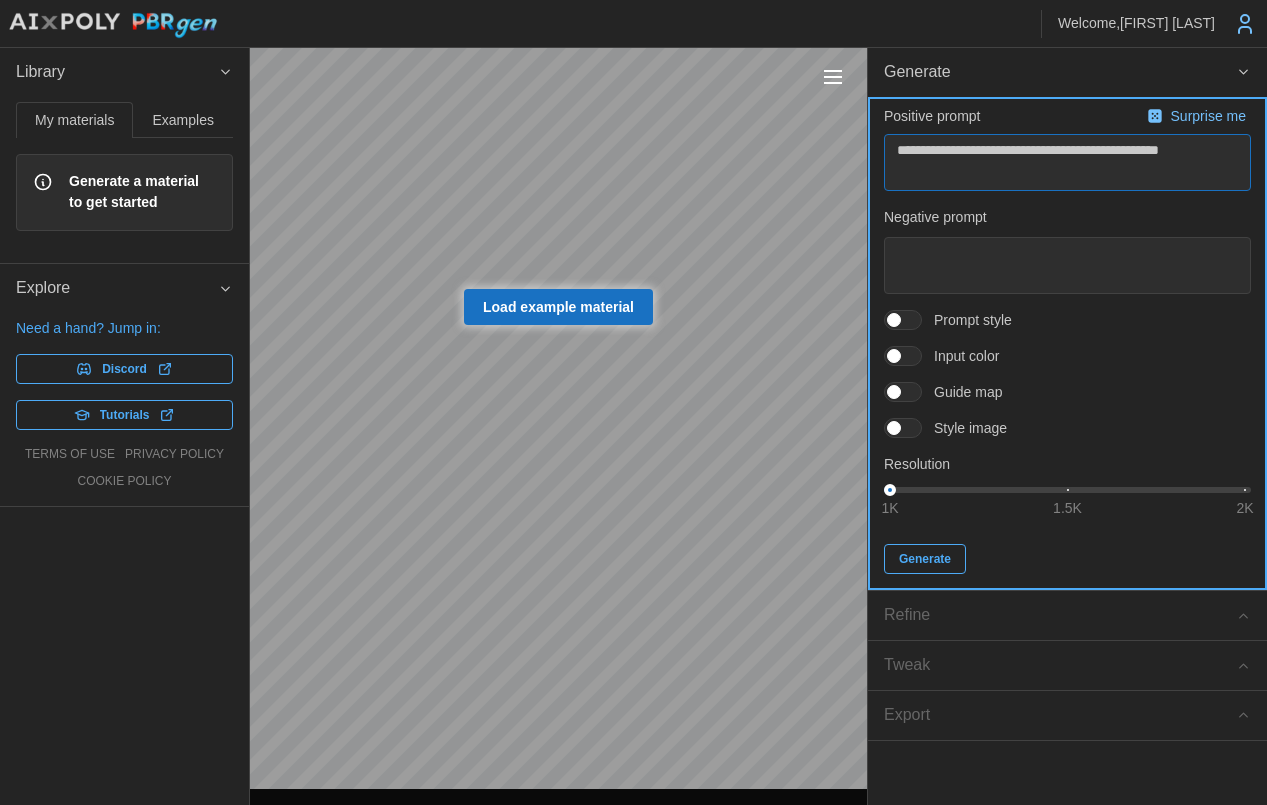 type on "**********" 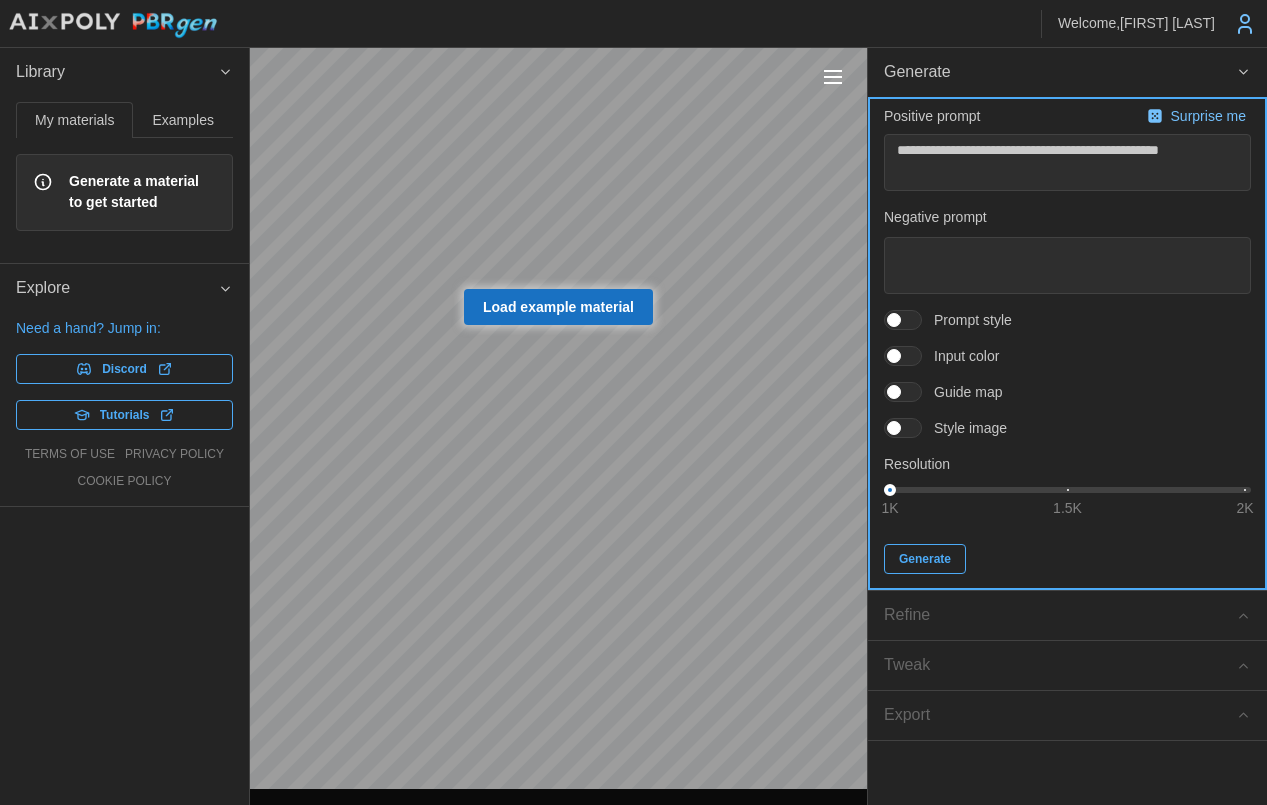 click on "Generate" at bounding box center [925, 559] 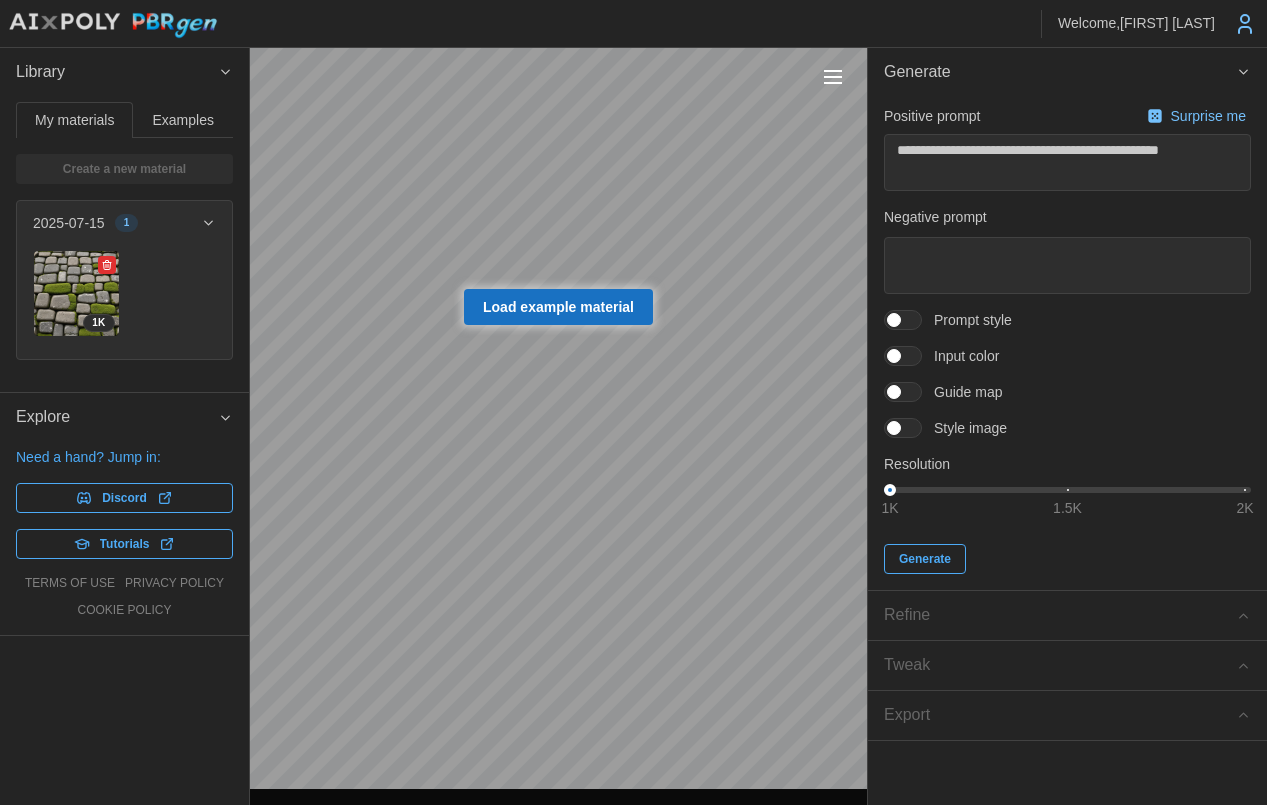 click at bounding box center (76, 293) 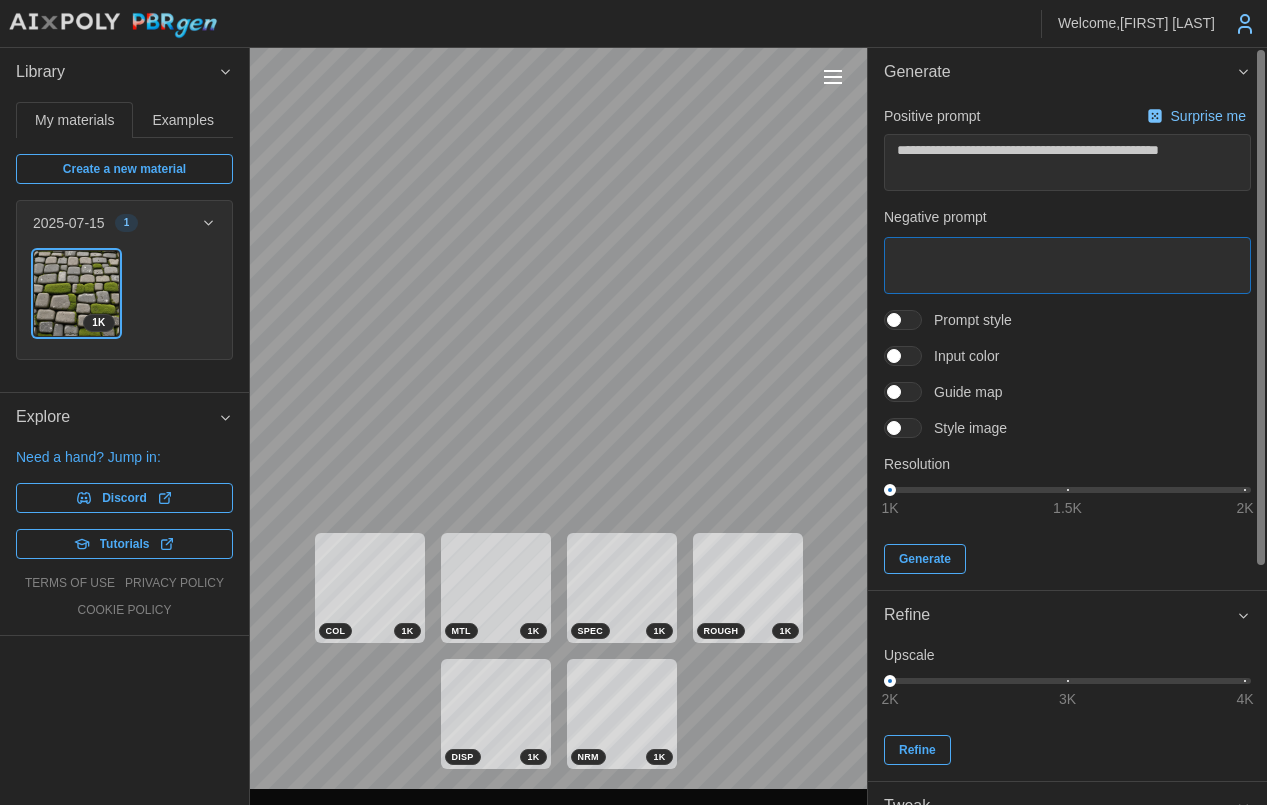 click at bounding box center (1067, 265) 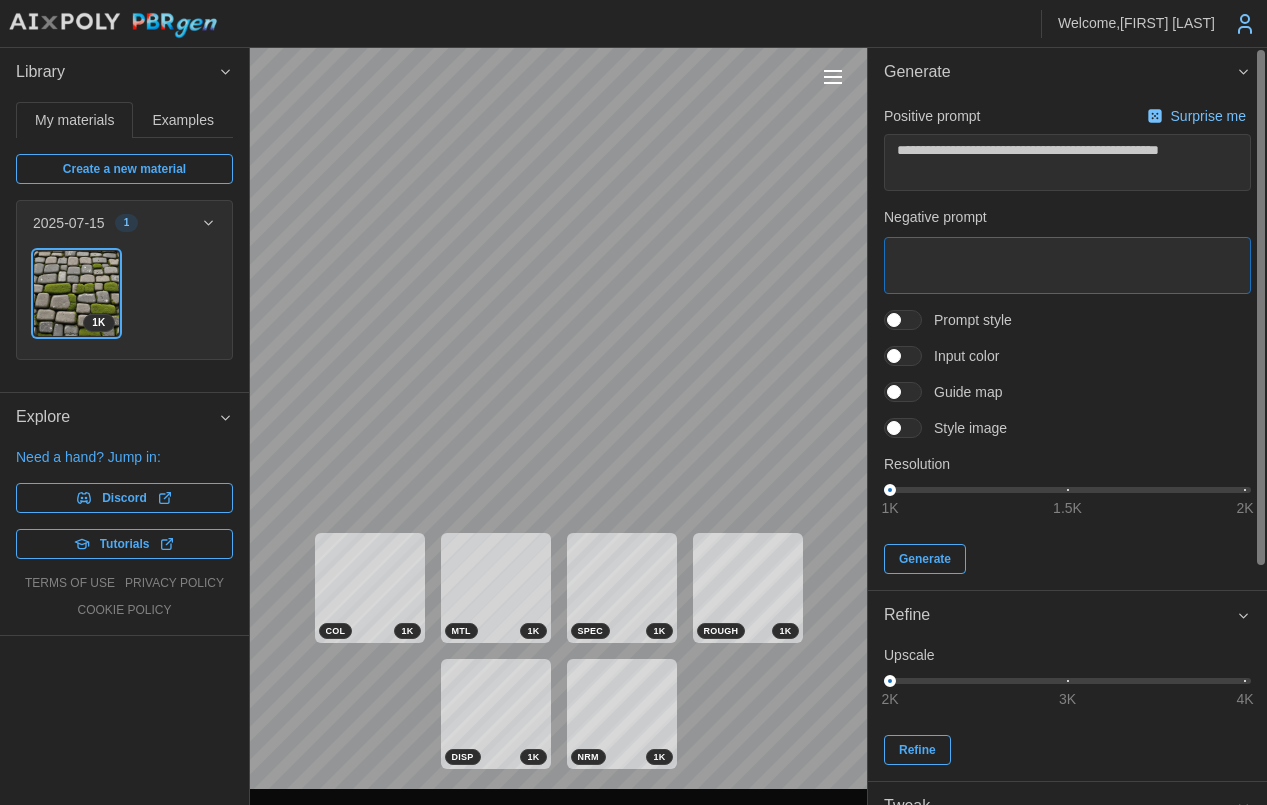 type on "*" 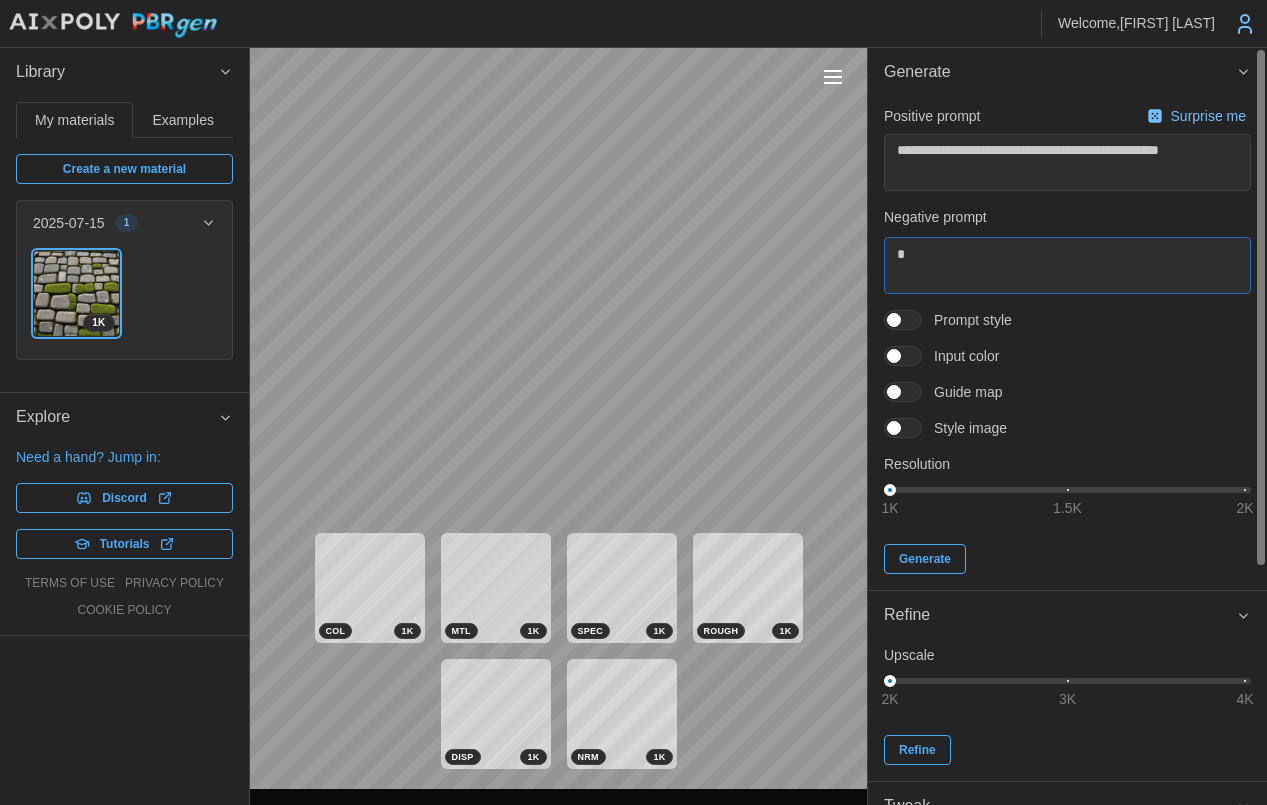 type on "*" 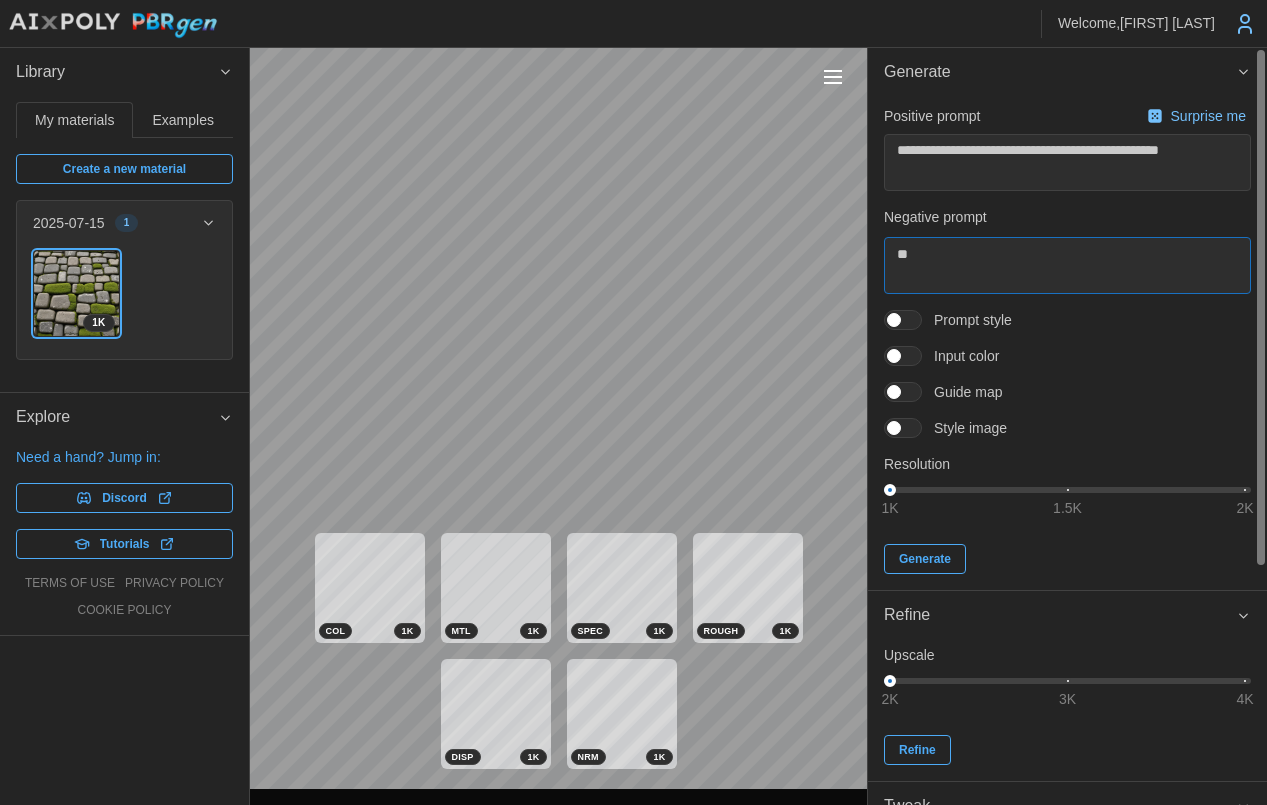 type on "*" 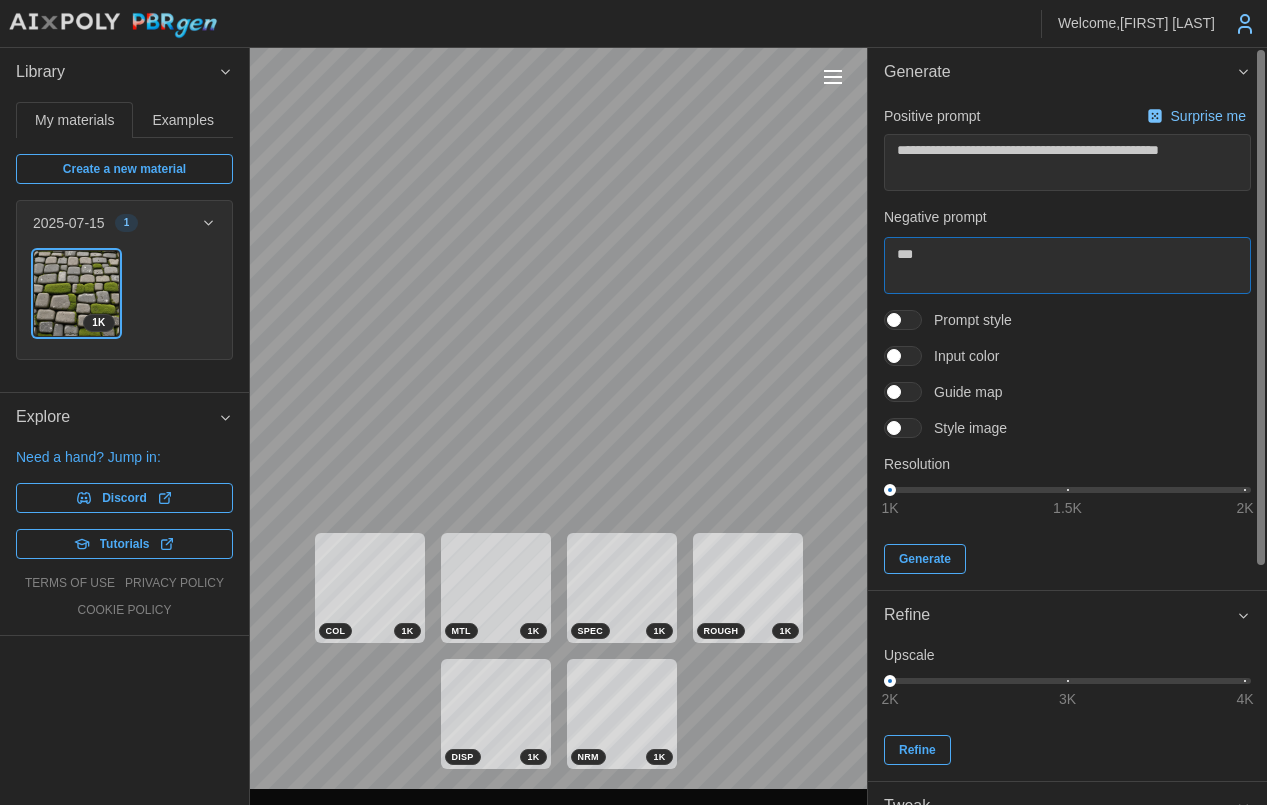 type on "*" 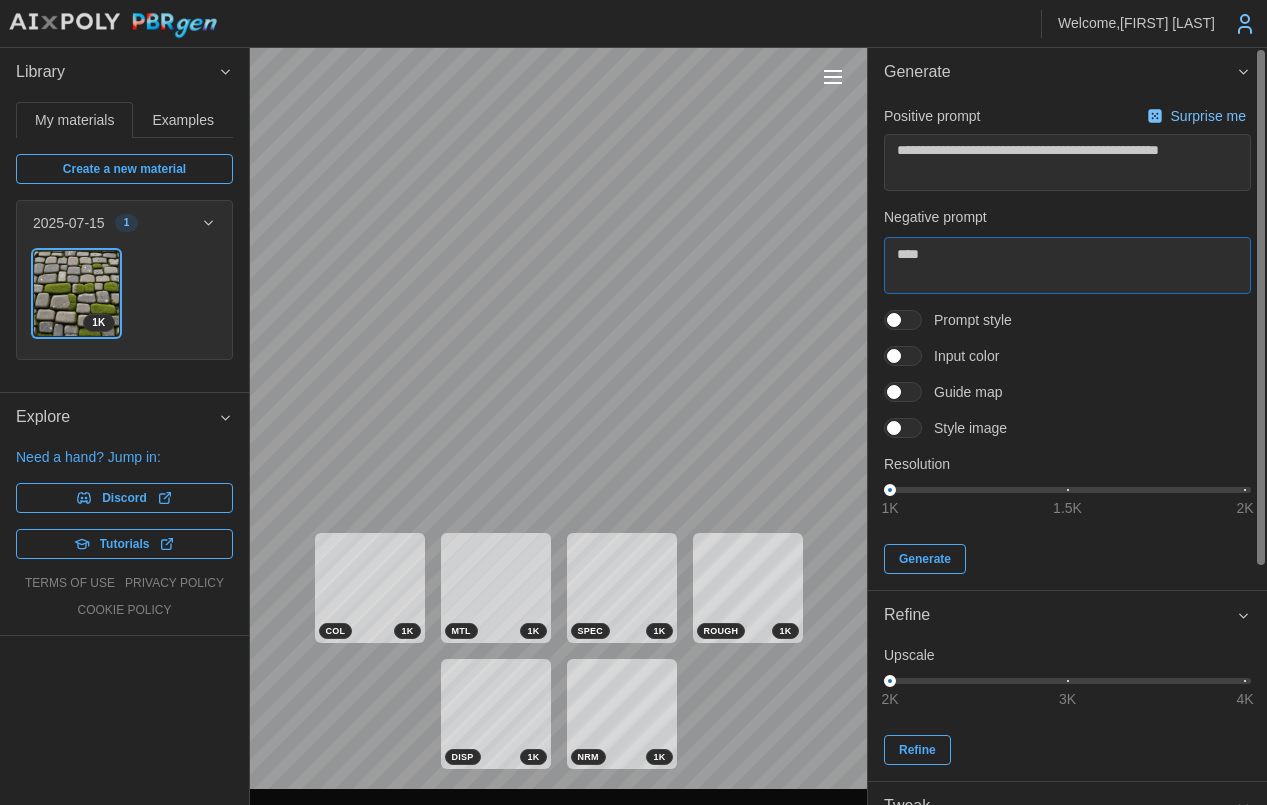 type on "*" 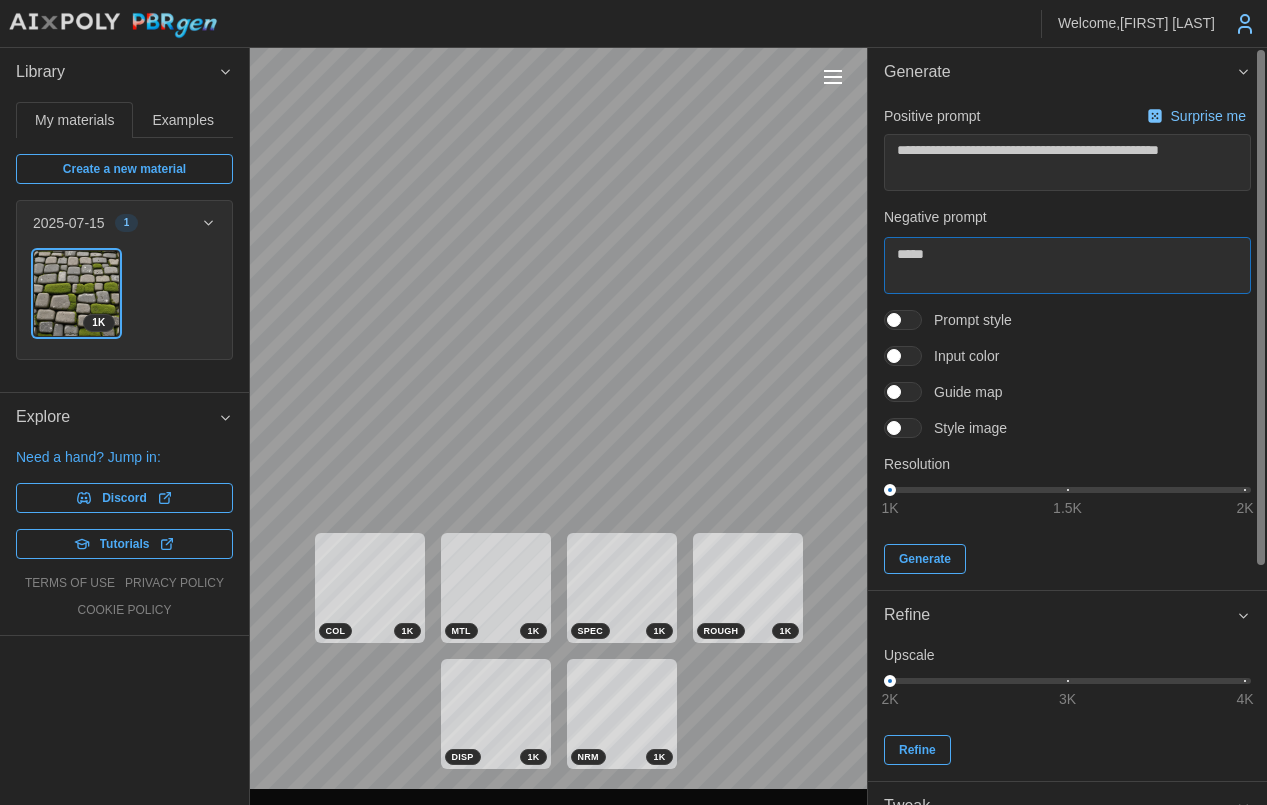 type on "******" 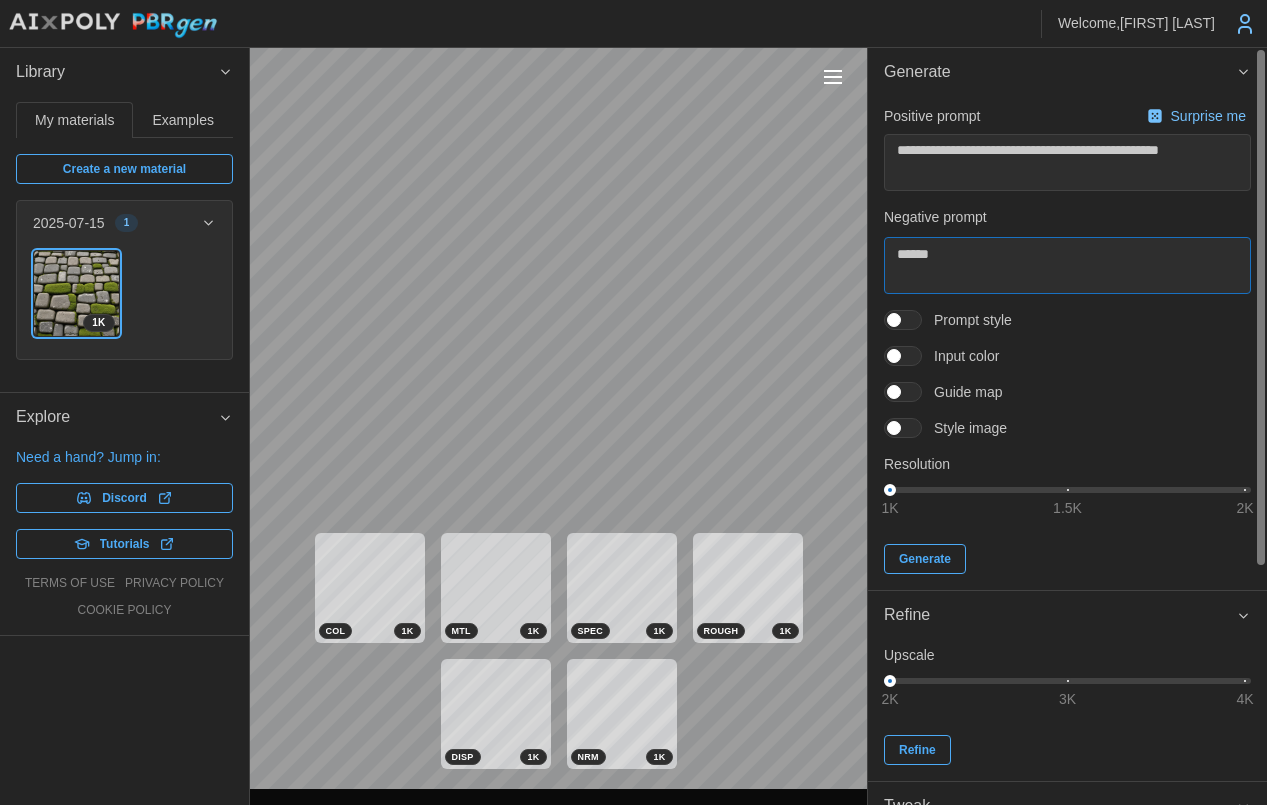 type on "*" 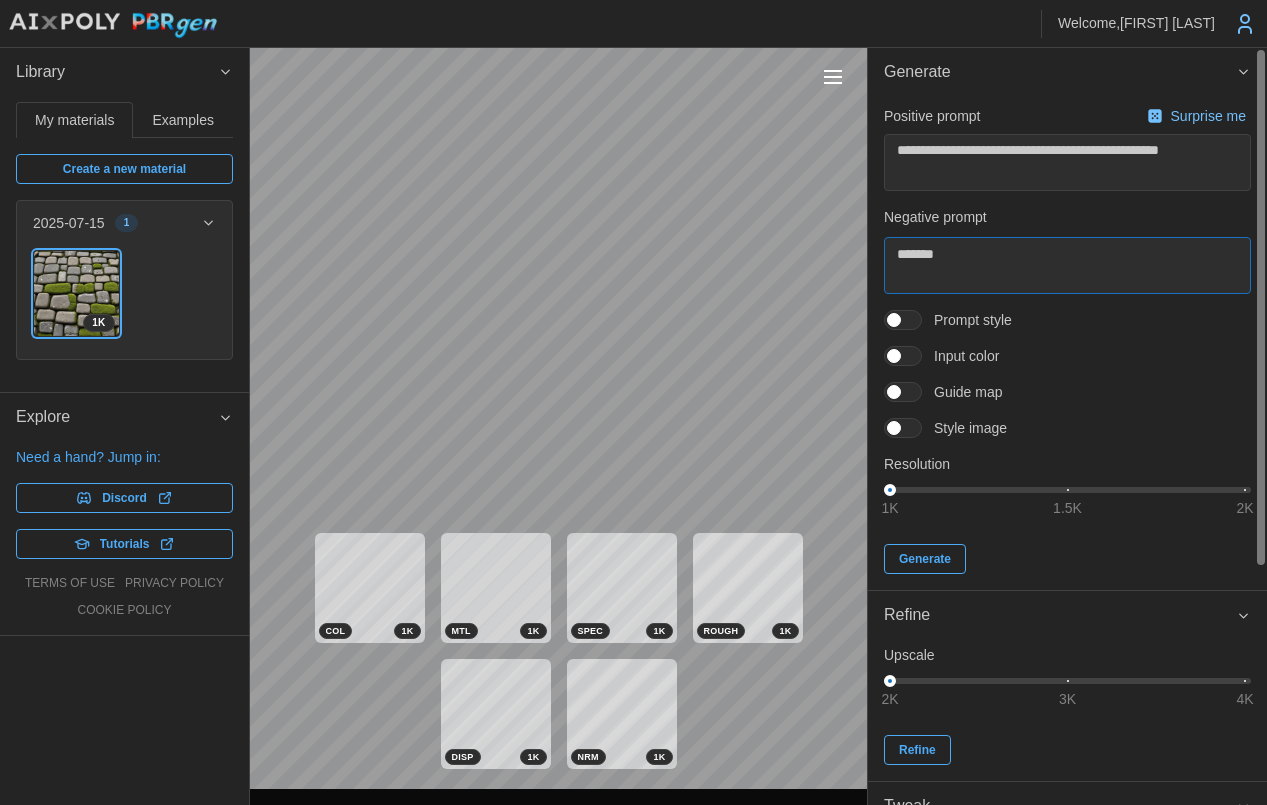 type on "*" 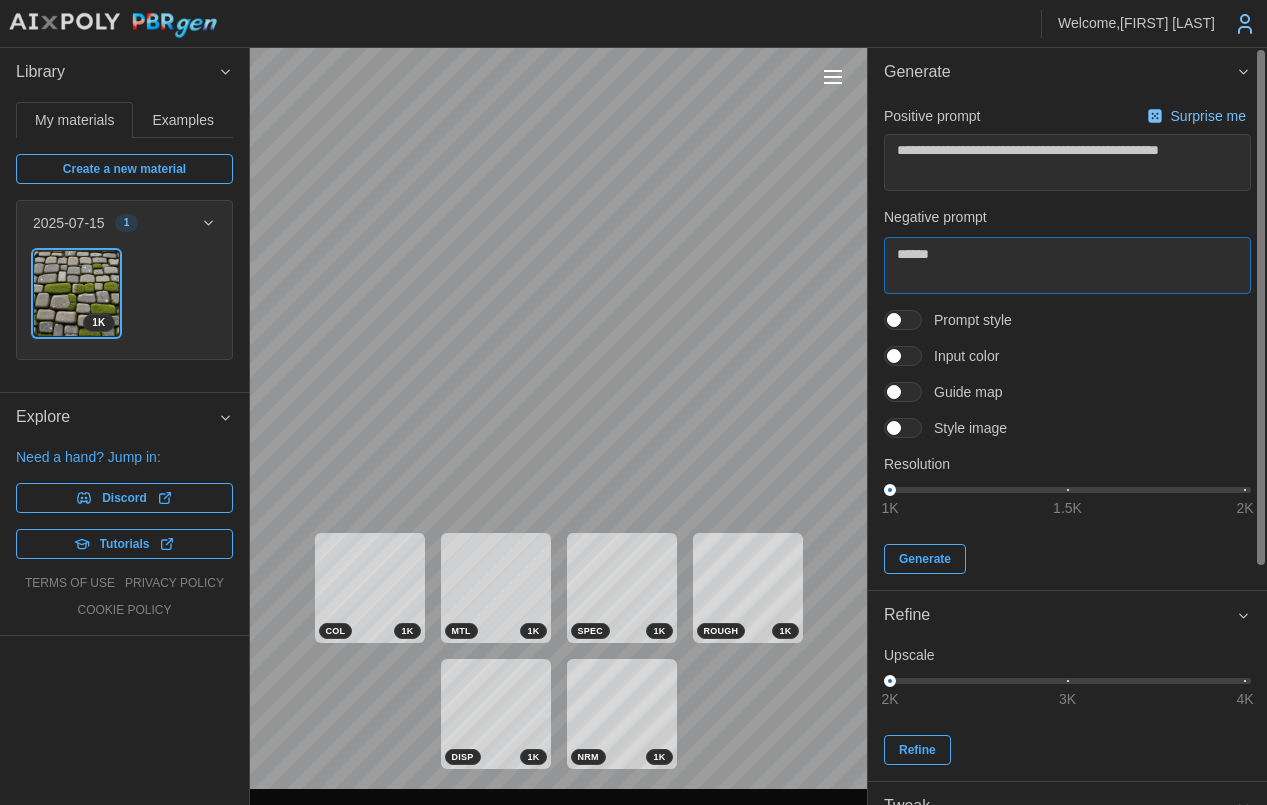 type on "*" 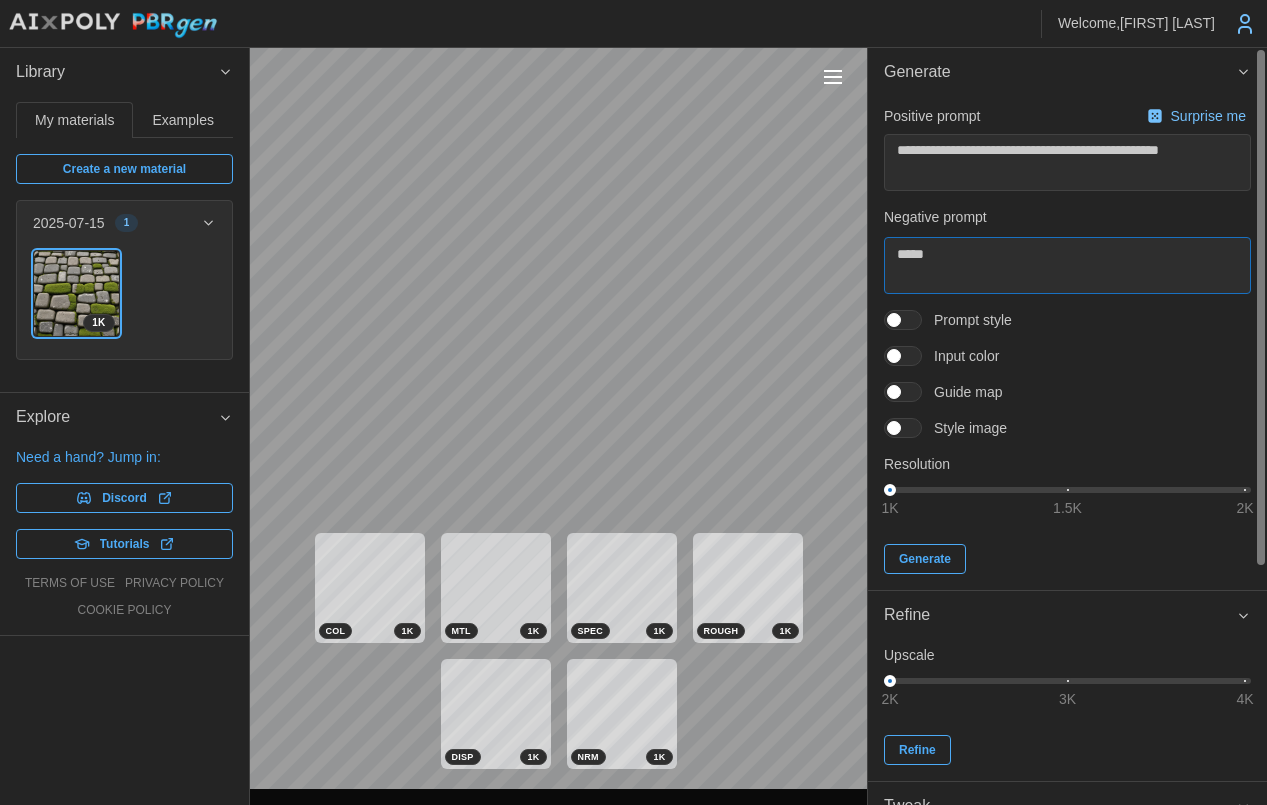 type on "*" 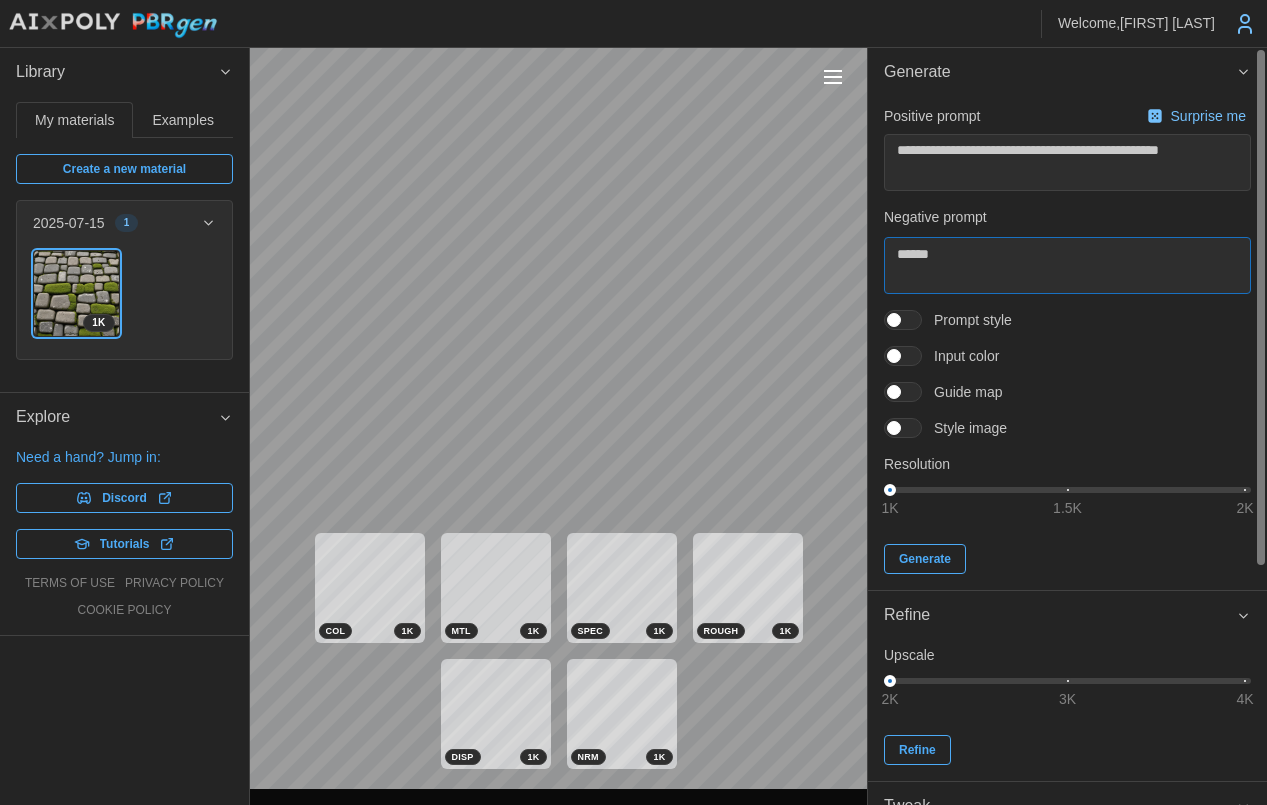 type on "*" 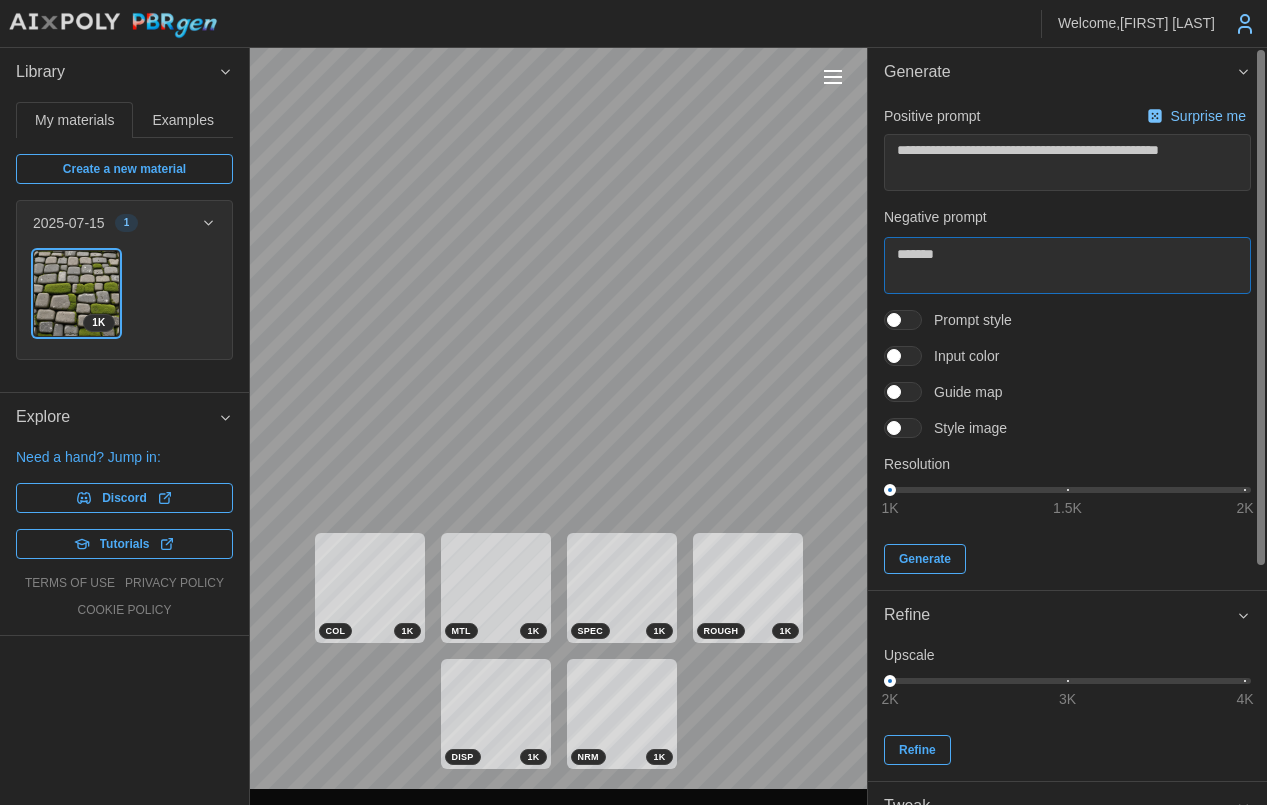 type on "*" 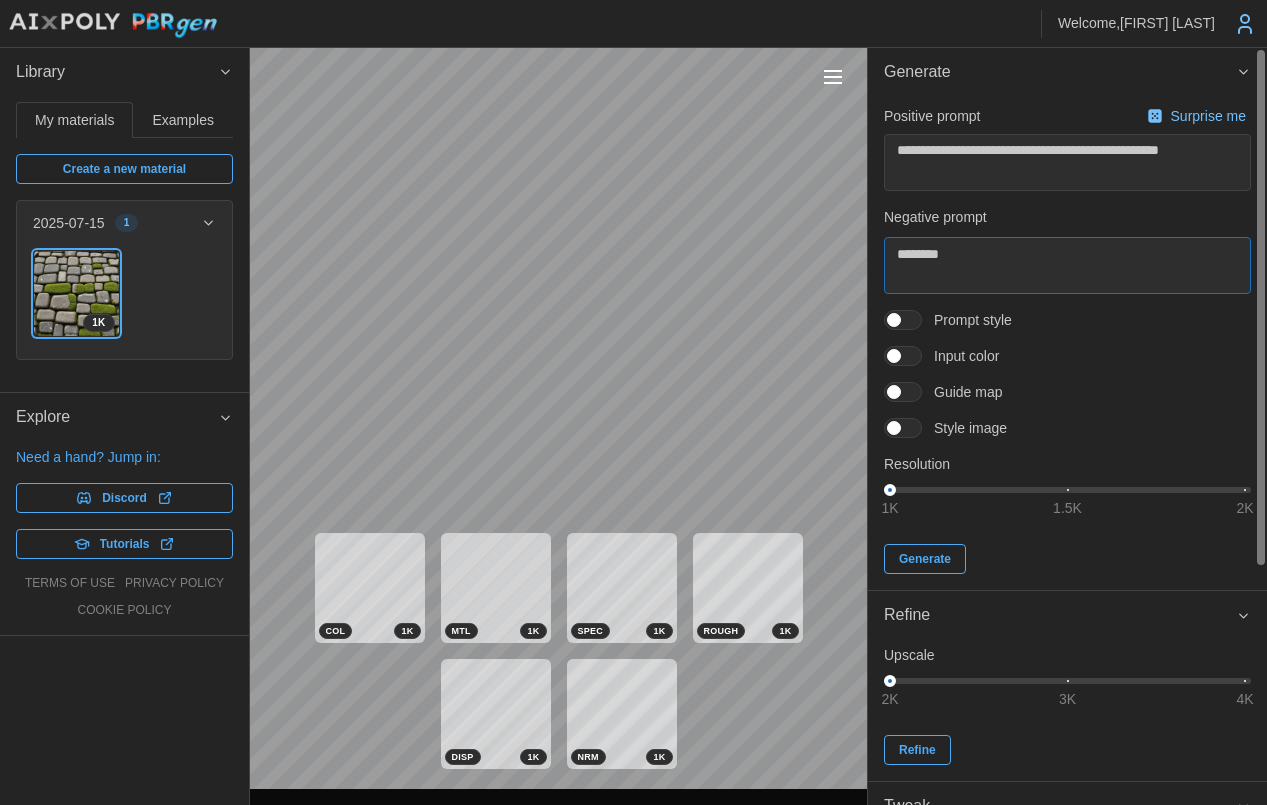 type on "*" 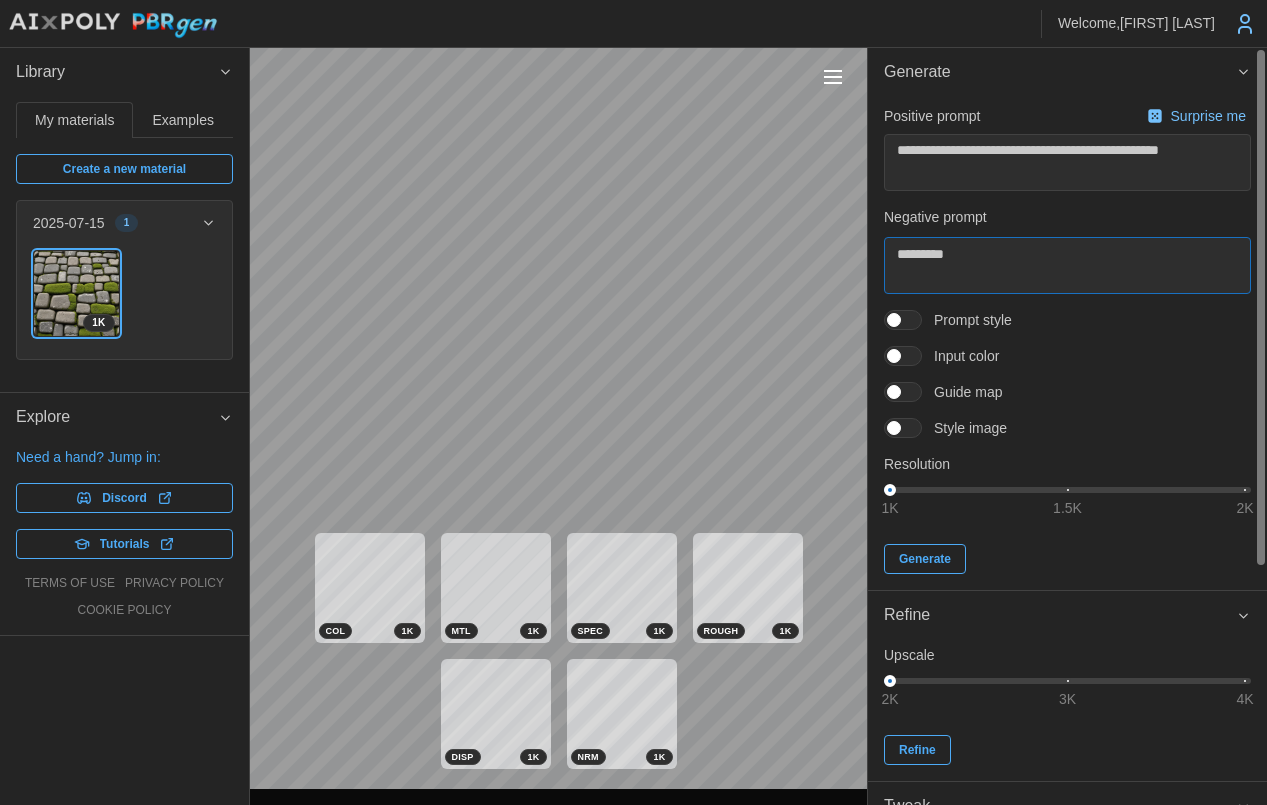 type on "*" 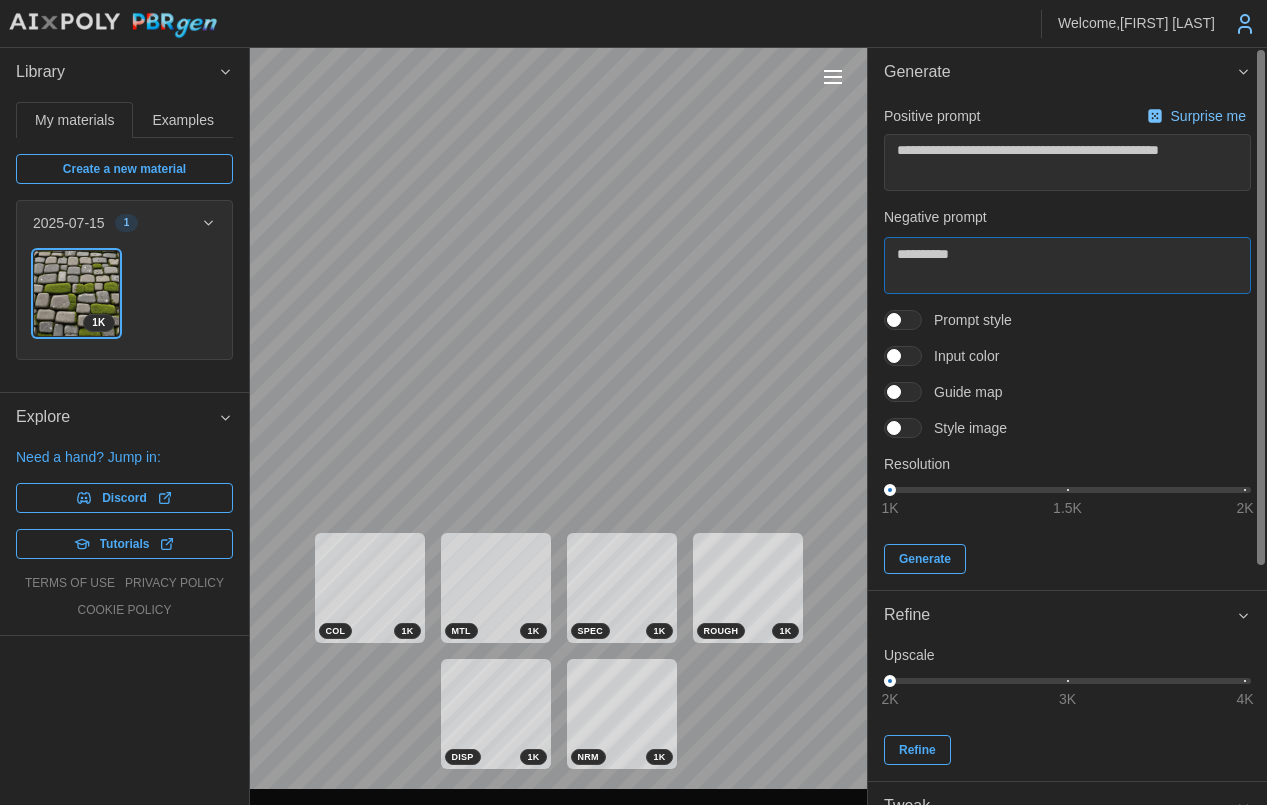 type on "*" 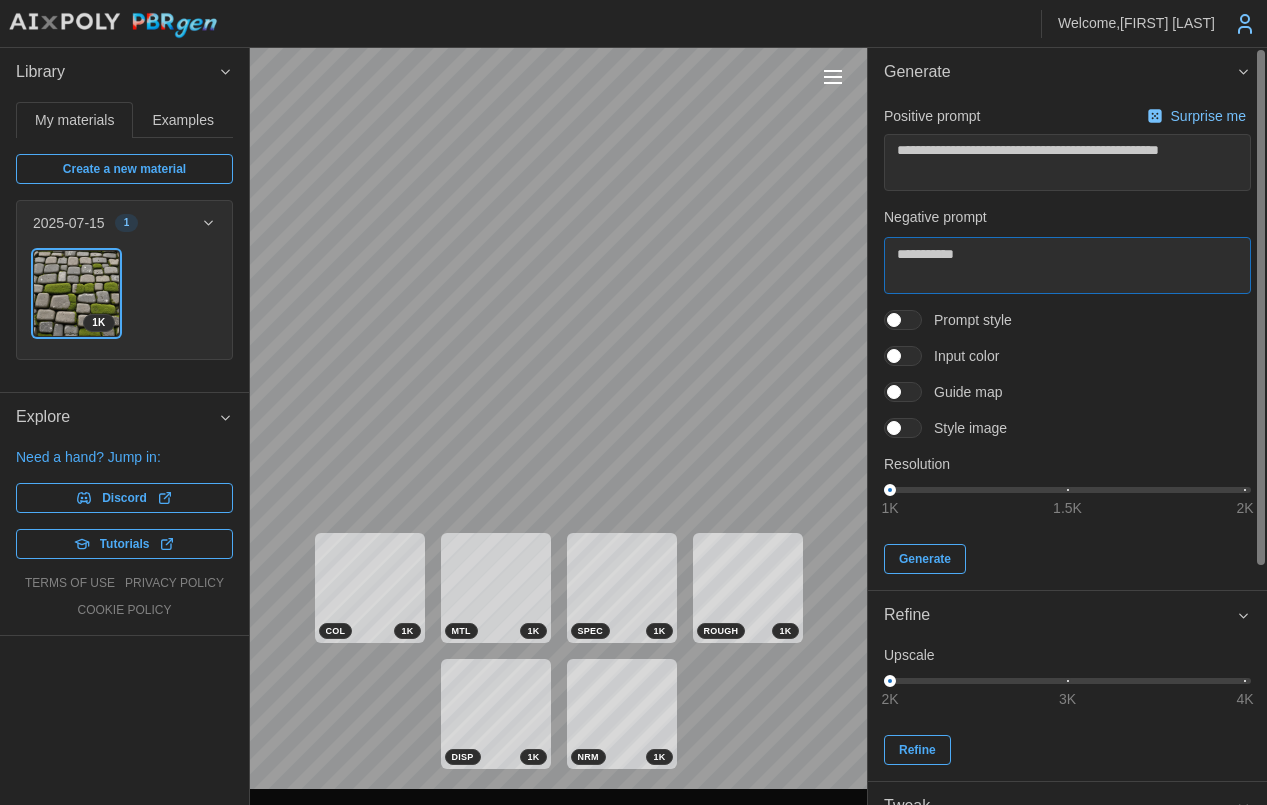 type on "*" 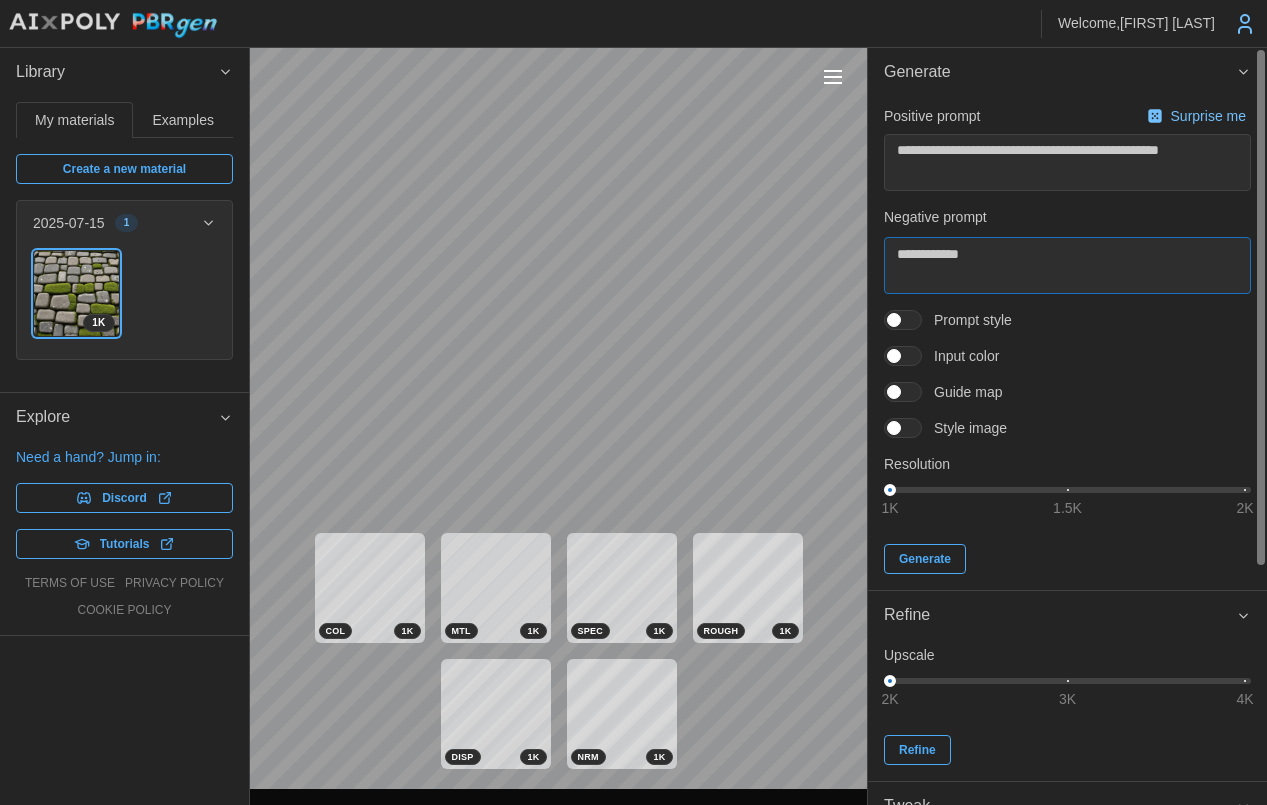 type on "*" 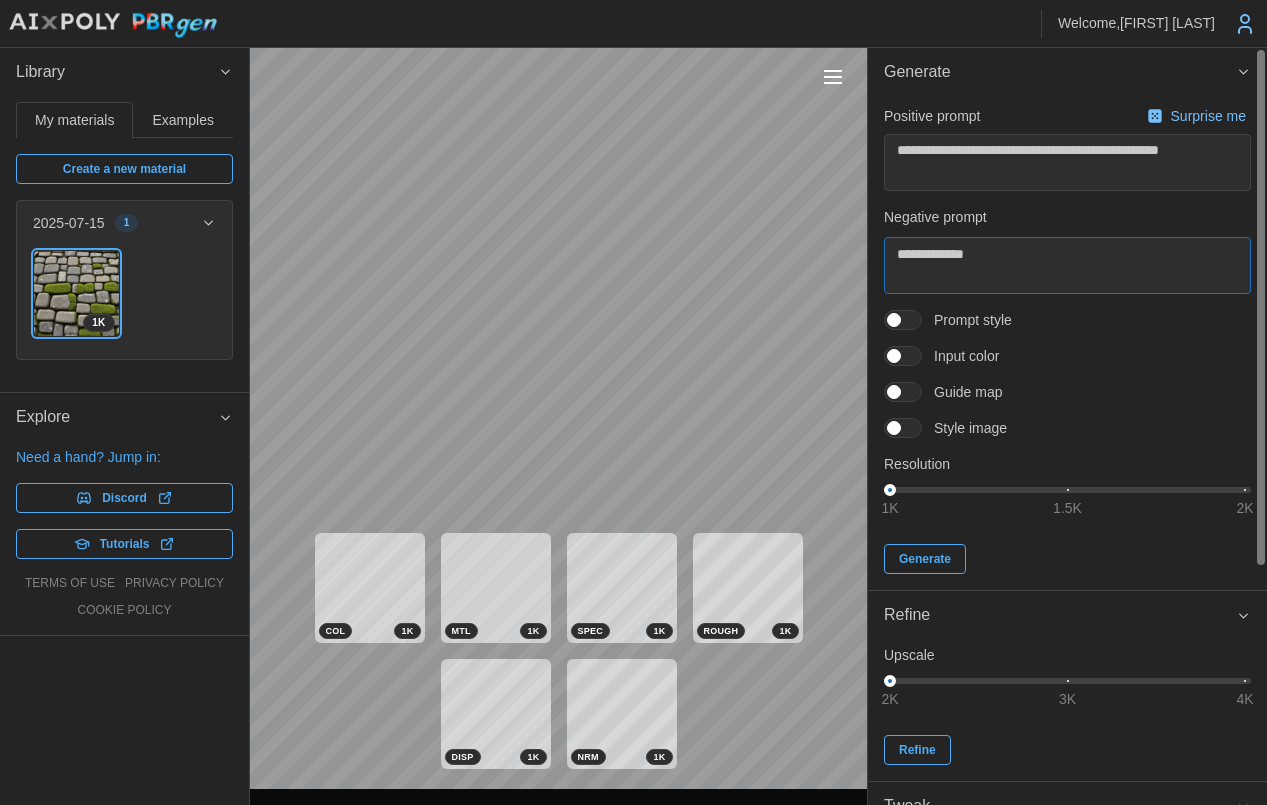 type on "*" 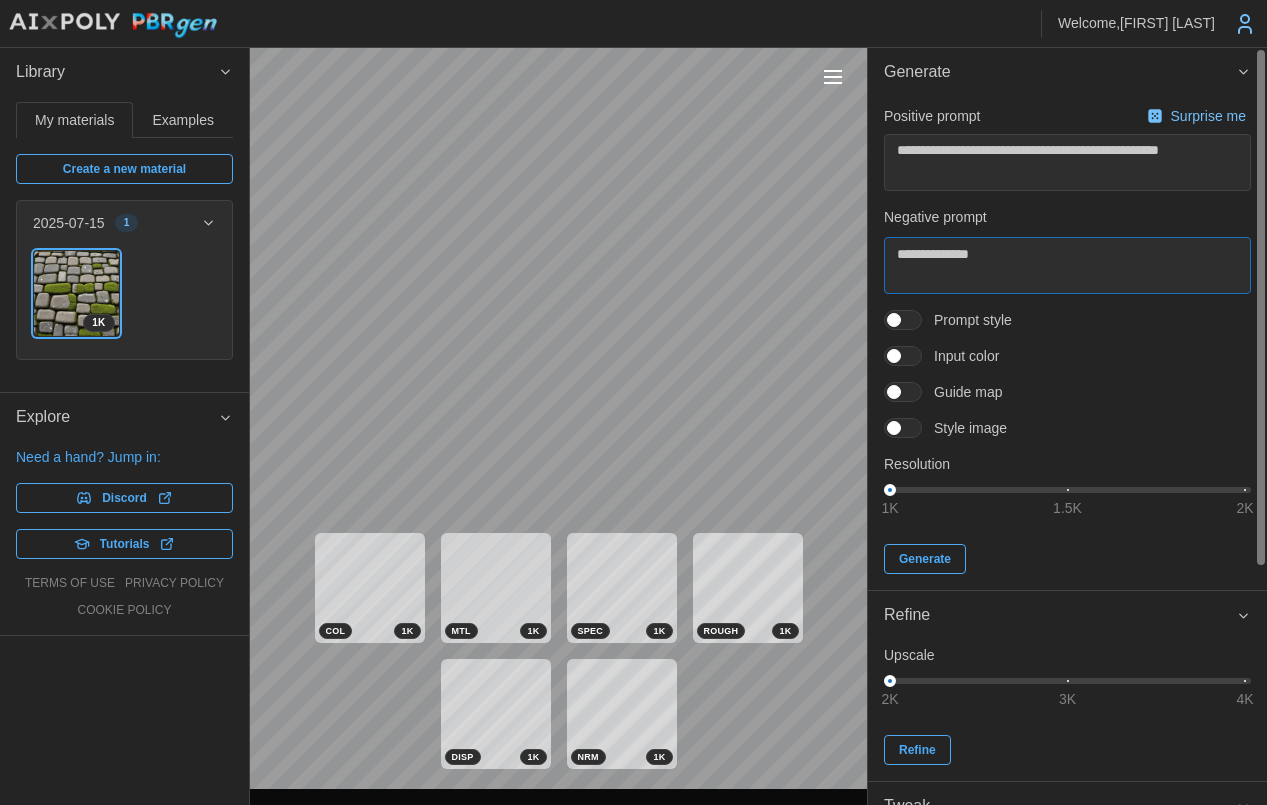 type on "*" 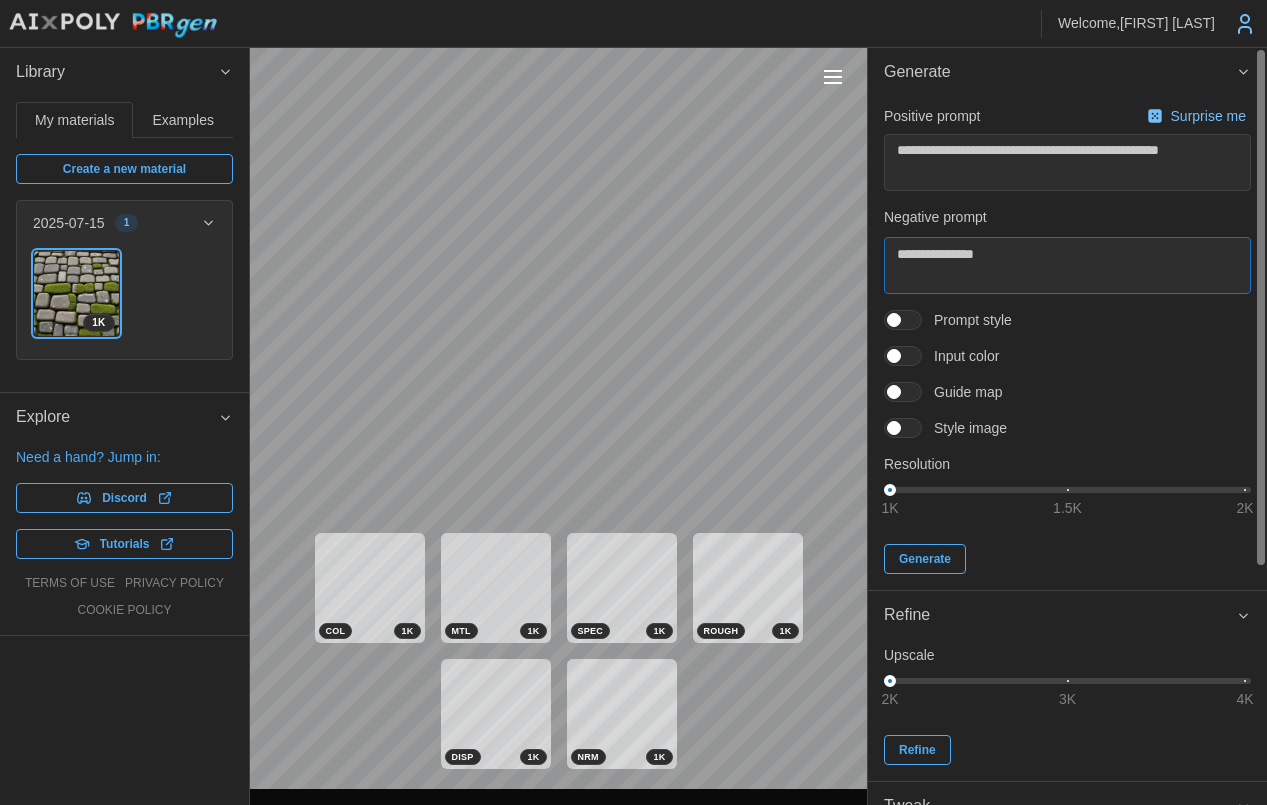 type on "*" 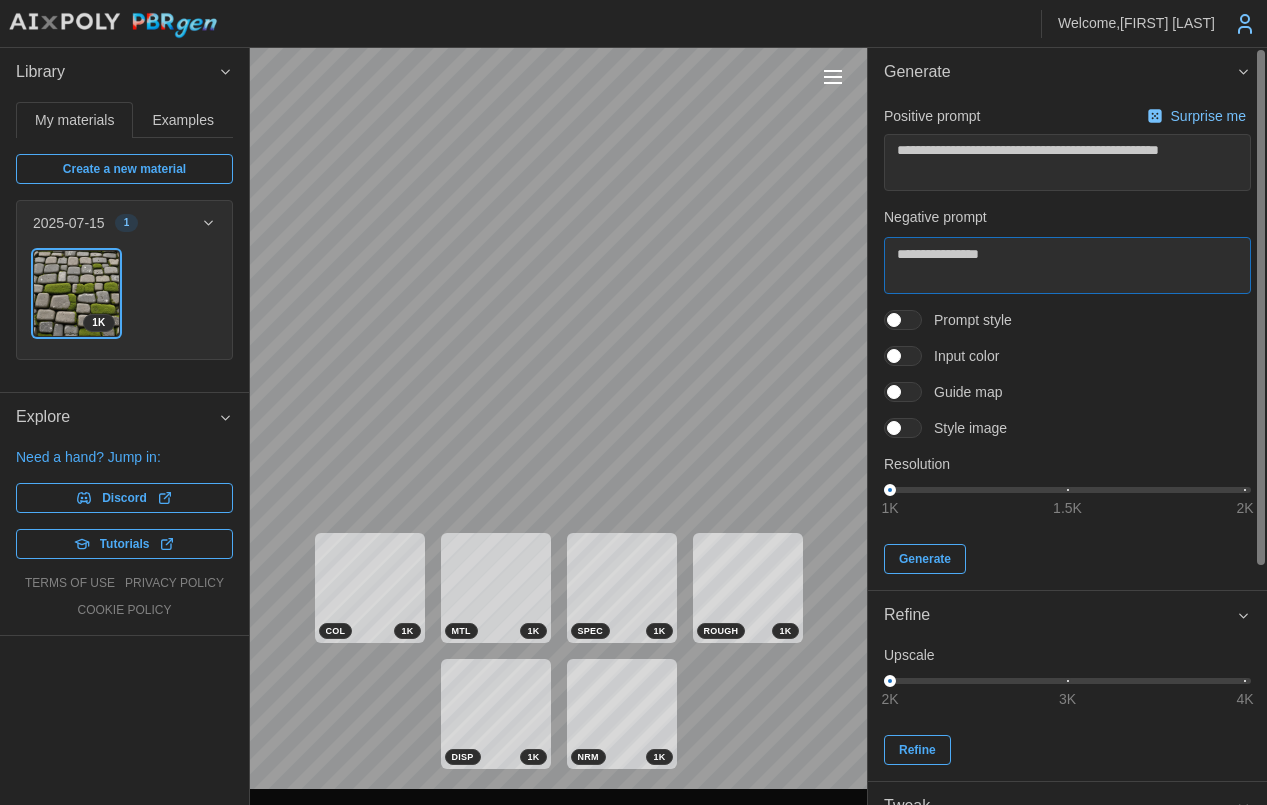 type on "*" 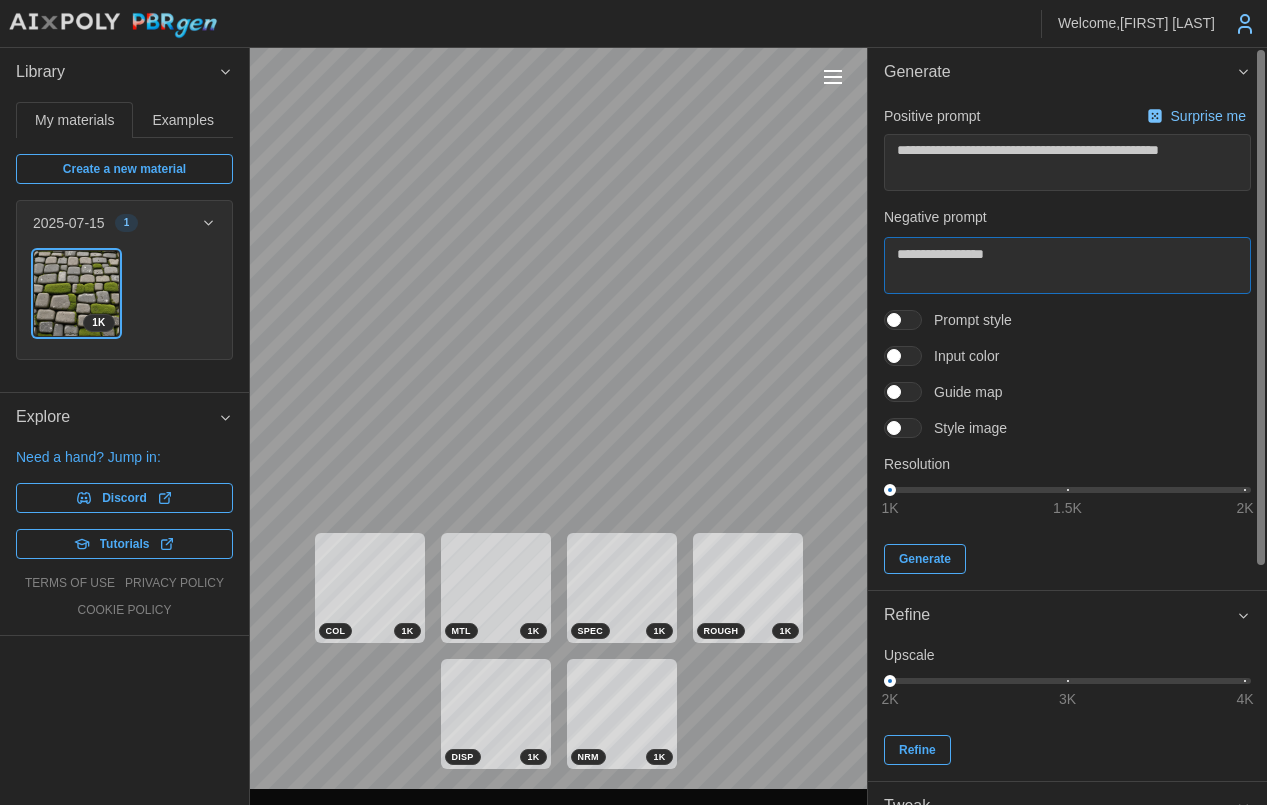 type on "*" 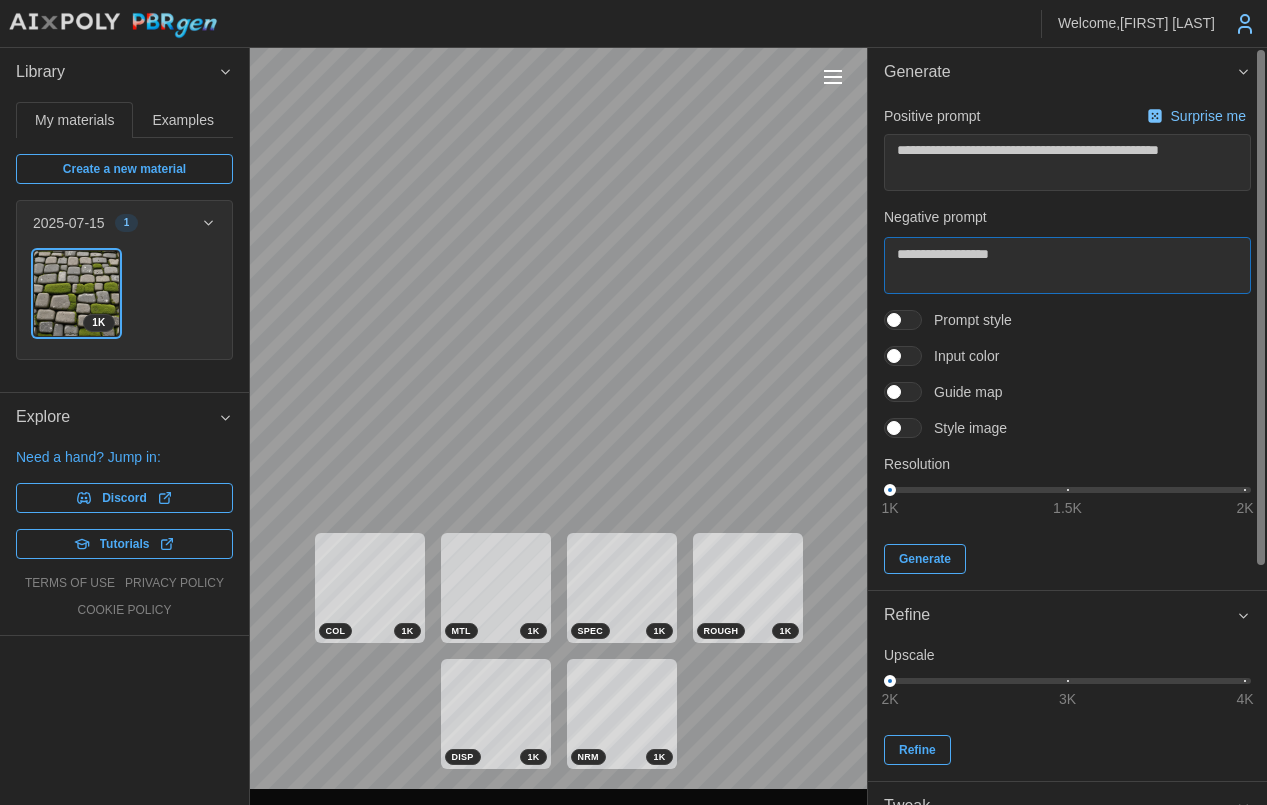type on "*" 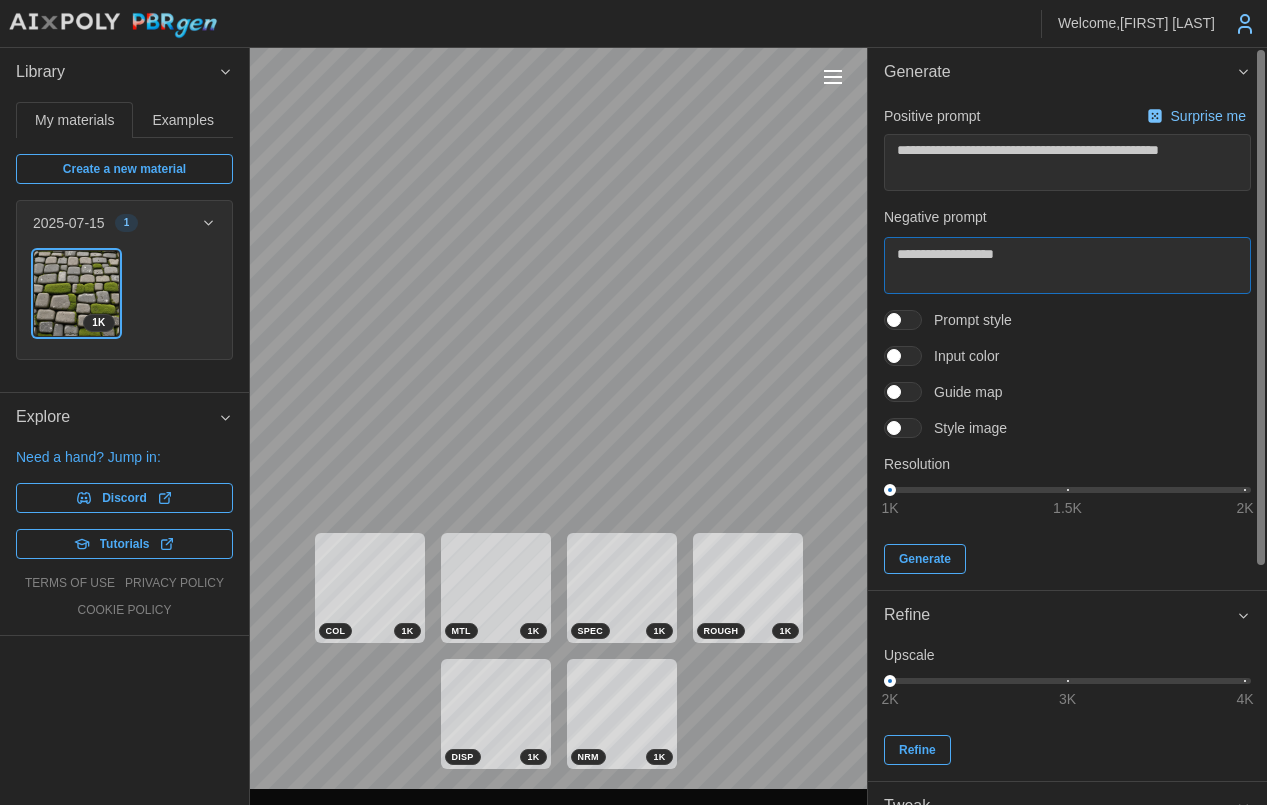 type on "*" 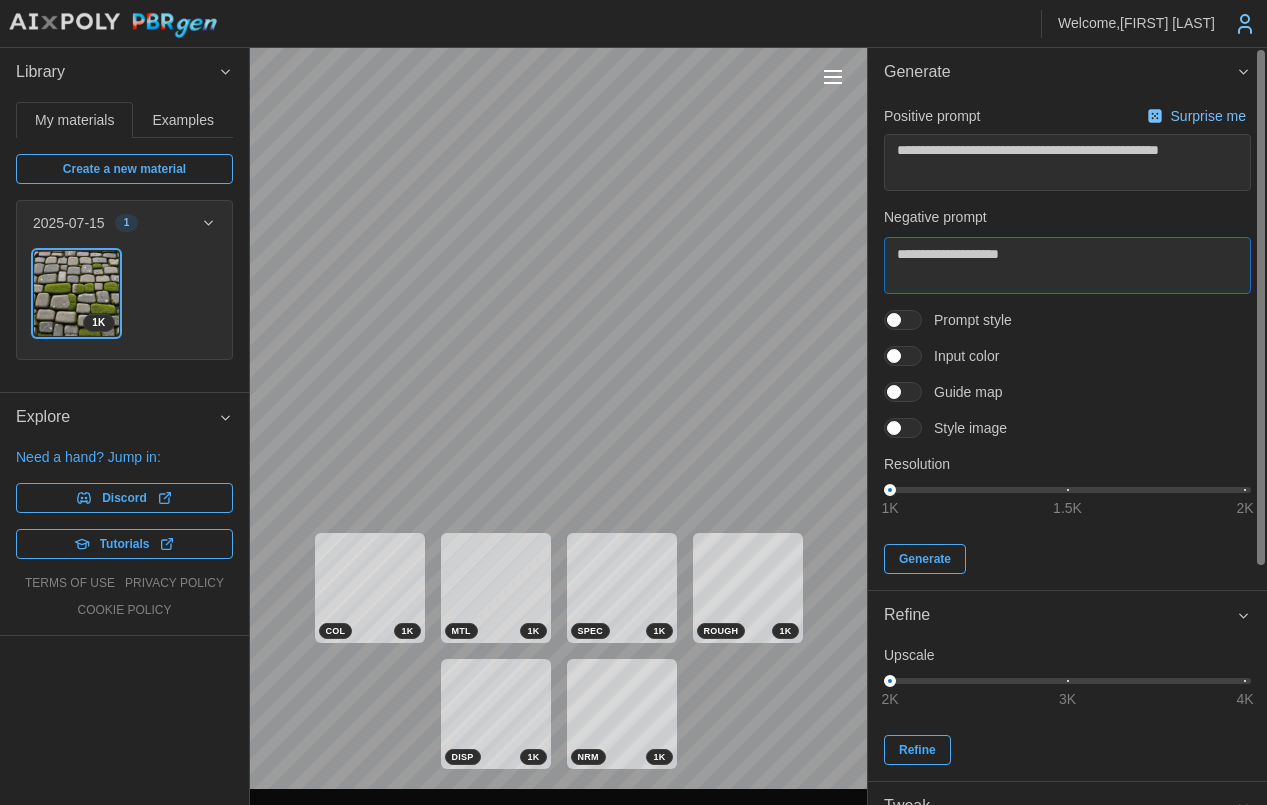 type on "**********" 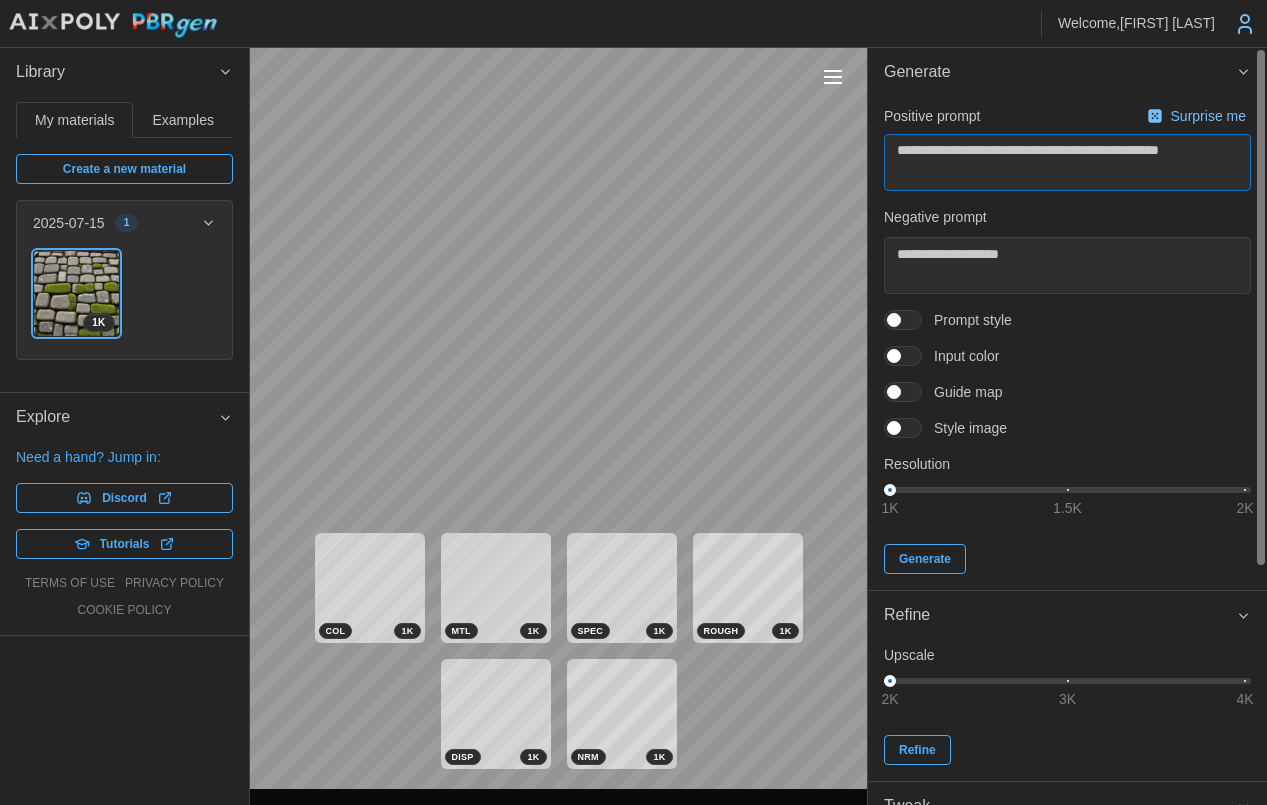 click on "**********" at bounding box center [1067, 162] 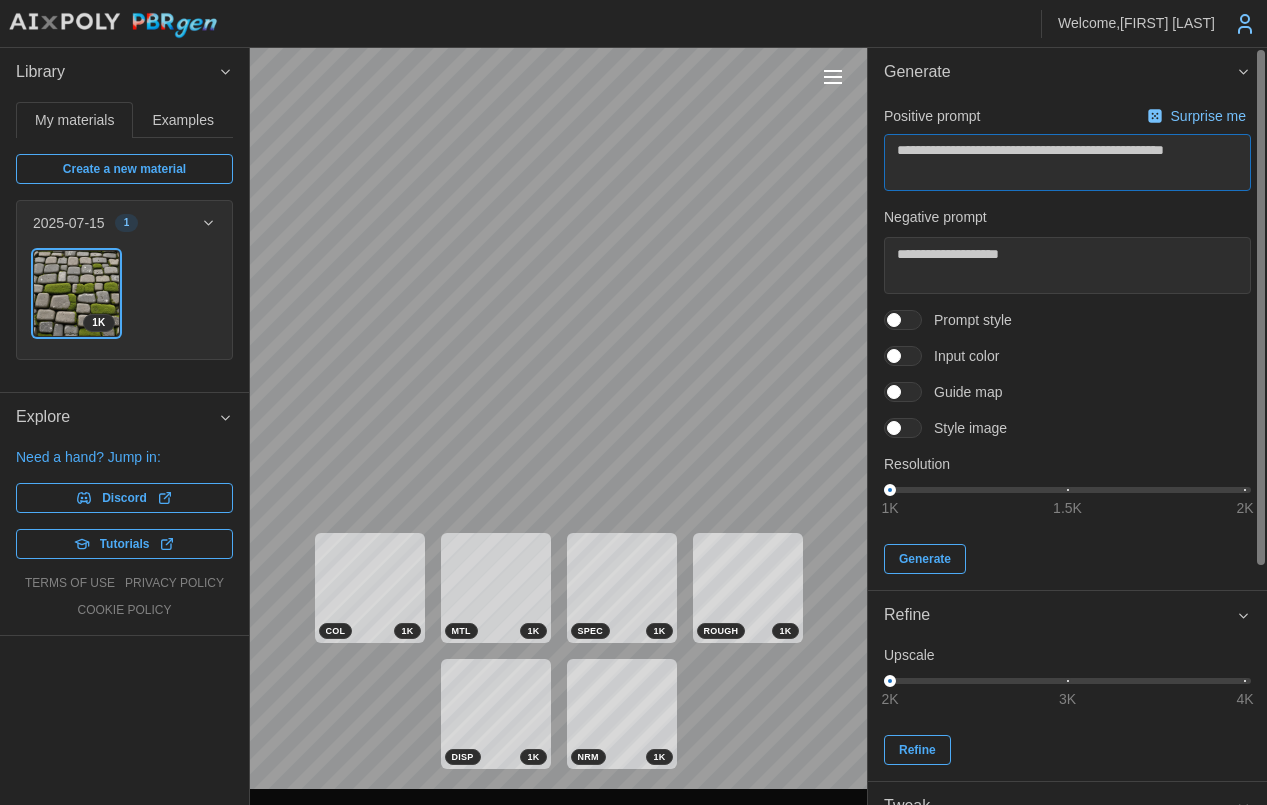 type on "*" 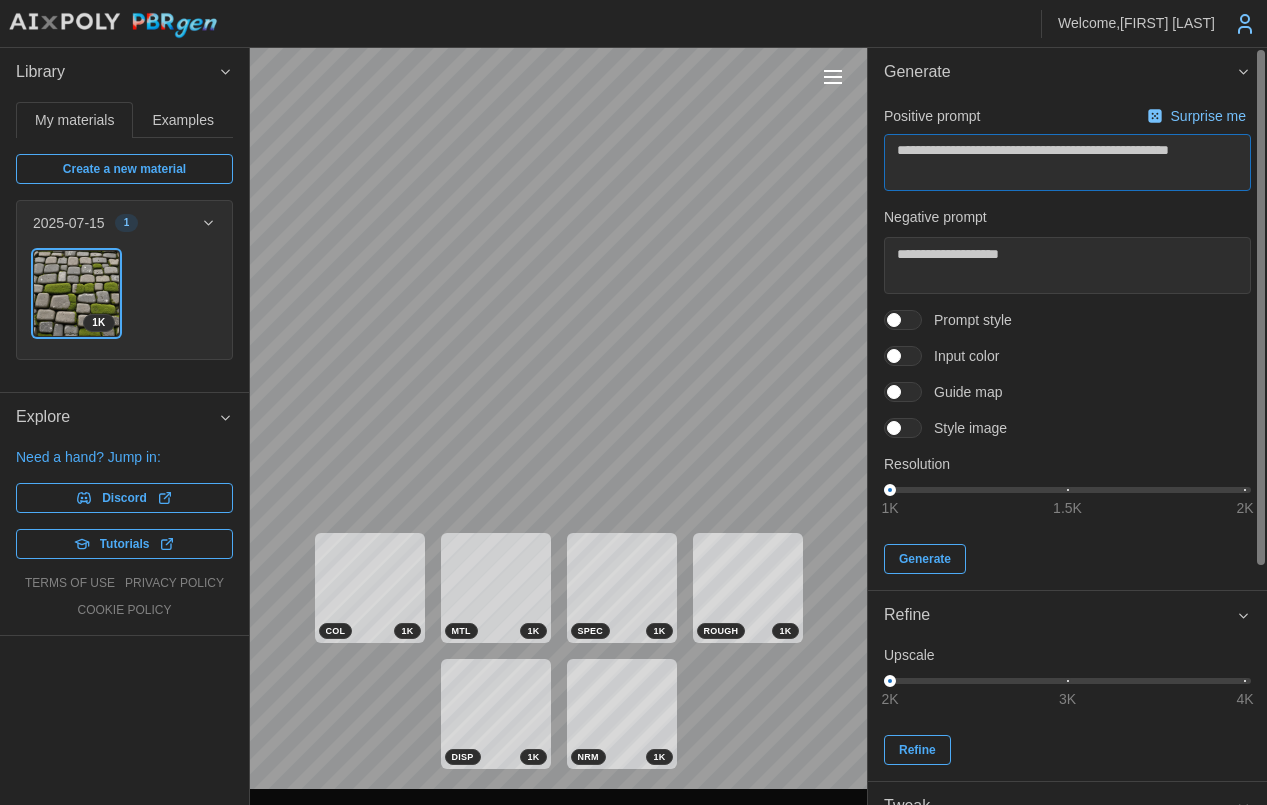 type on "*" 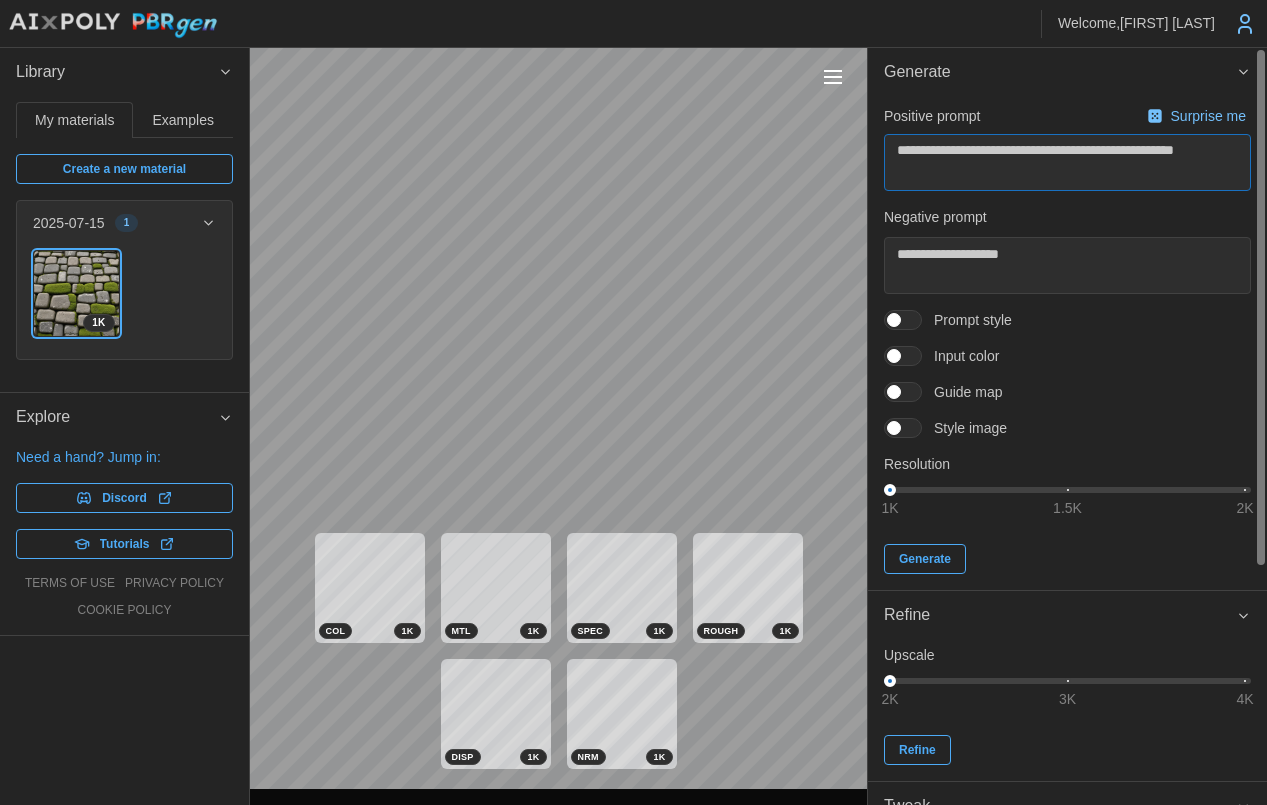 type on "*" 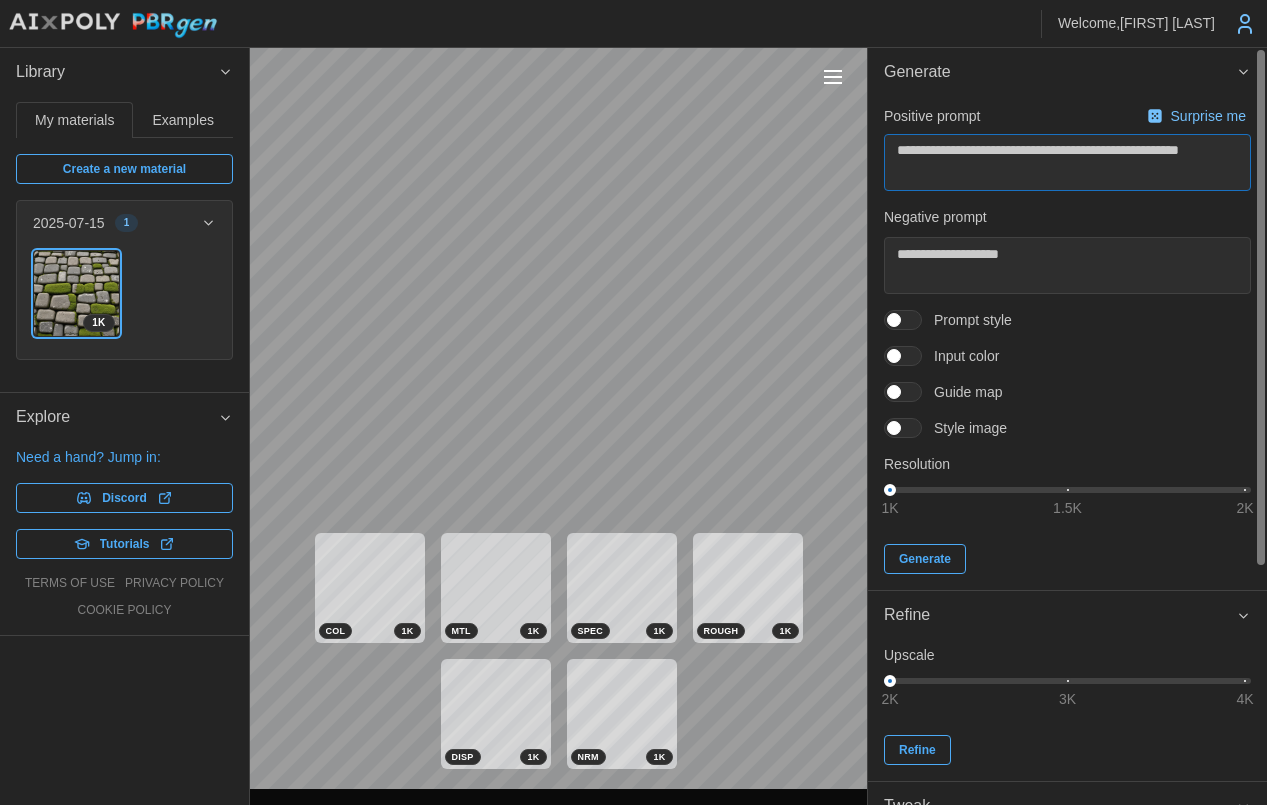 type on "*" 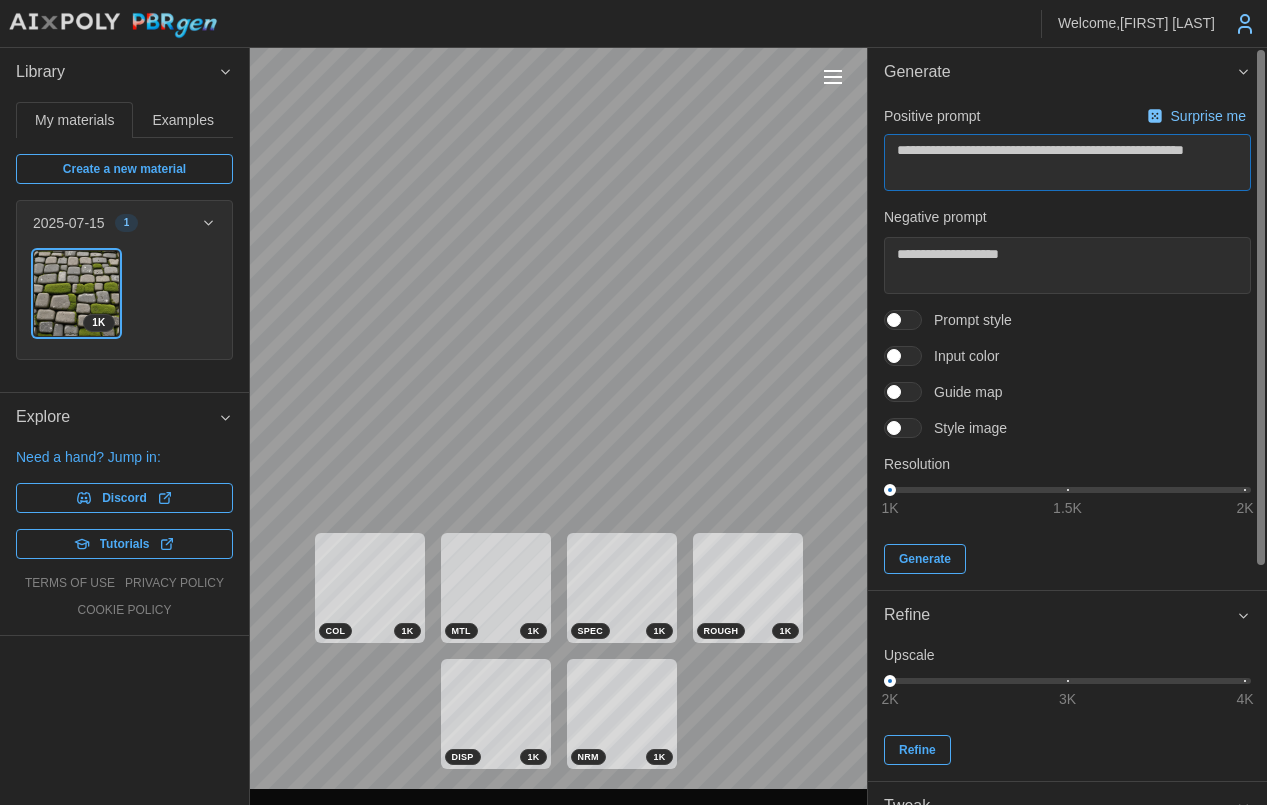 type on "*" 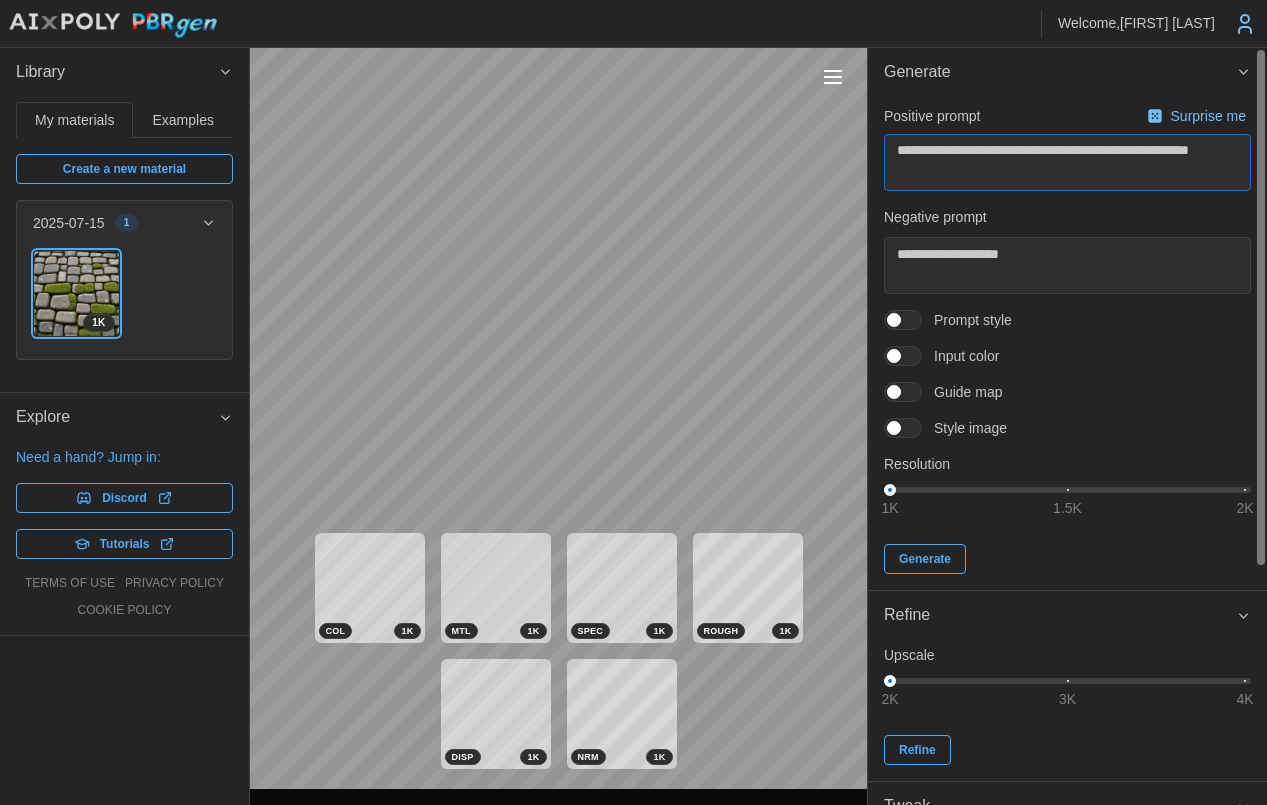 type on "*" 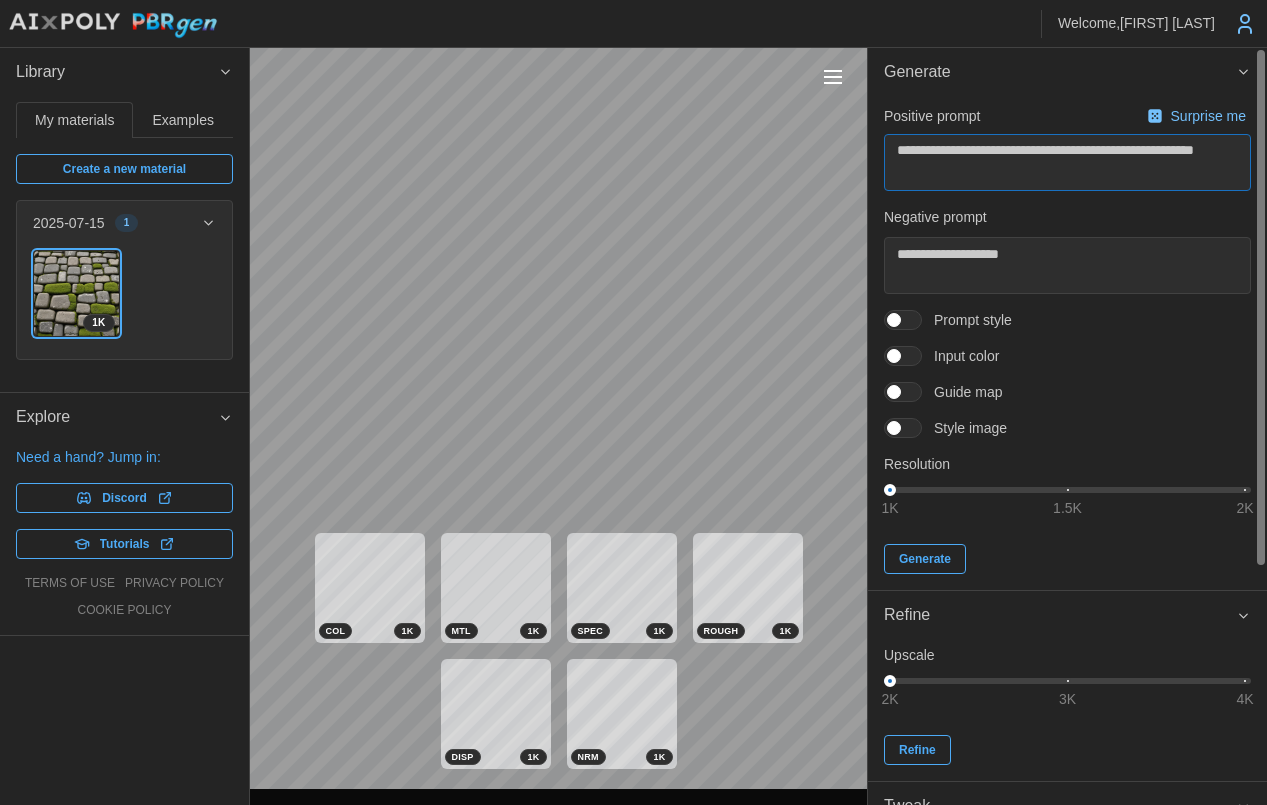 type on "*" 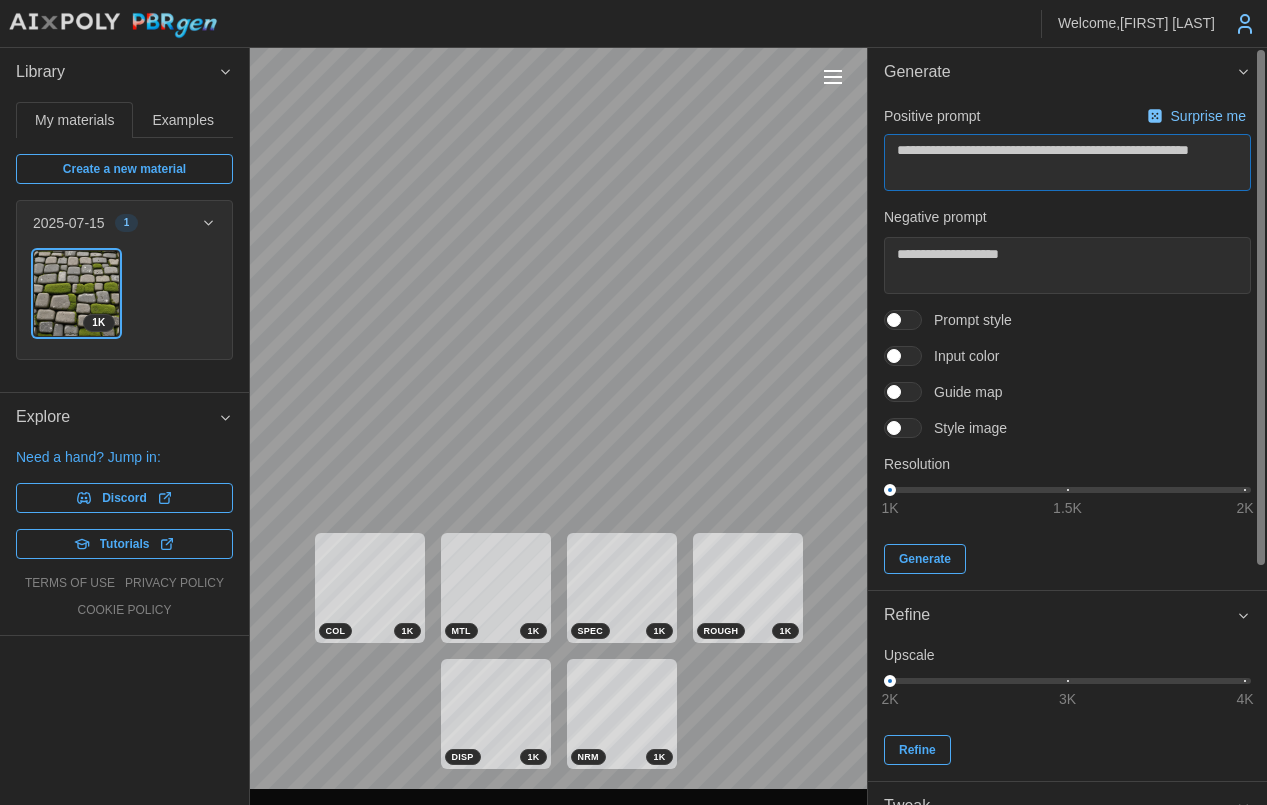 type on "*" 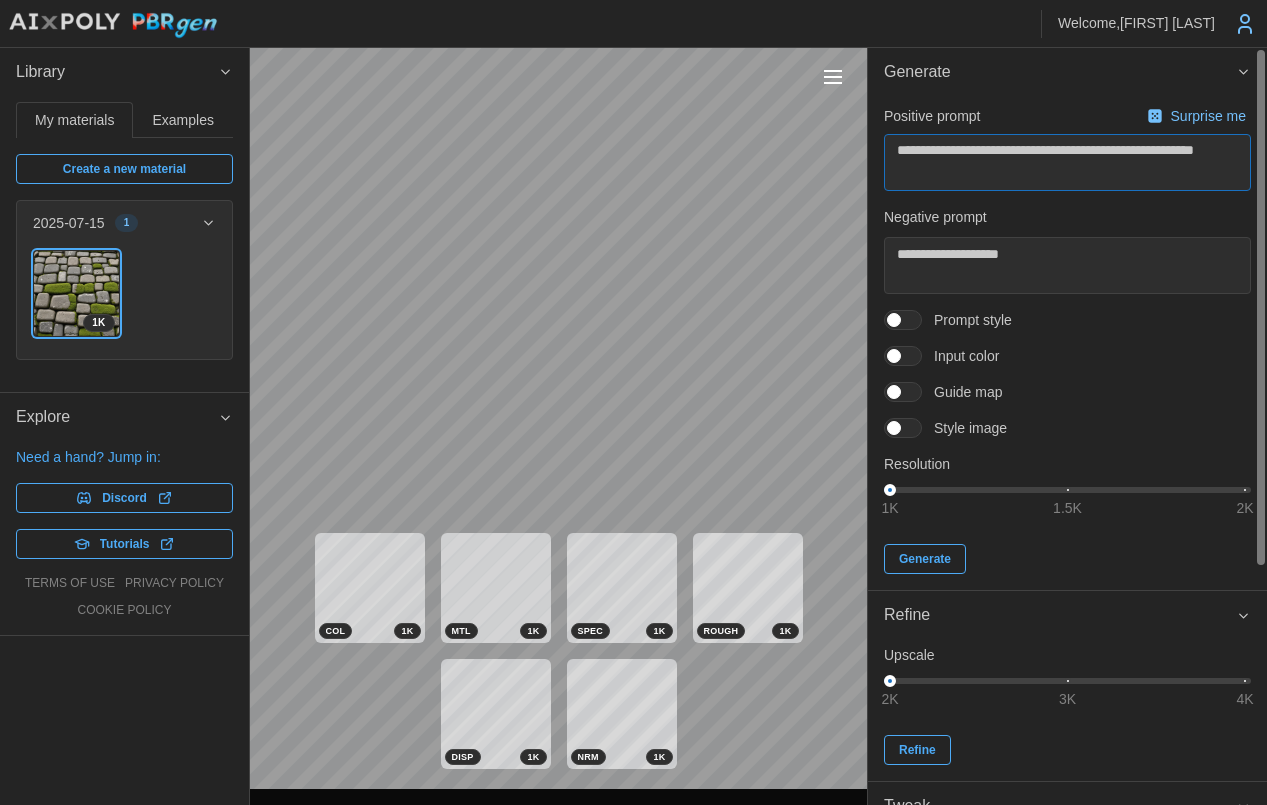 type on "*" 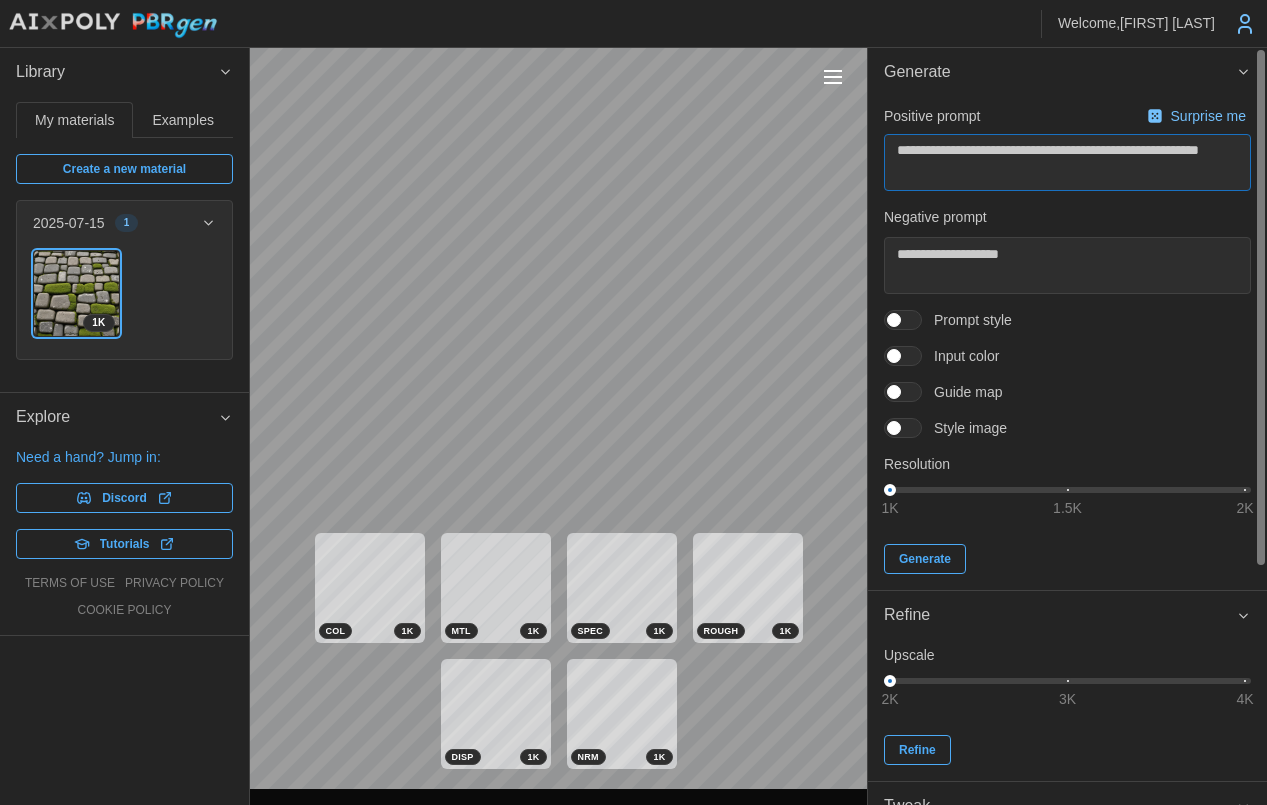 type on "*" 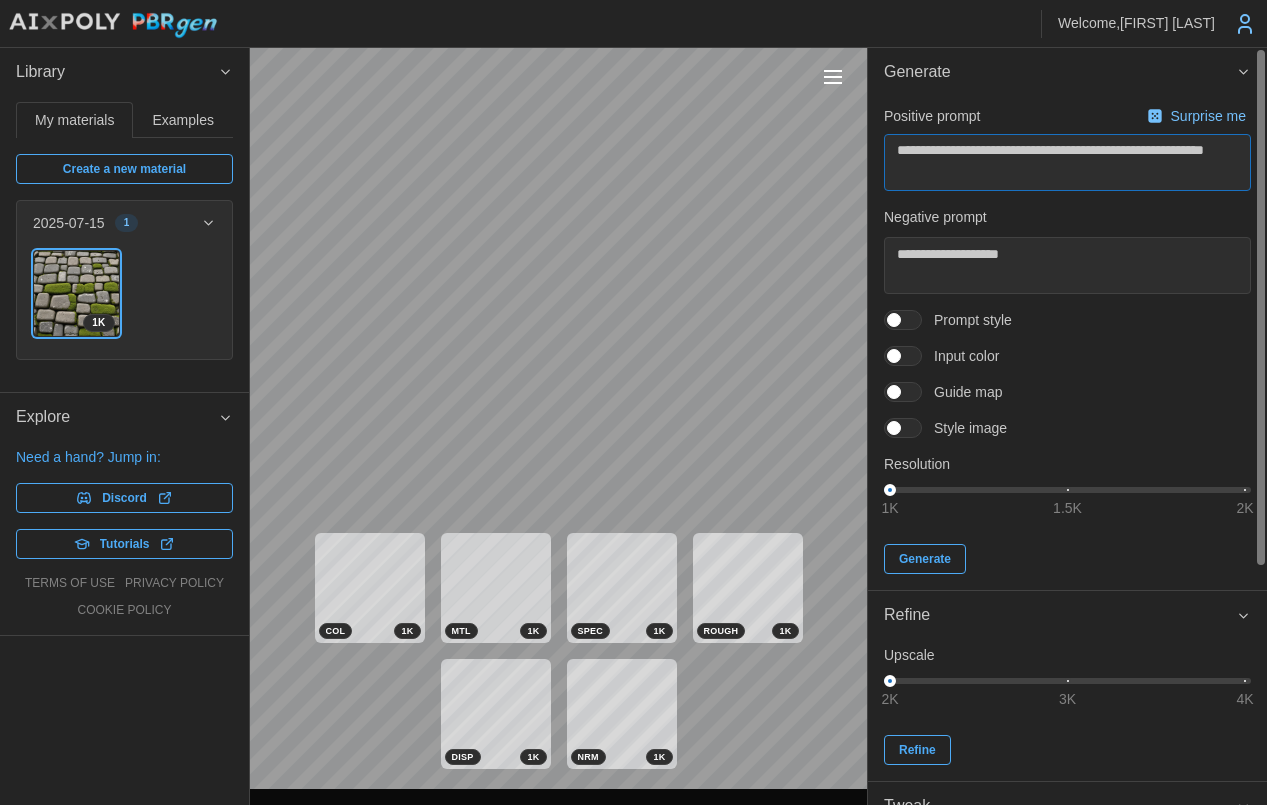 type on "*" 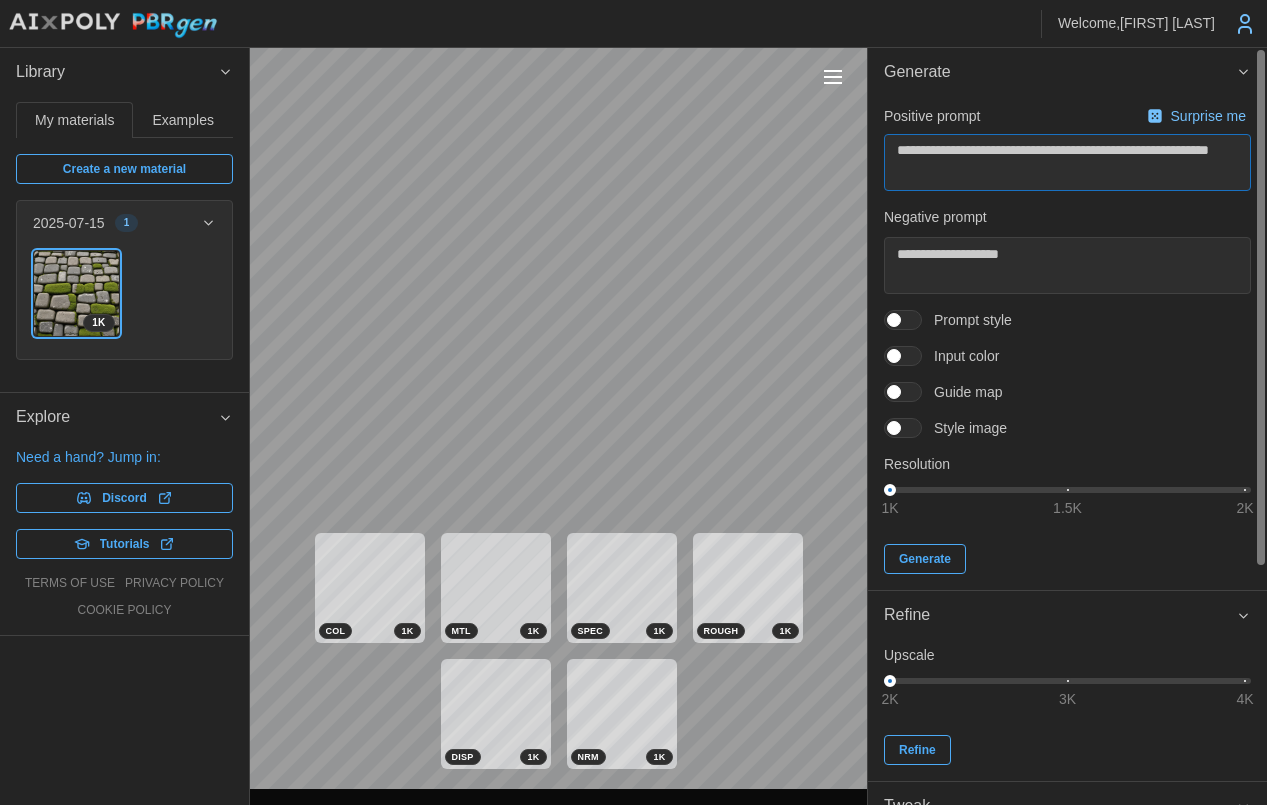 type on "*" 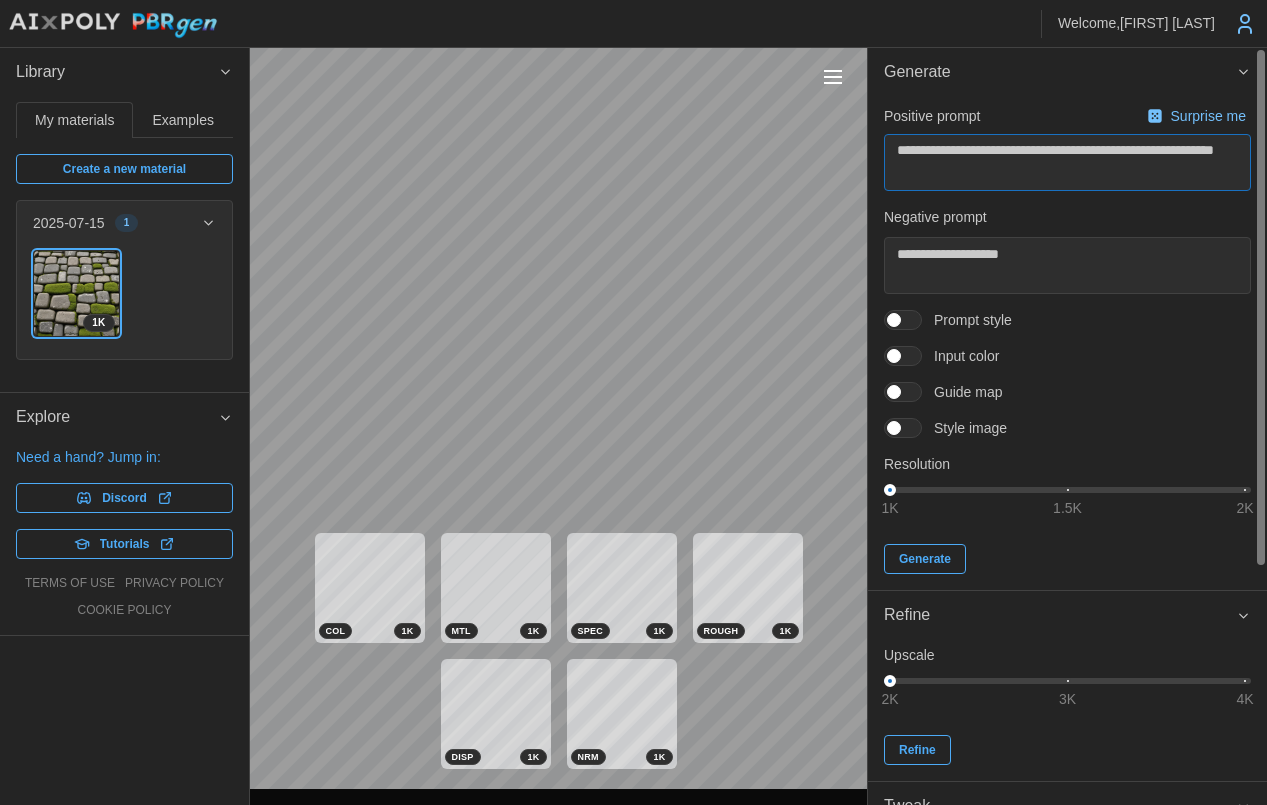type on "*" 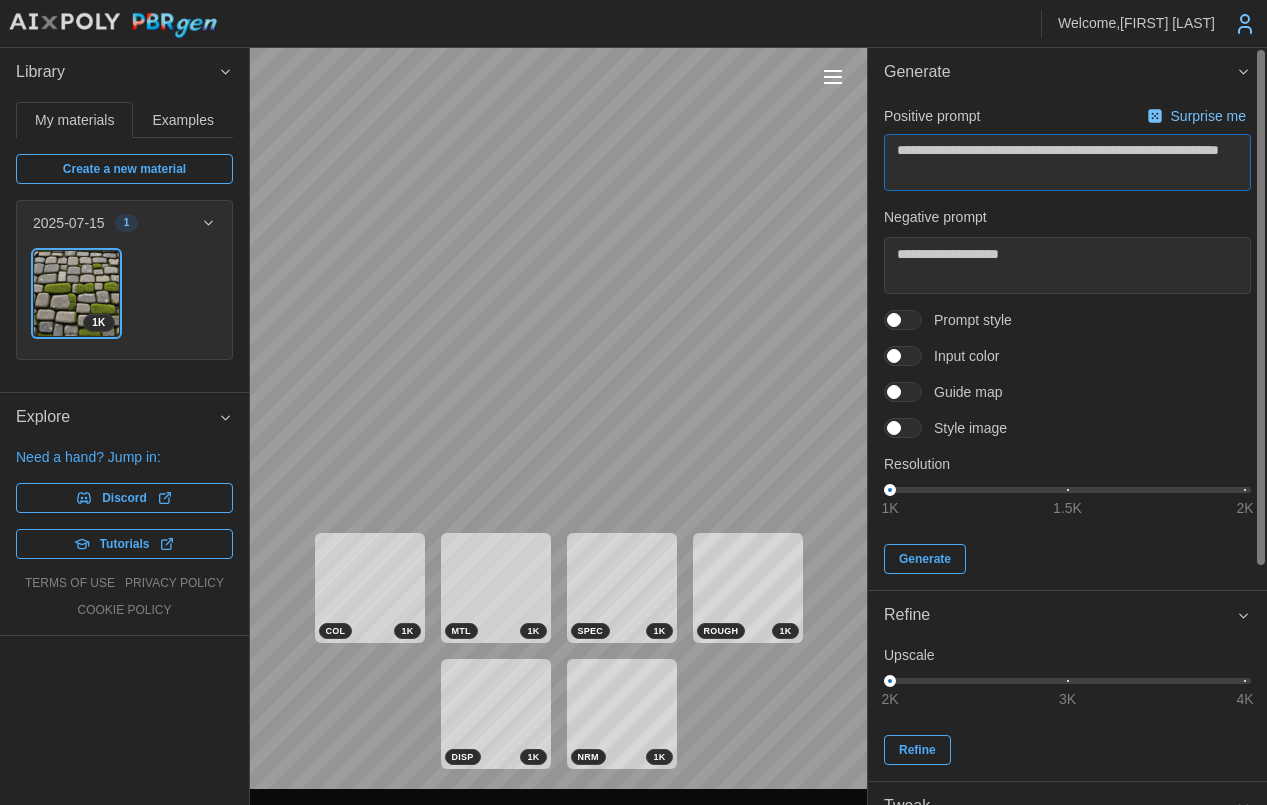 type on "*" 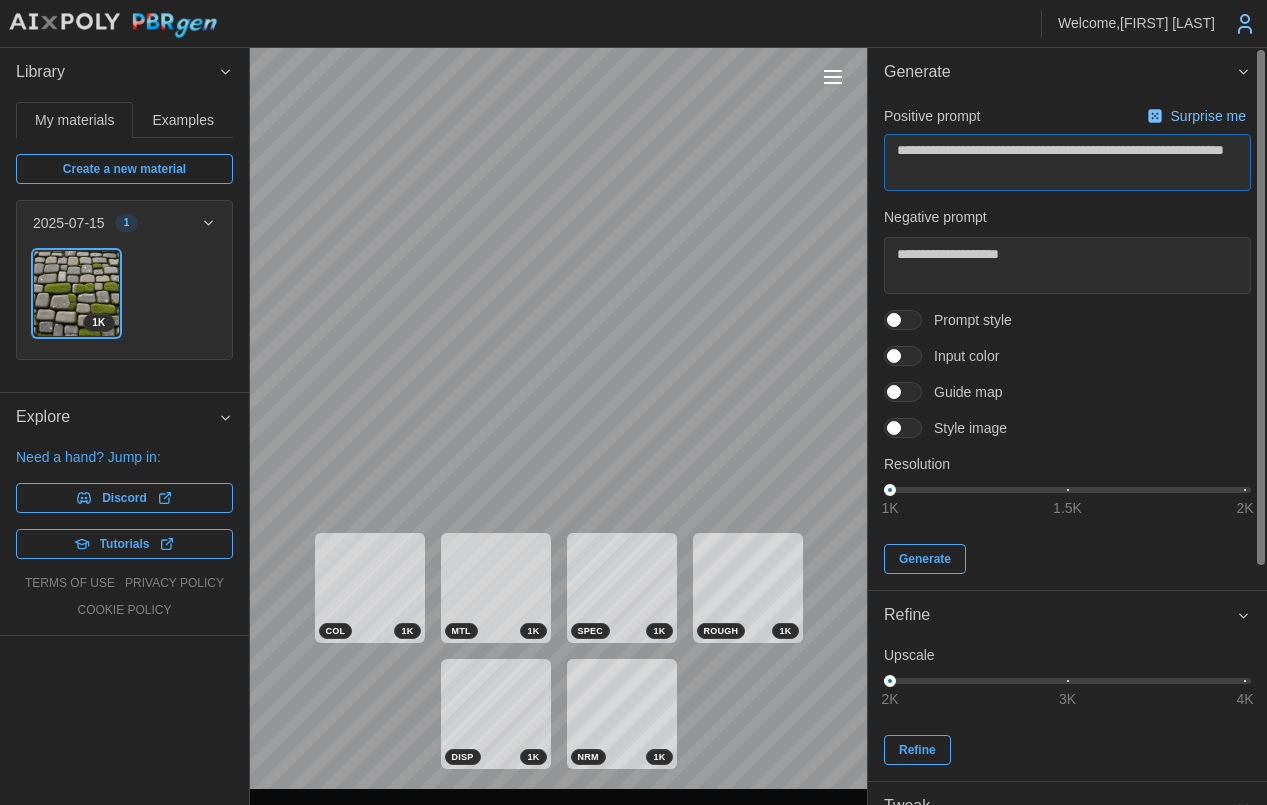 type on "*" 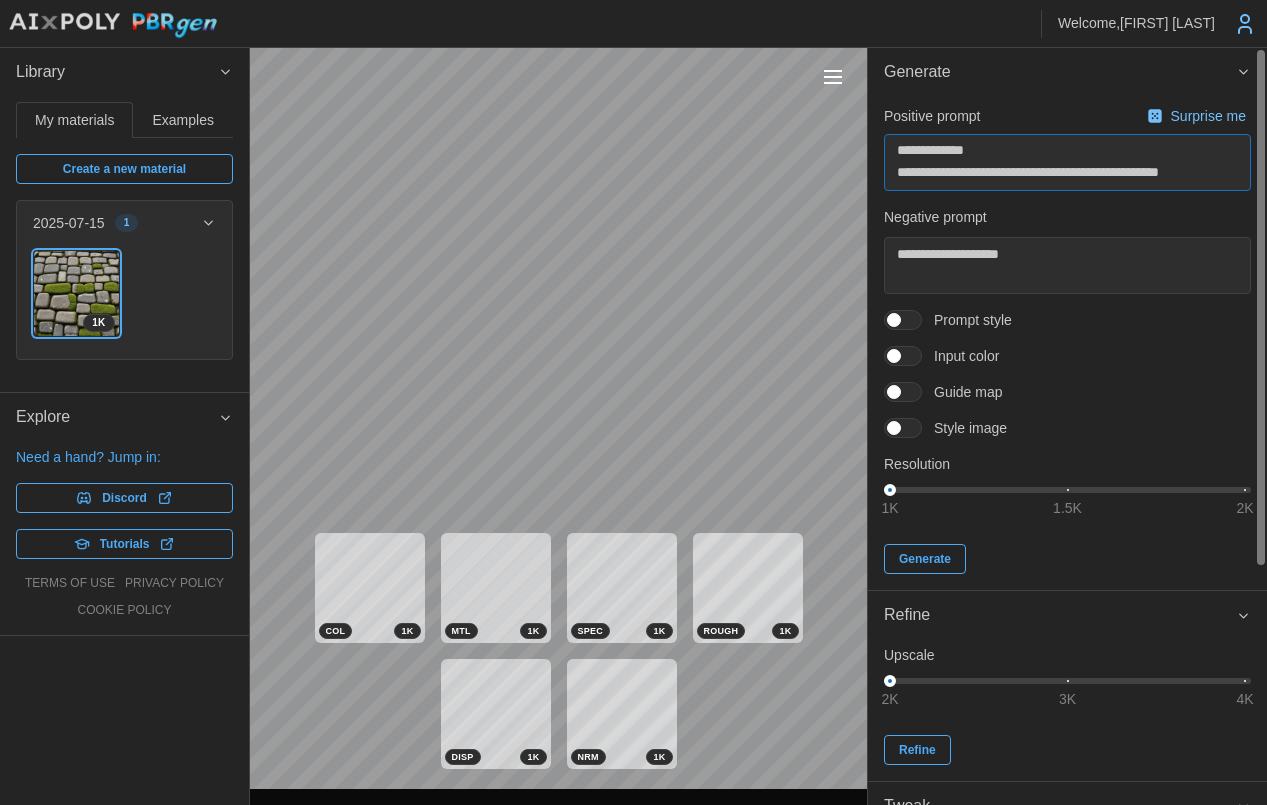 type on "**********" 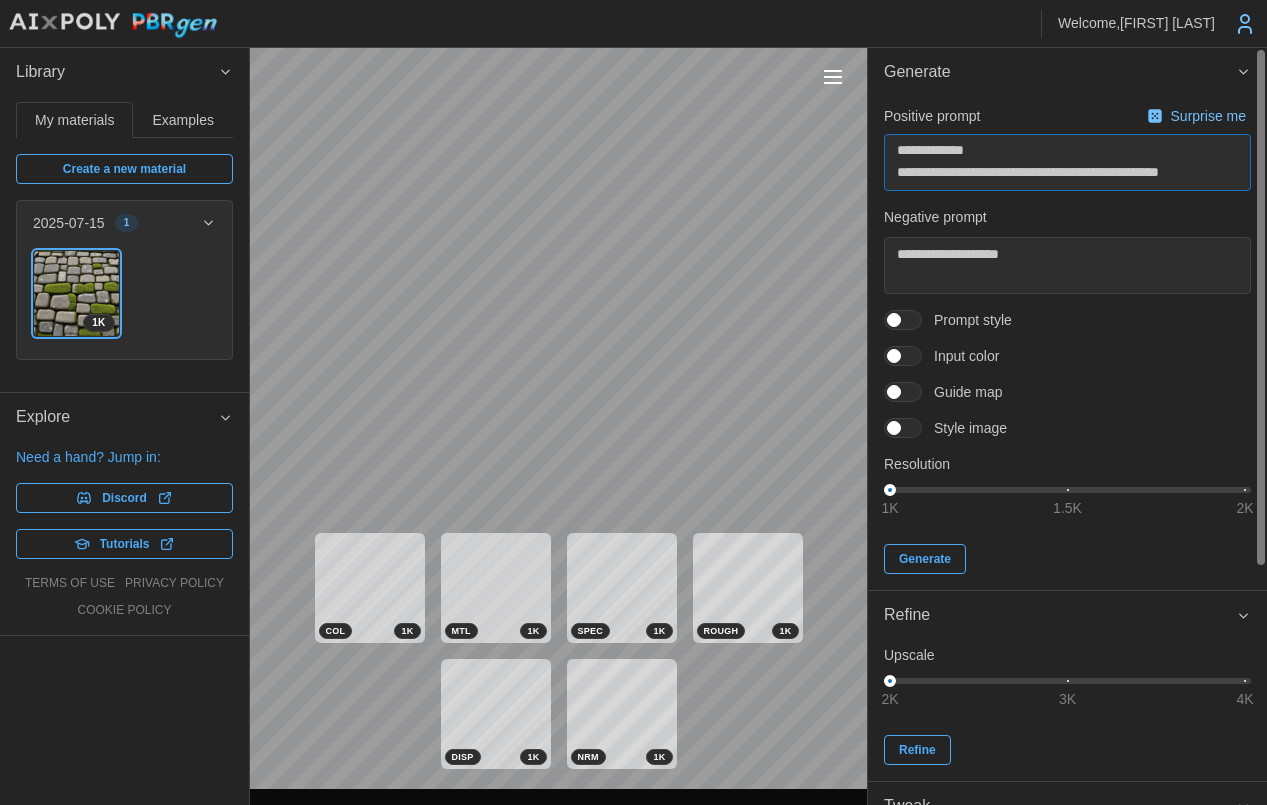 type on "*" 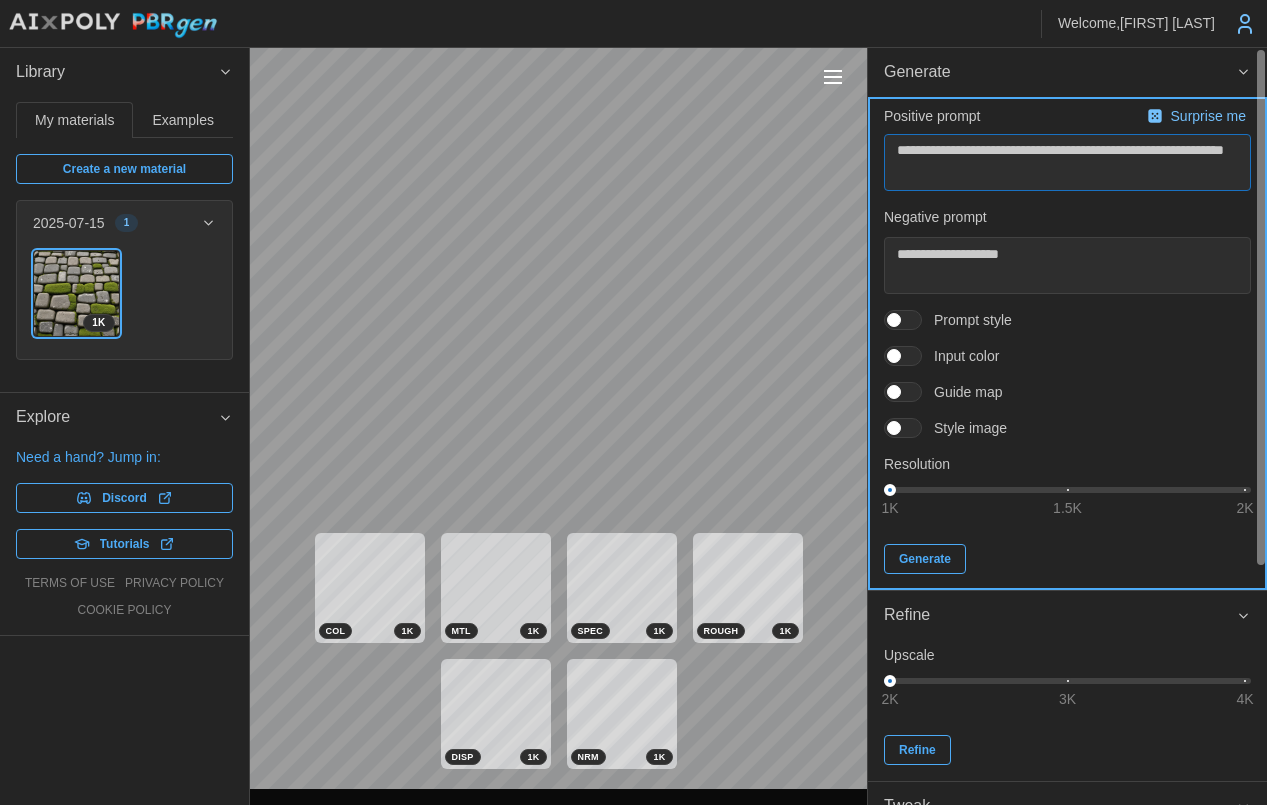 type on "**********" 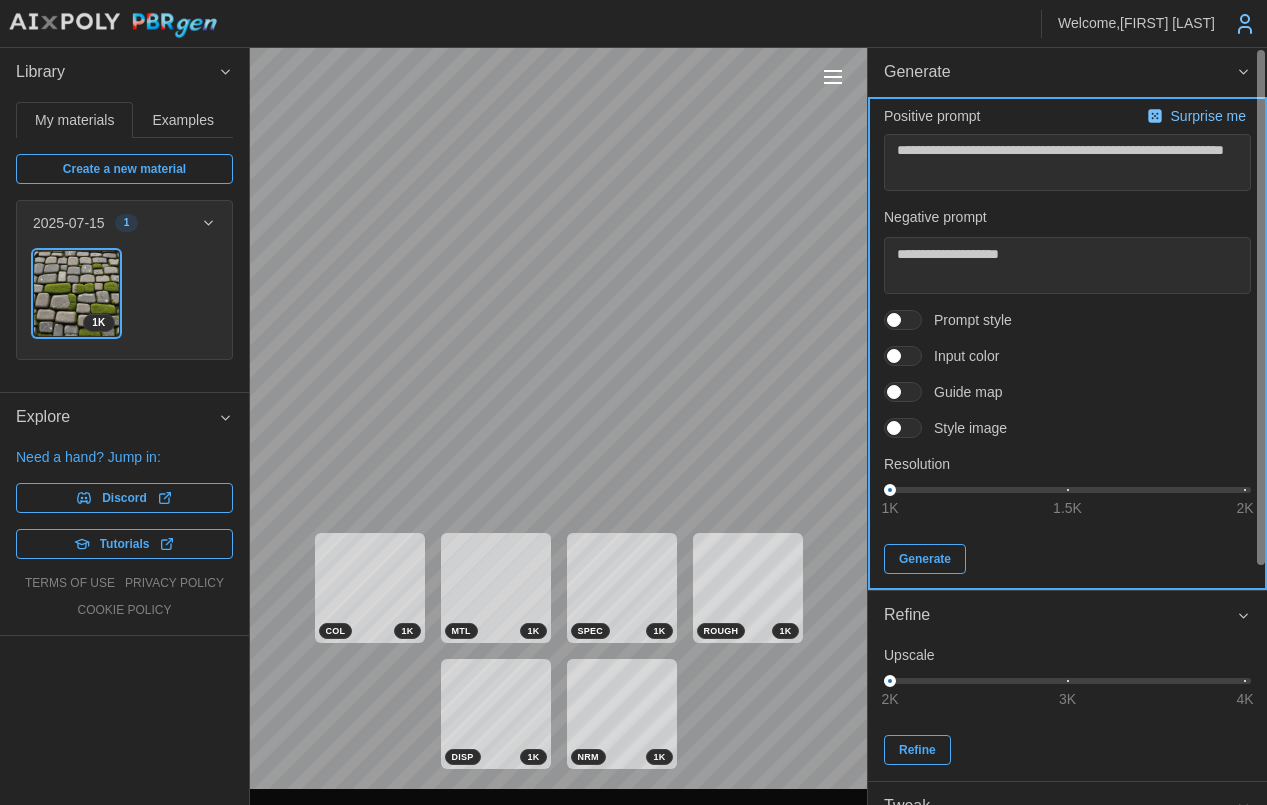 click on "Generate" at bounding box center [925, 559] 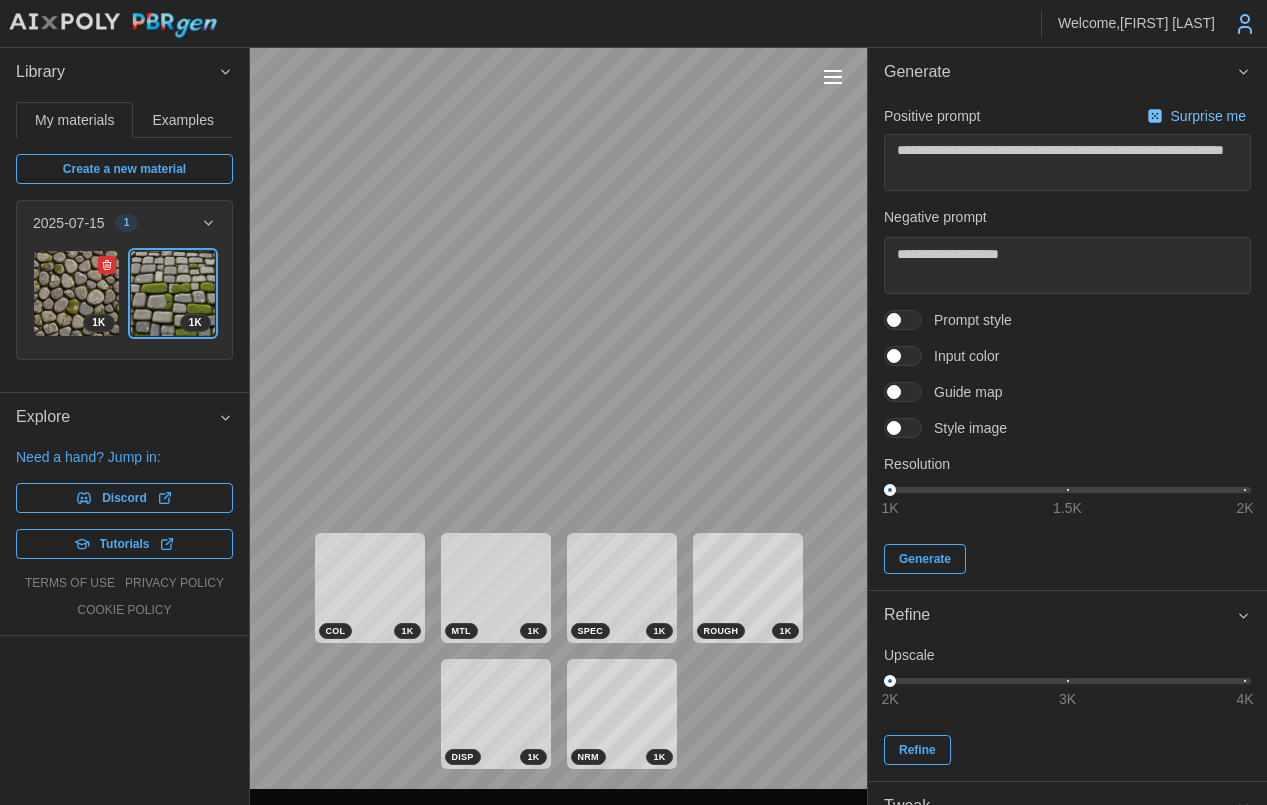click at bounding box center [76, 293] 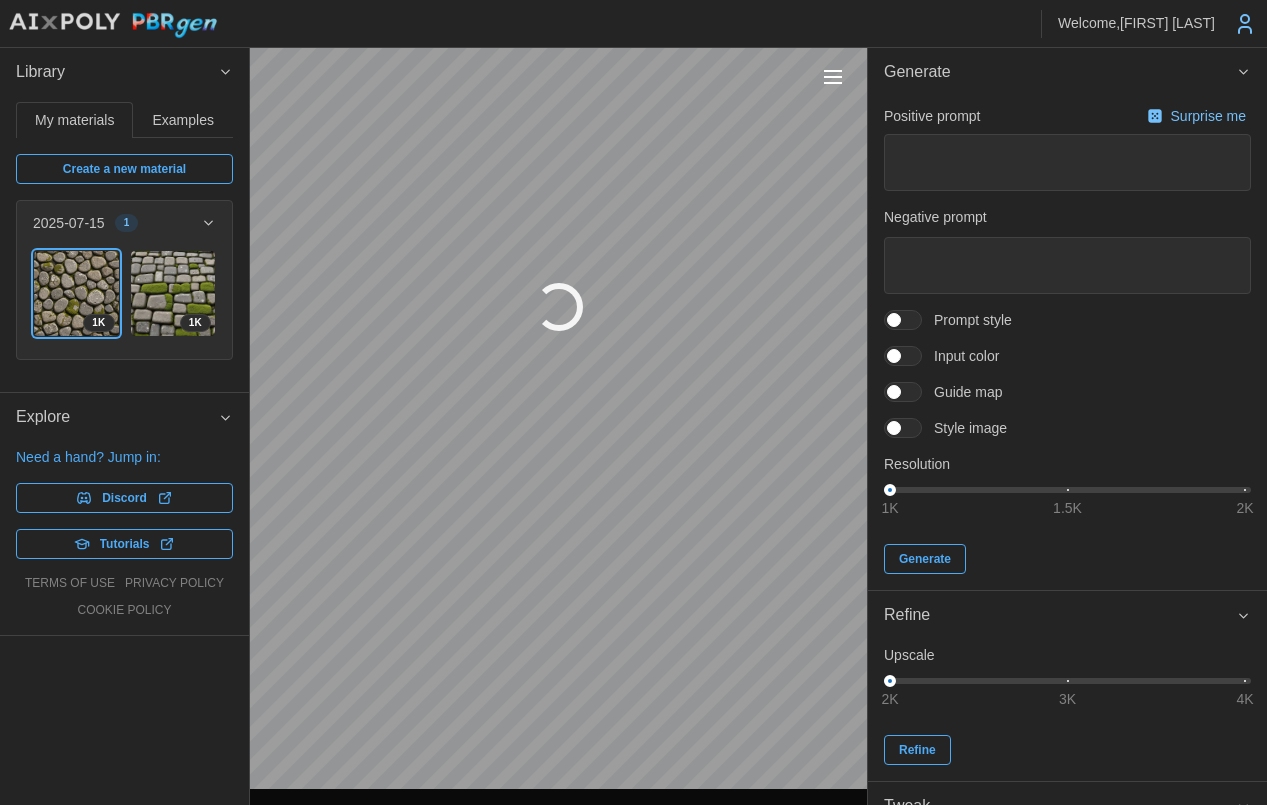 type on "*" 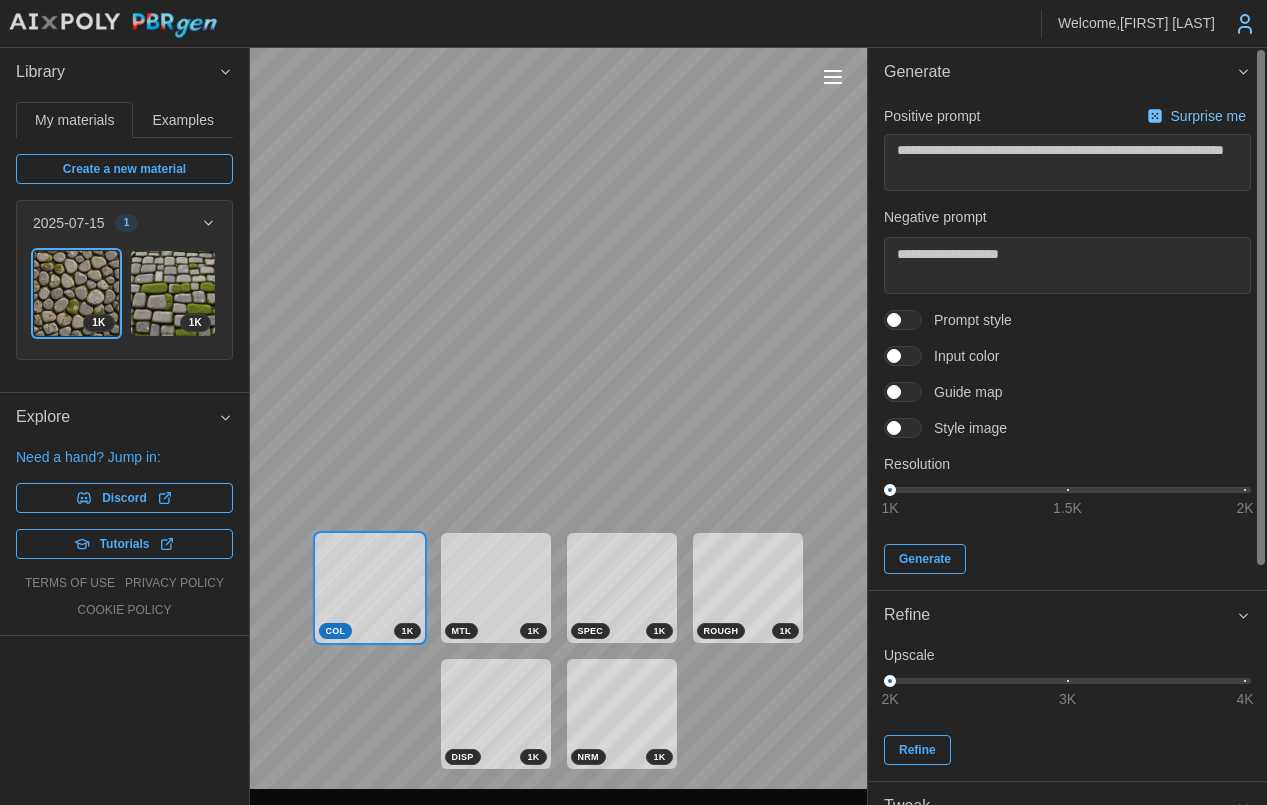 click at bounding box center (833, 77) 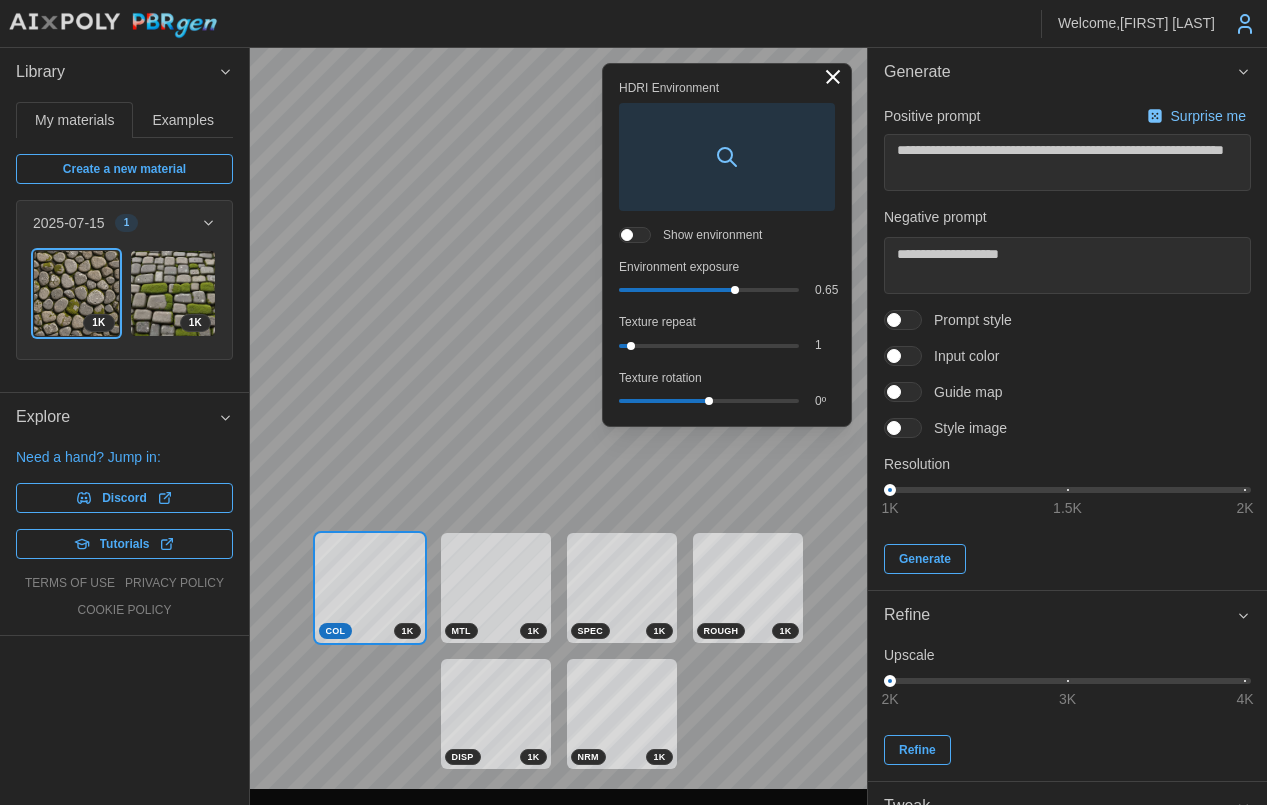 click at bounding box center (643, 235) 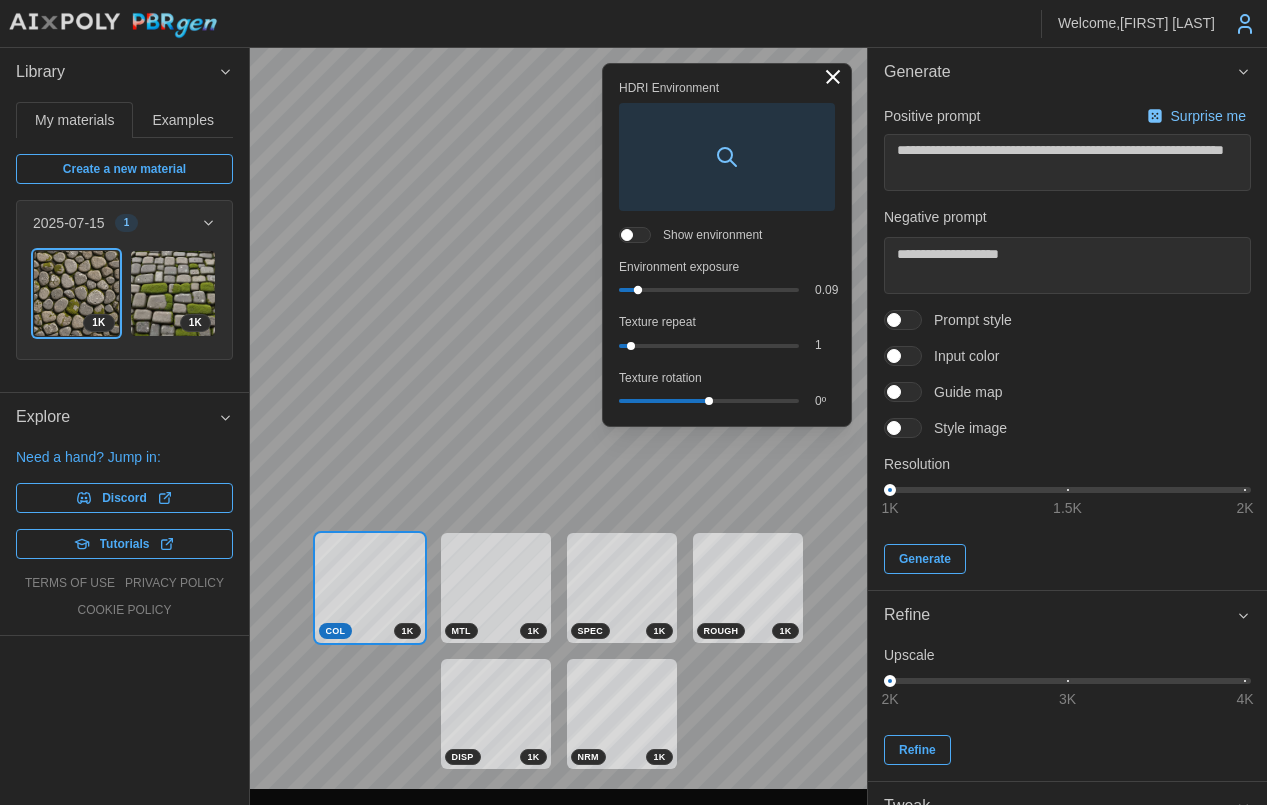 drag, startPoint x: 736, startPoint y: 291, endPoint x: 638, endPoint y: 285, distance: 98.1835 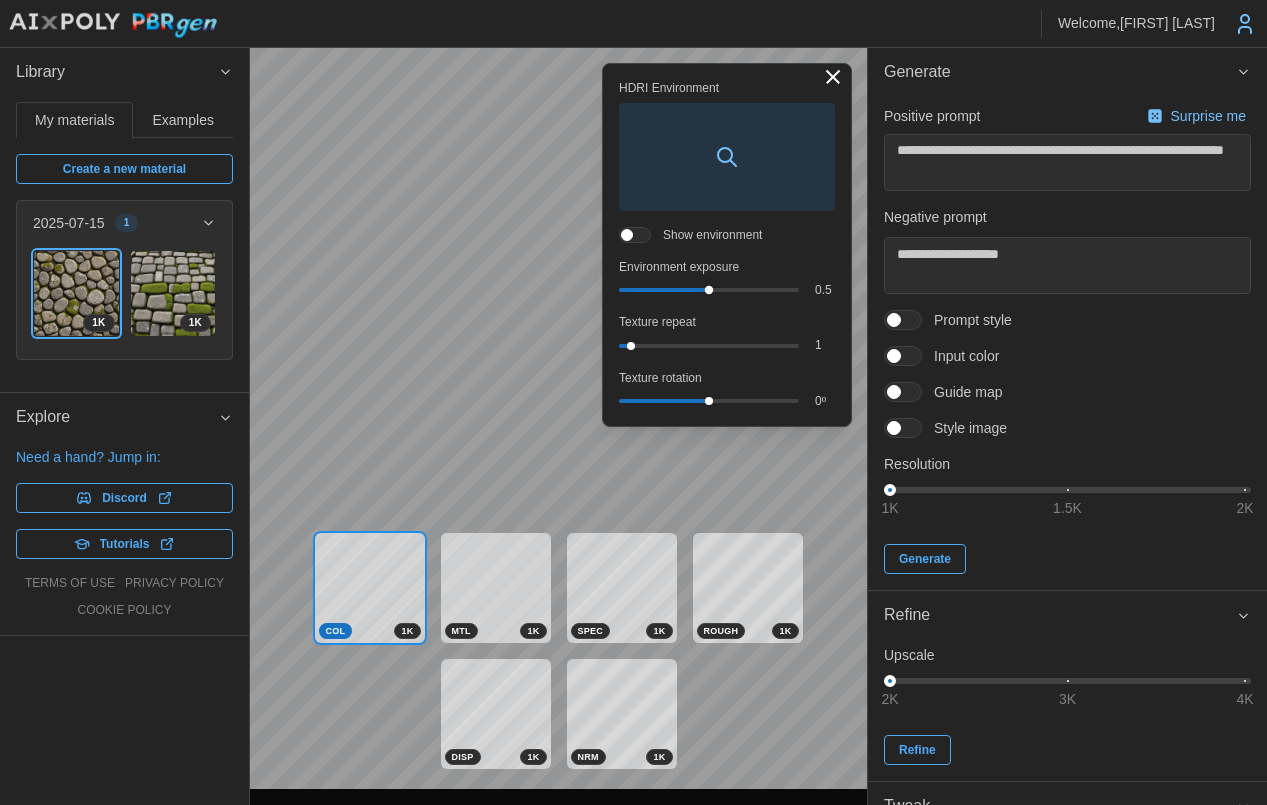 drag, startPoint x: 638, startPoint y: 285, endPoint x: 709, endPoint y: 295, distance: 71.70077 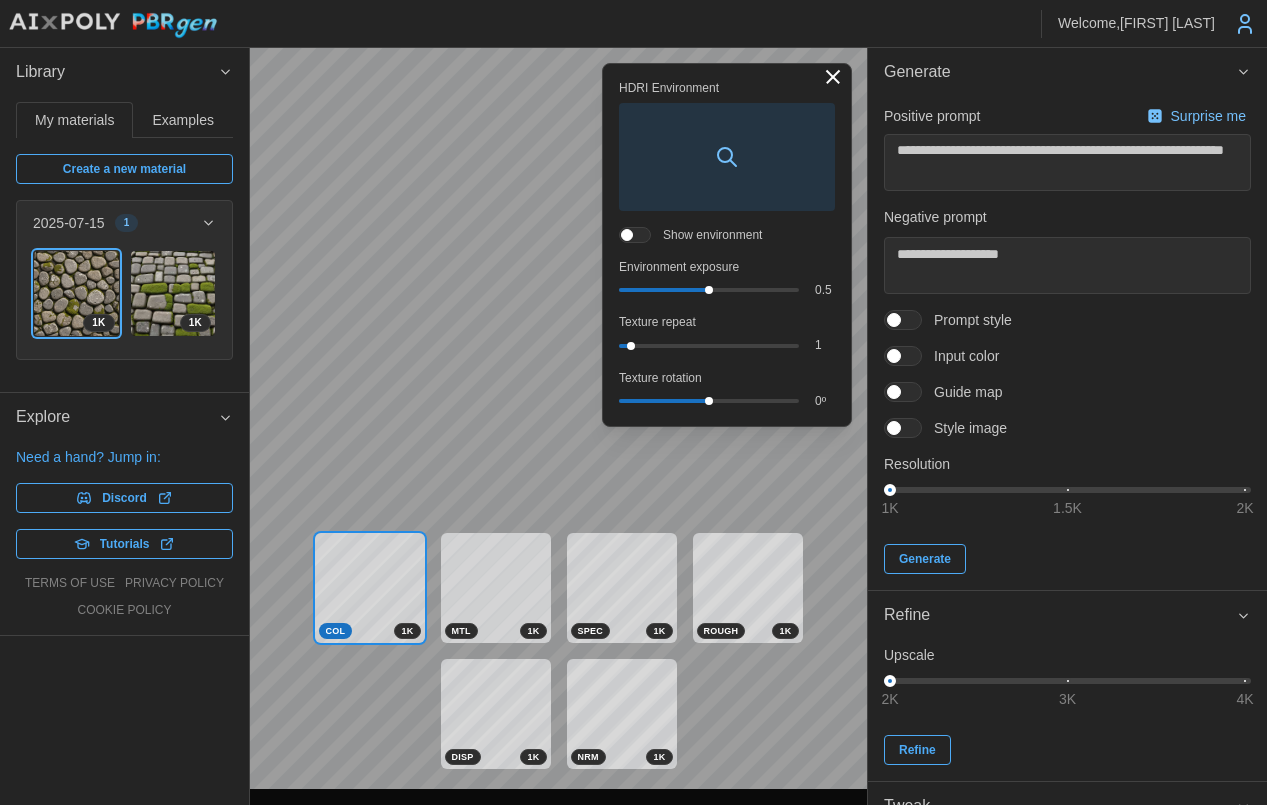 click at bounding box center (833, 77) 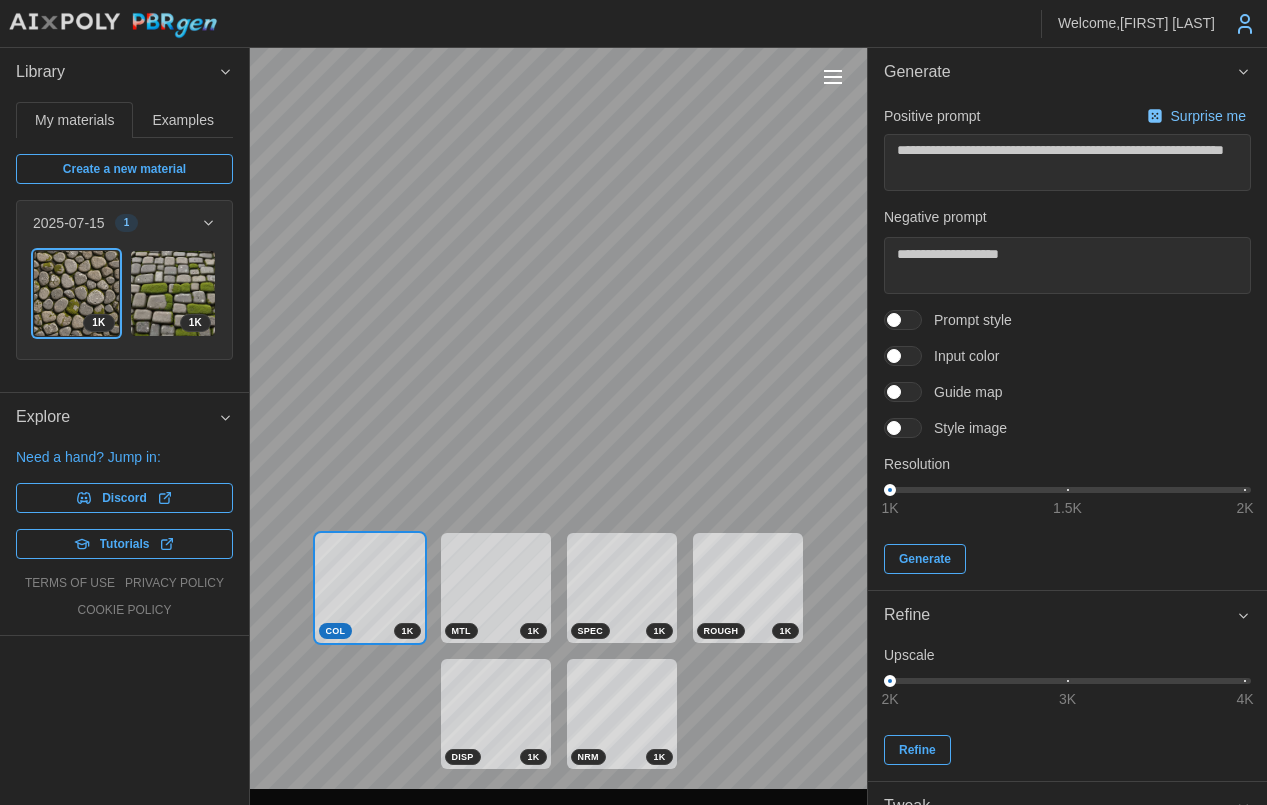 click on "Examples" at bounding box center [183, 120] 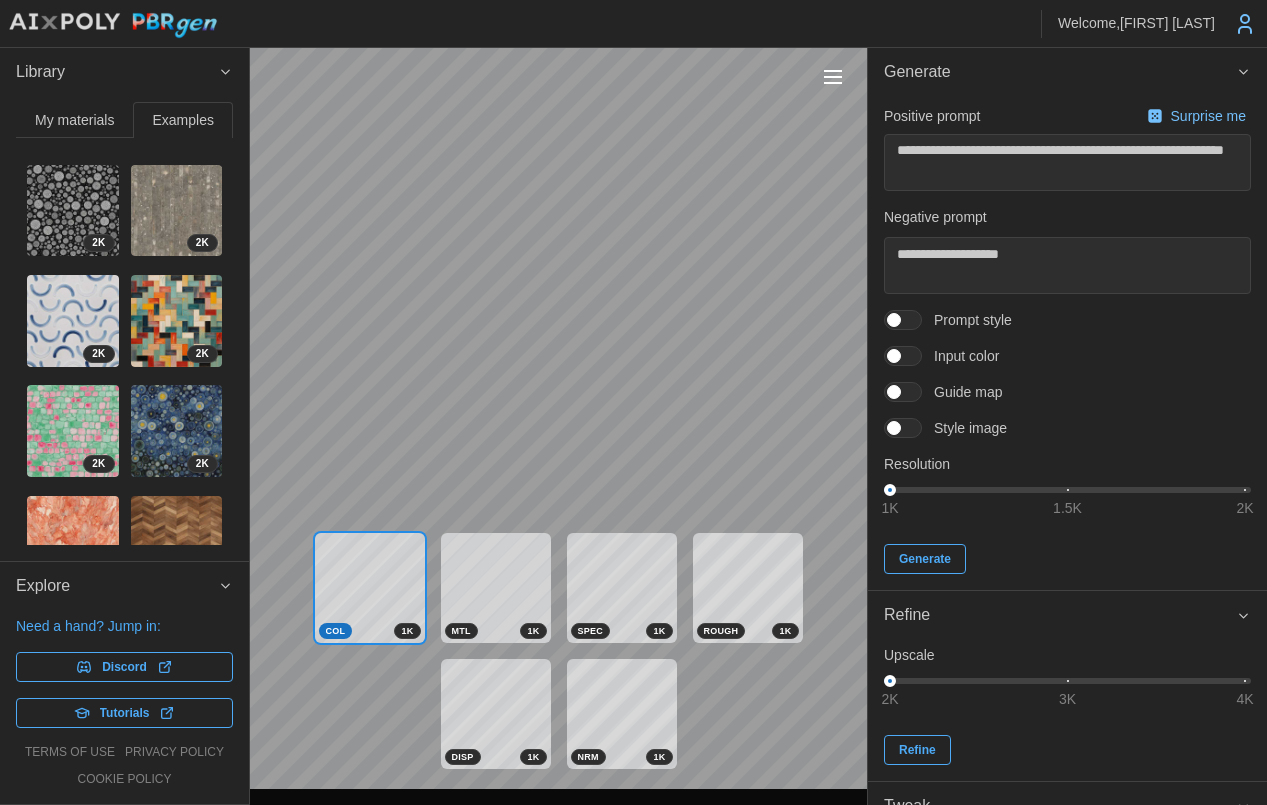 click on "My materials" at bounding box center [74, 120] 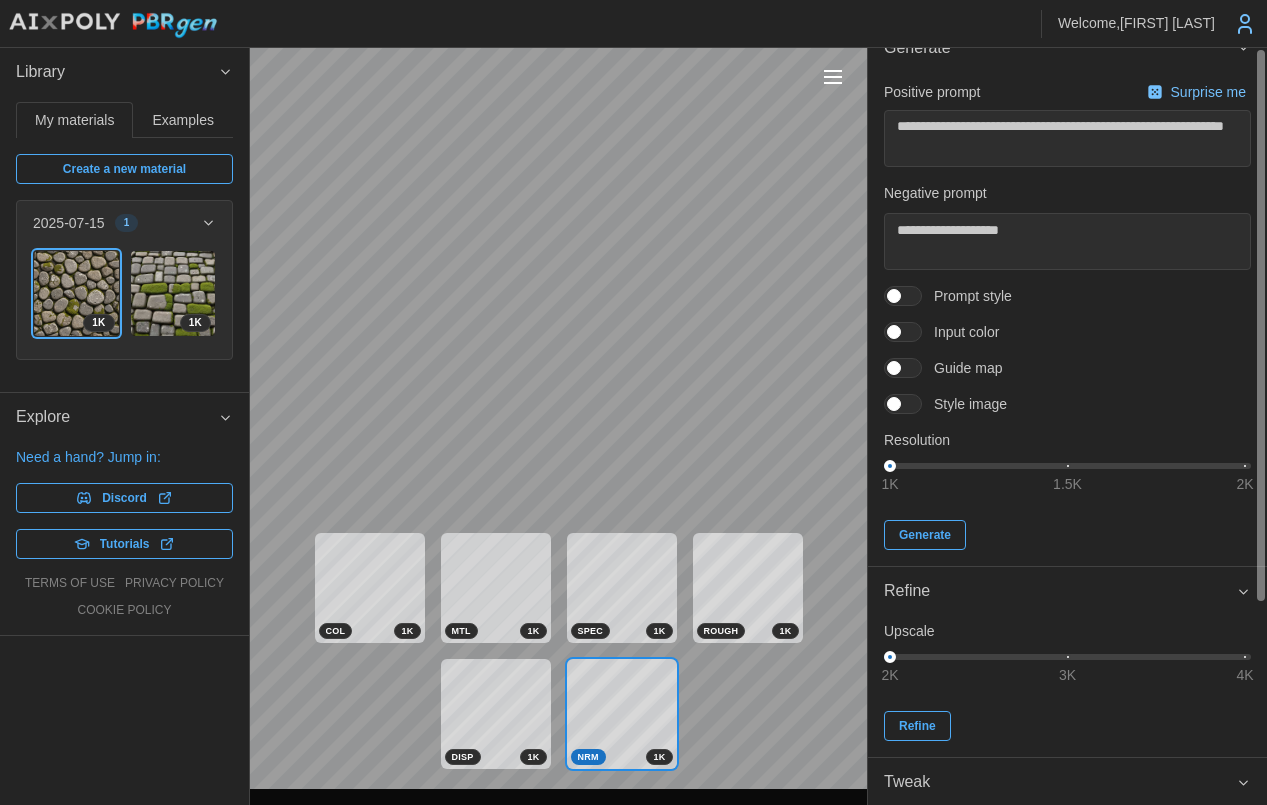 scroll, scrollTop: 0, scrollLeft: 0, axis: both 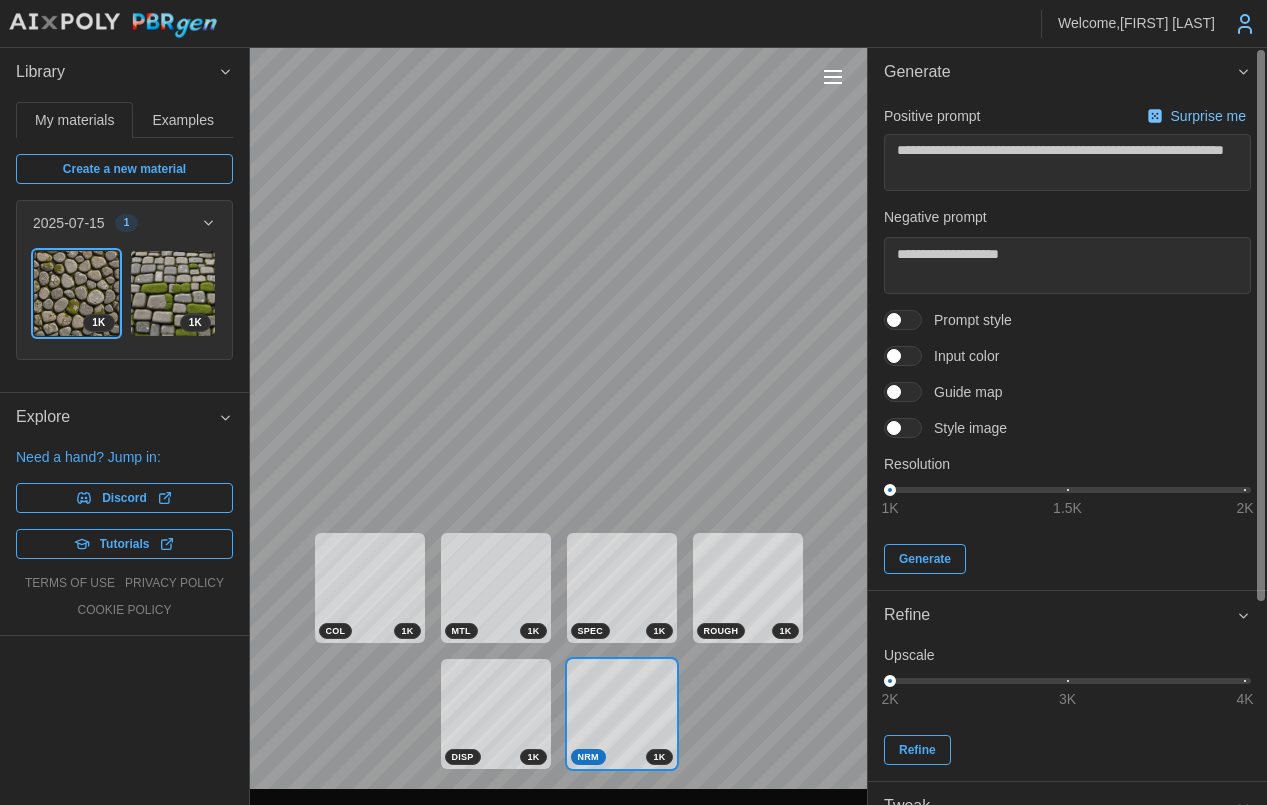 click at bounding box center (913, 428) 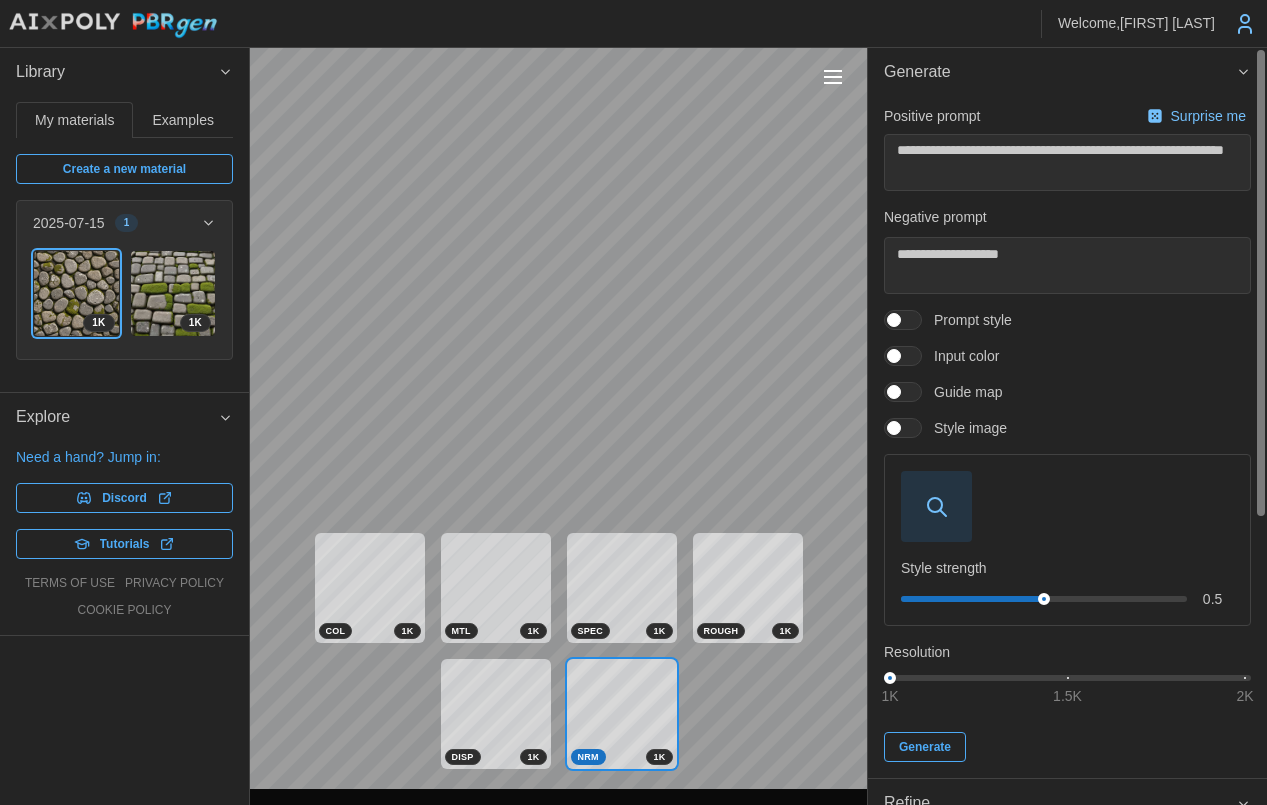 click at bounding box center [894, 428] 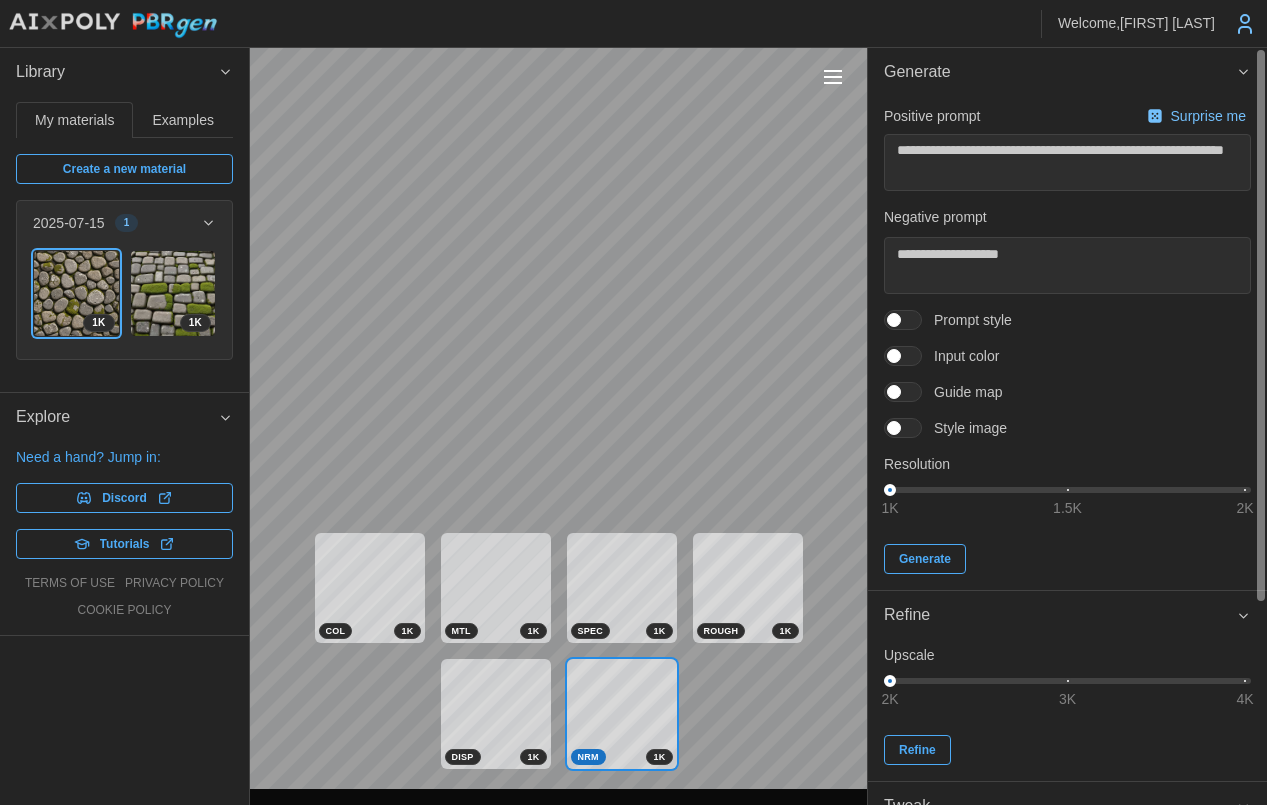 click at bounding box center [913, 428] 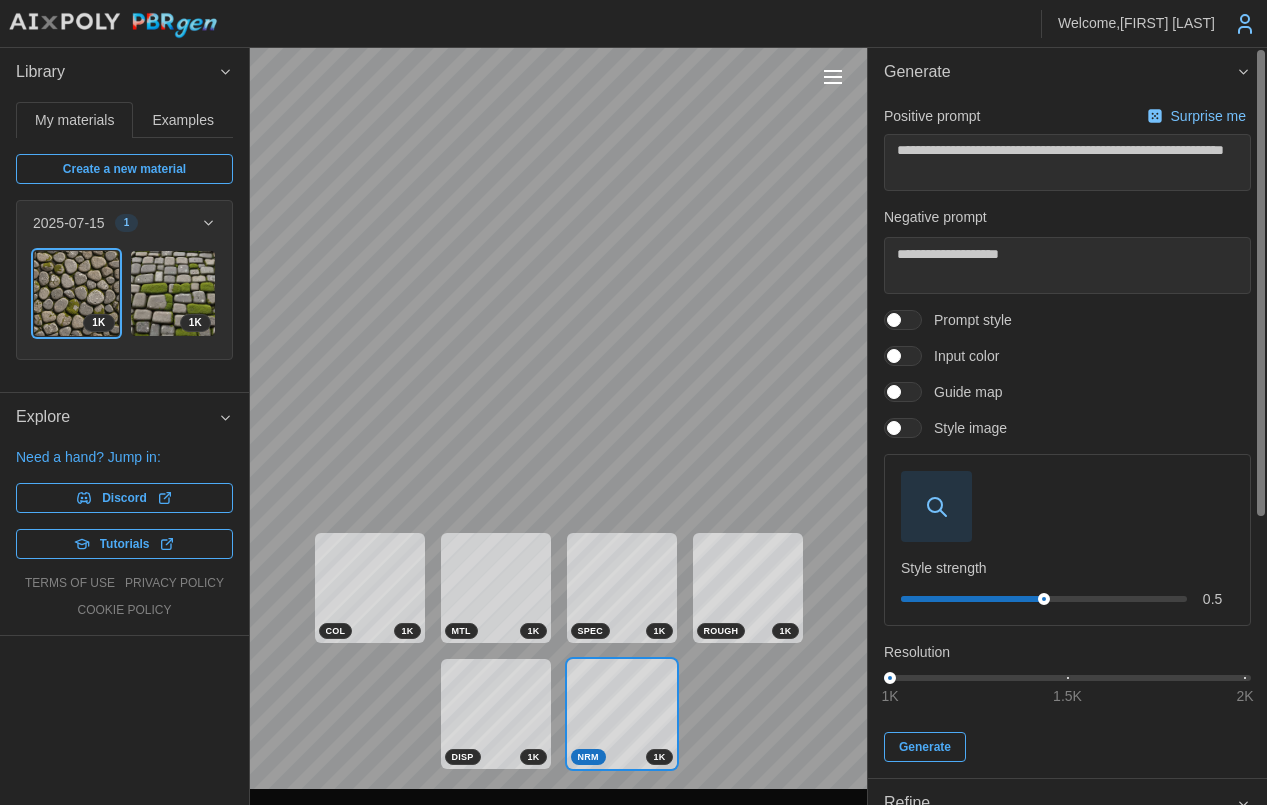 click at bounding box center (894, 428) 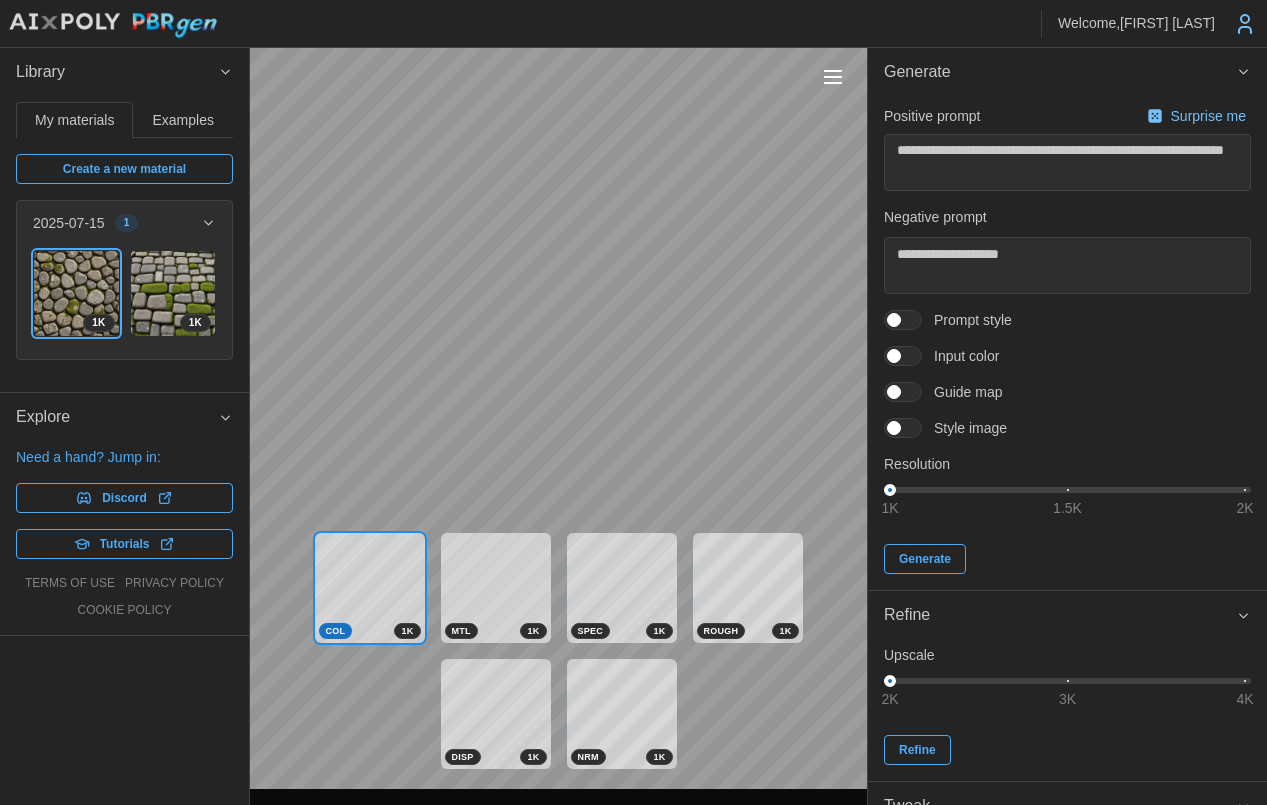 click 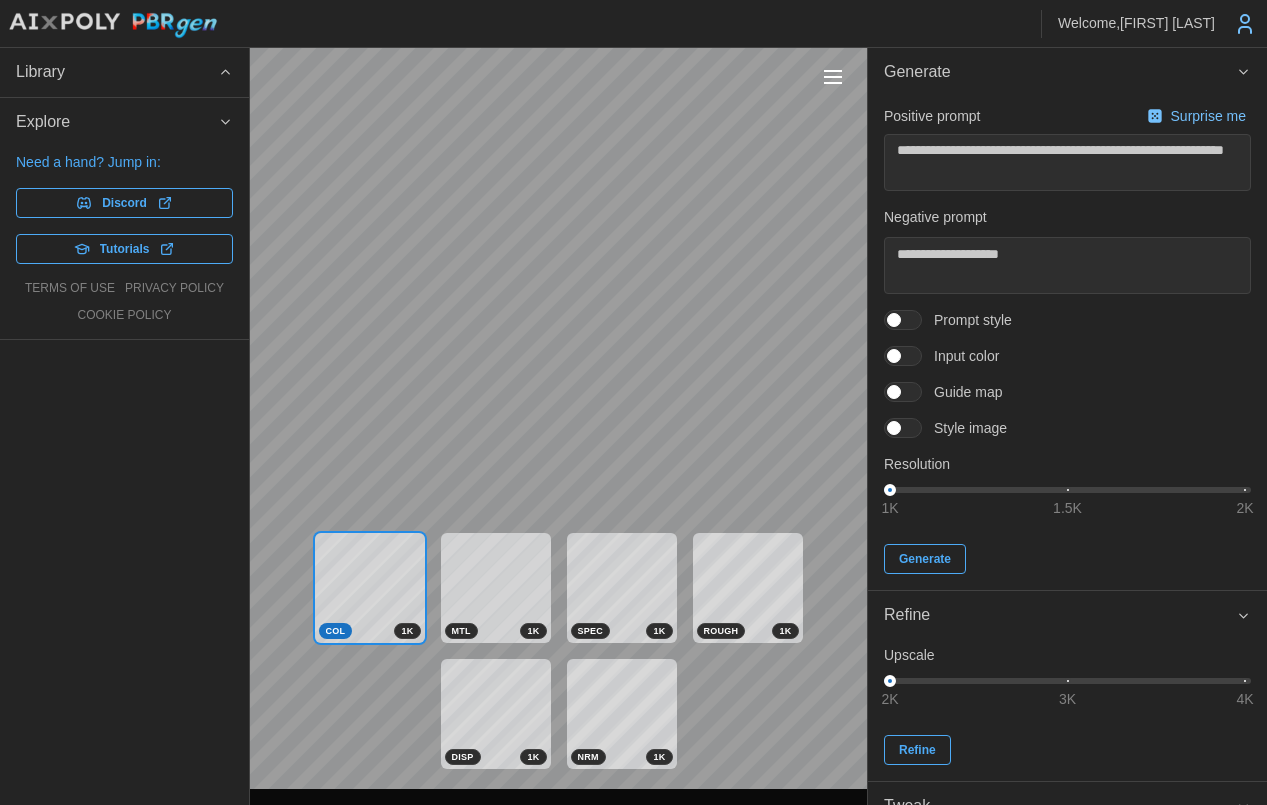 click 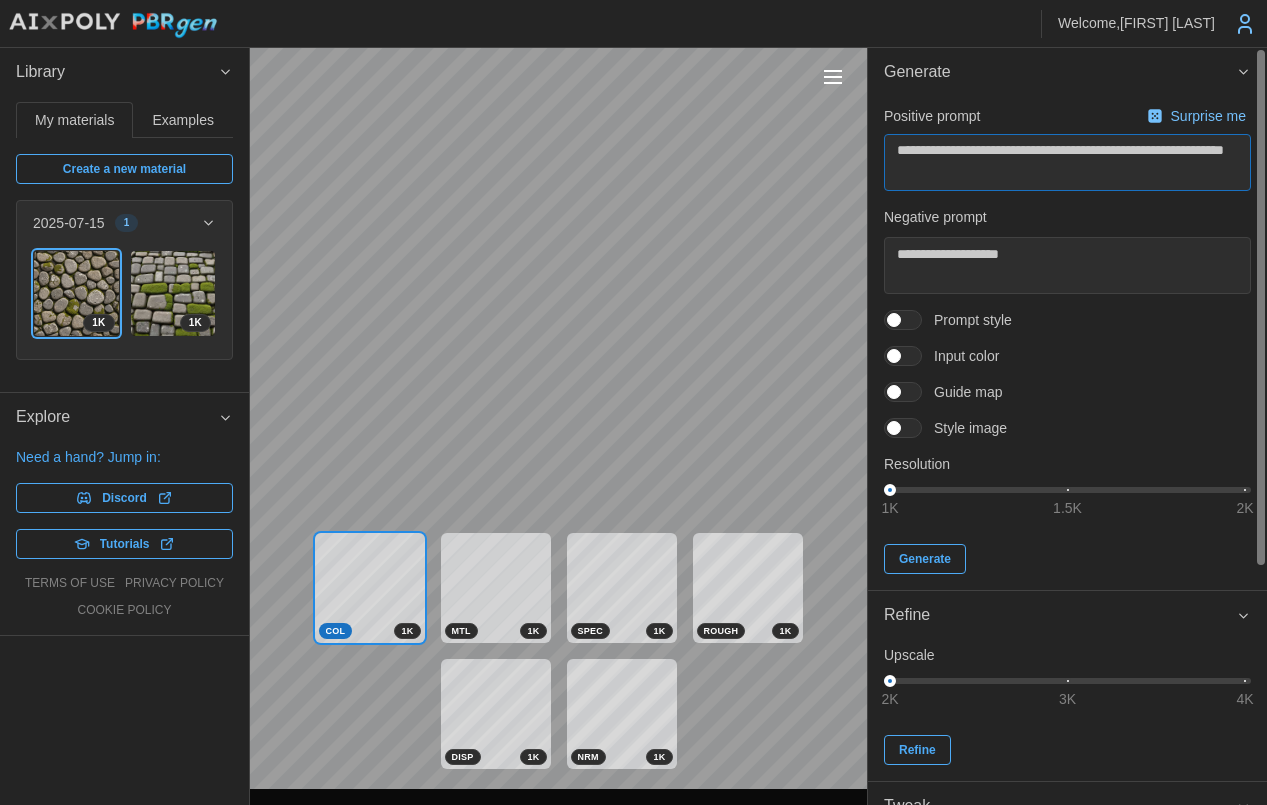 drag, startPoint x: 984, startPoint y: 173, endPoint x: 899, endPoint y: 148, distance: 88.60023 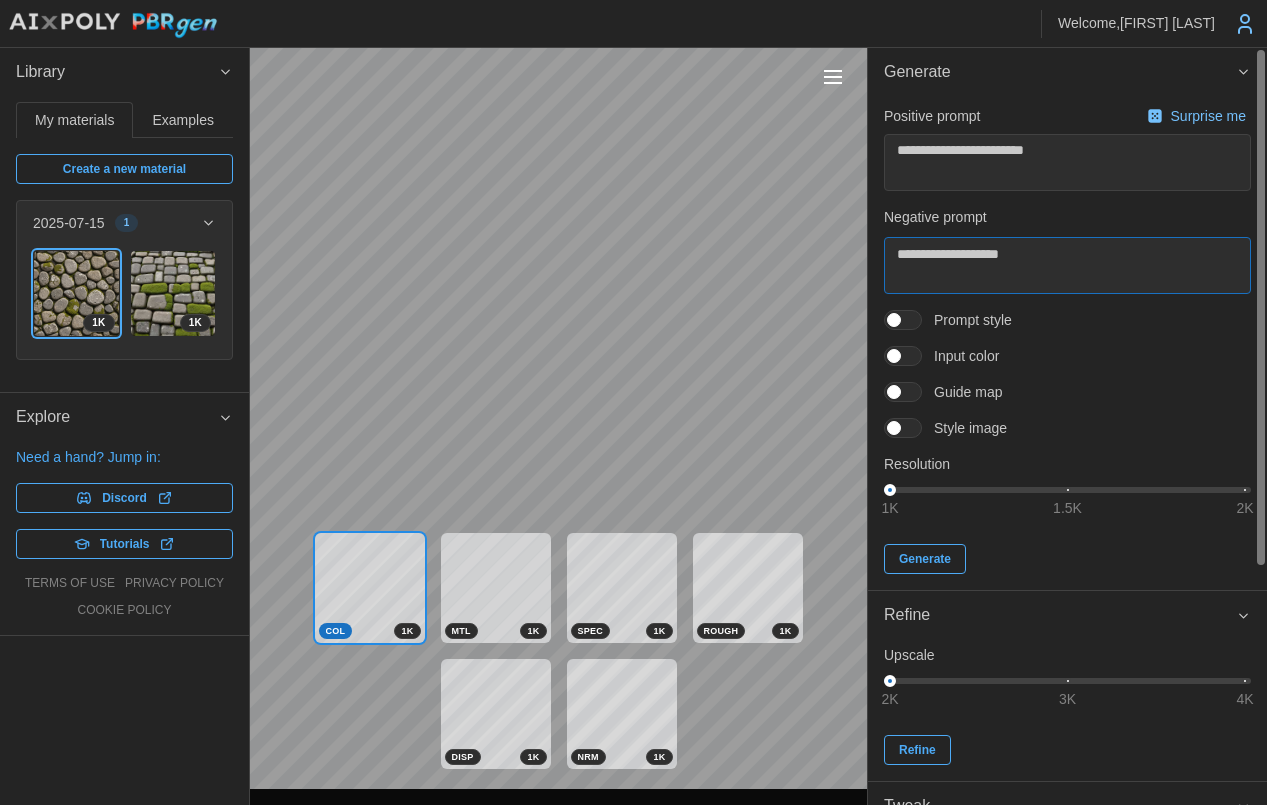 drag, startPoint x: 1038, startPoint y: 255, endPoint x: 898, endPoint y: 251, distance: 140.05713 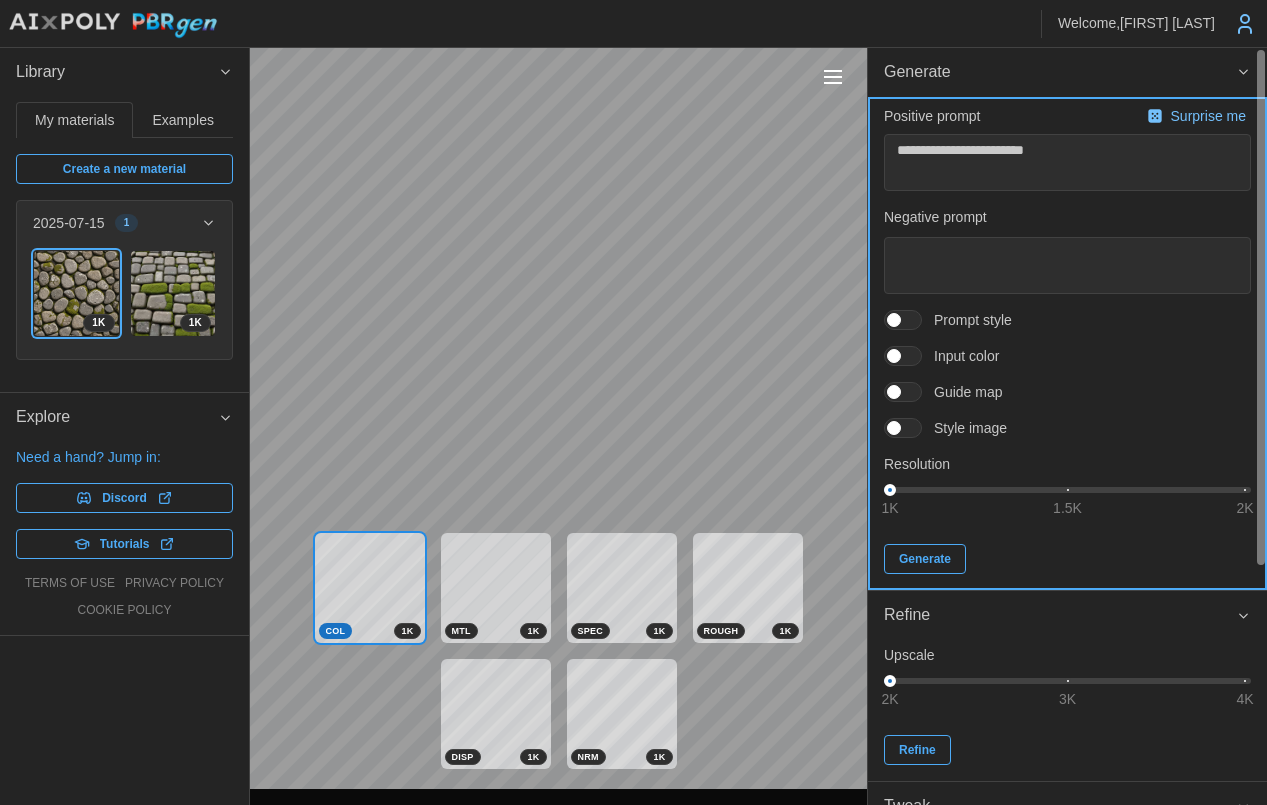 click on "Generate" at bounding box center [925, 559] 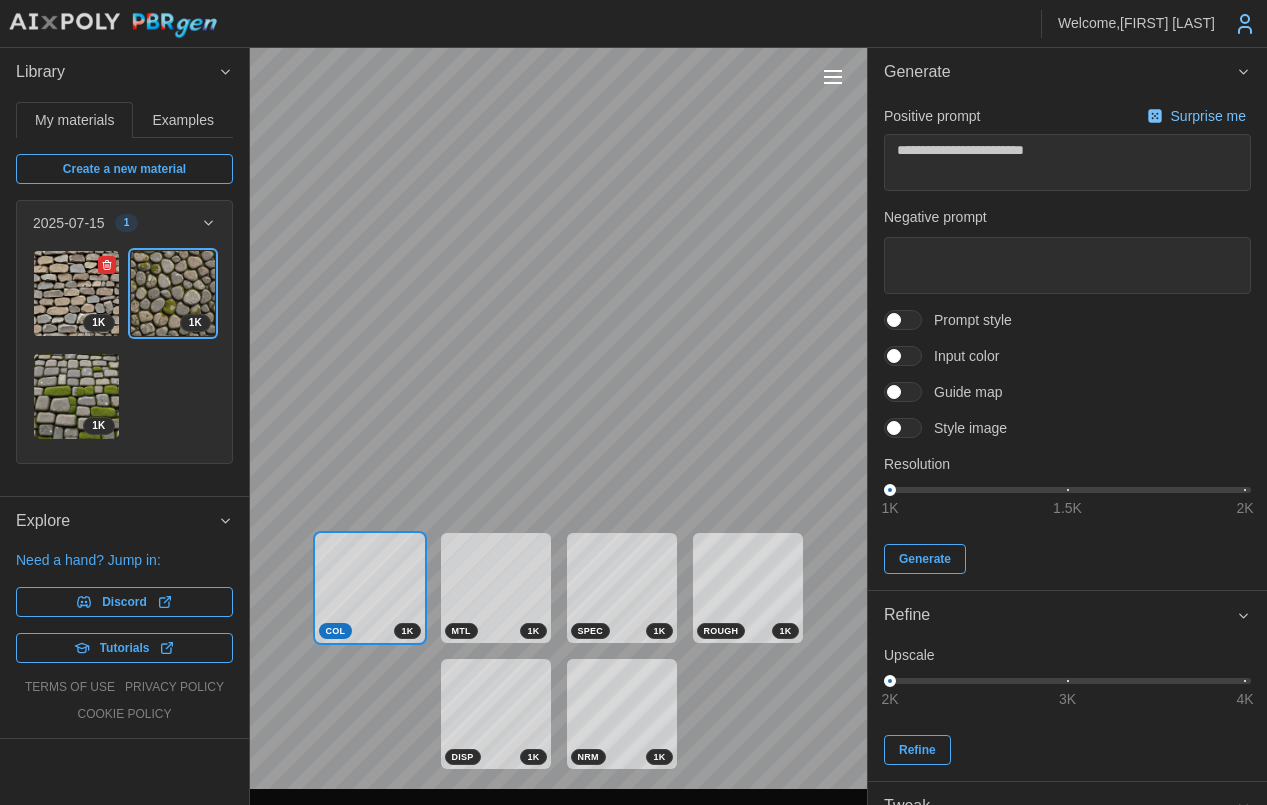 drag, startPoint x: 116, startPoint y: 271, endPoint x: 97, endPoint y: 270, distance: 19.026299 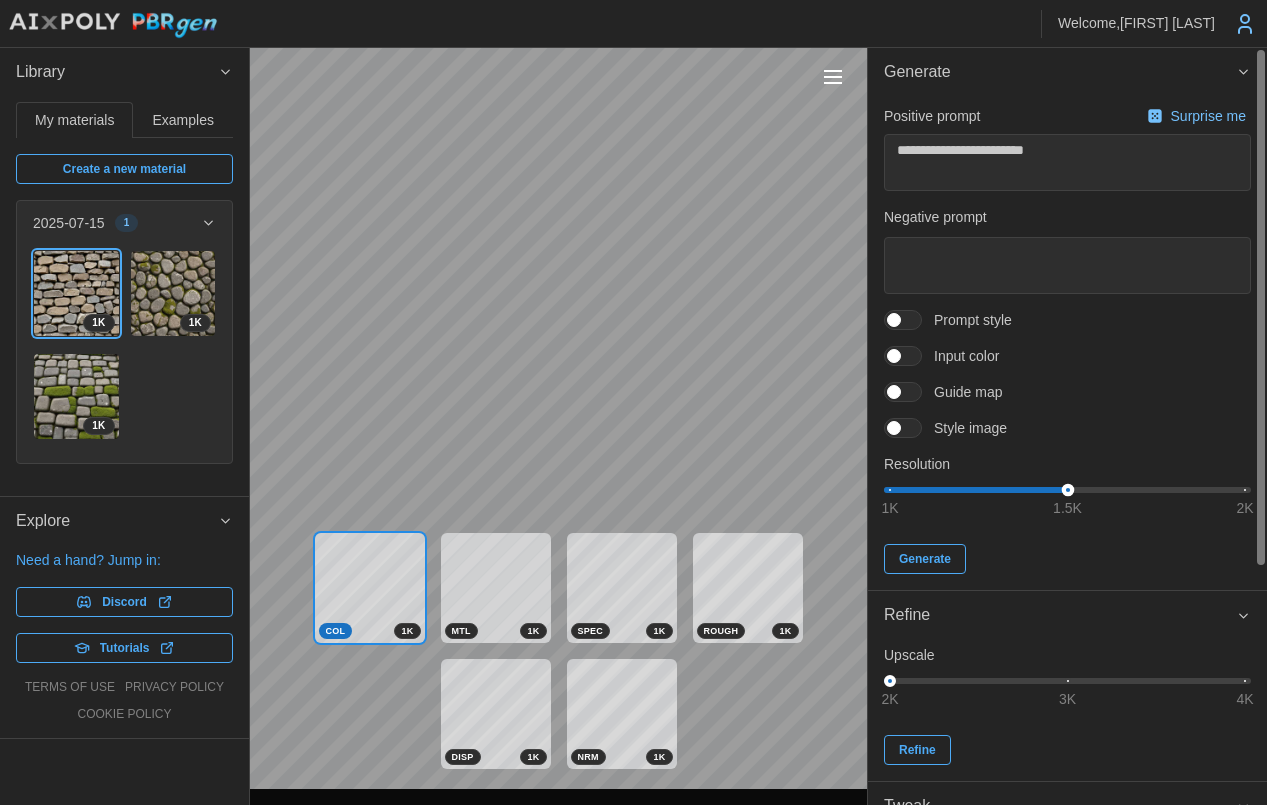 drag, startPoint x: 889, startPoint y: 489, endPoint x: 1032, endPoint y: 499, distance: 143.34923 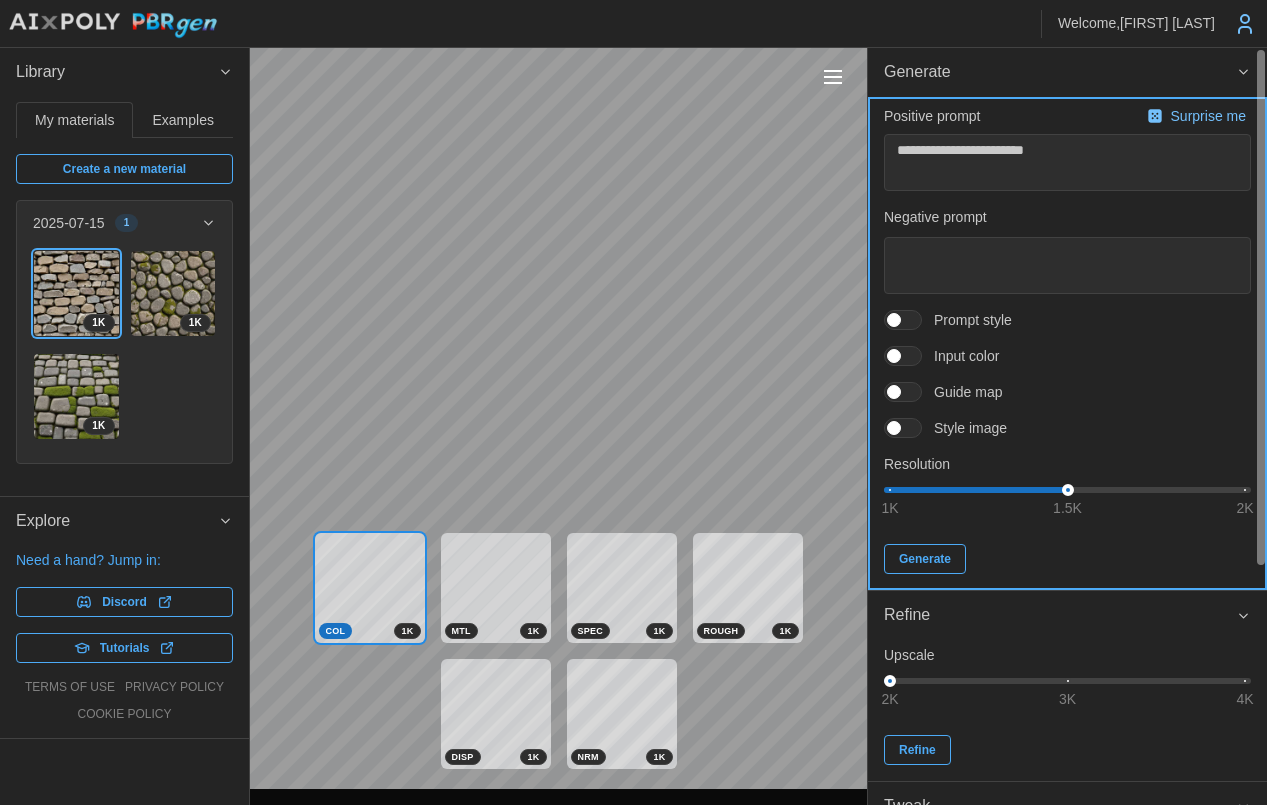 click on "Generate" at bounding box center (925, 559) 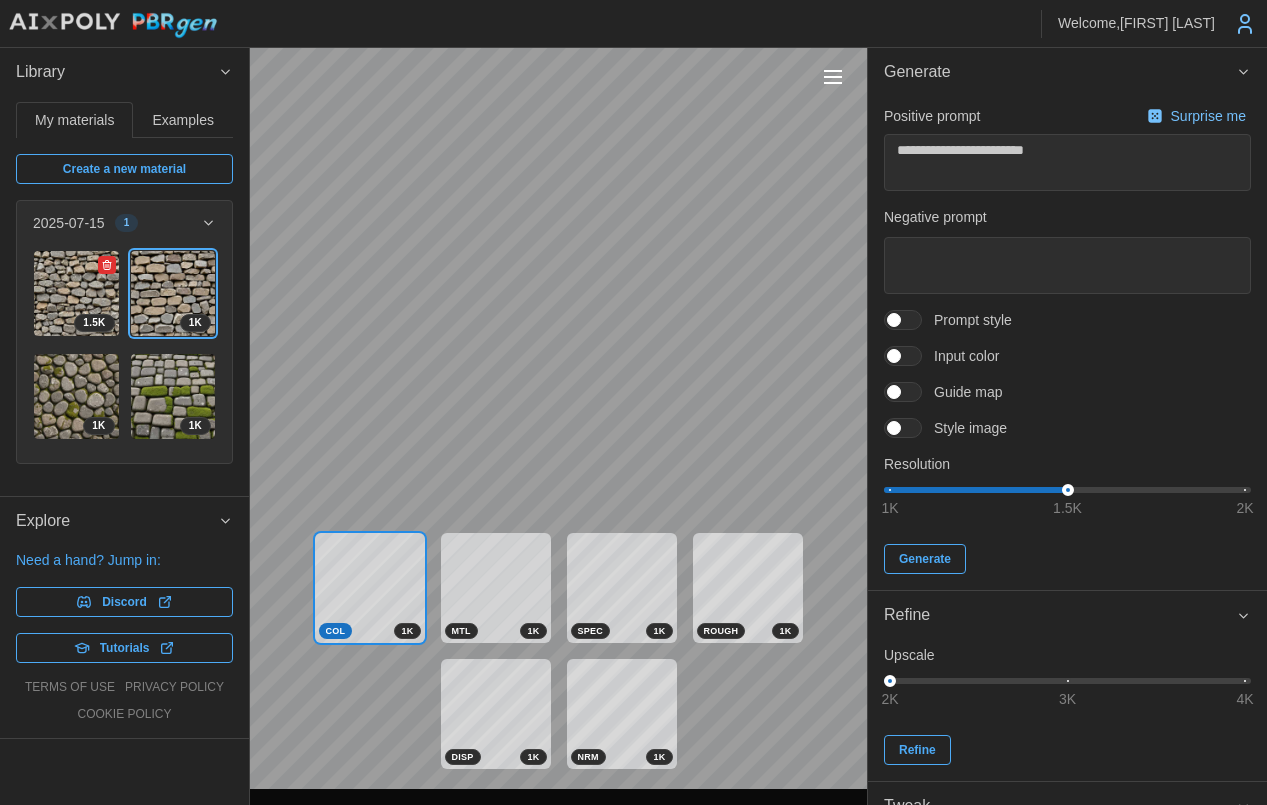 click at bounding box center (76, 293) 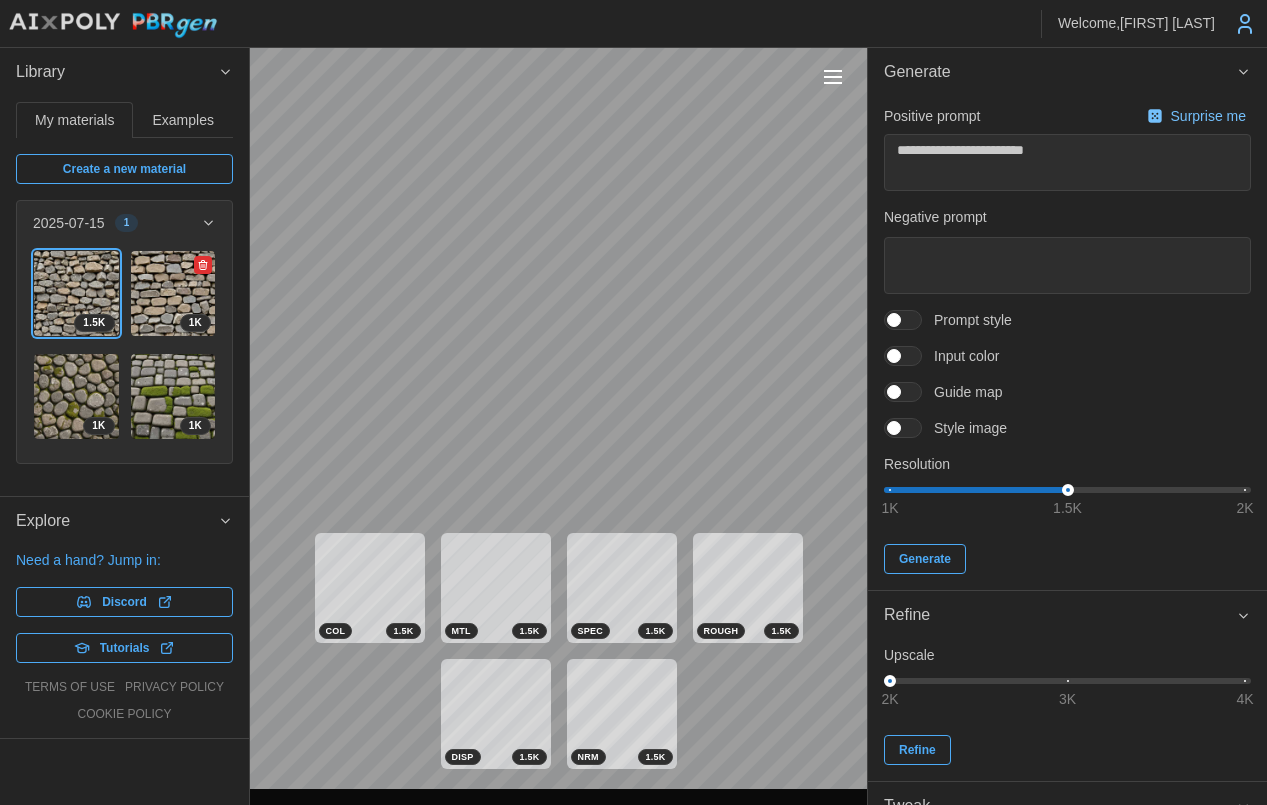 click on "**********" at bounding box center (633, 402) 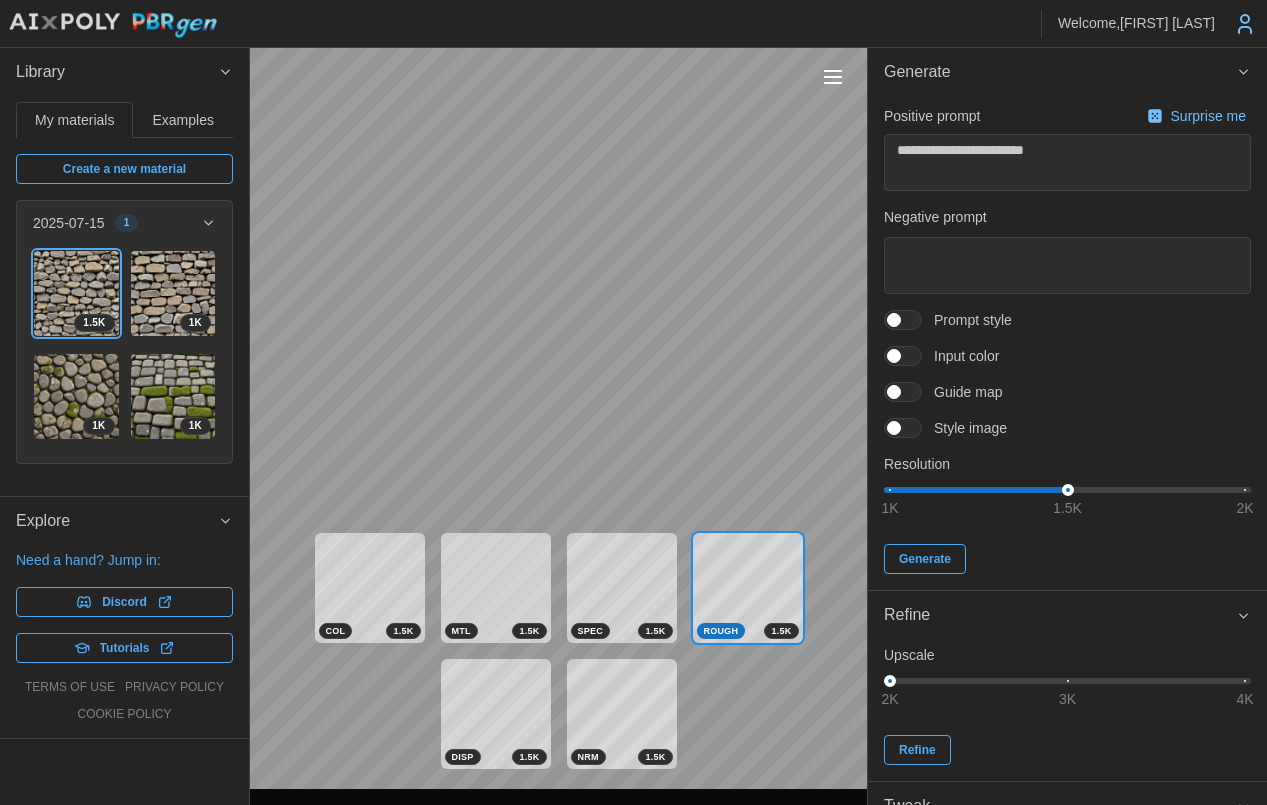 click on "COL 1.5 K MTL 1.5 K SPEC 1.5 K ROUGH 1.5 K DISP 1.5 K NRM 1.5 K" at bounding box center (558, 651) 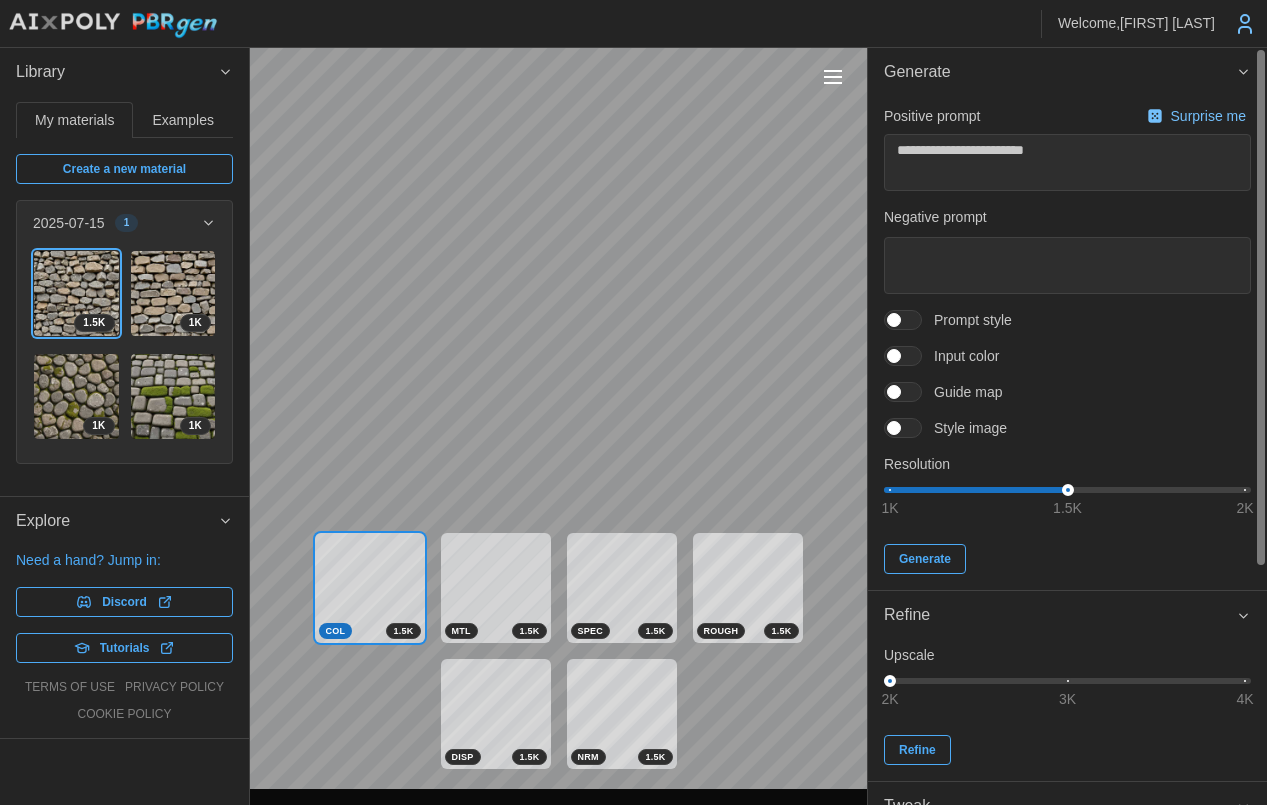 click at bounding box center (913, 428) 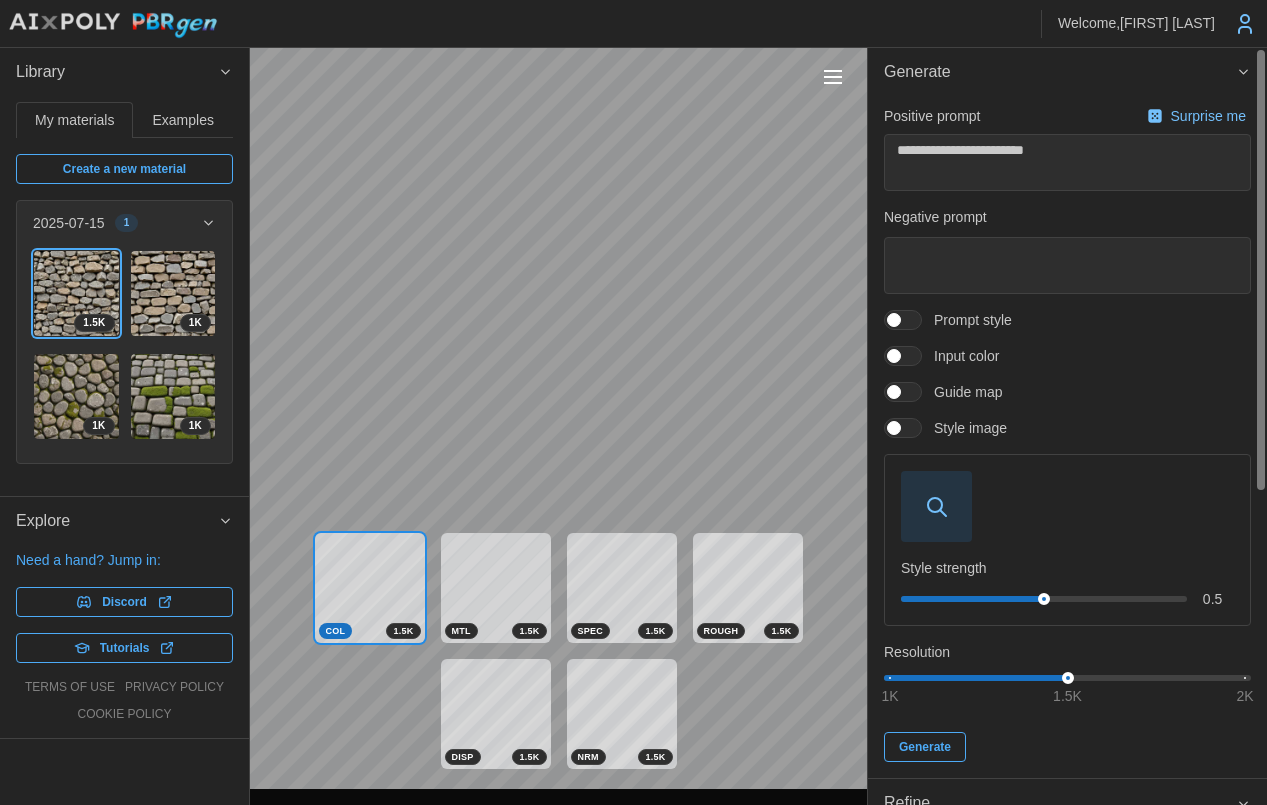 click at bounding box center [936, 506] 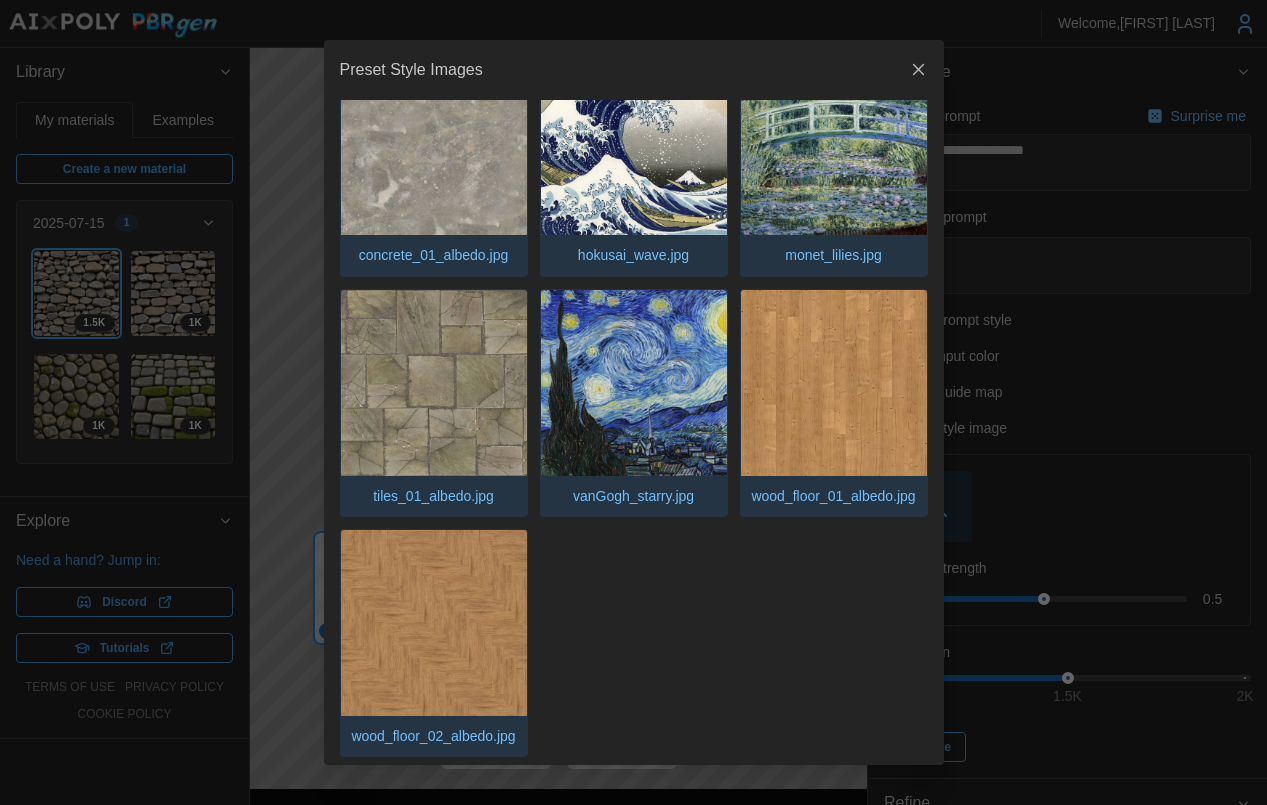 scroll, scrollTop: 1088, scrollLeft: 0, axis: vertical 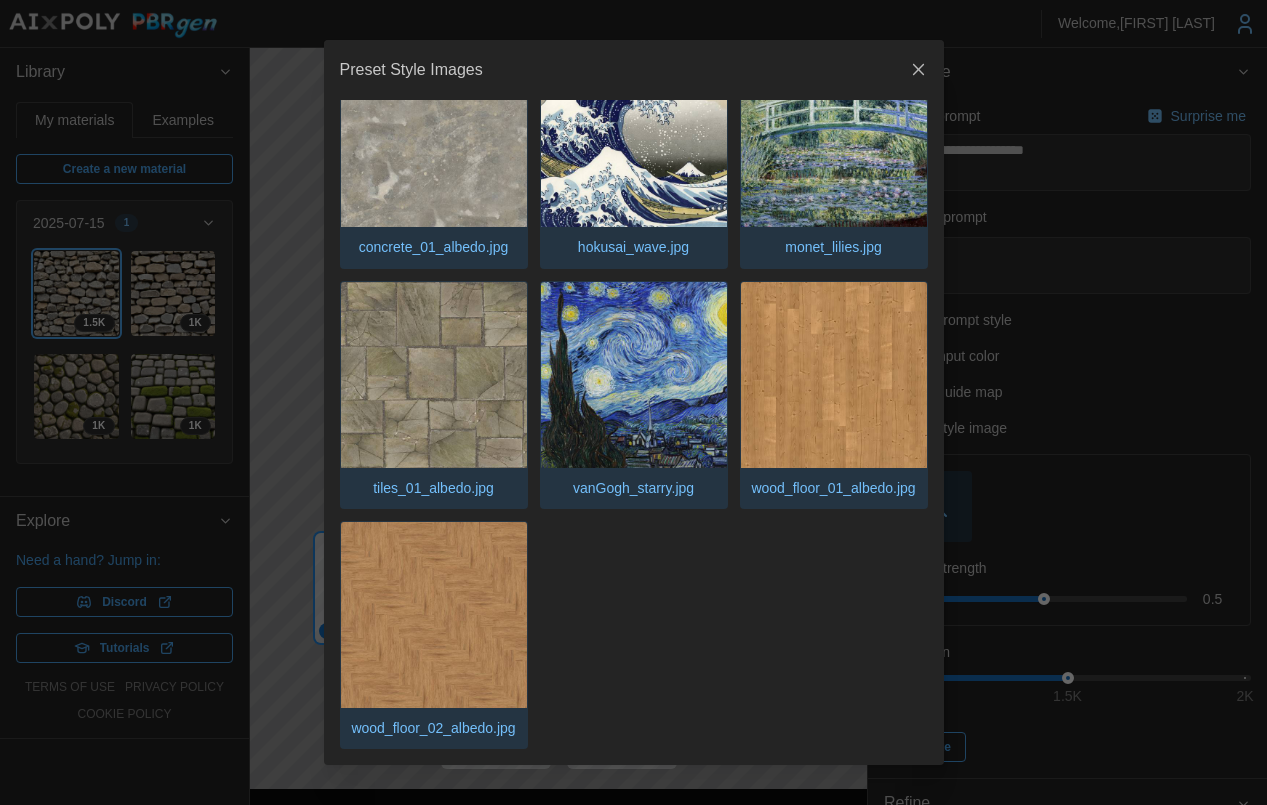 click at bounding box center (634, 375) 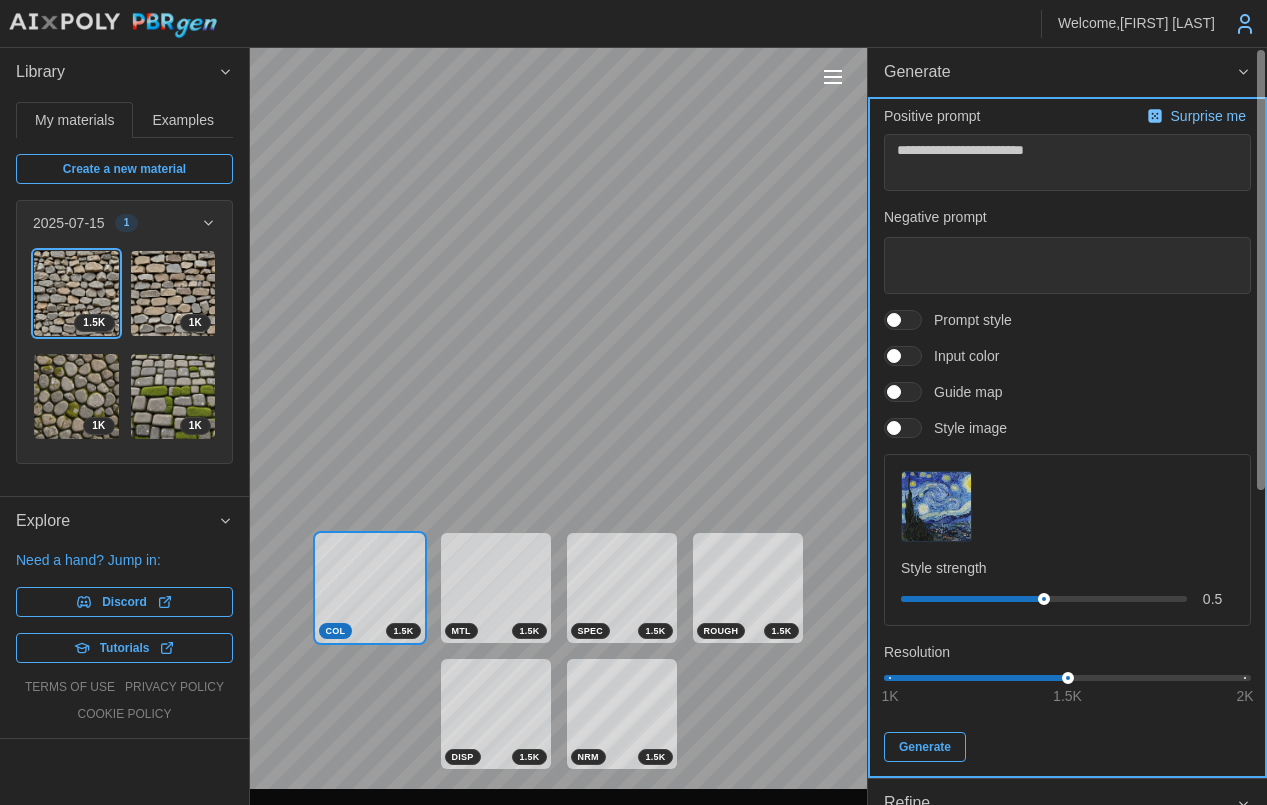 click on "Generate" at bounding box center (925, 747) 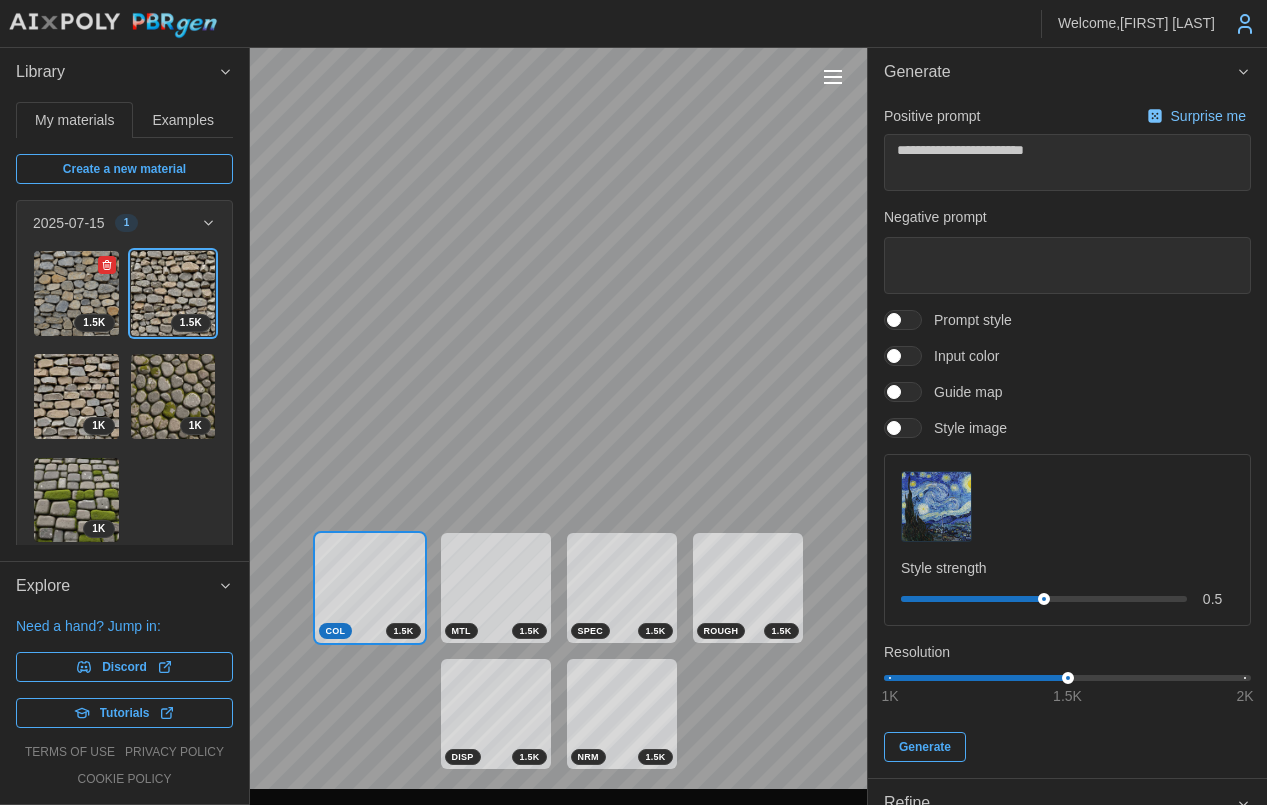 click at bounding box center [76, 293] 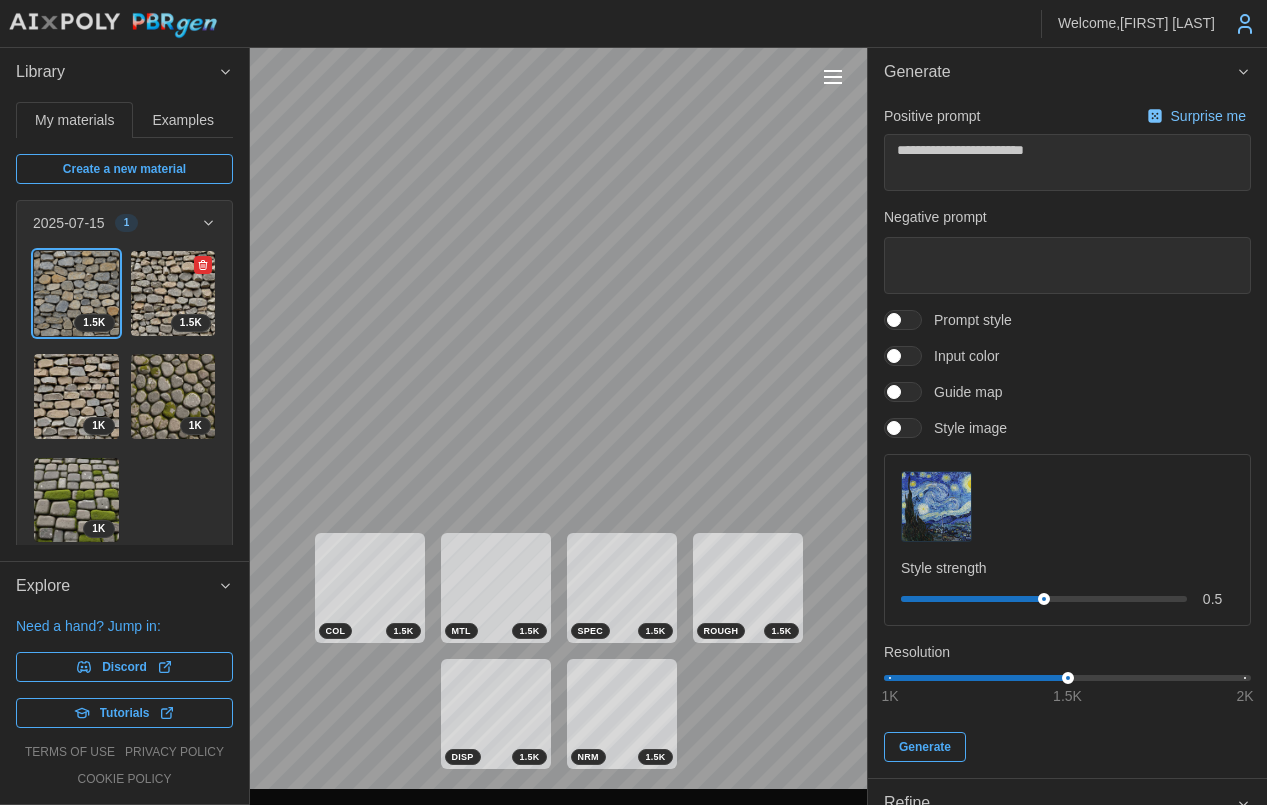 click at bounding box center [173, 293] 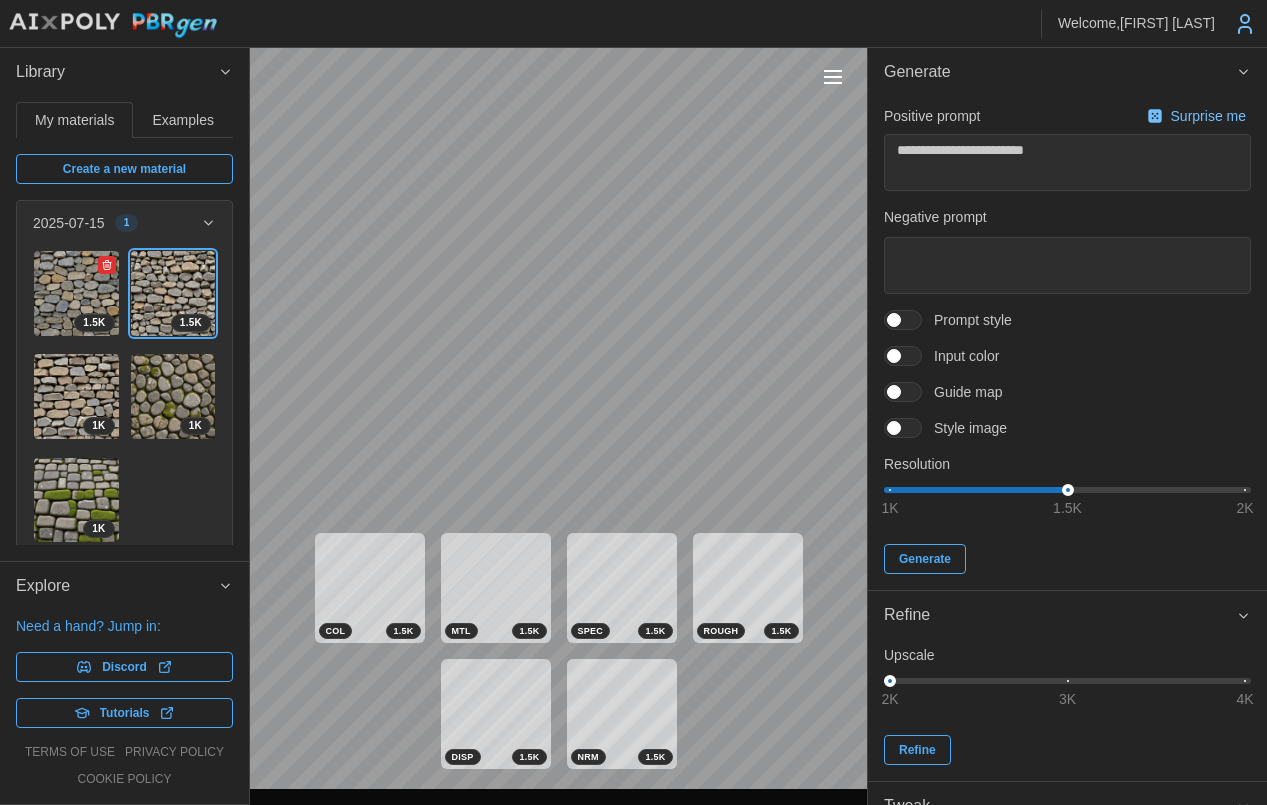 click at bounding box center [76, 293] 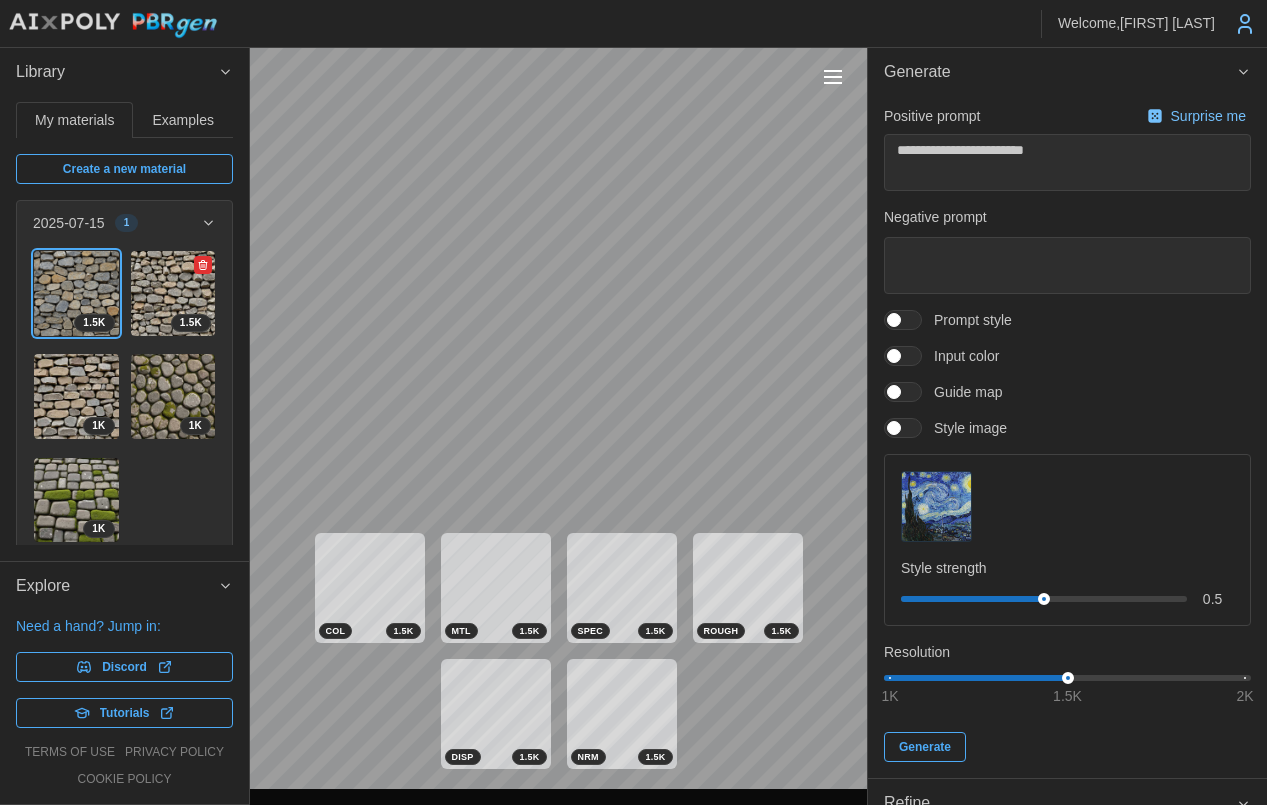 click at bounding box center [173, 293] 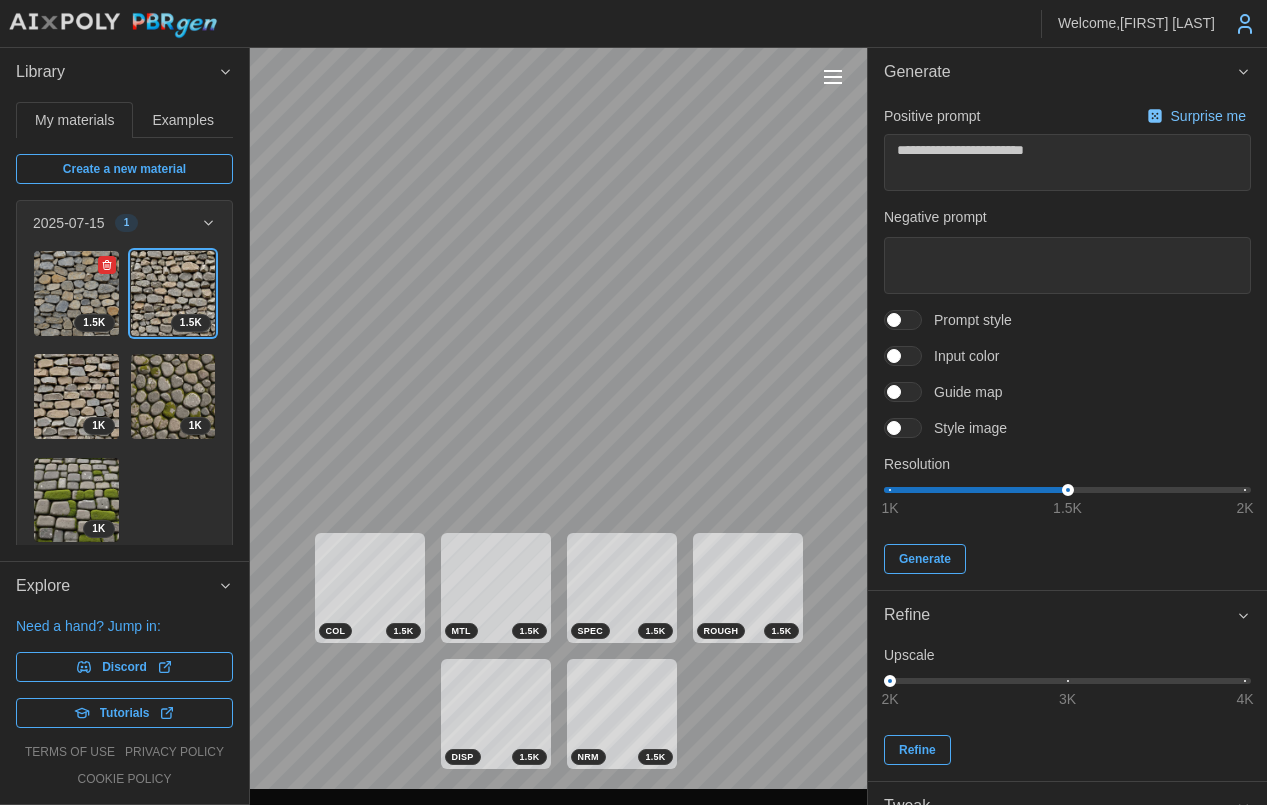 click at bounding box center [76, 293] 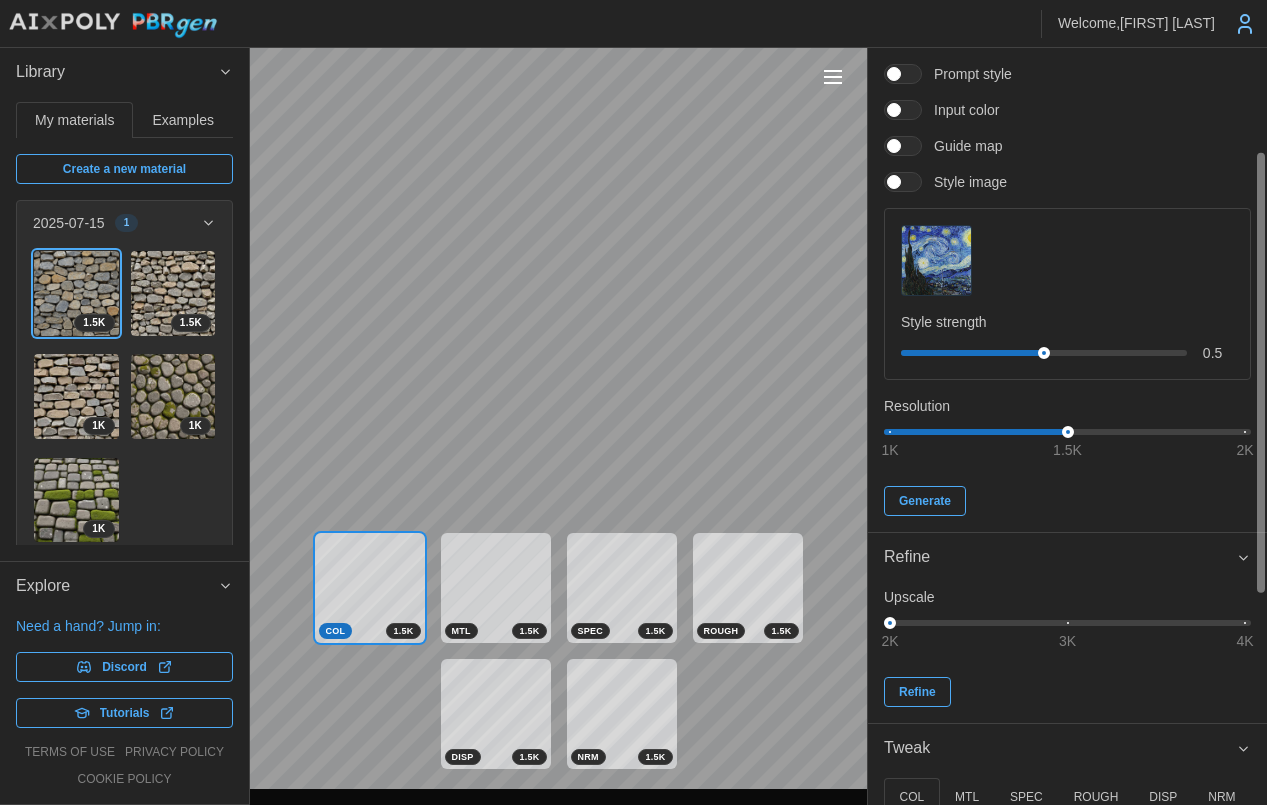 scroll, scrollTop: 39, scrollLeft: 0, axis: vertical 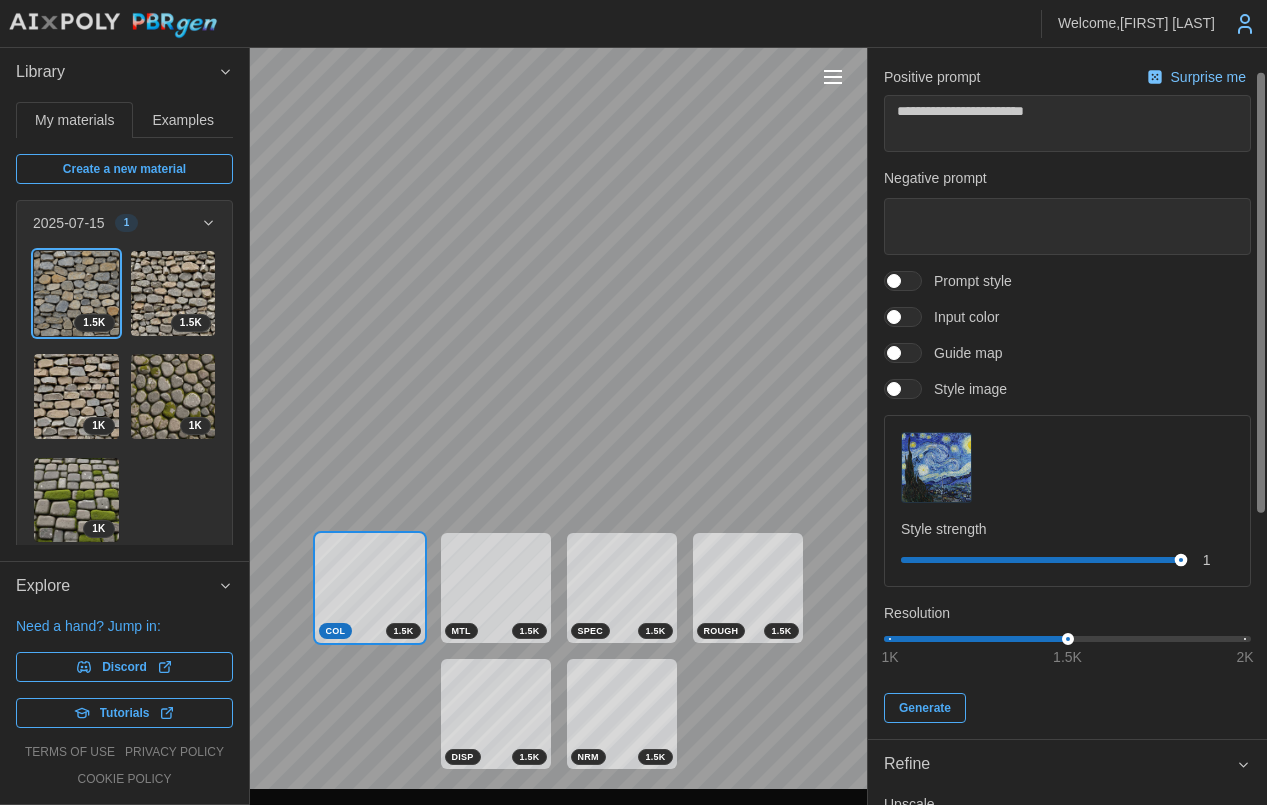 drag, startPoint x: 1104, startPoint y: 561, endPoint x: 1208, endPoint y: 562, distance: 104.00481 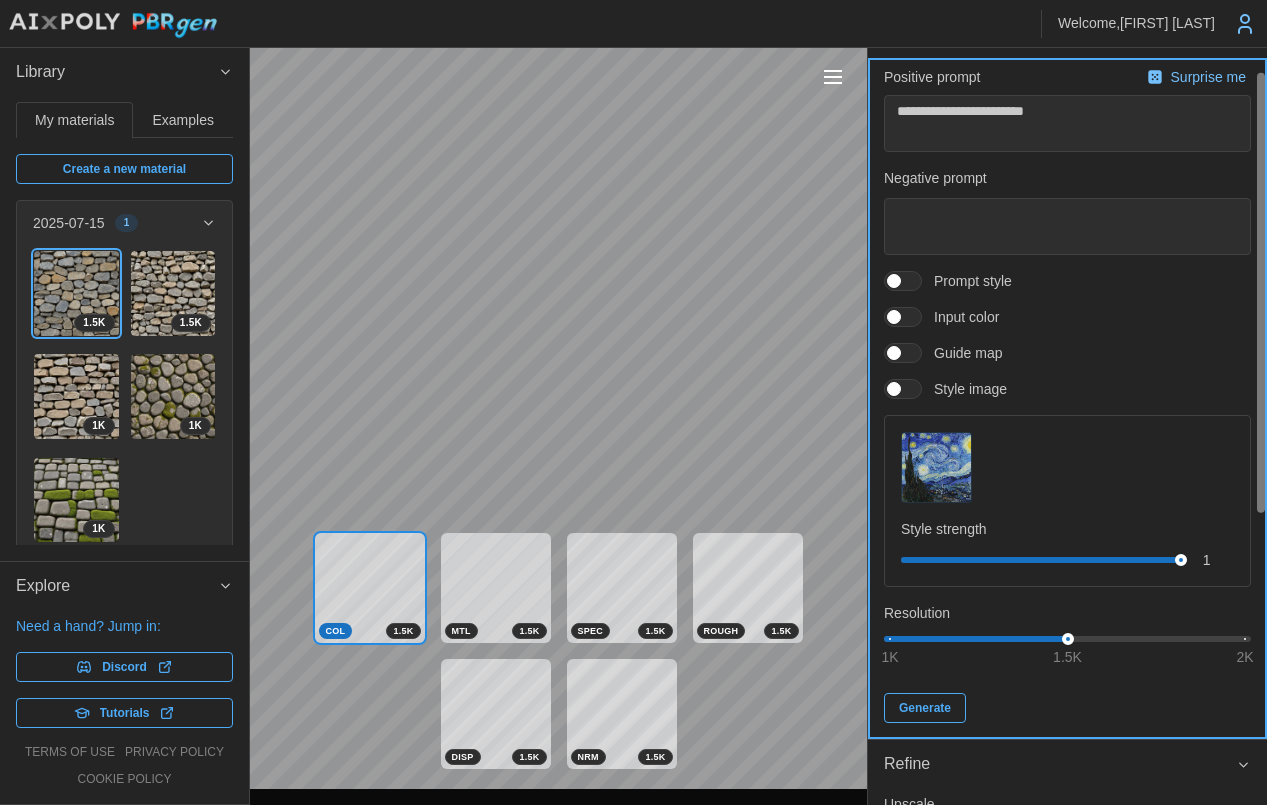 click on "Generate" at bounding box center (925, 708) 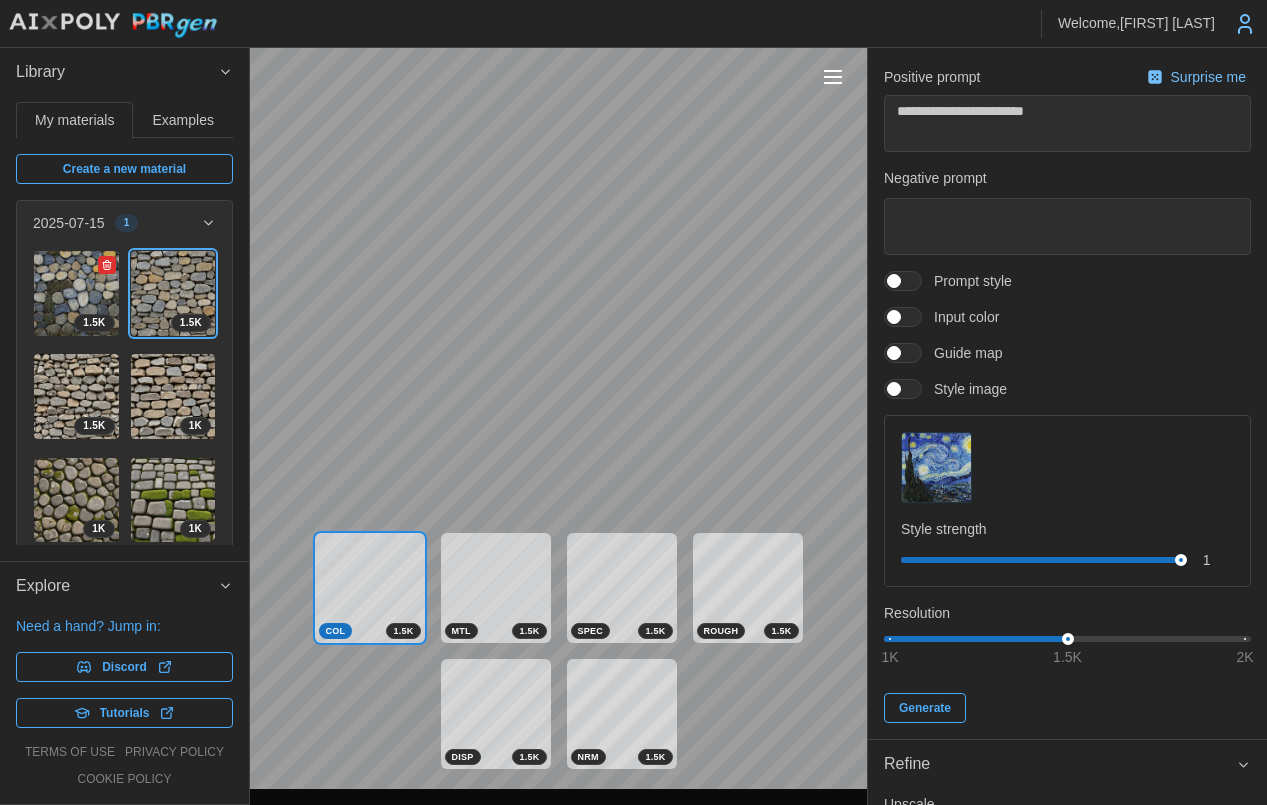 click at bounding box center (76, 293) 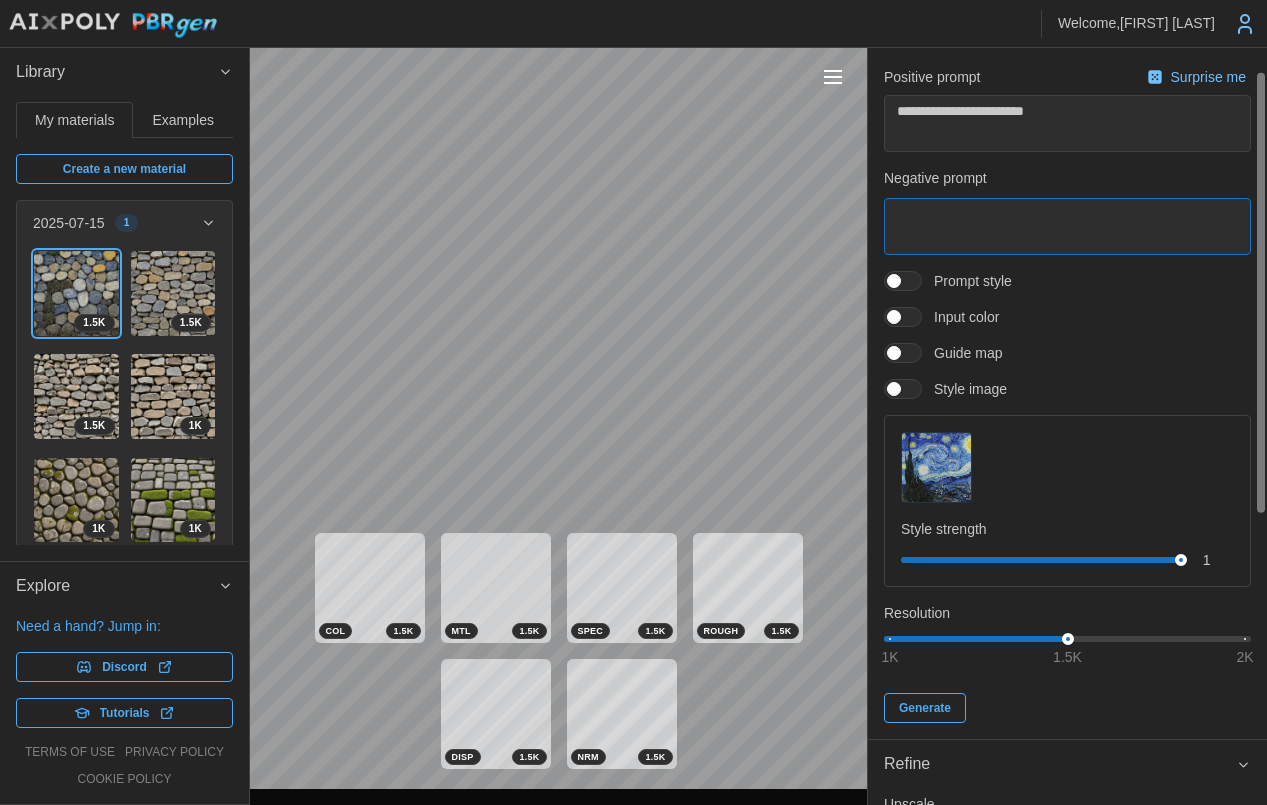 click at bounding box center [1067, 226] 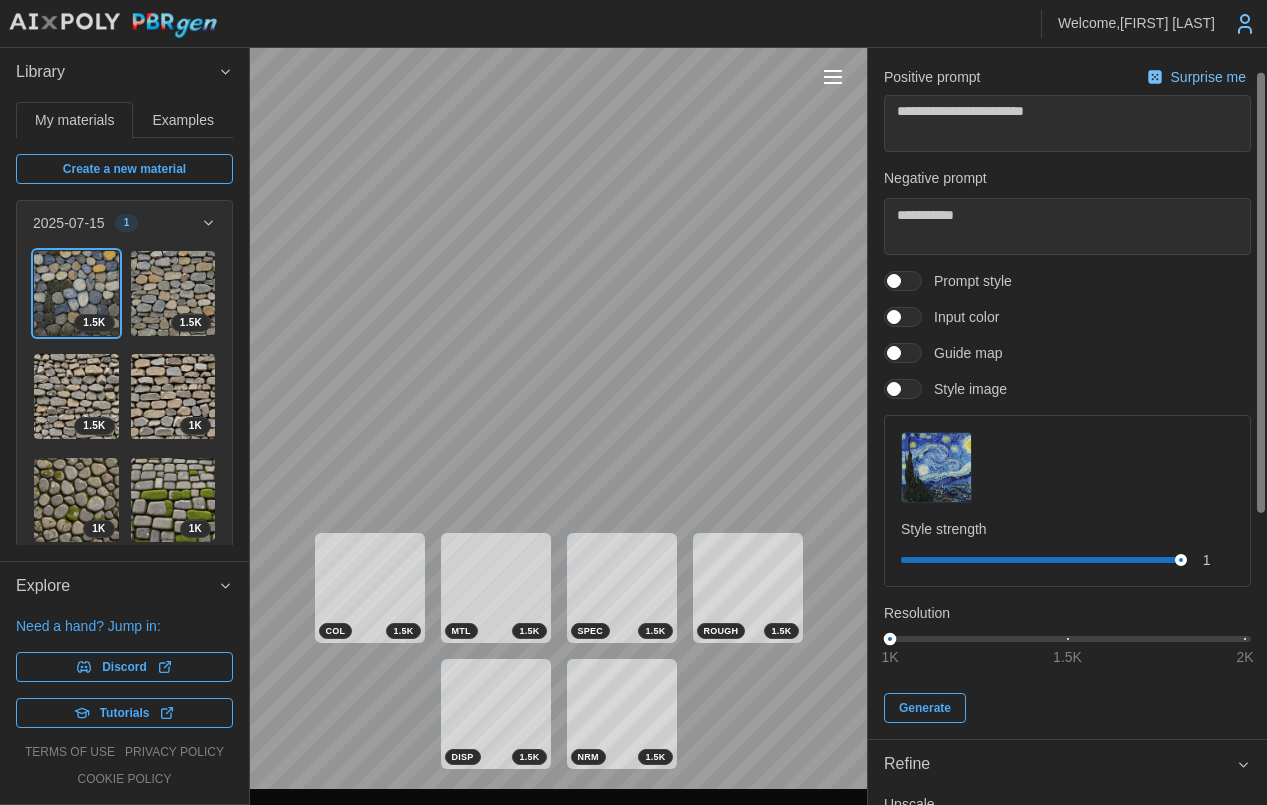 drag, startPoint x: 1066, startPoint y: 642, endPoint x: 975, endPoint y: 635, distance: 91.26884 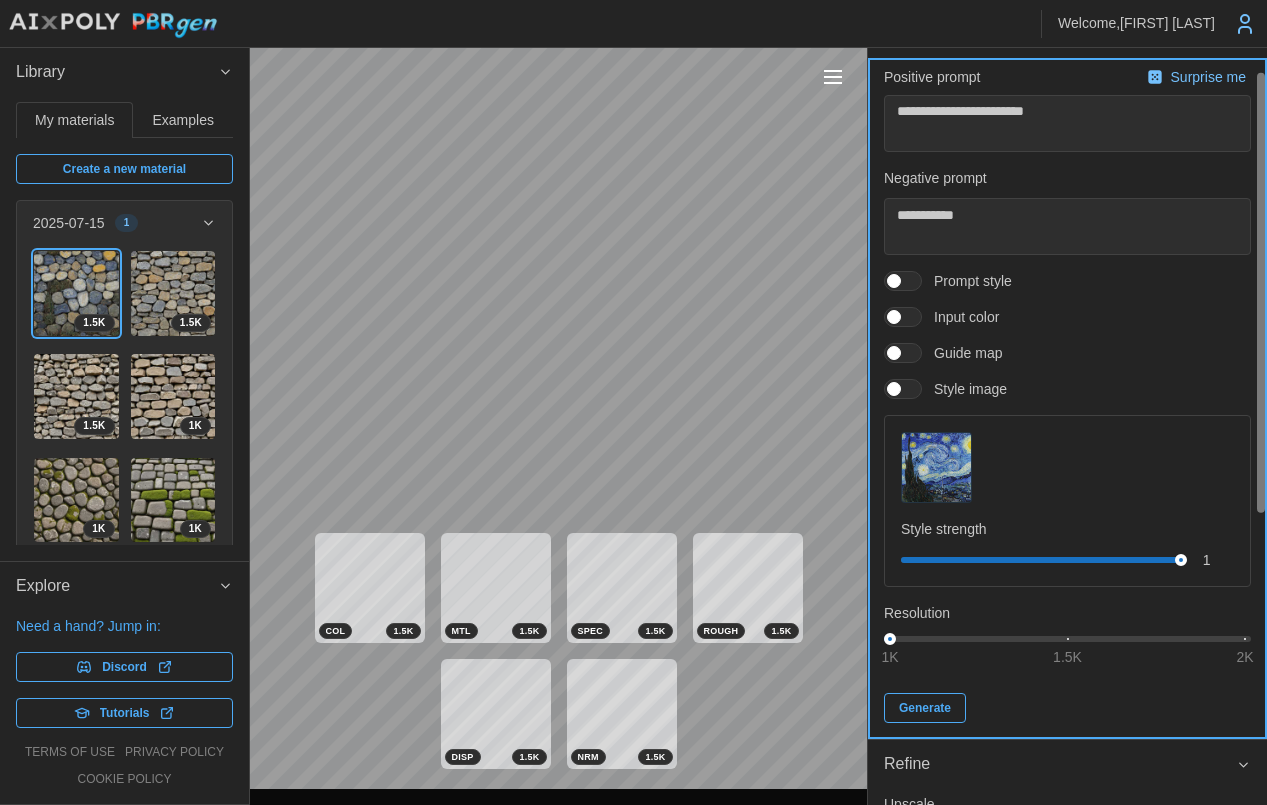 click on "Generate" at bounding box center (925, 708) 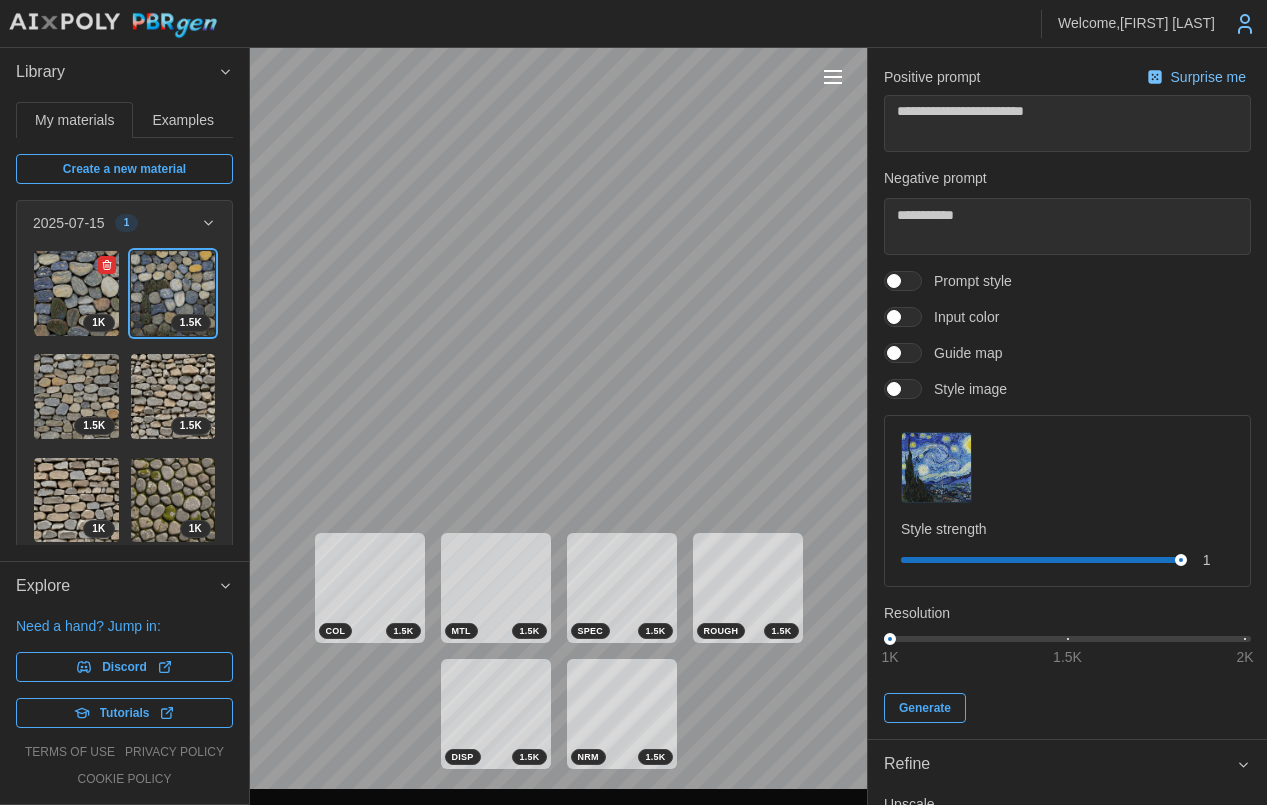 click at bounding box center [76, 293] 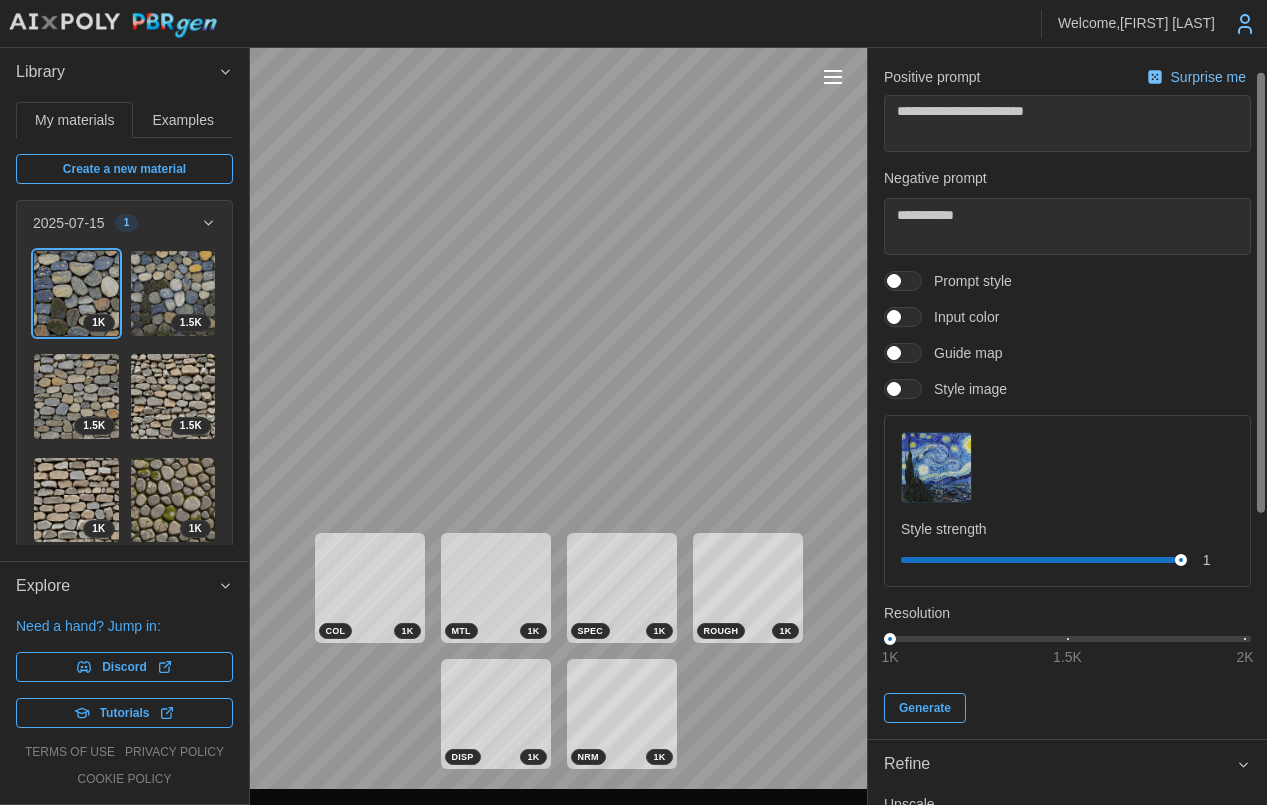 click at bounding box center (936, 467) 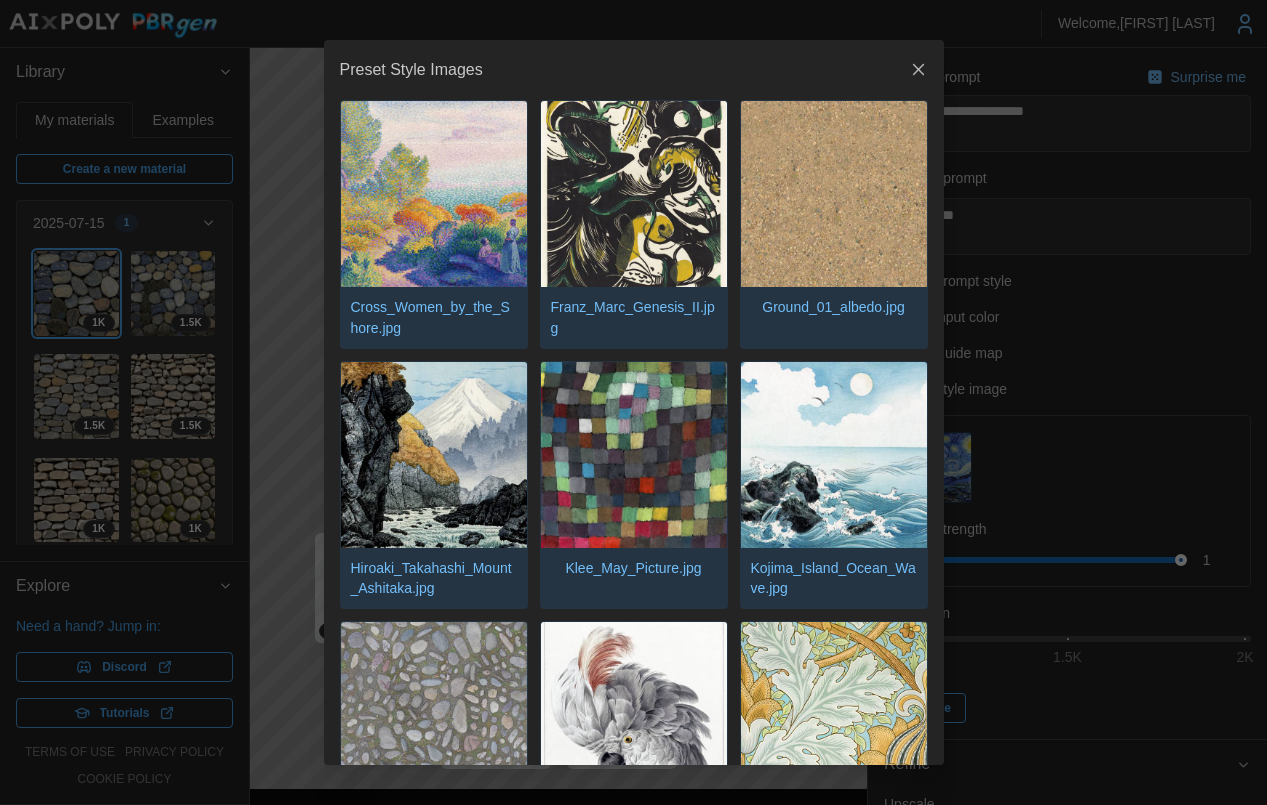 click at bounding box center [634, 455] 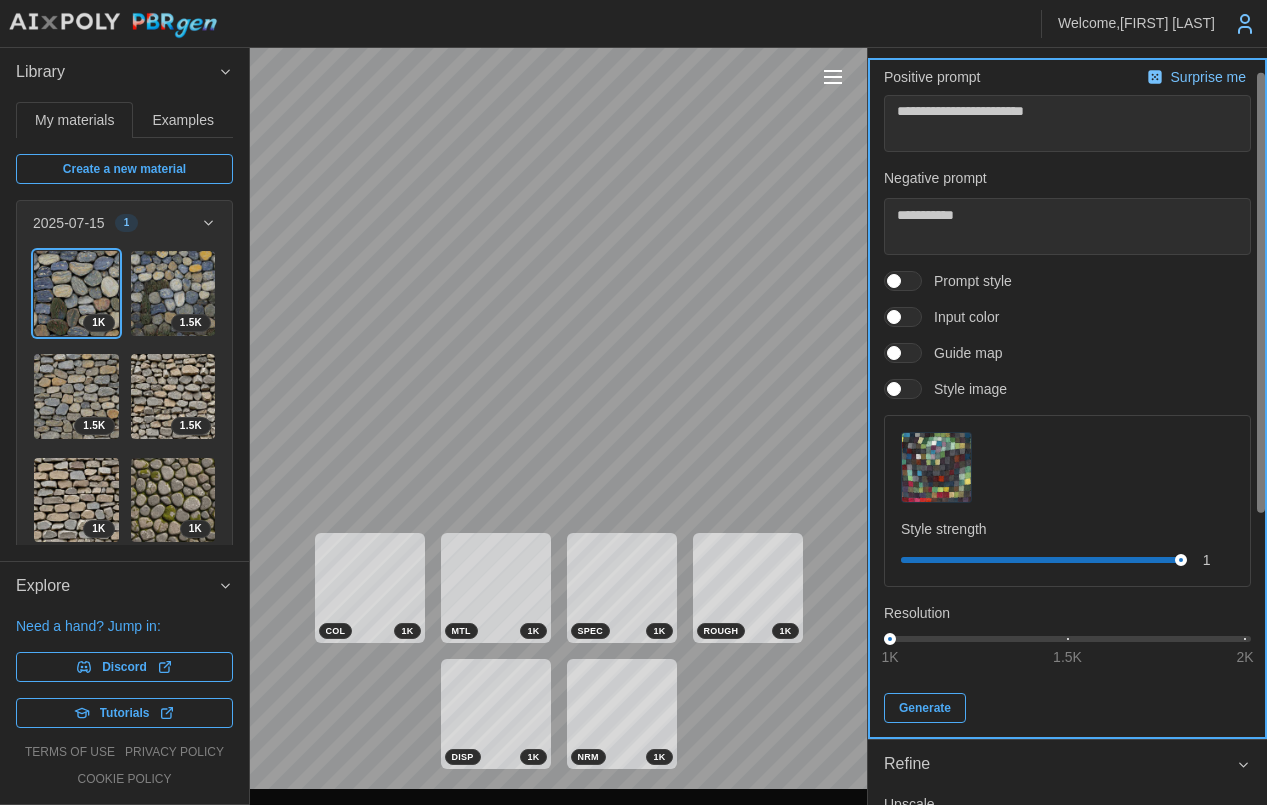 click on "Generate" at bounding box center (925, 708) 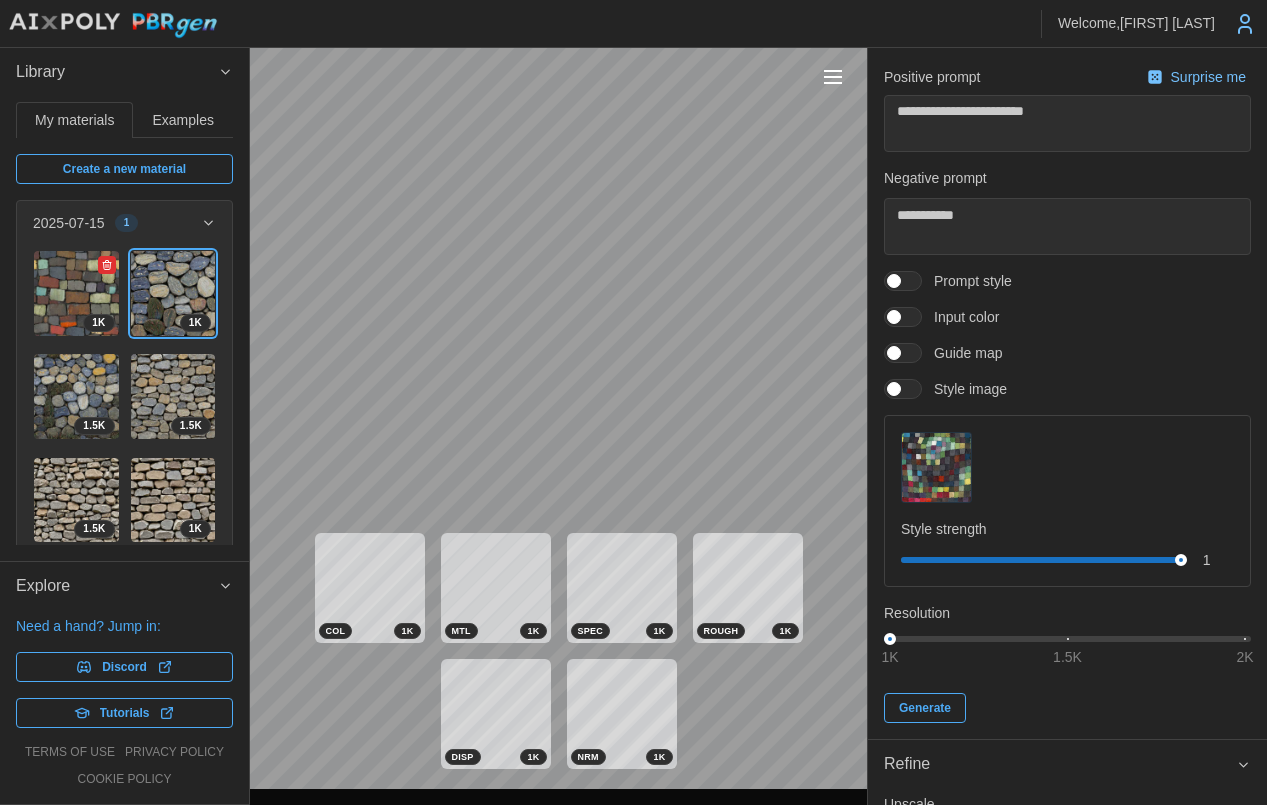 click at bounding box center [76, 293] 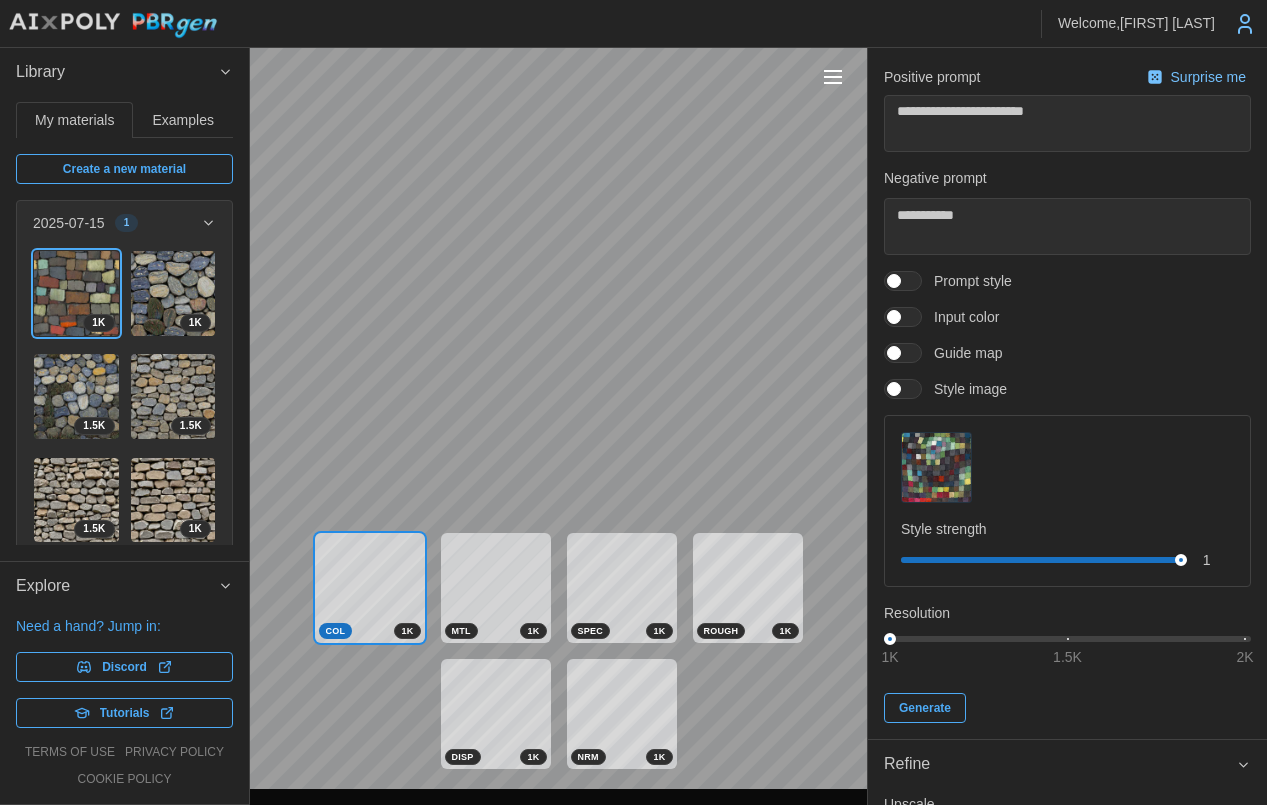 click at bounding box center (833, 77) 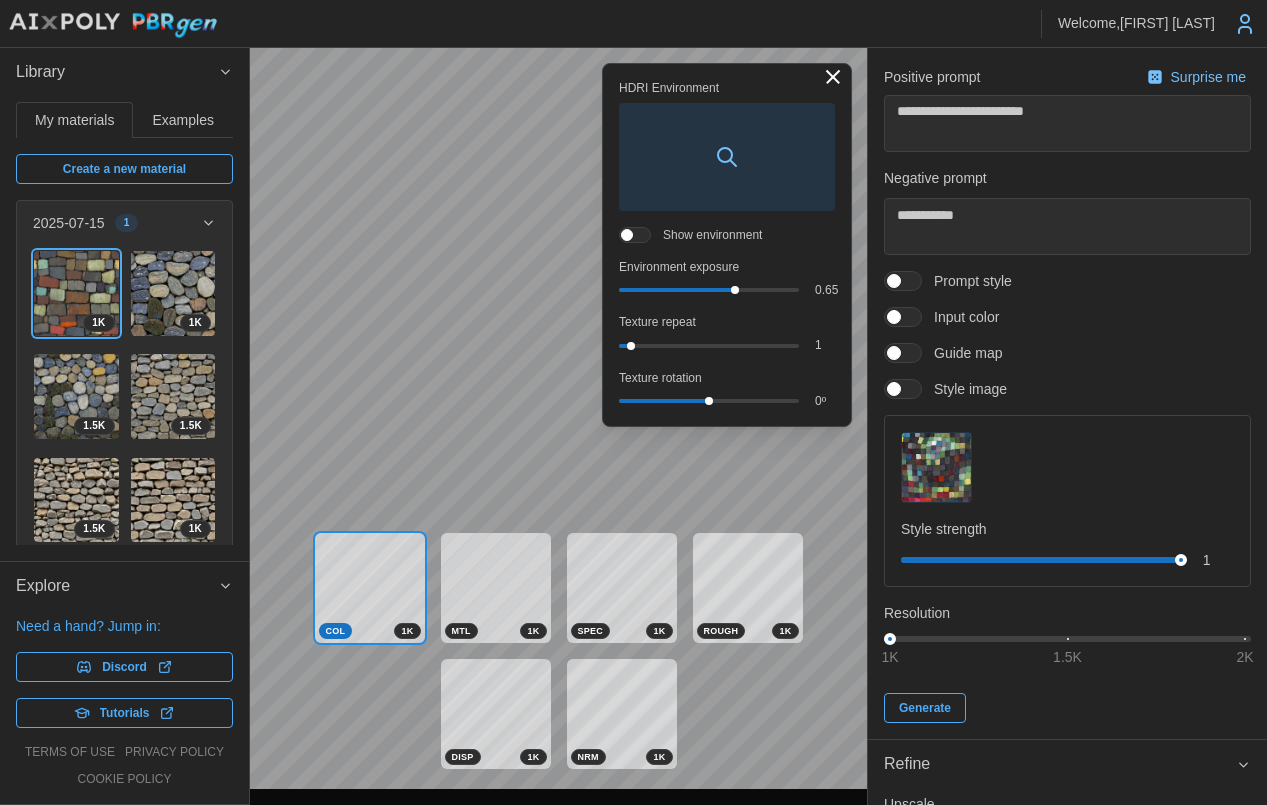 click at bounding box center [833, 77] 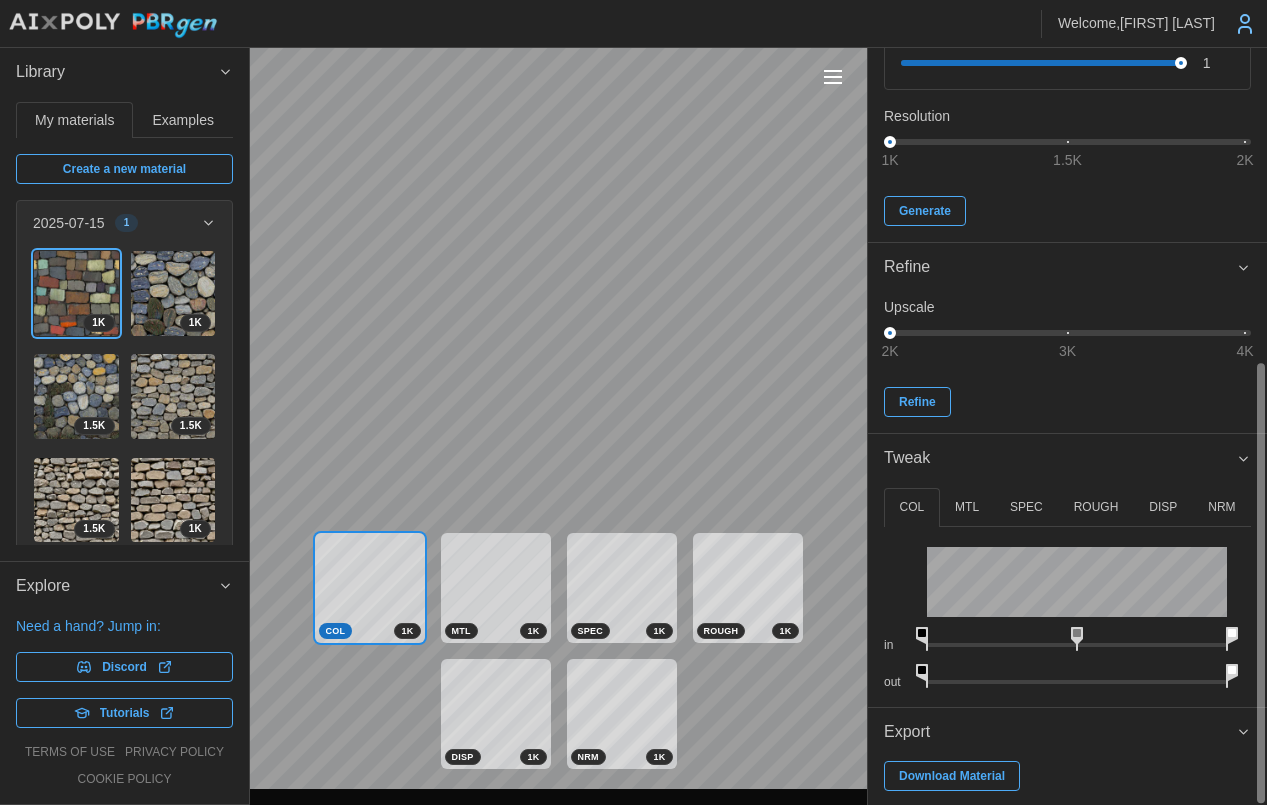 scroll, scrollTop: 539, scrollLeft: 0, axis: vertical 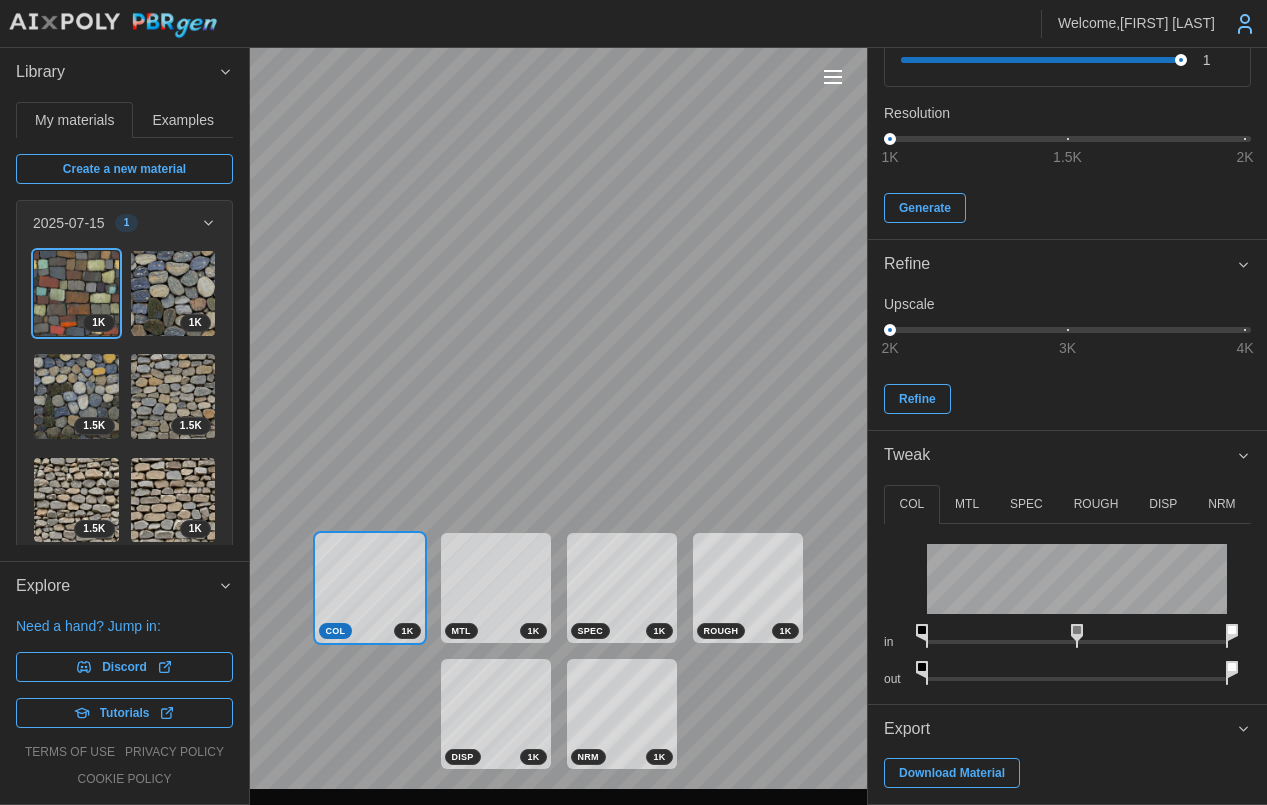 click on "Examples" at bounding box center [183, 120] 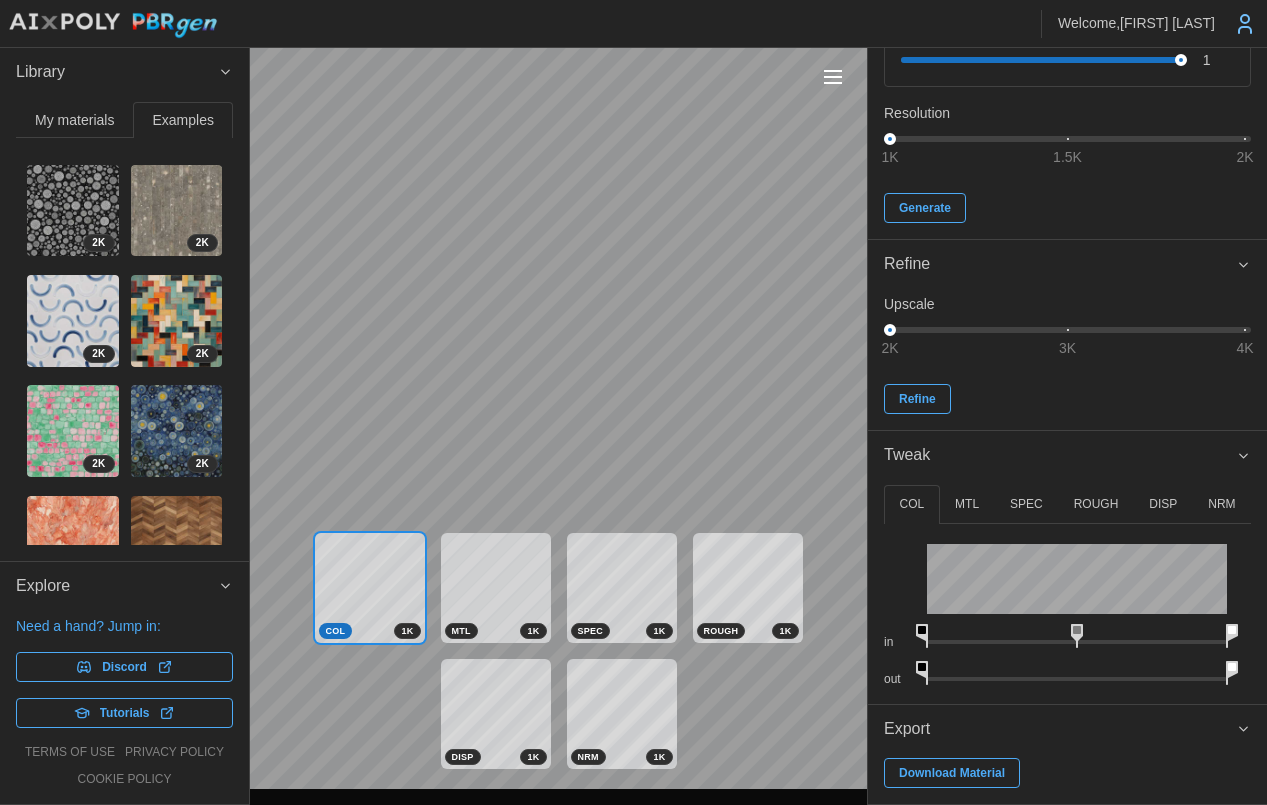 click on "My materials" at bounding box center [74, 120] 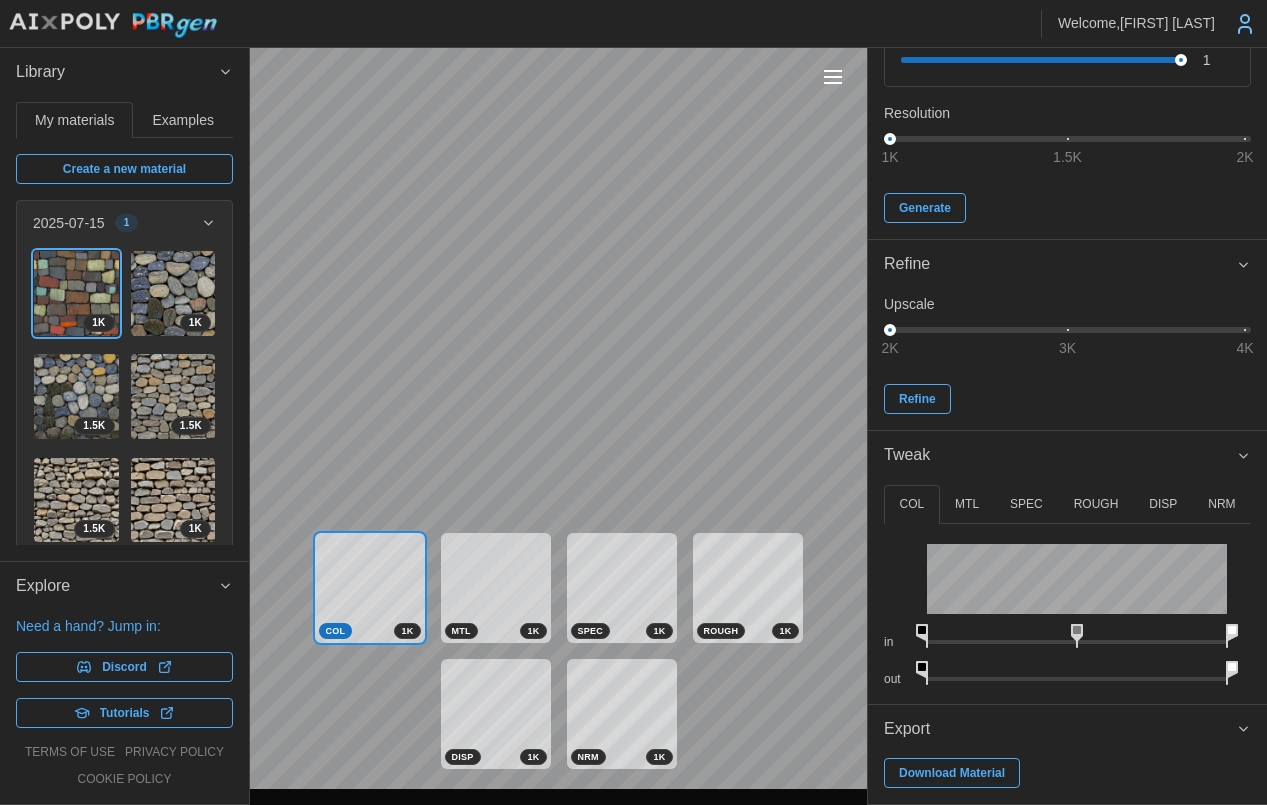 click on "Examples" at bounding box center (183, 120) 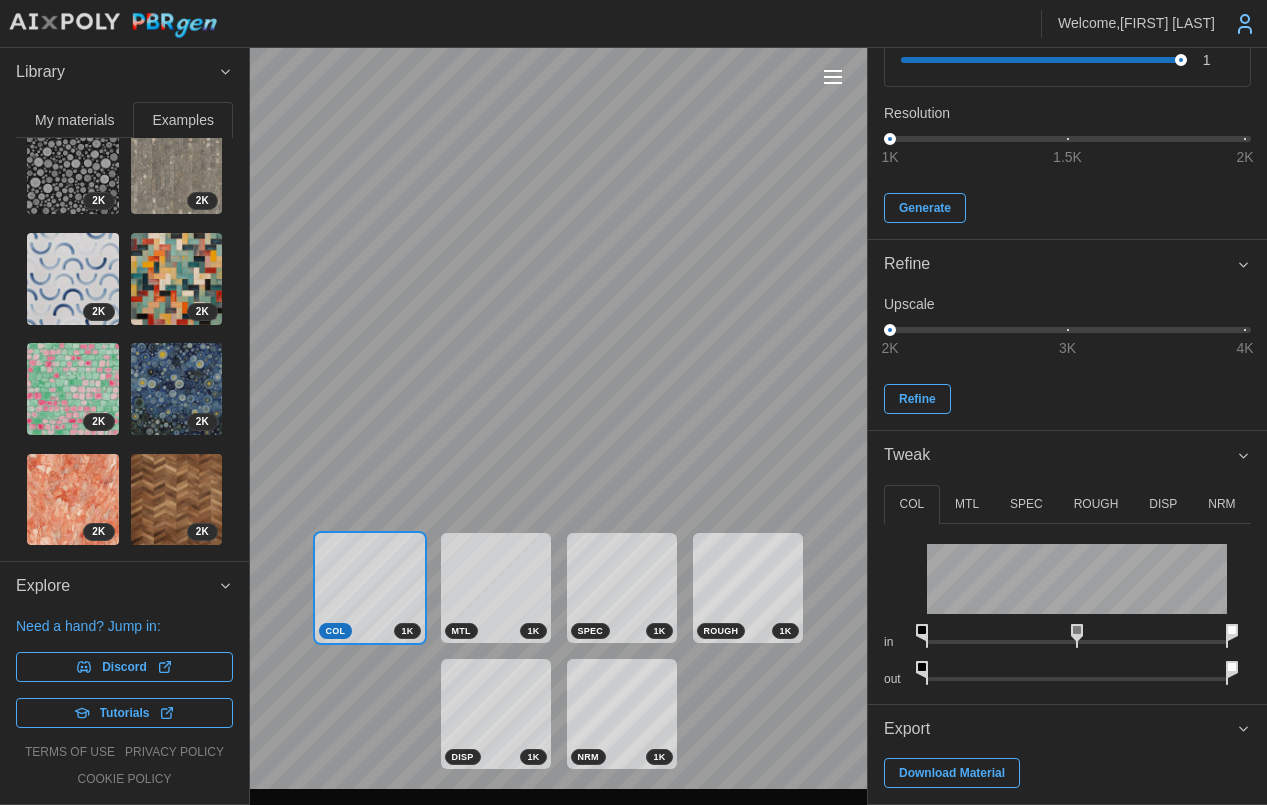 scroll, scrollTop: 0, scrollLeft: 0, axis: both 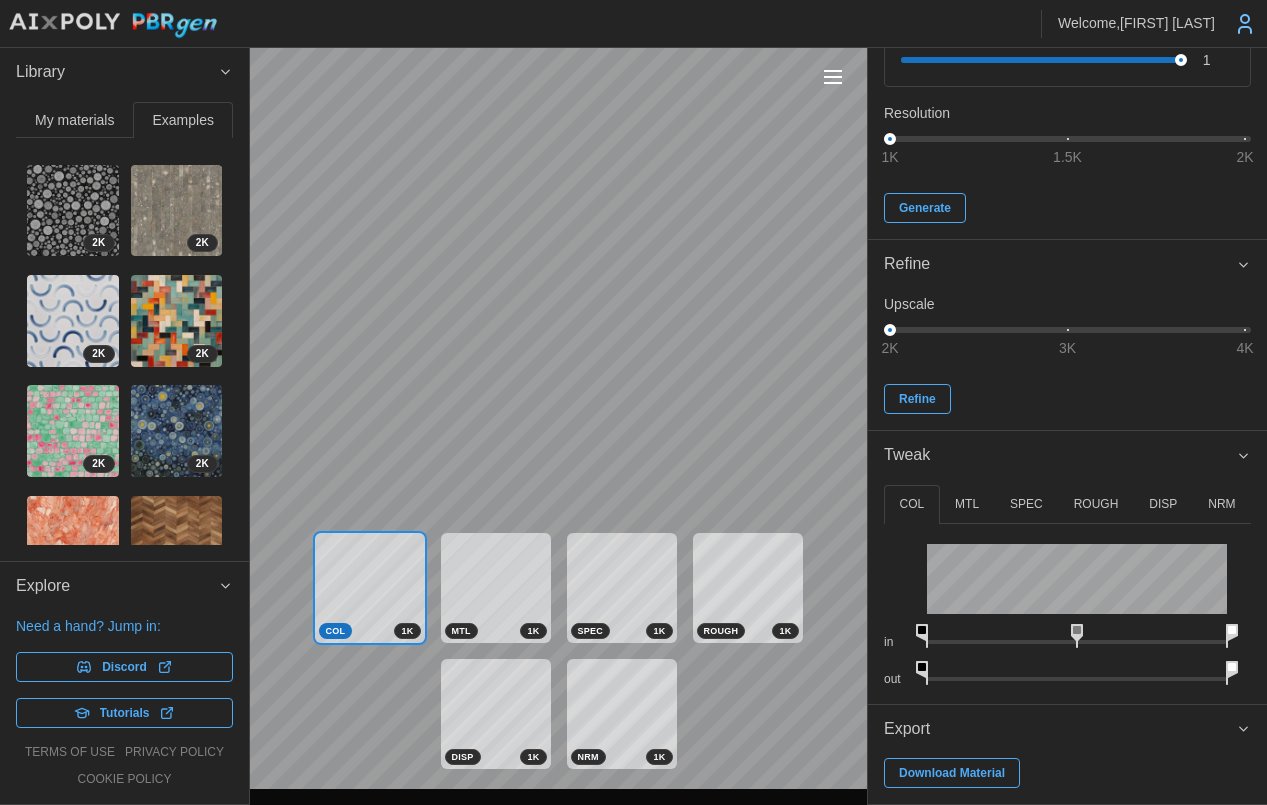click on "My materials" at bounding box center (74, 120) 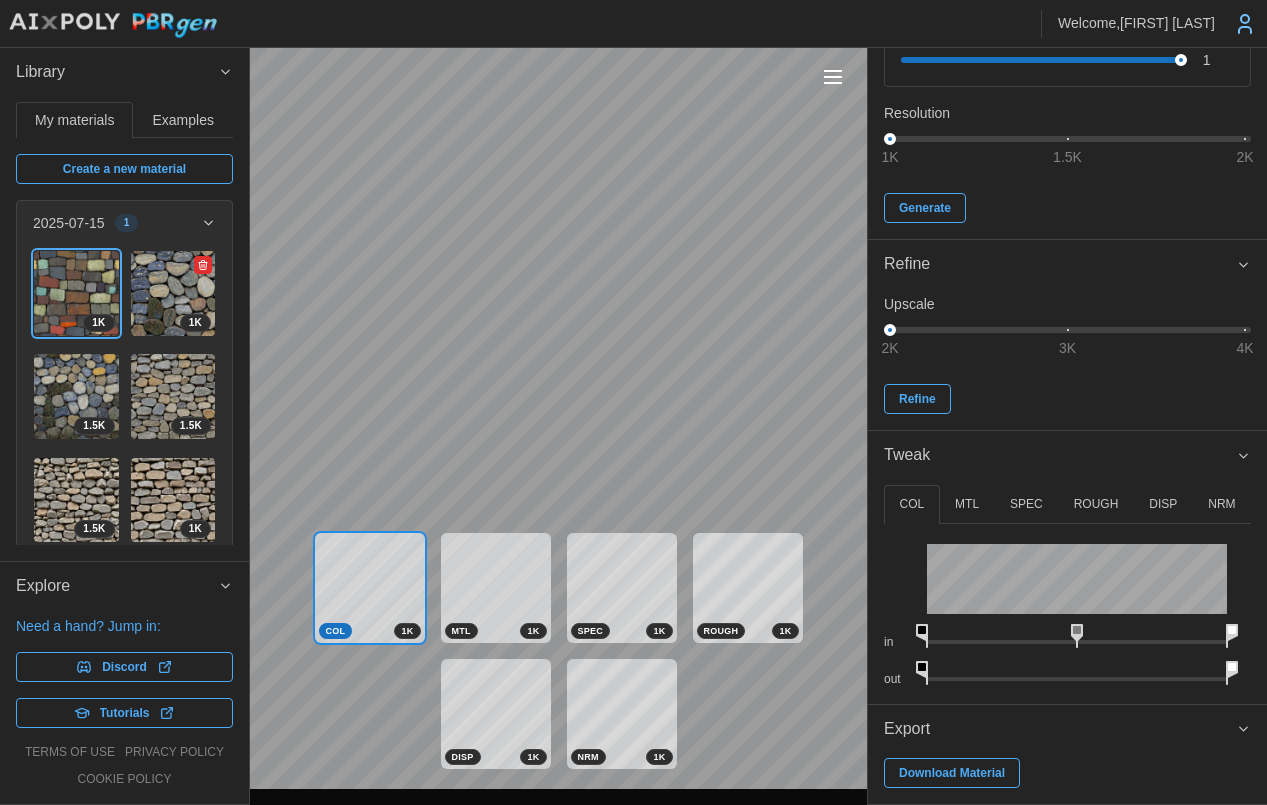 click at bounding box center (173, 293) 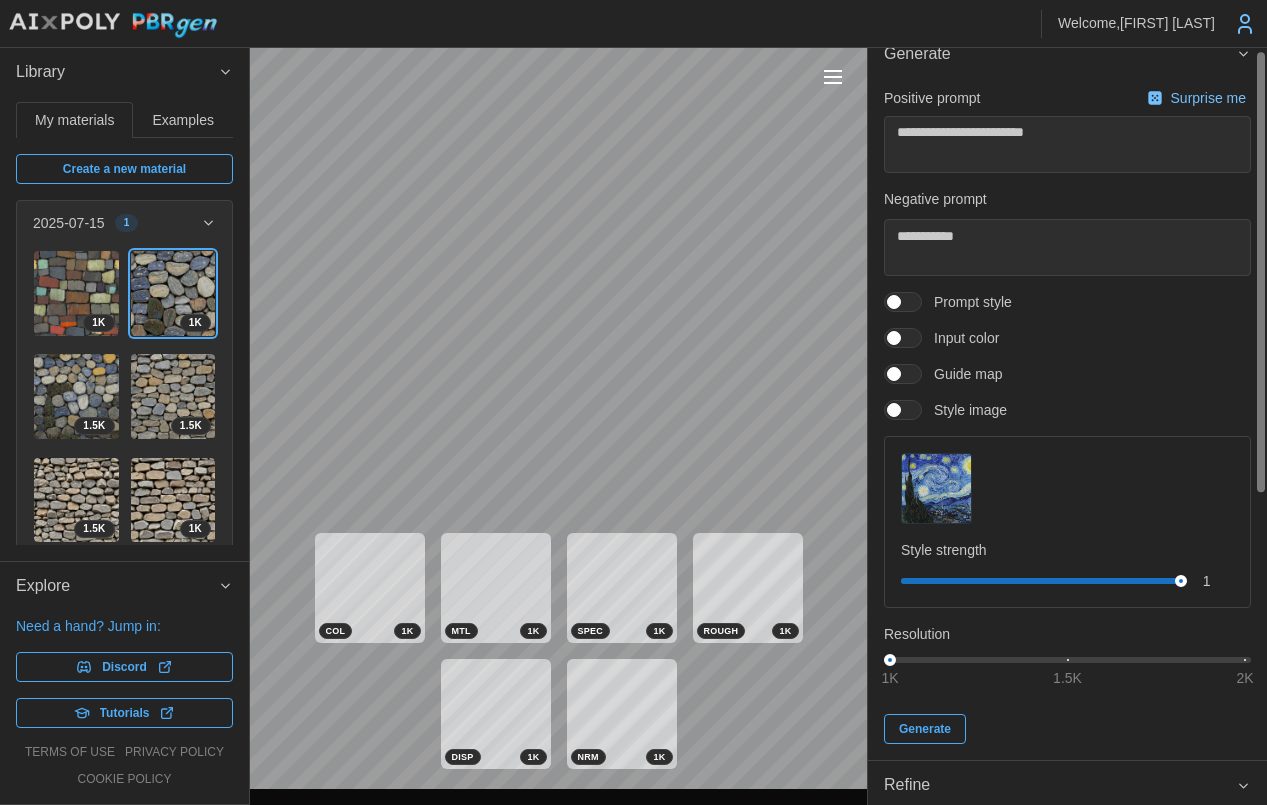 scroll, scrollTop: 0, scrollLeft: 0, axis: both 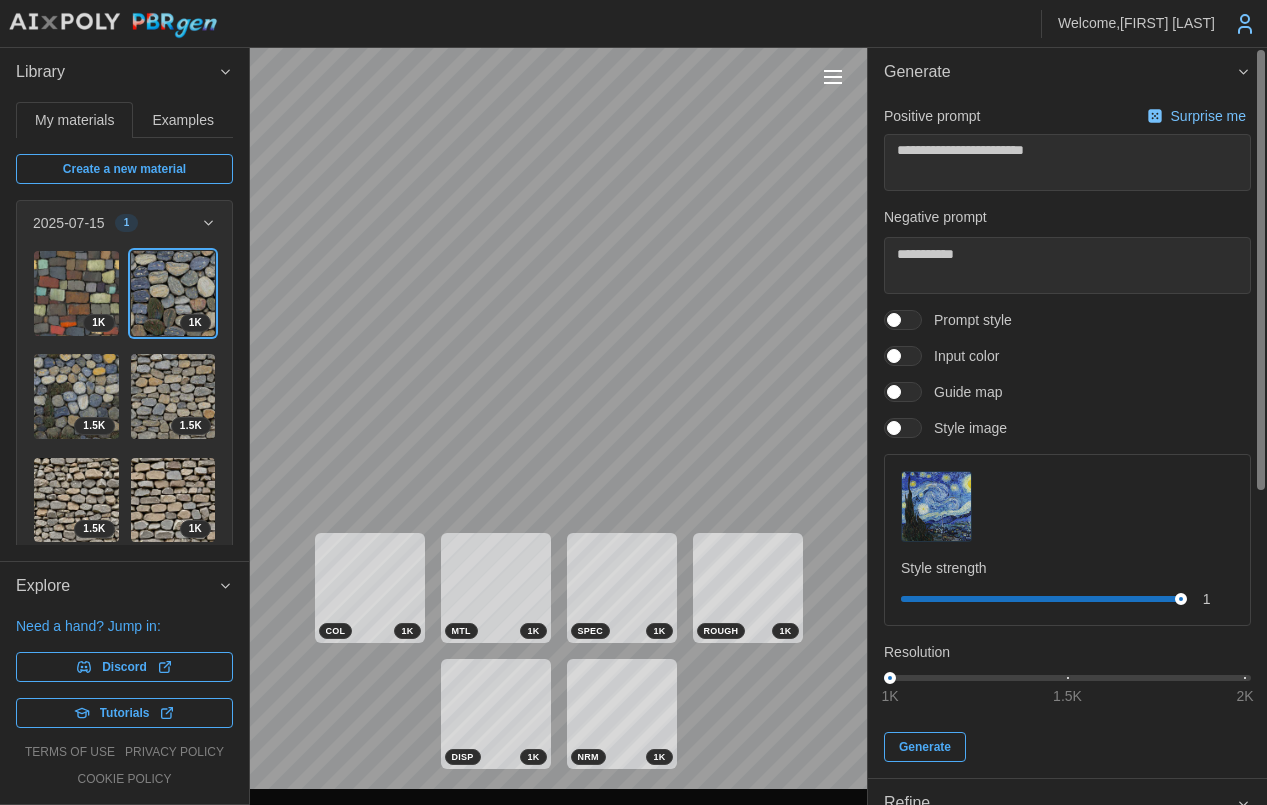 click at bounding box center (913, 428) 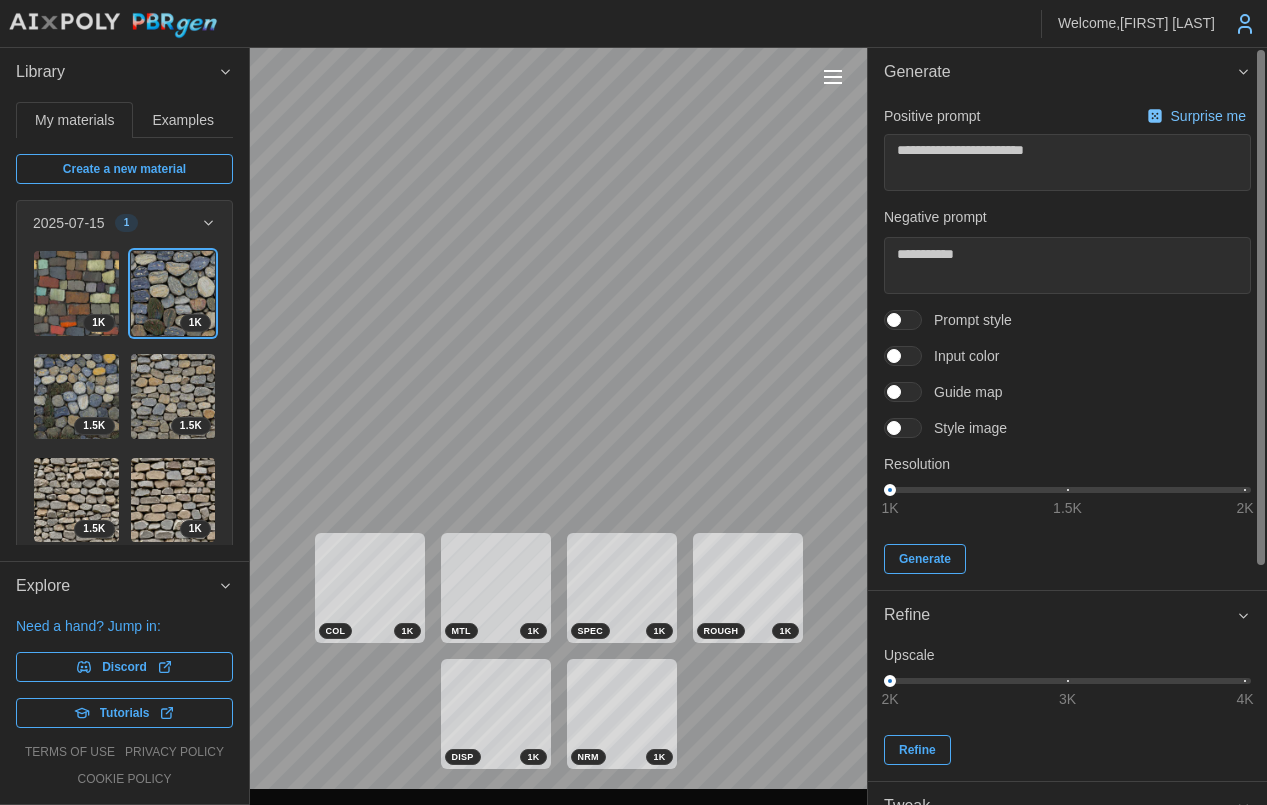 click at bounding box center [913, 392] 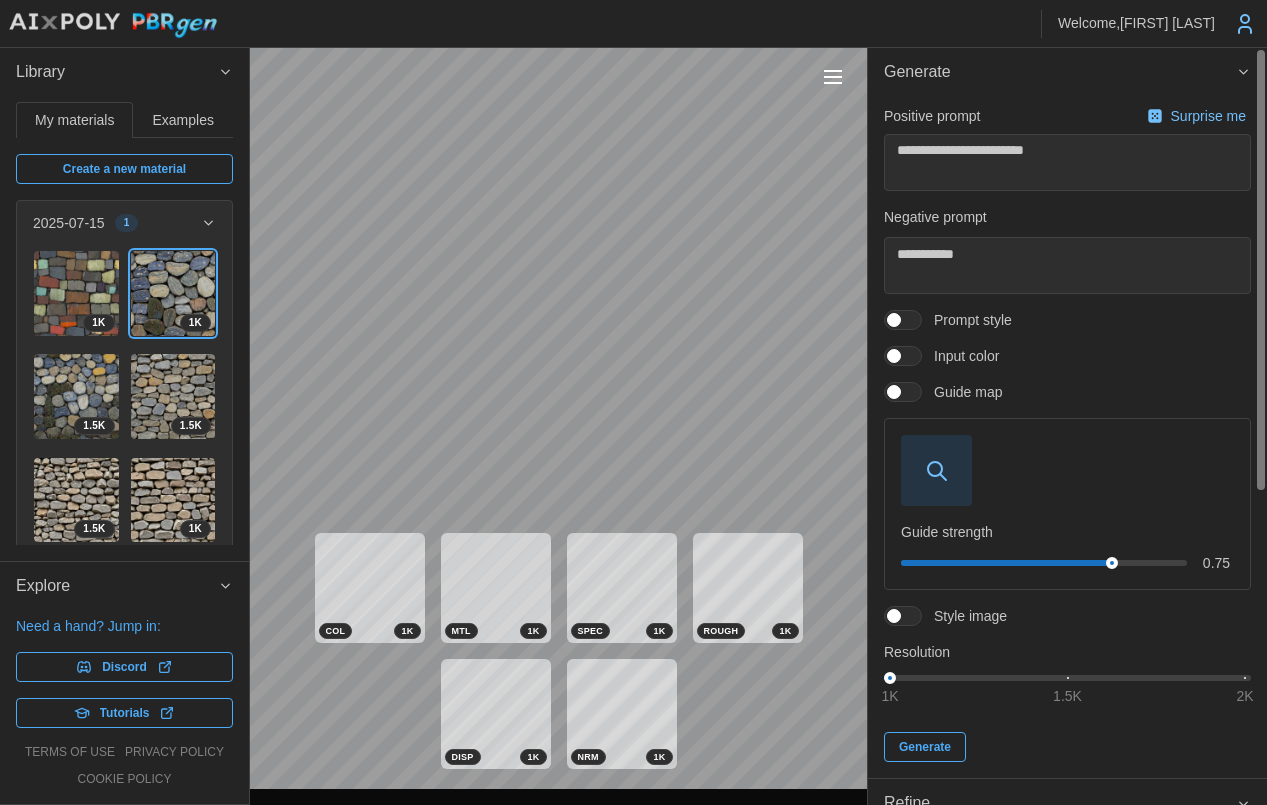click at bounding box center (913, 392) 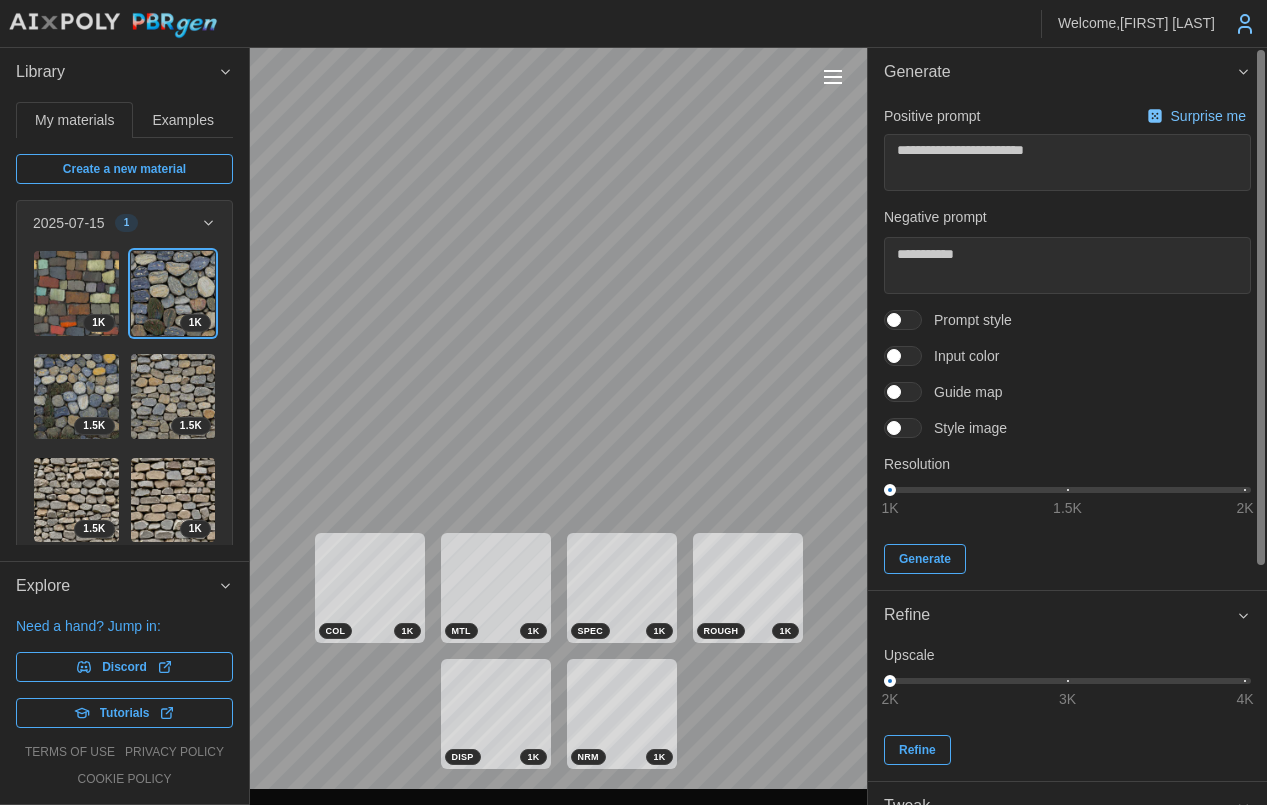 click at bounding box center [913, 320] 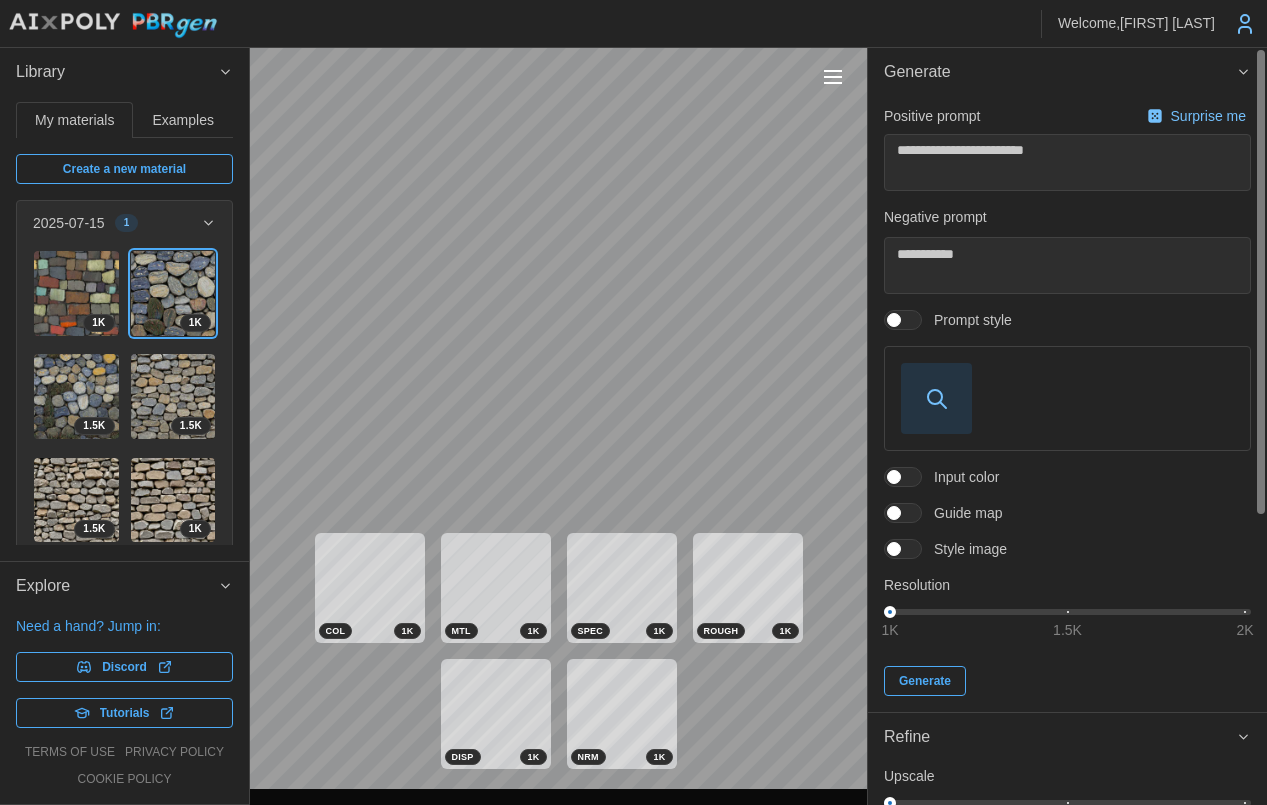 click at bounding box center (894, 320) 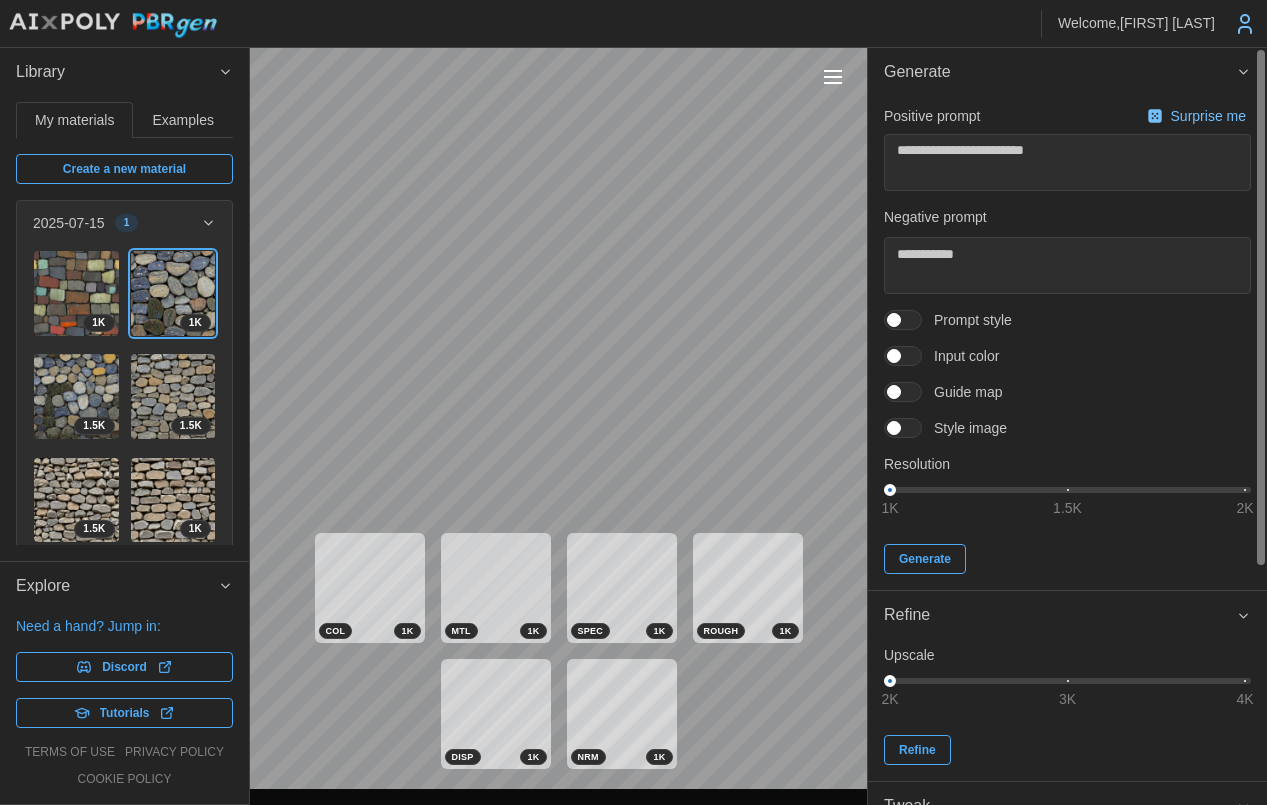 click at bounding box center (913, 356) 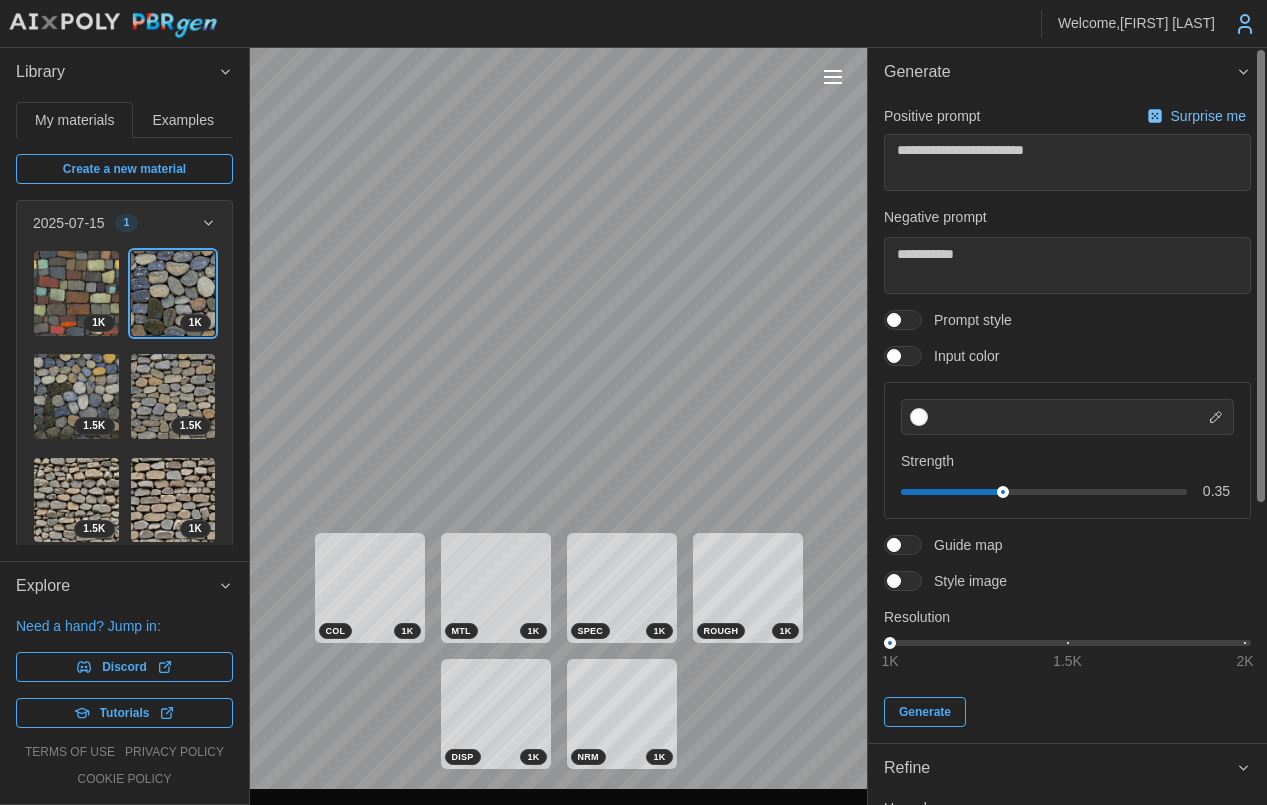 click at bounding box center [894, 356] 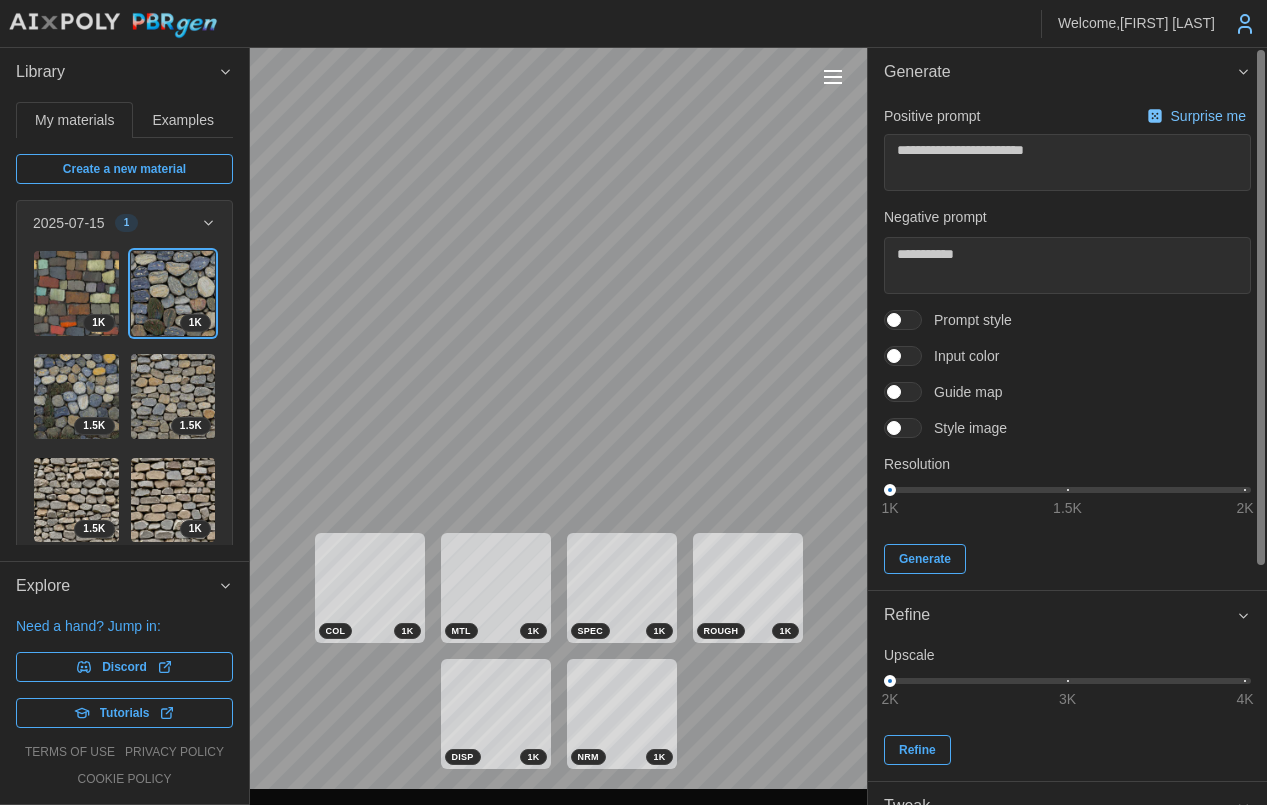 click at bounding box center [913, 320] 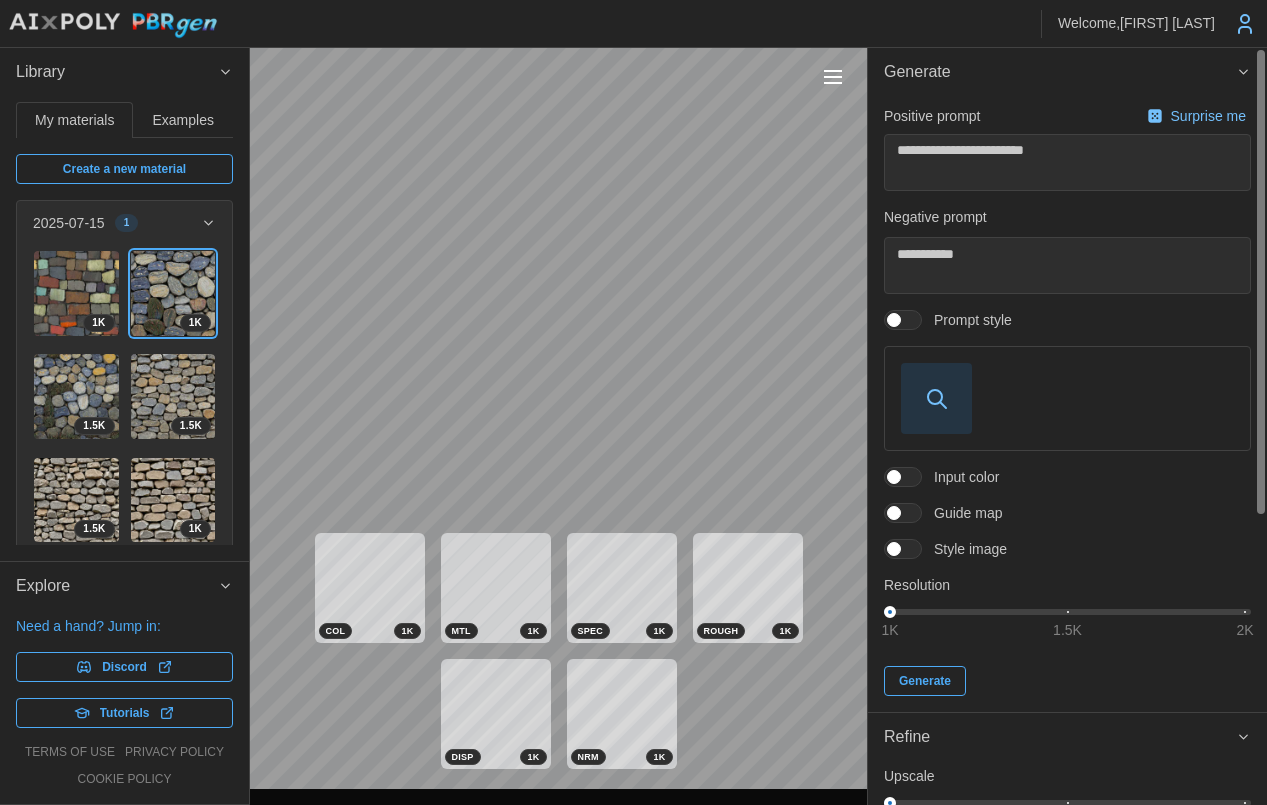 click at bounding box center (936, 398) 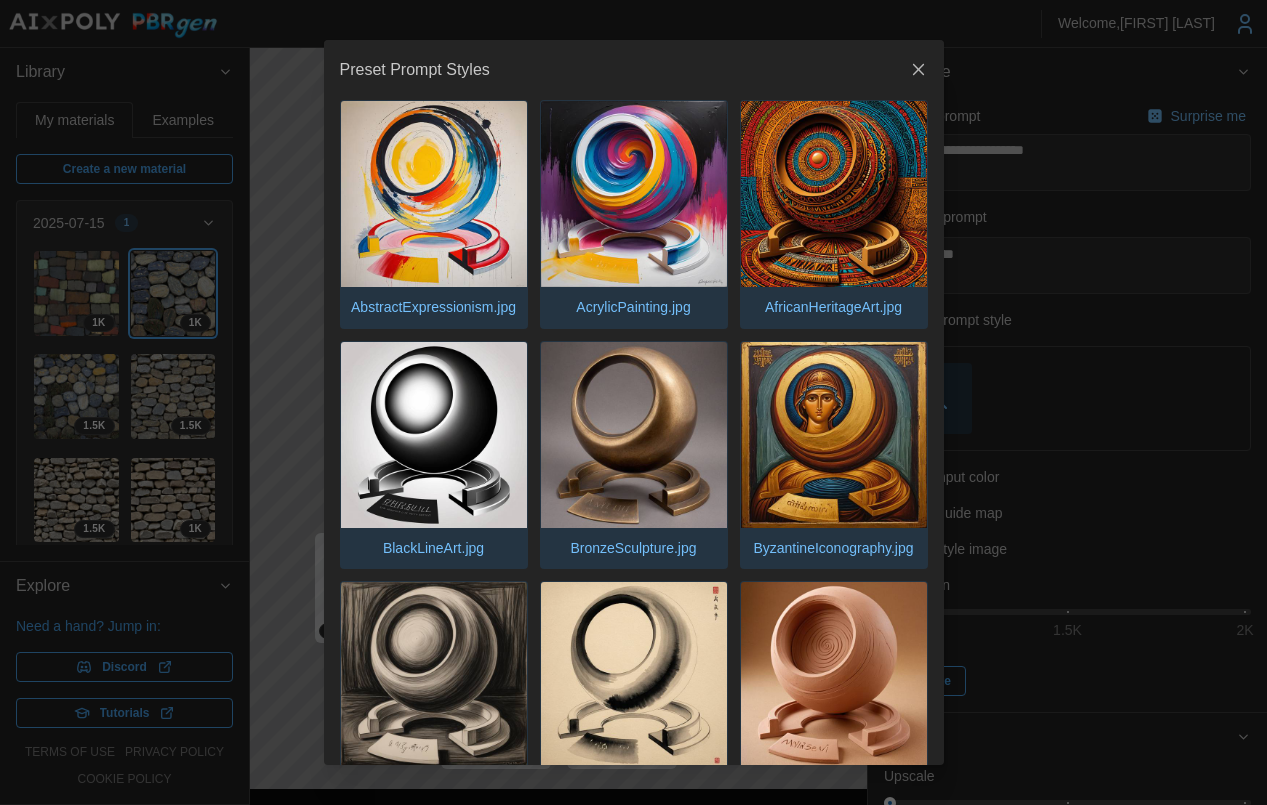 click at bounding box center (634, 194) 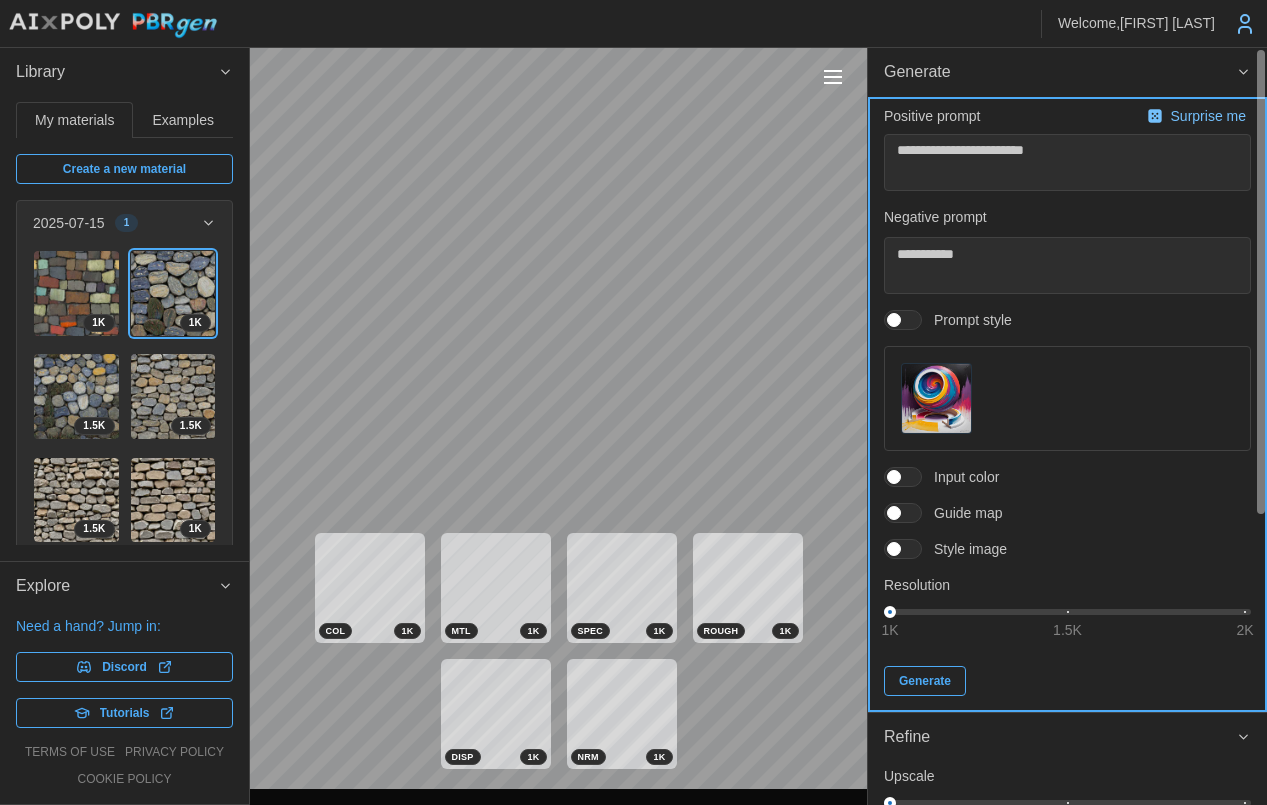 click on "Generate" at bounding box center (925, 681) 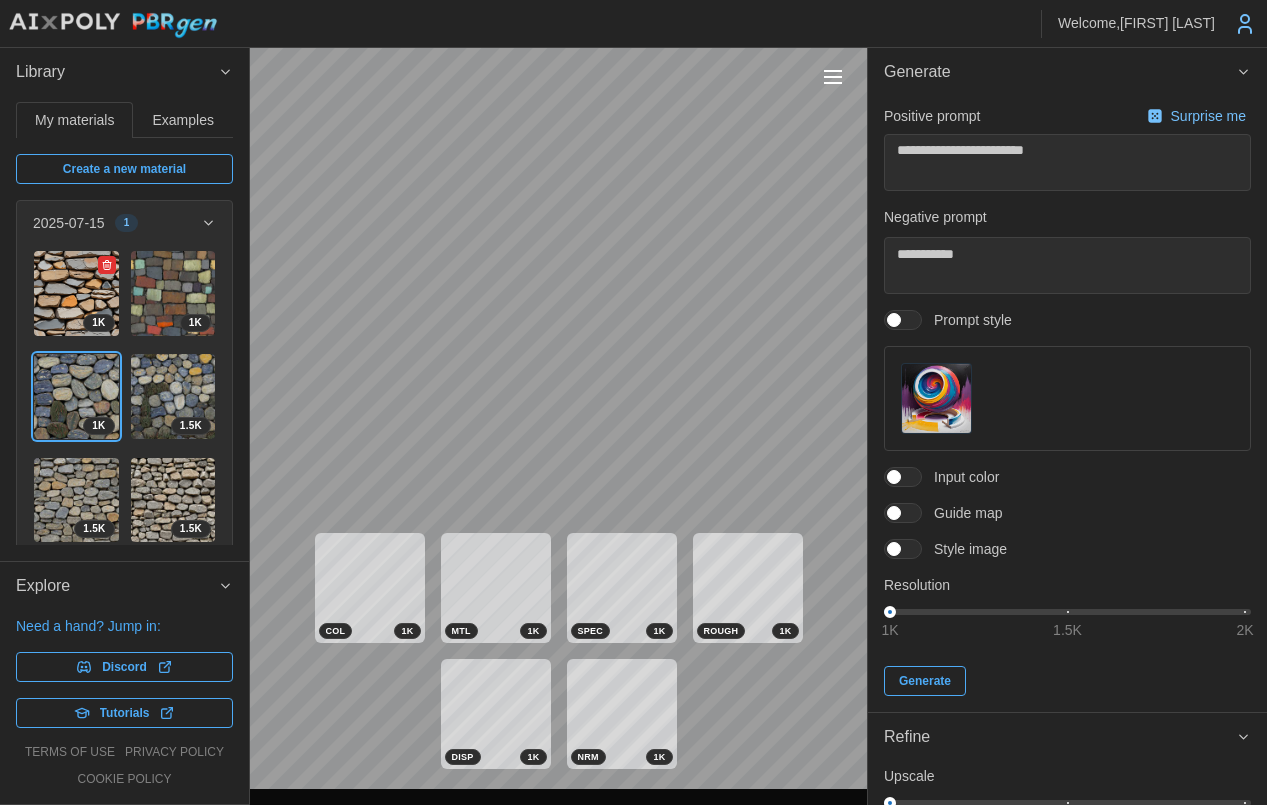 click at bounding box center [76, 293] 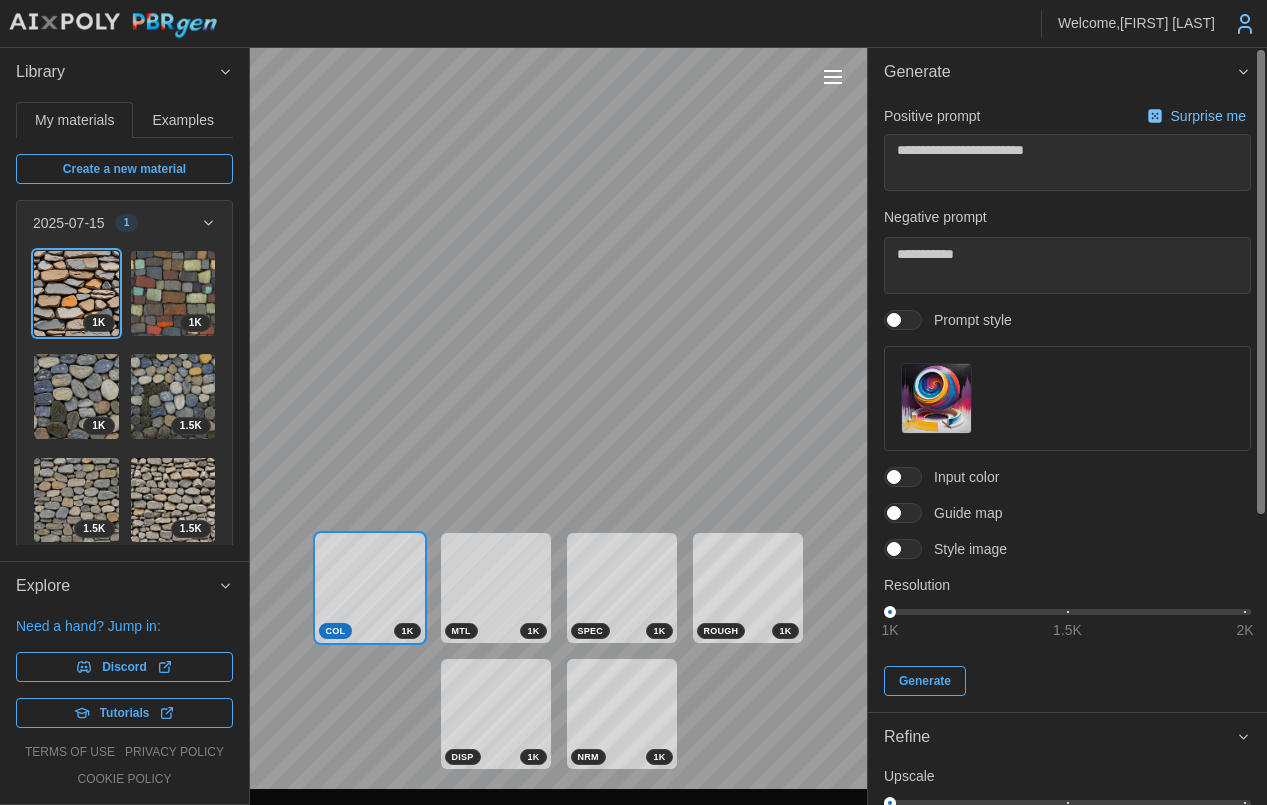 click on "**********" at bounding box center (633, 402) 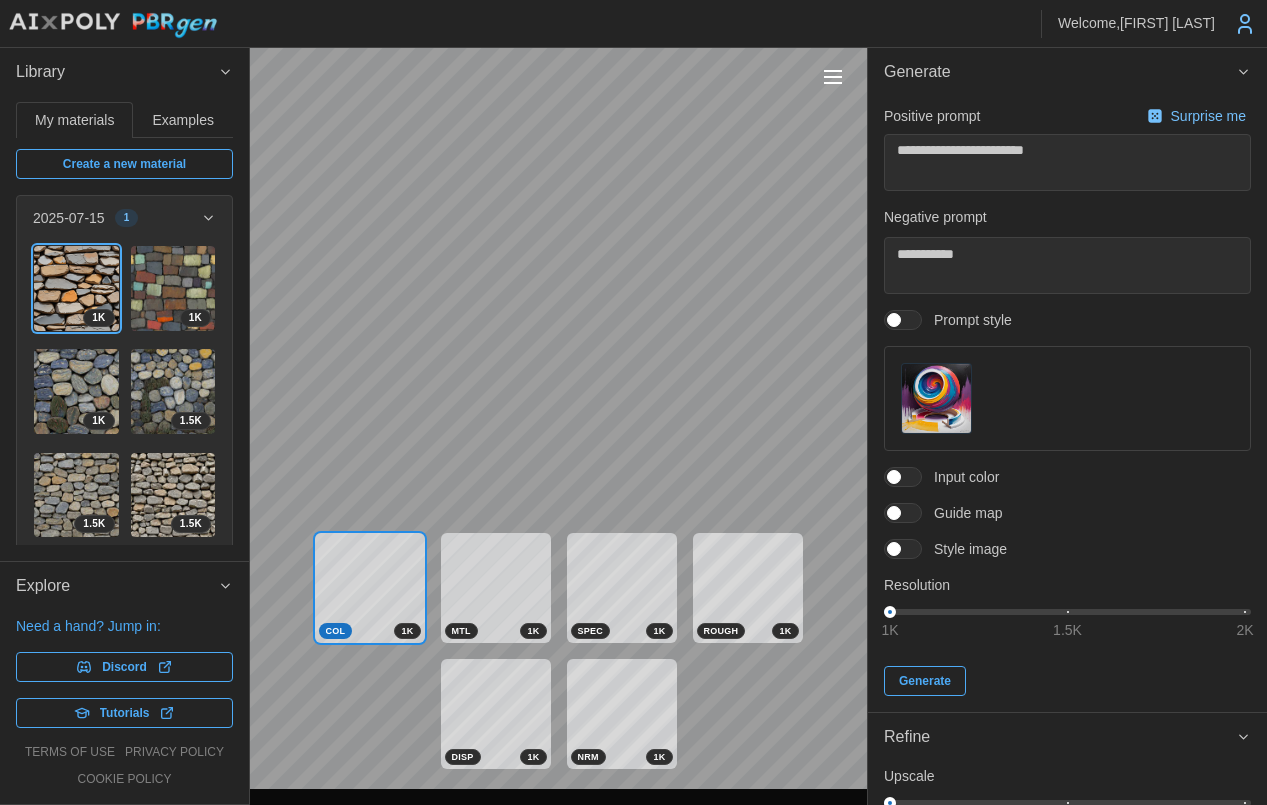 scroll, scrollTop: 0, scrollLeft: 0, axis: both 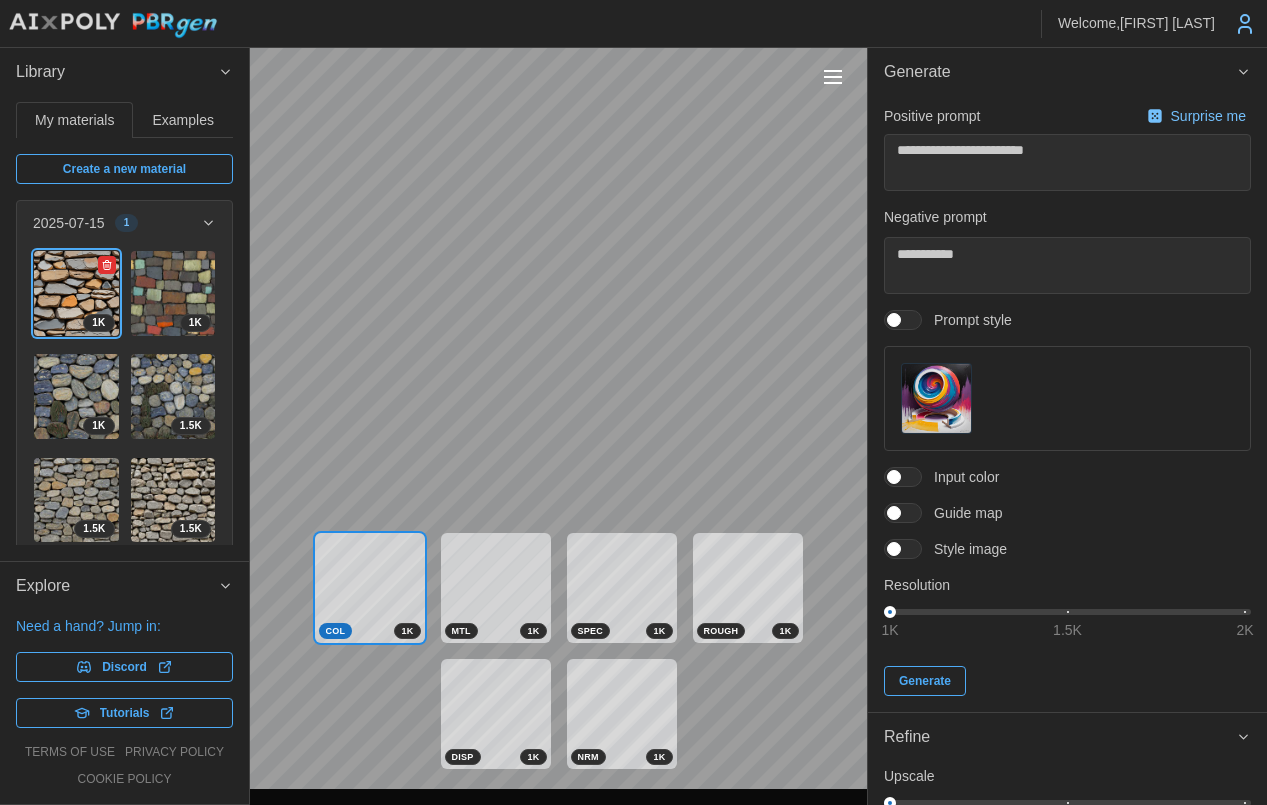 click 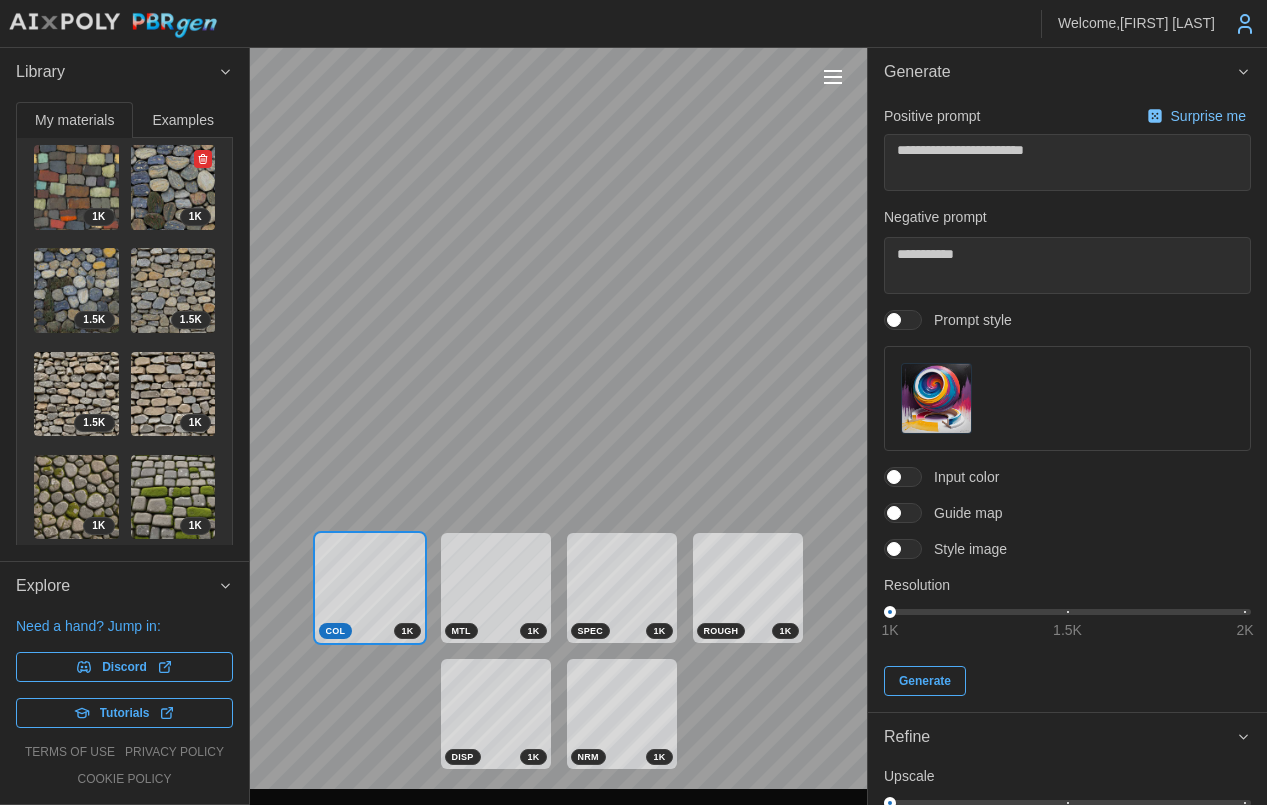 scroll, scrollTop: 107, scrollLeft: 0, axis: vertical 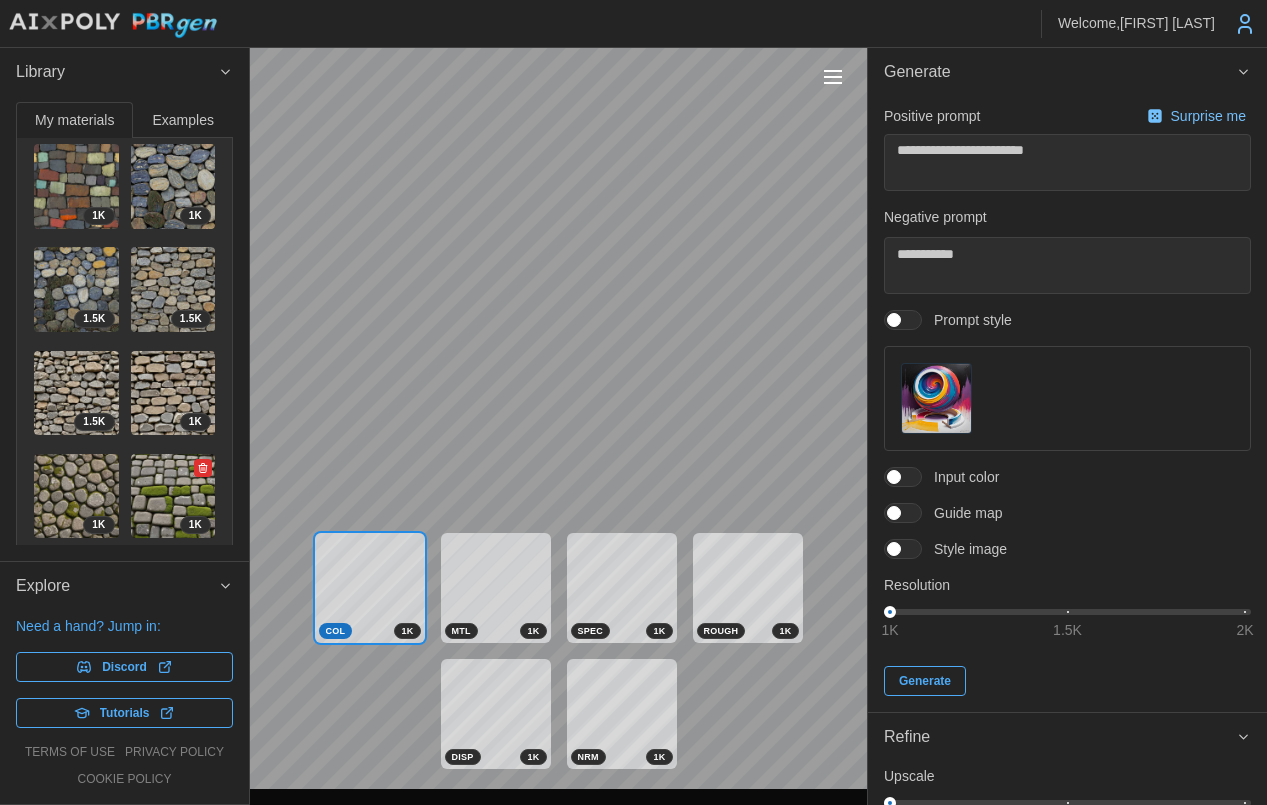 click 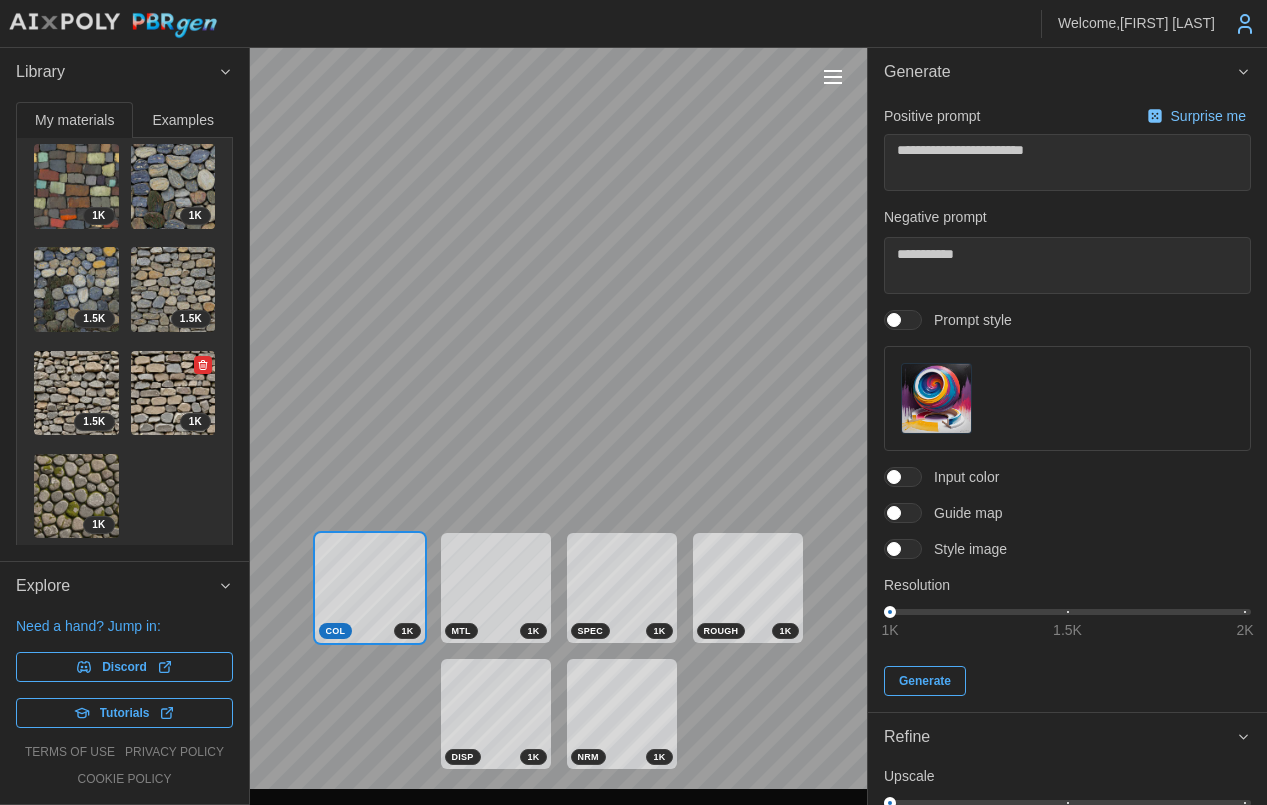 click at bounding box center (203, 365) 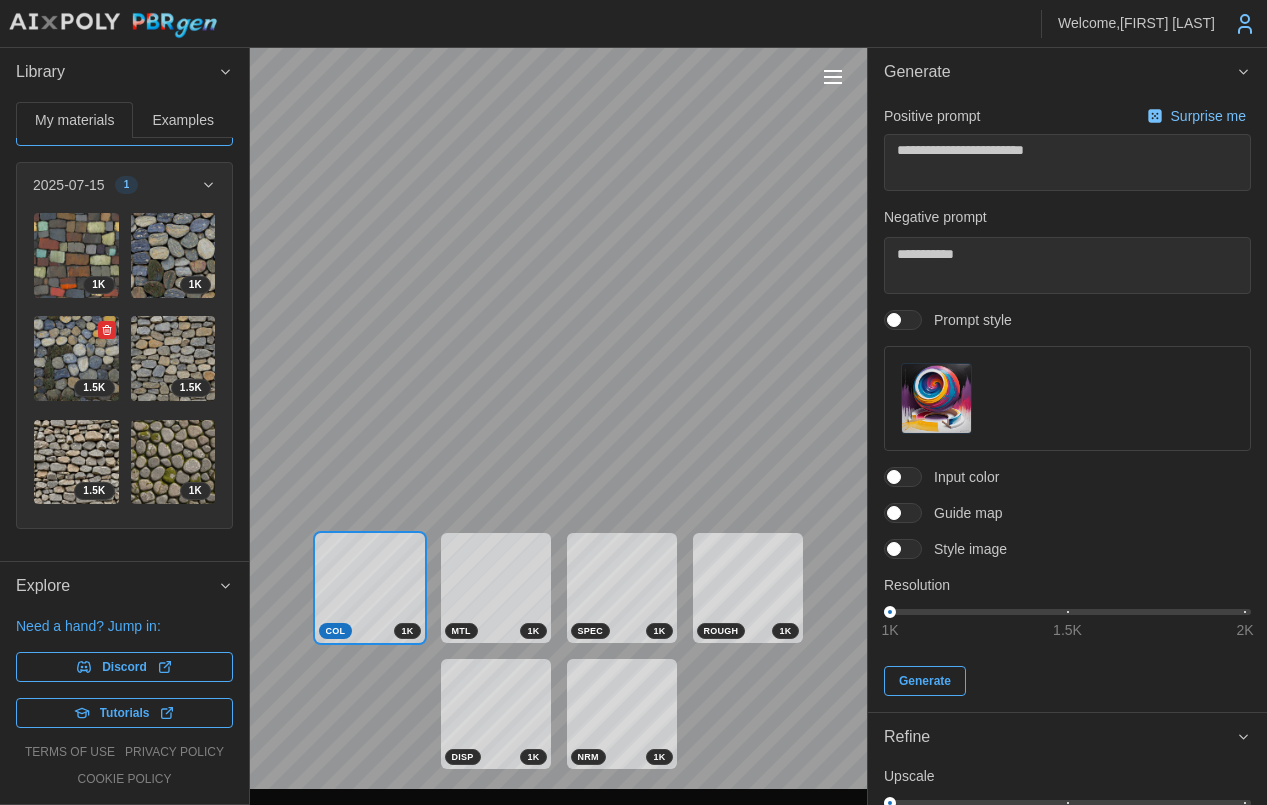 scroll, scrollTop: 13, scrollLeft: 0, axis: vertical 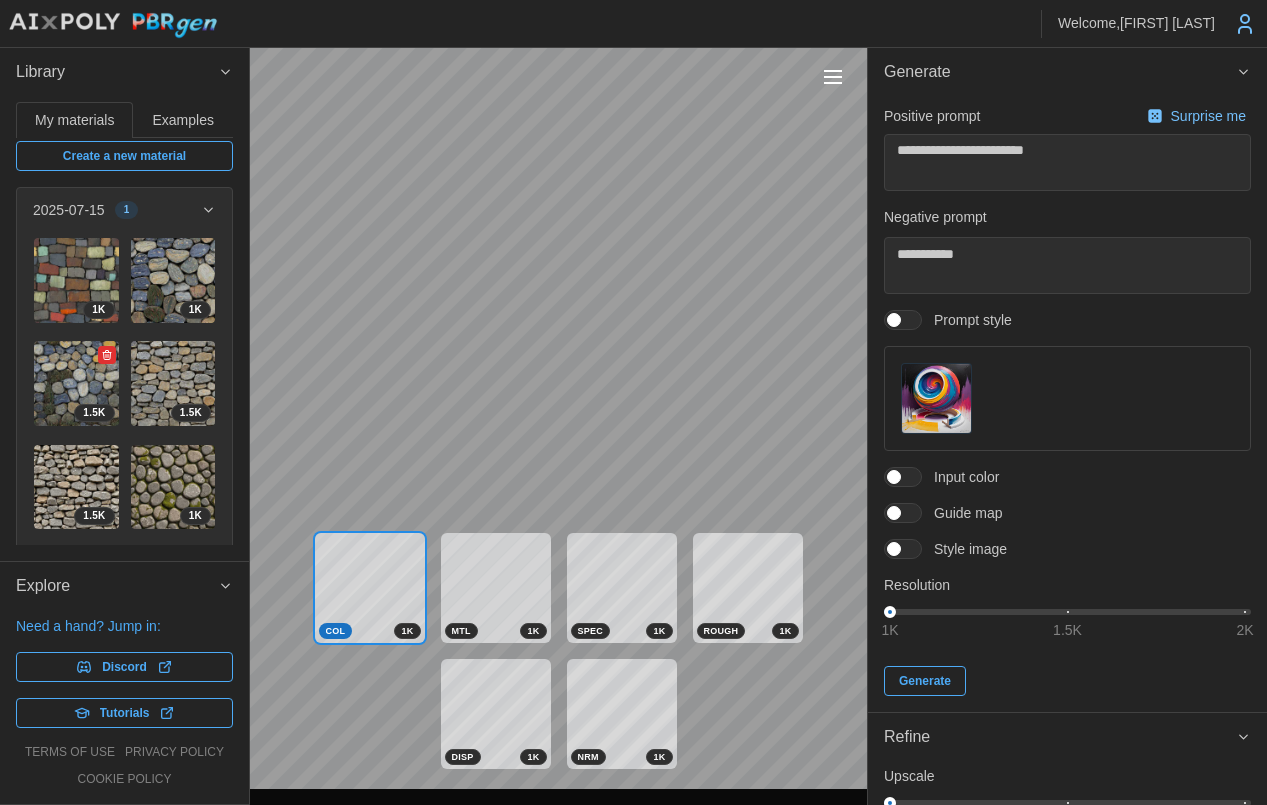 click 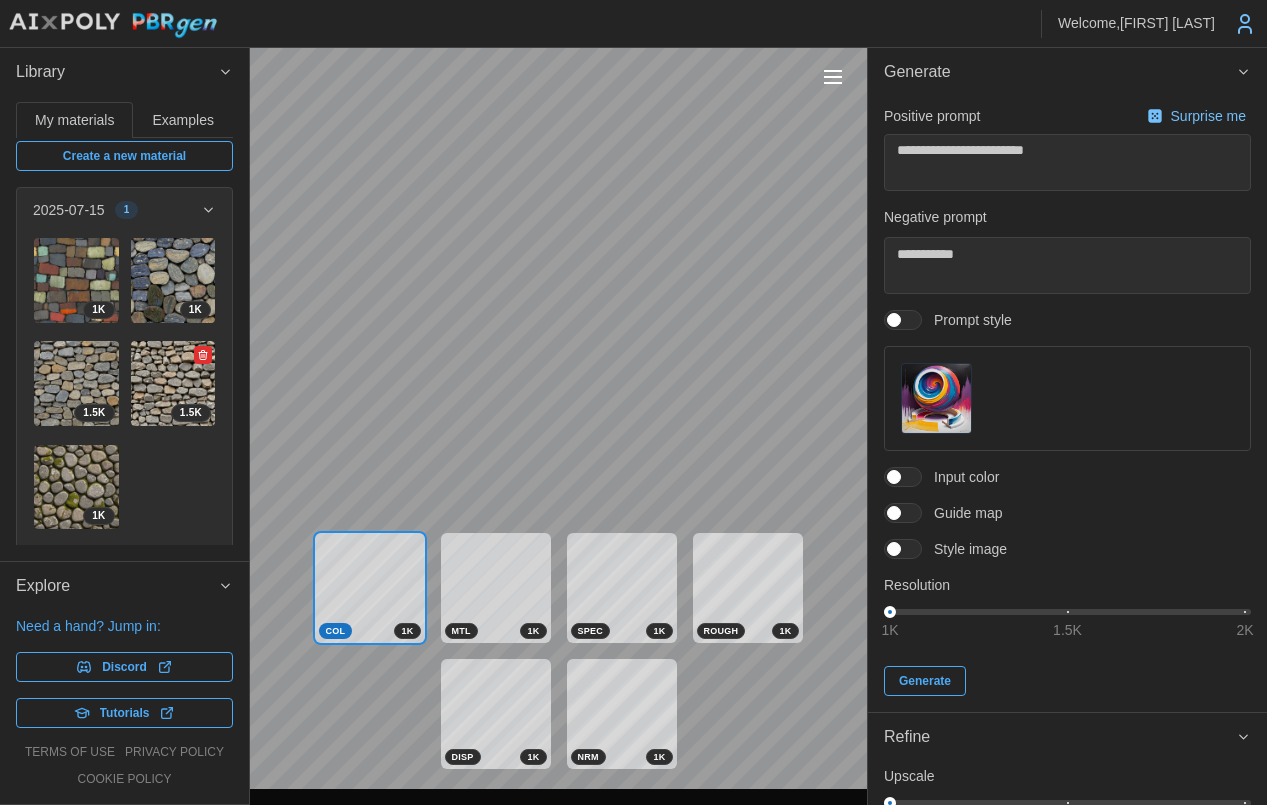 click 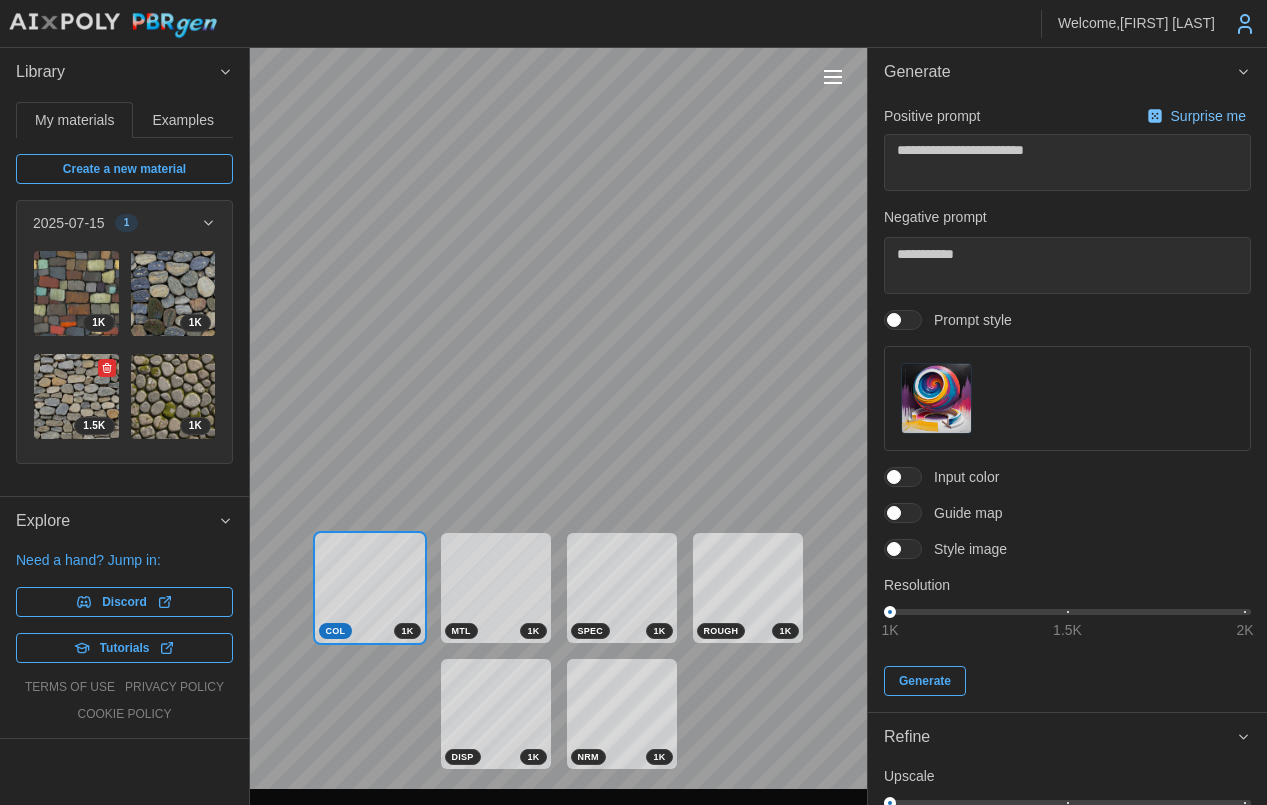 scroll, scrollTop: 0, scrollLeft: 0, axis: both 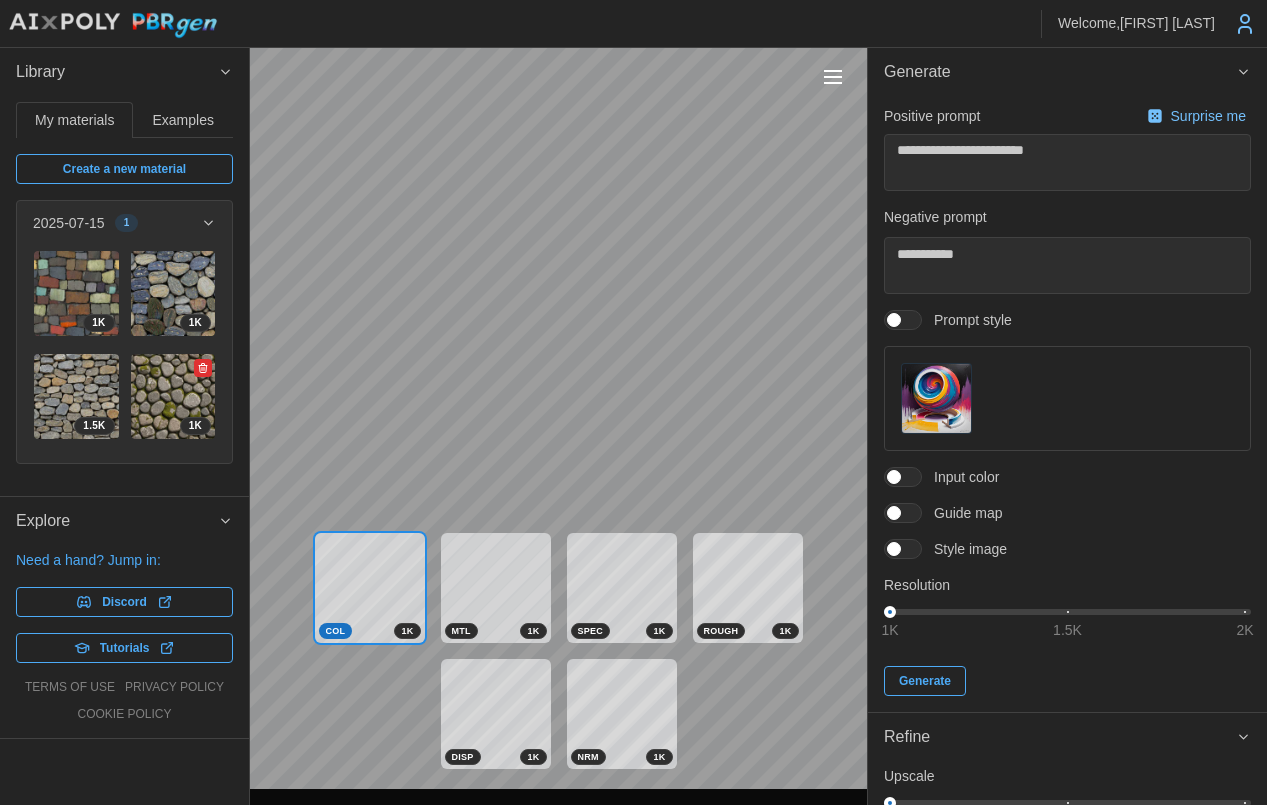 click at bounding box center (203, 368) 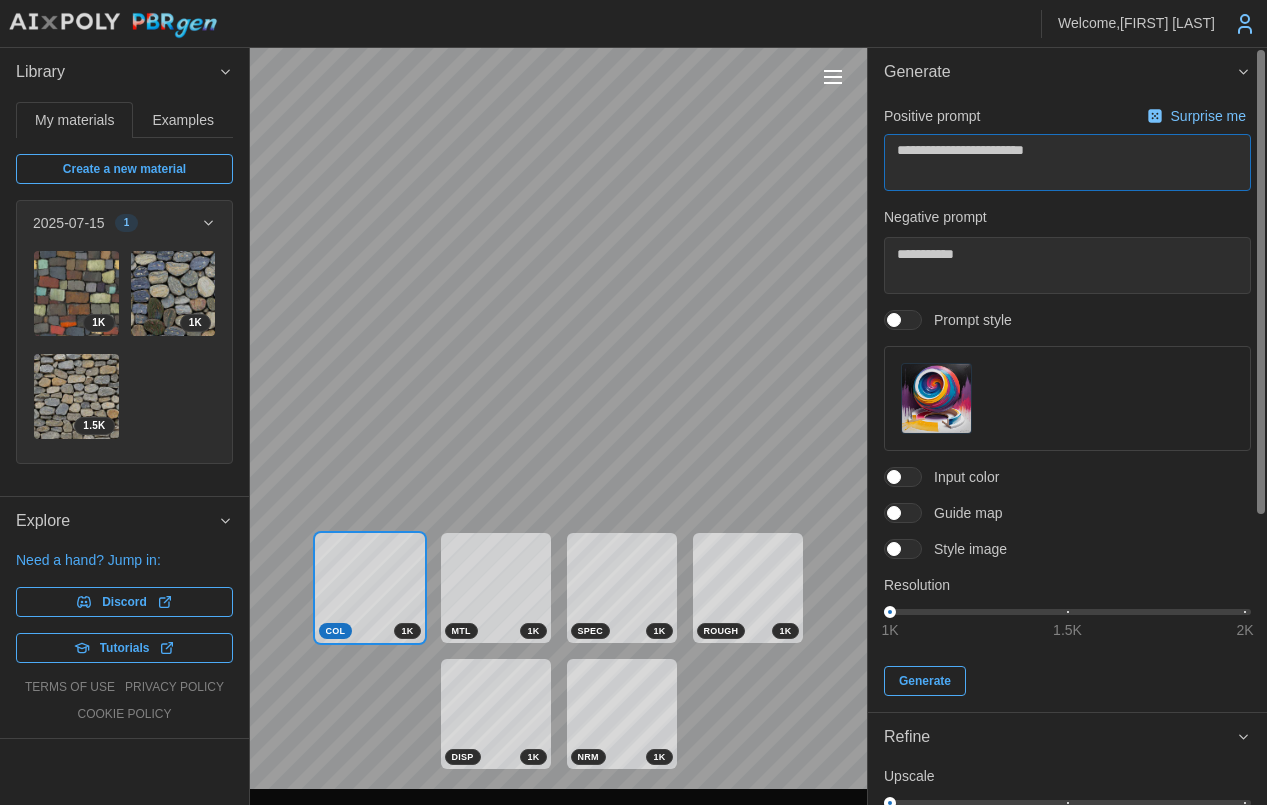 click on "**********" at bounding box center (633, 402) 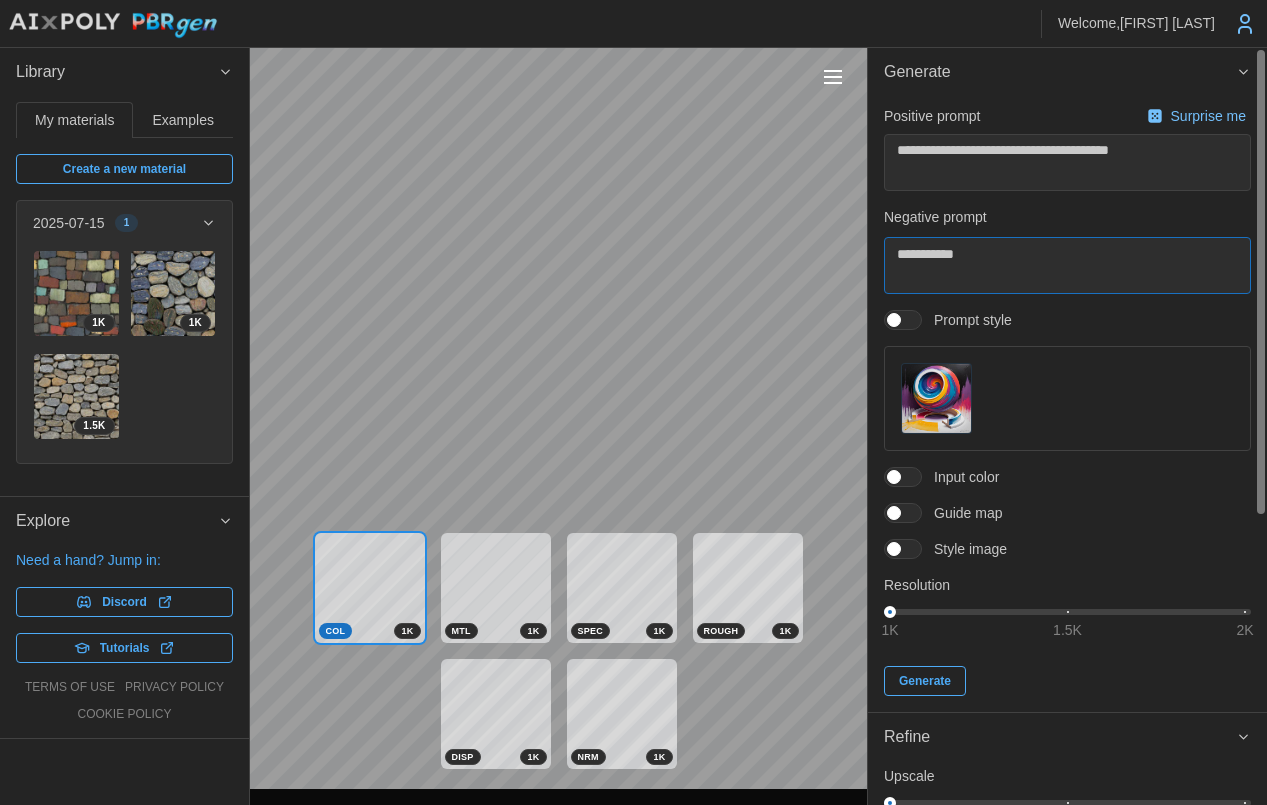 click on "**********" at bounding box center [633, 402] 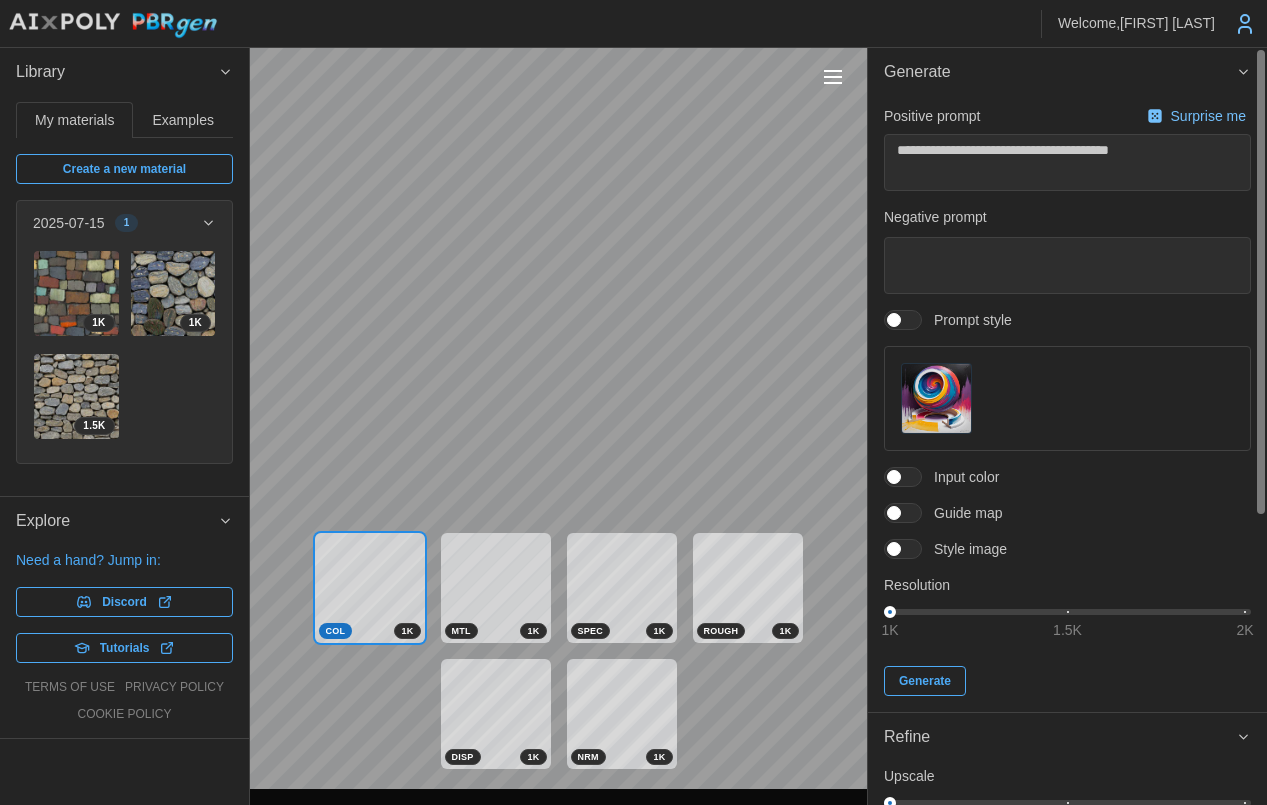 click on "**********" at bounding box center (1067, 399) 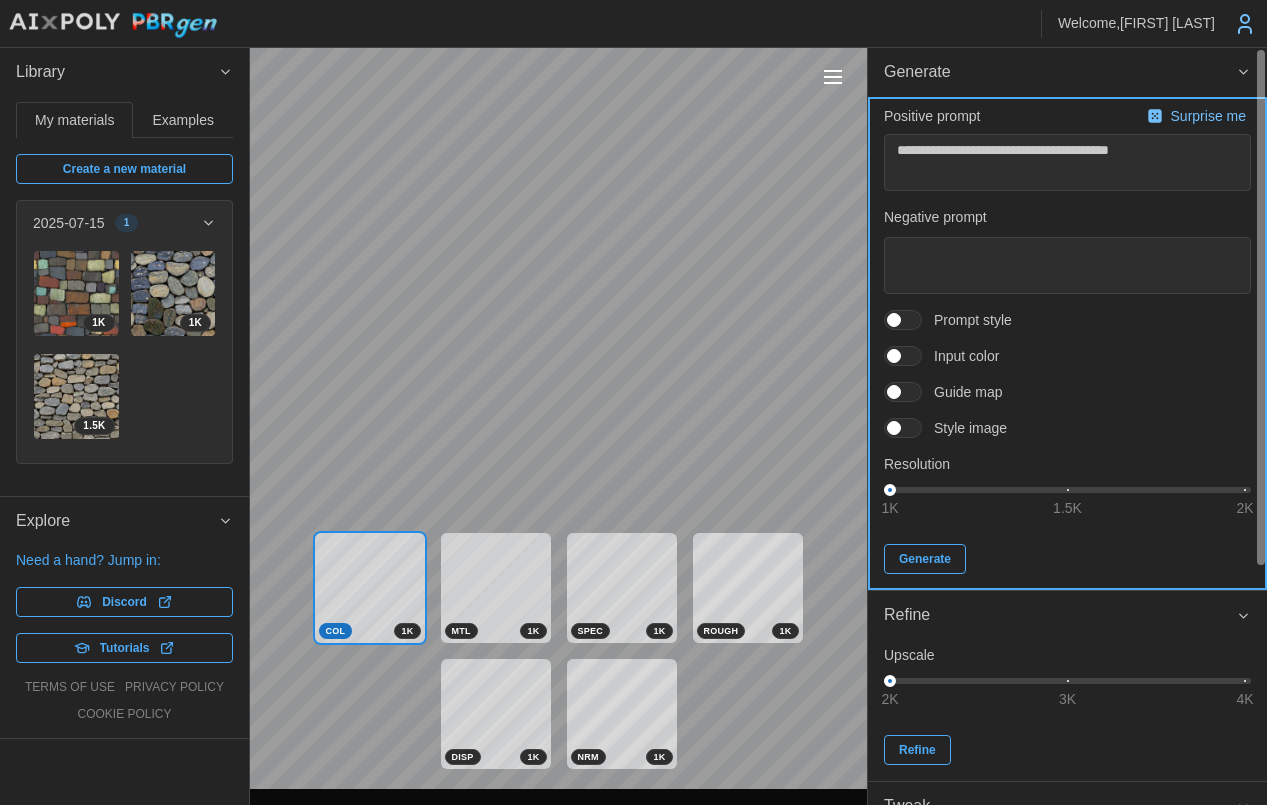 click on "Generate" at bounding box center [925, 559] 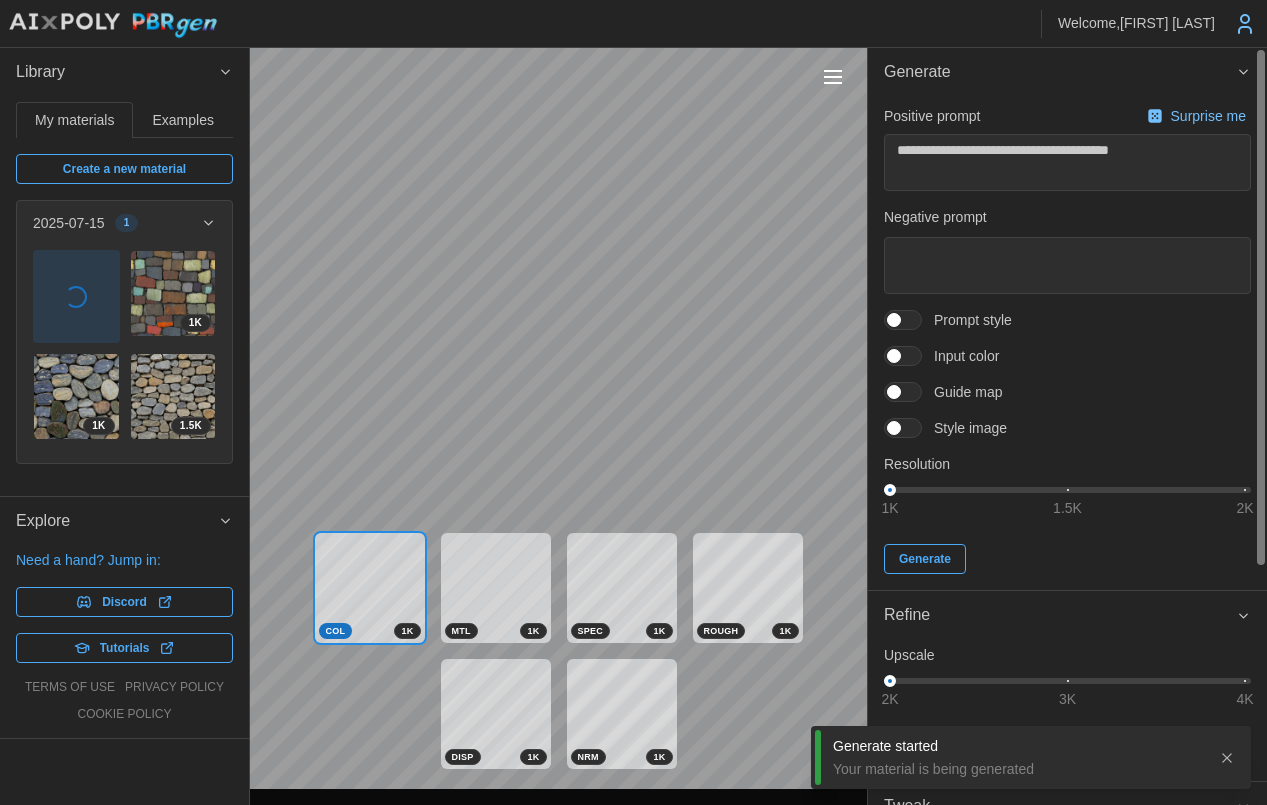 click 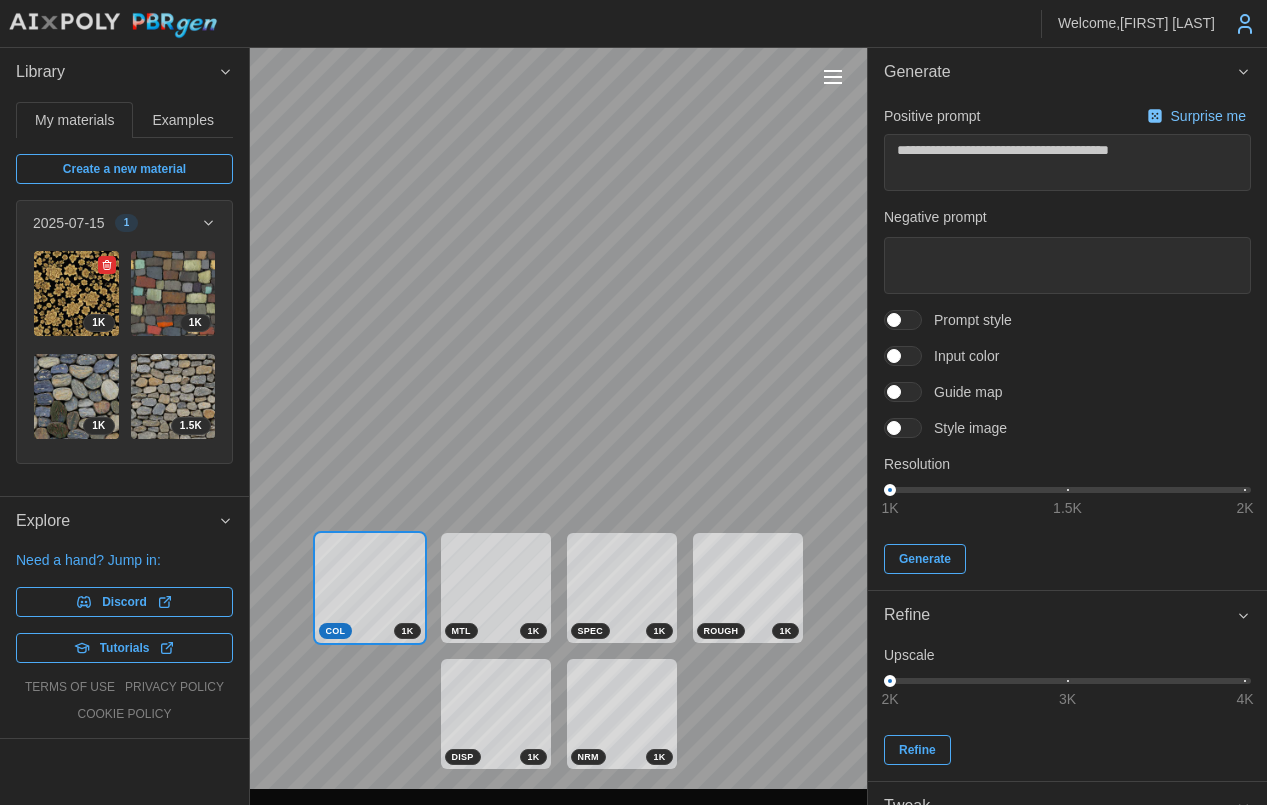 click at bounding box center (76, 293) 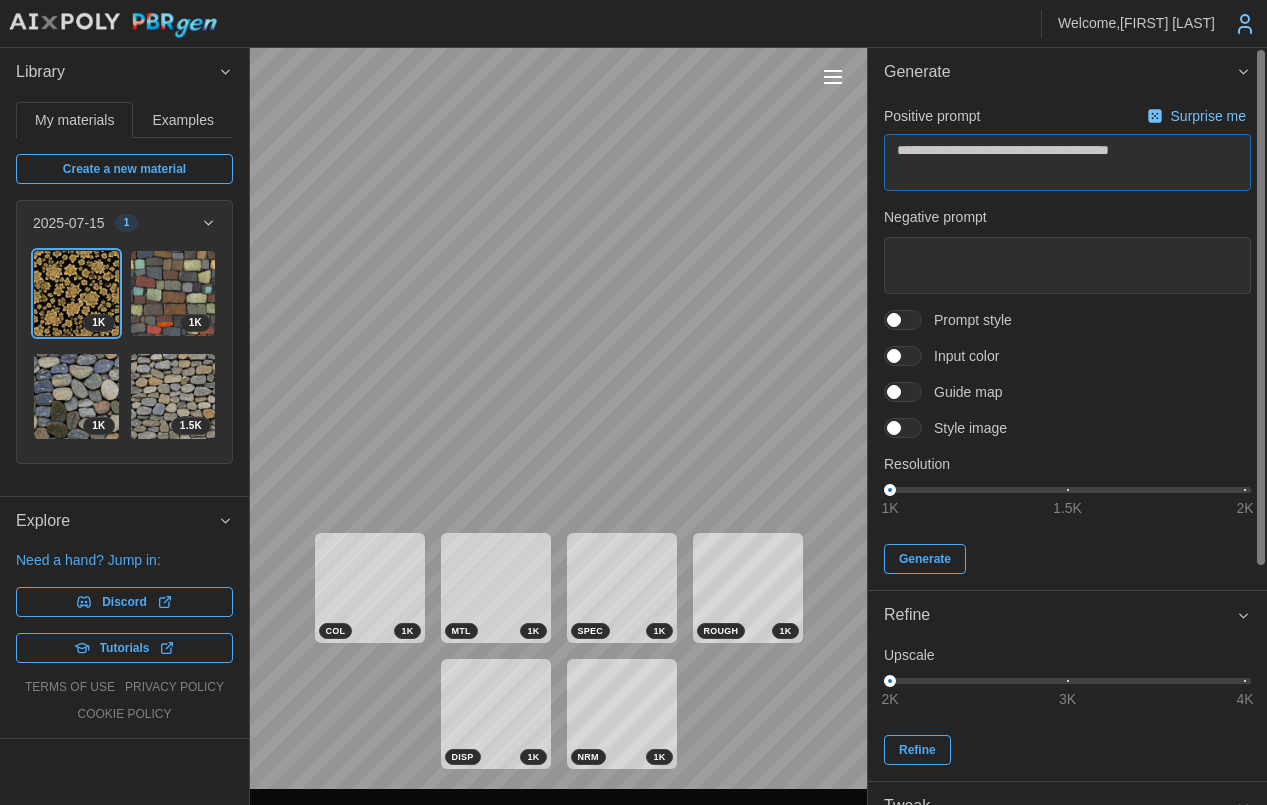 click on "**********" at bounding box center (1067, 162) 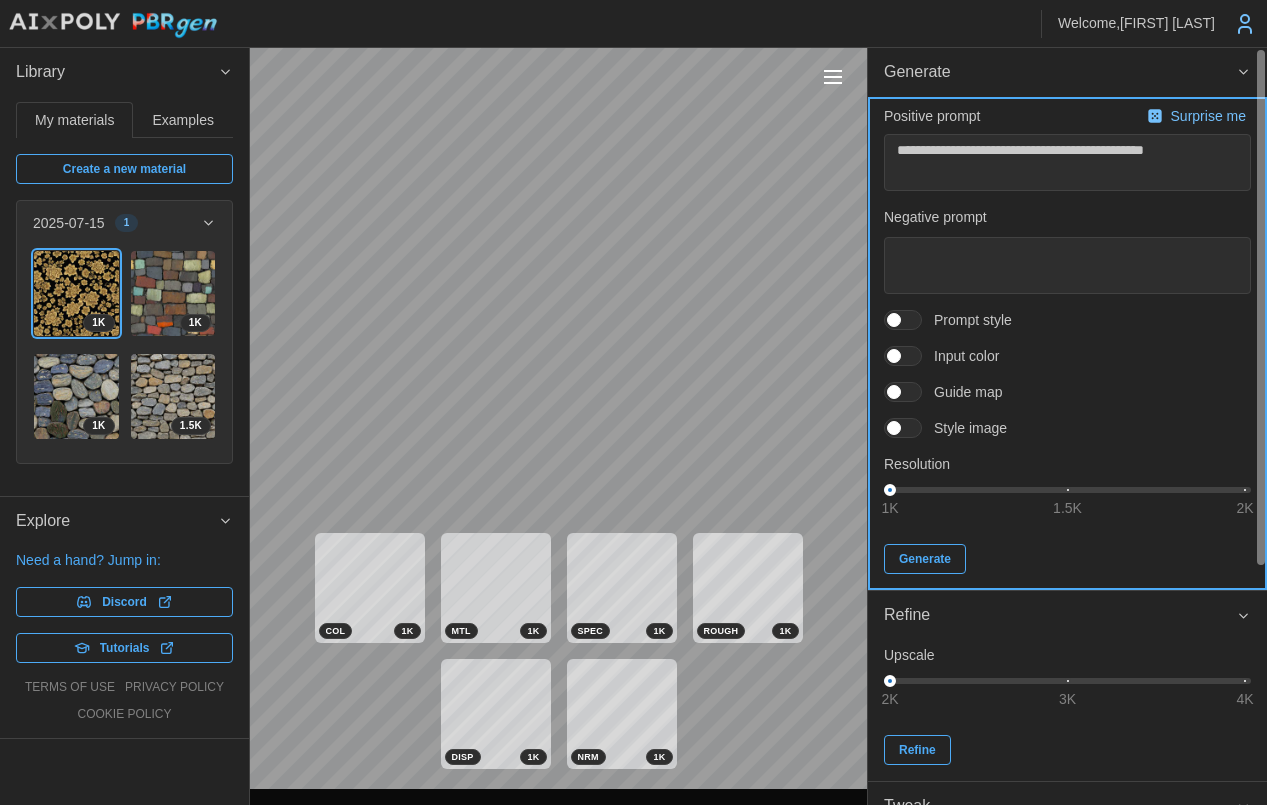 click on "Generate" at bounding box center (925, 559) 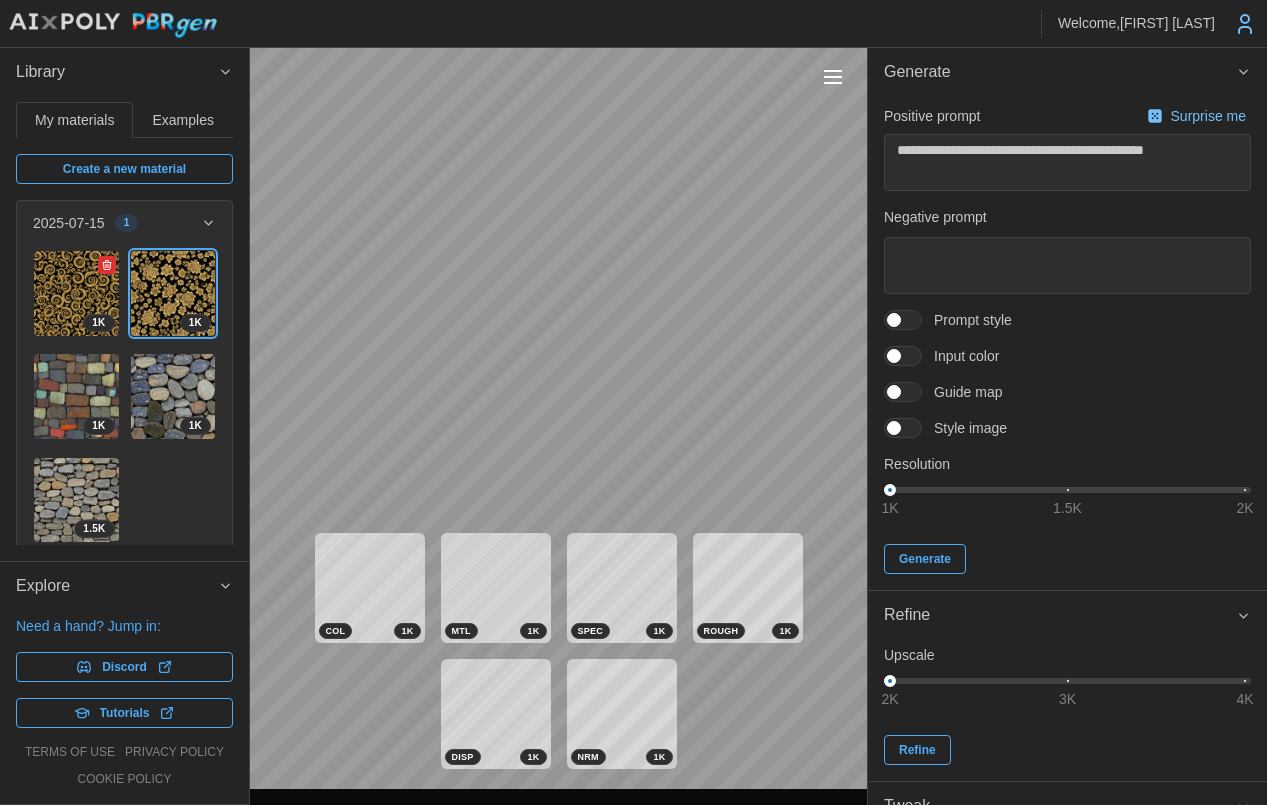 click at bounding box center [76, 293] 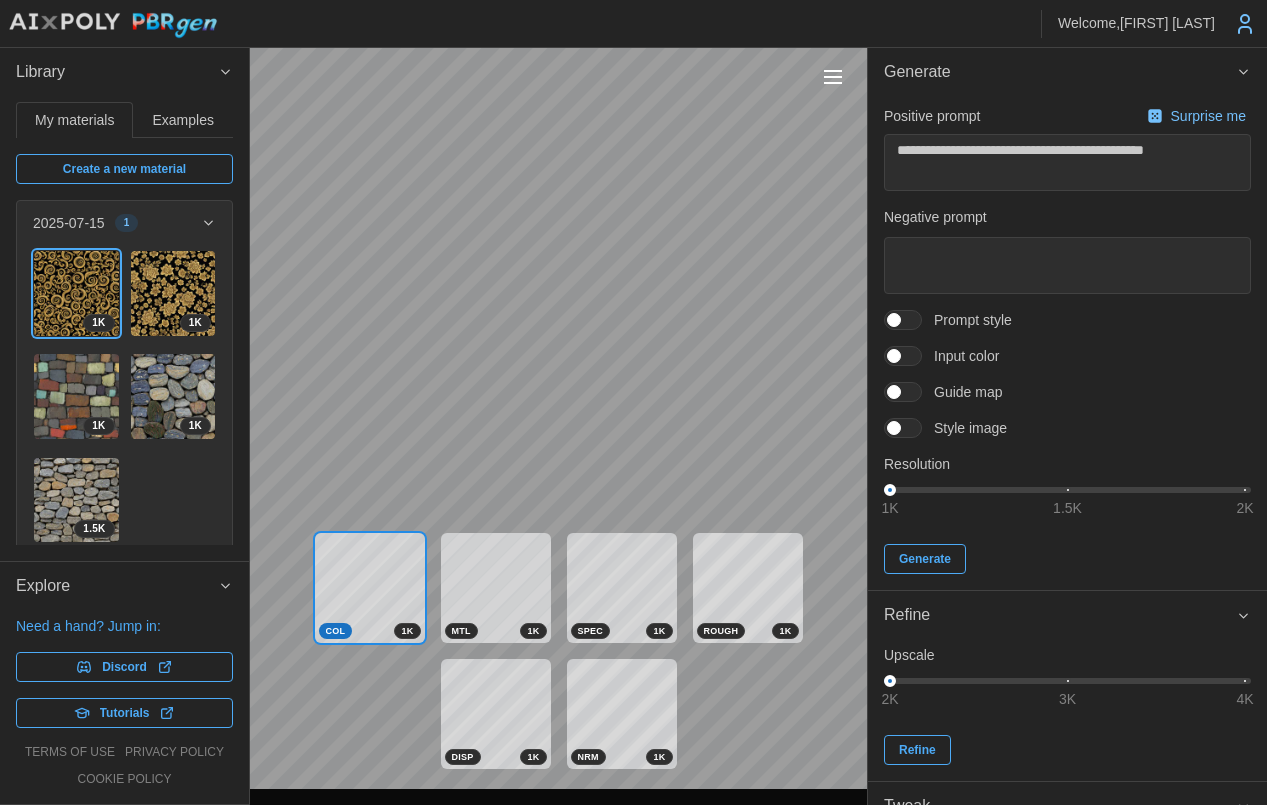 click at bounding box center (833, 77) 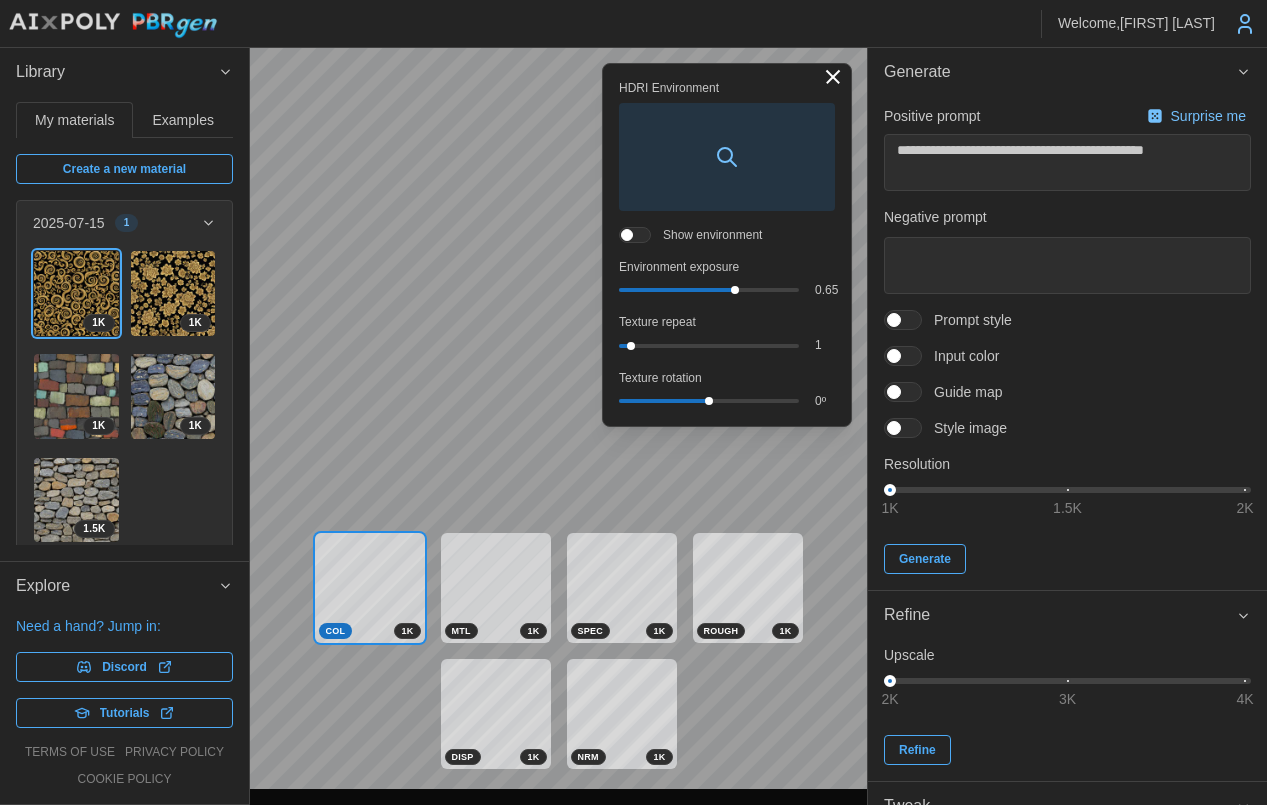 click at bounding box center [643, 235] 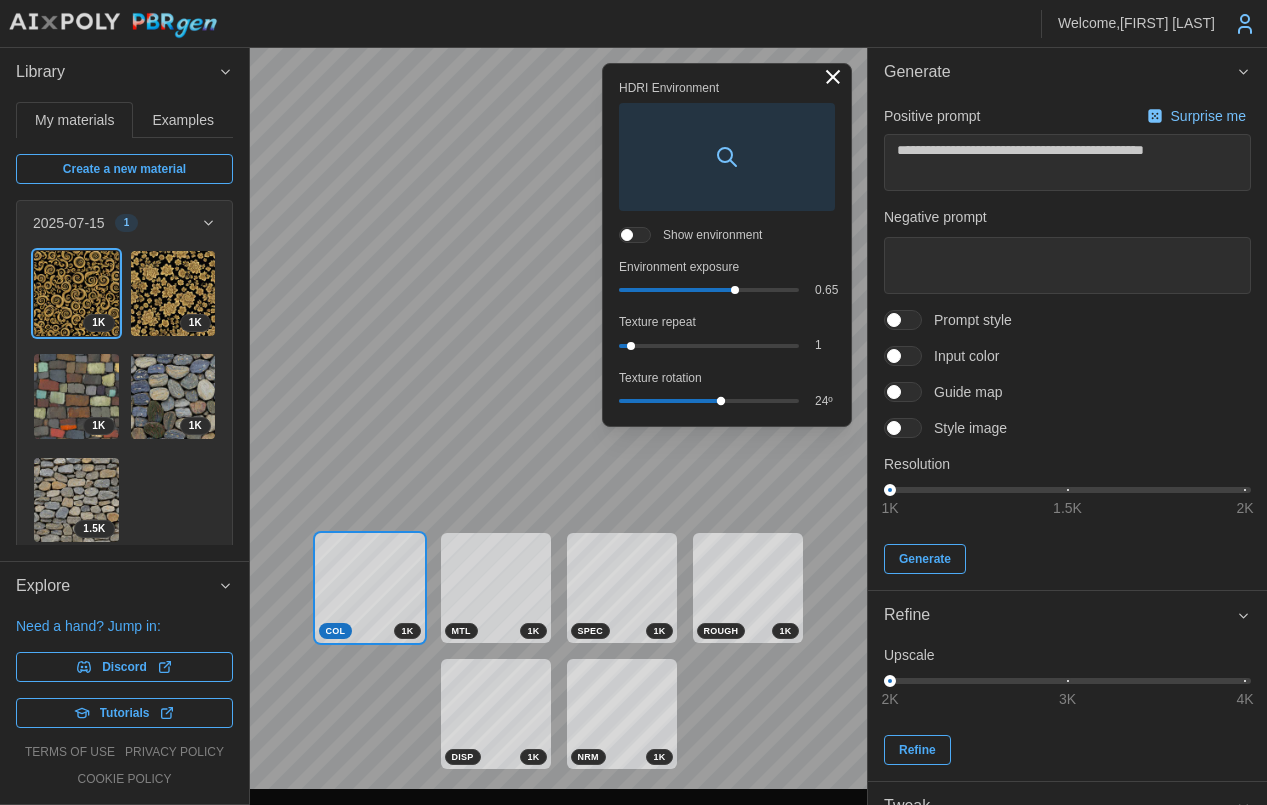 drag, startPoint x: 703, startPoint y: 400, endPoint x: 716, endPoint y: 399, distance: 13.038404 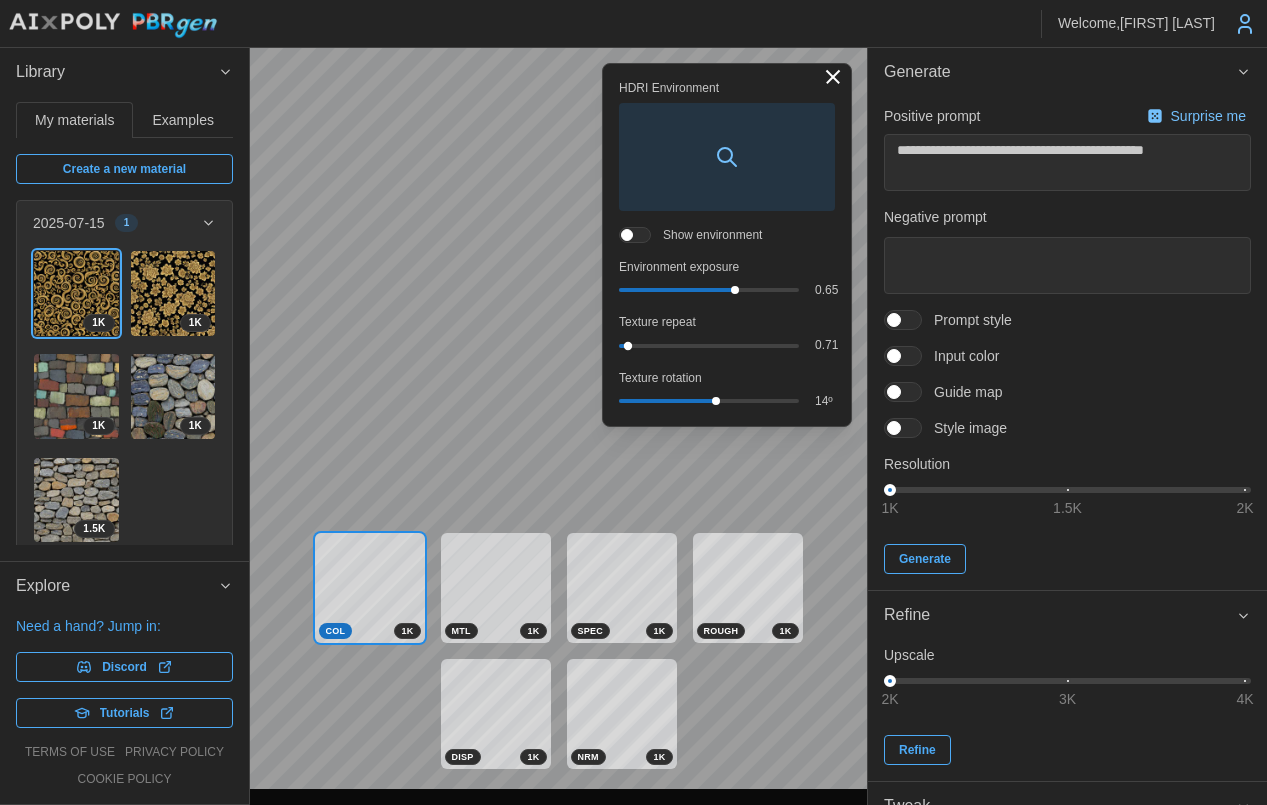click on "0.71" at bounding box center [727, 345] 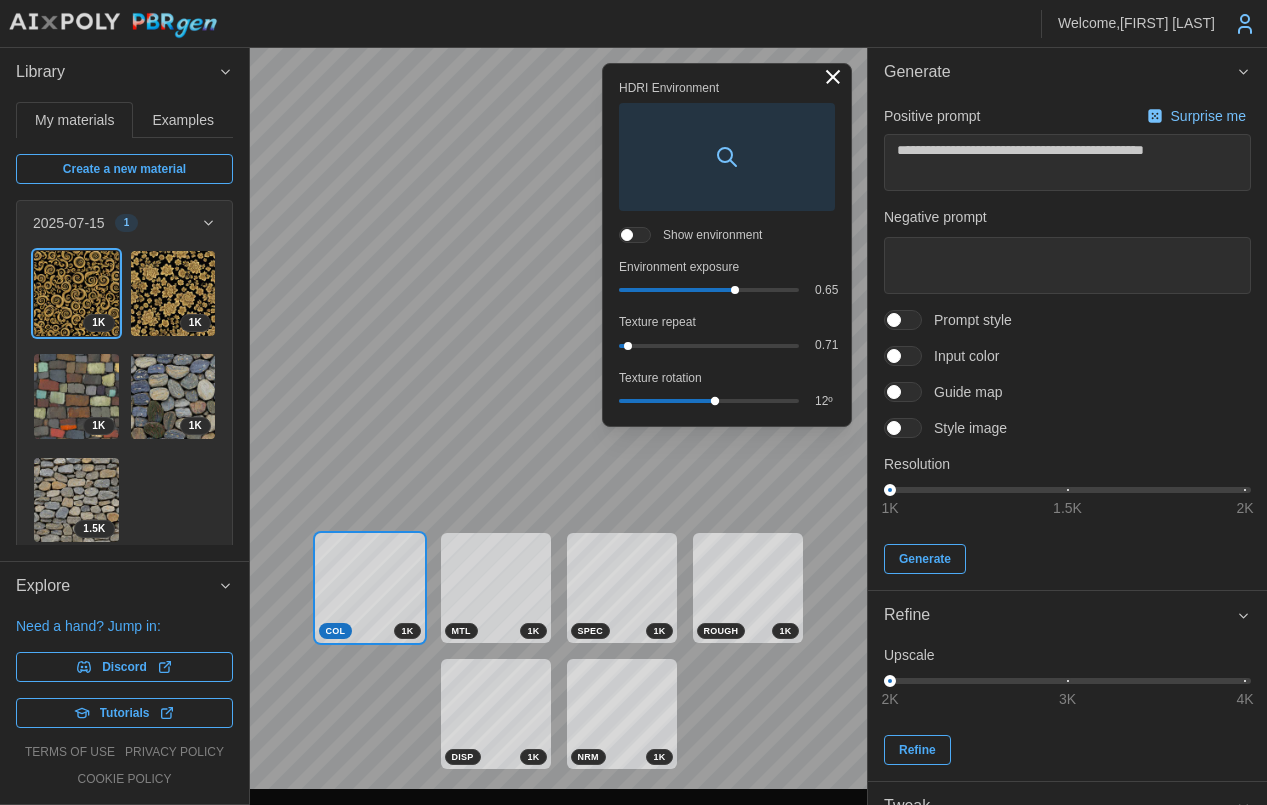 drag, startPoint x: 719, startPoint y: 402, endPoint x: 715, endPoint y: 384, distance: 18.439089 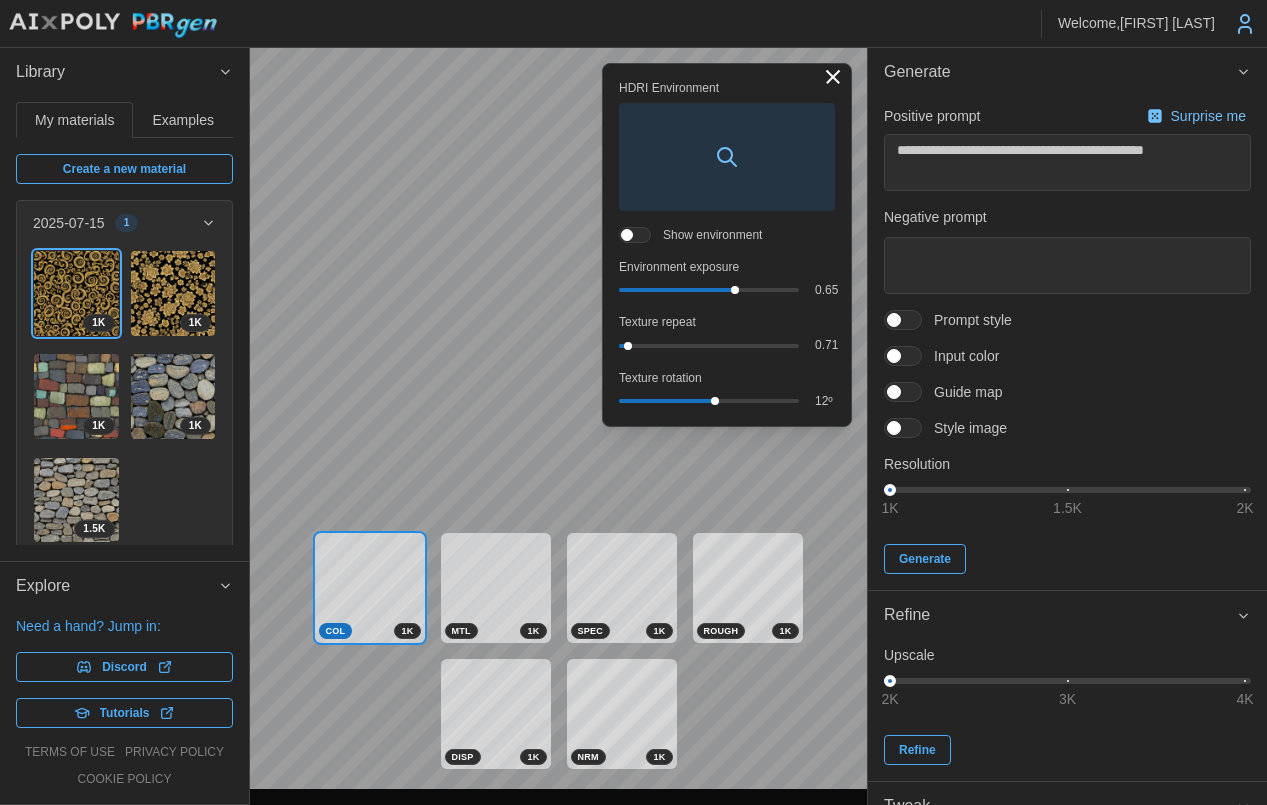 drag, startPoint x: 642, startPoint y: 238, endPoint x: 627, endPoint y: 240, distance: 15.132746 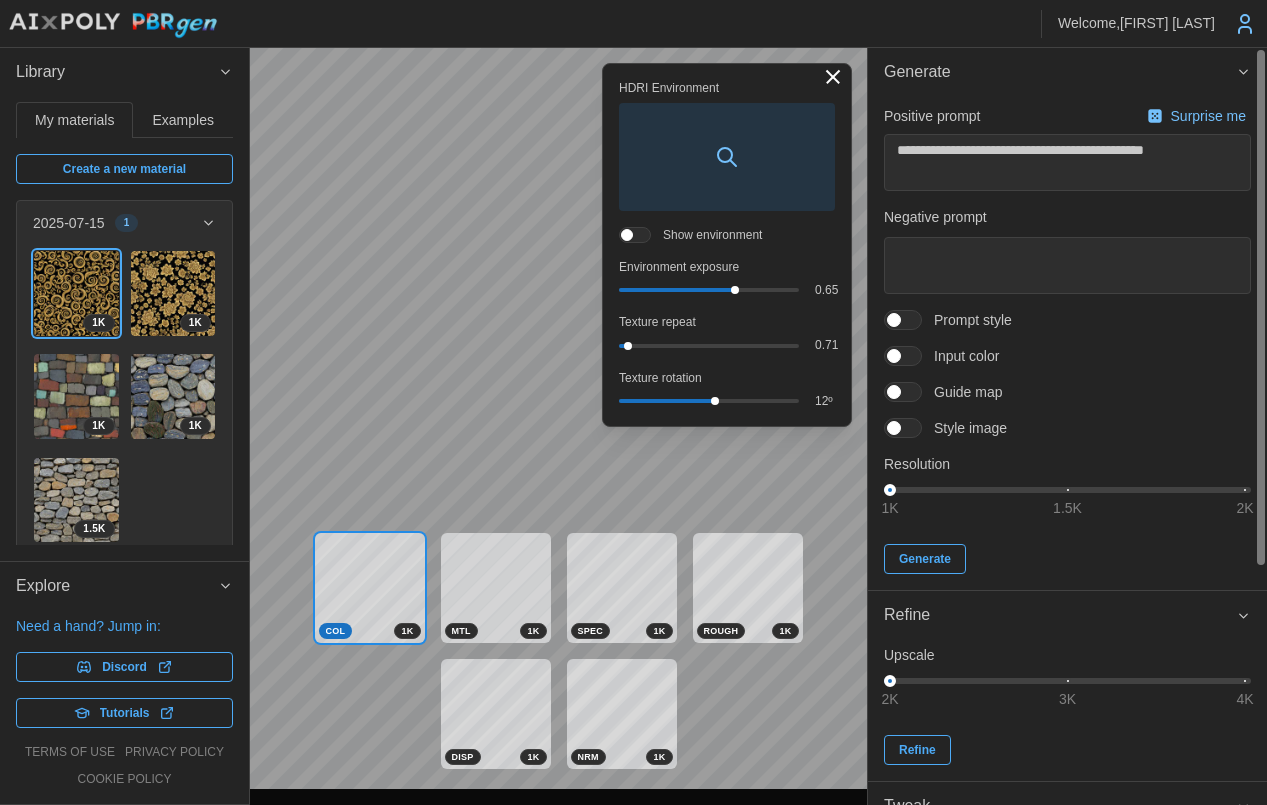 click at bounding box center (833, 77) 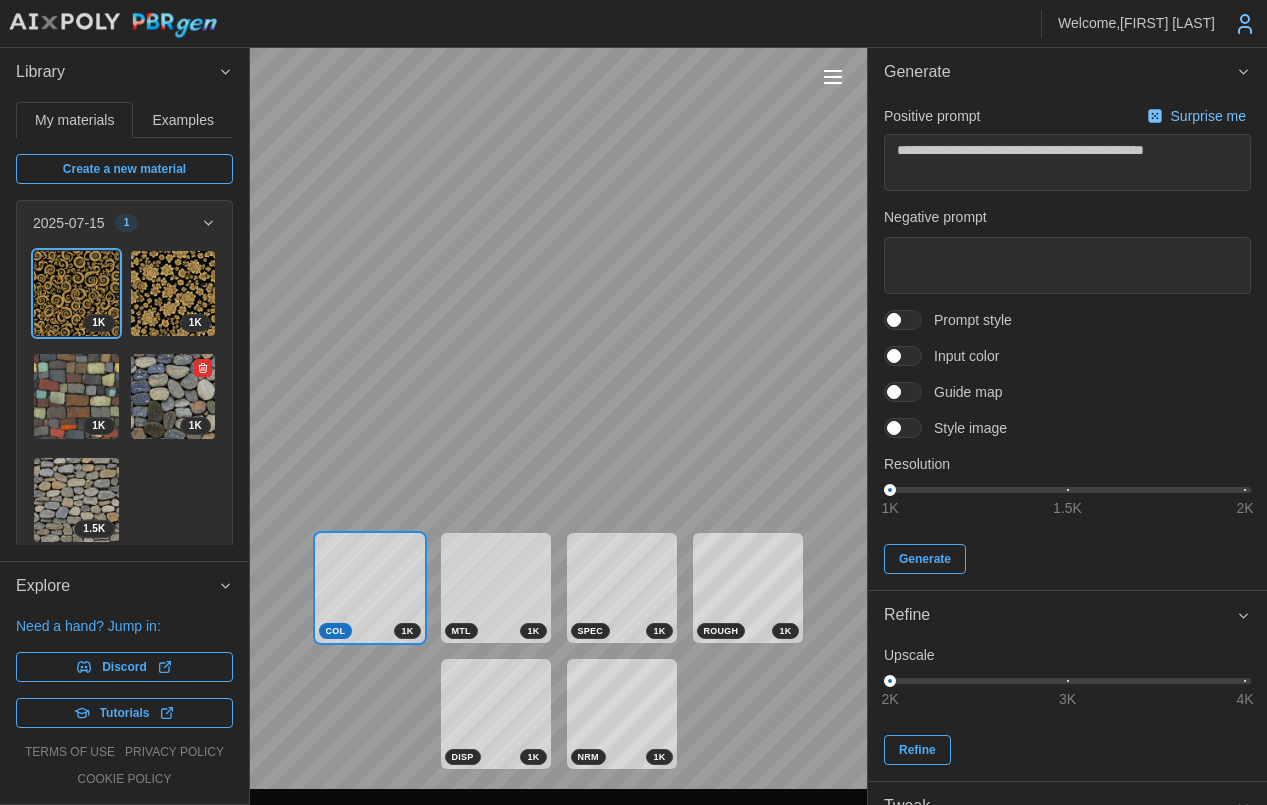 click at bounding box center (173, 396) 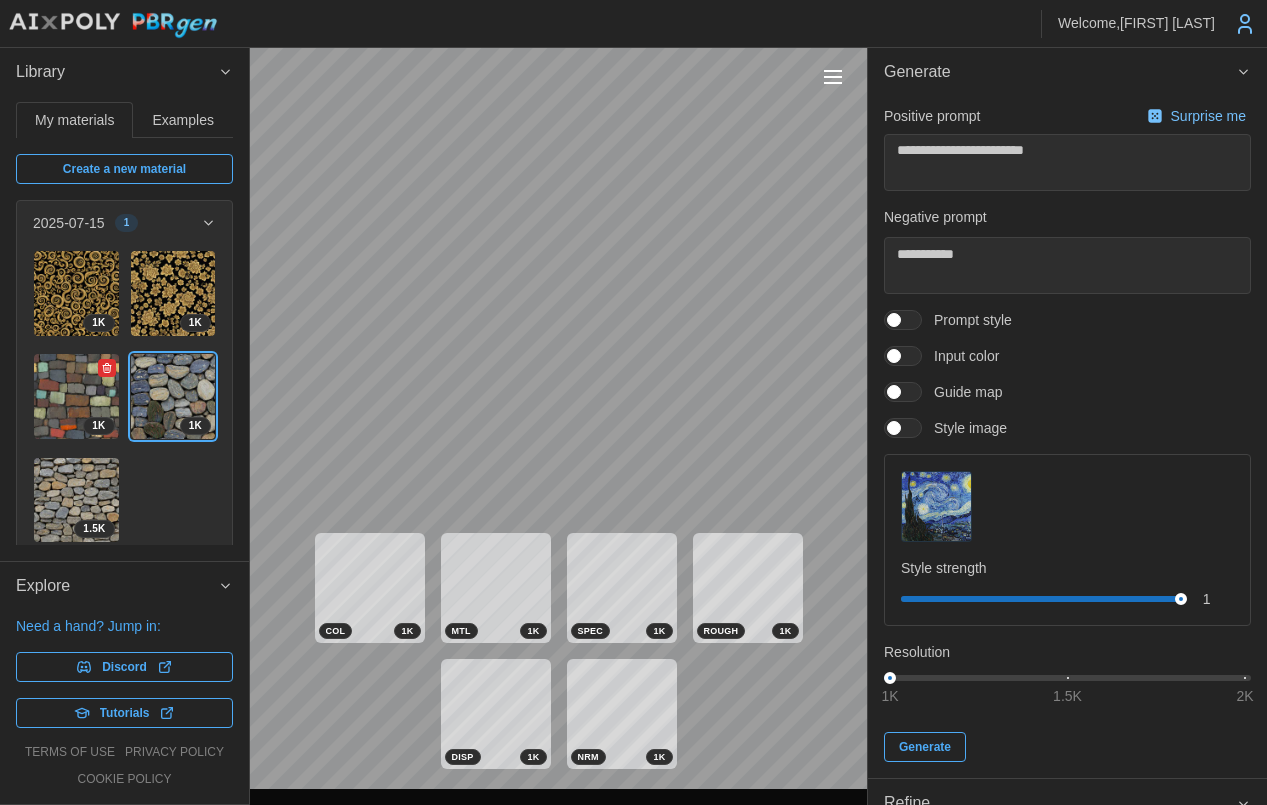 click at bounding box center (76, 396) 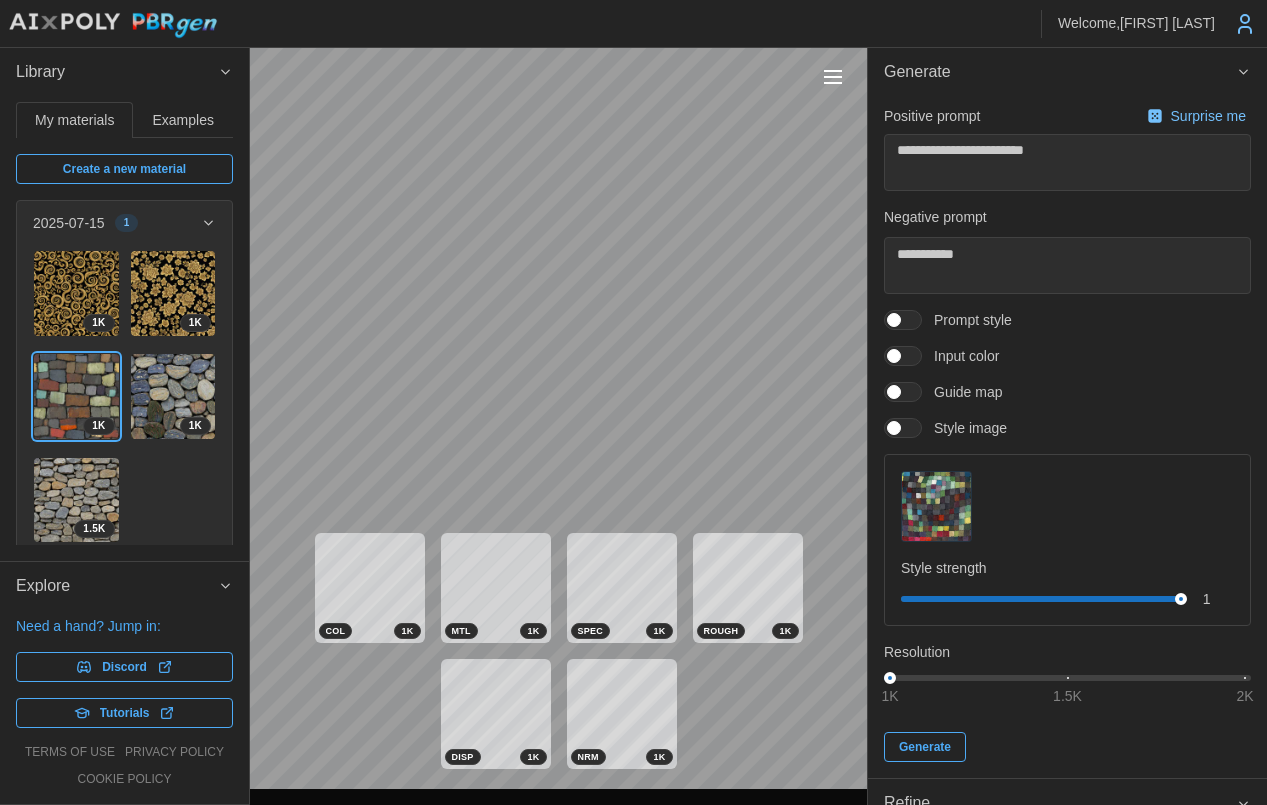 click at bounding box center (833, 77) 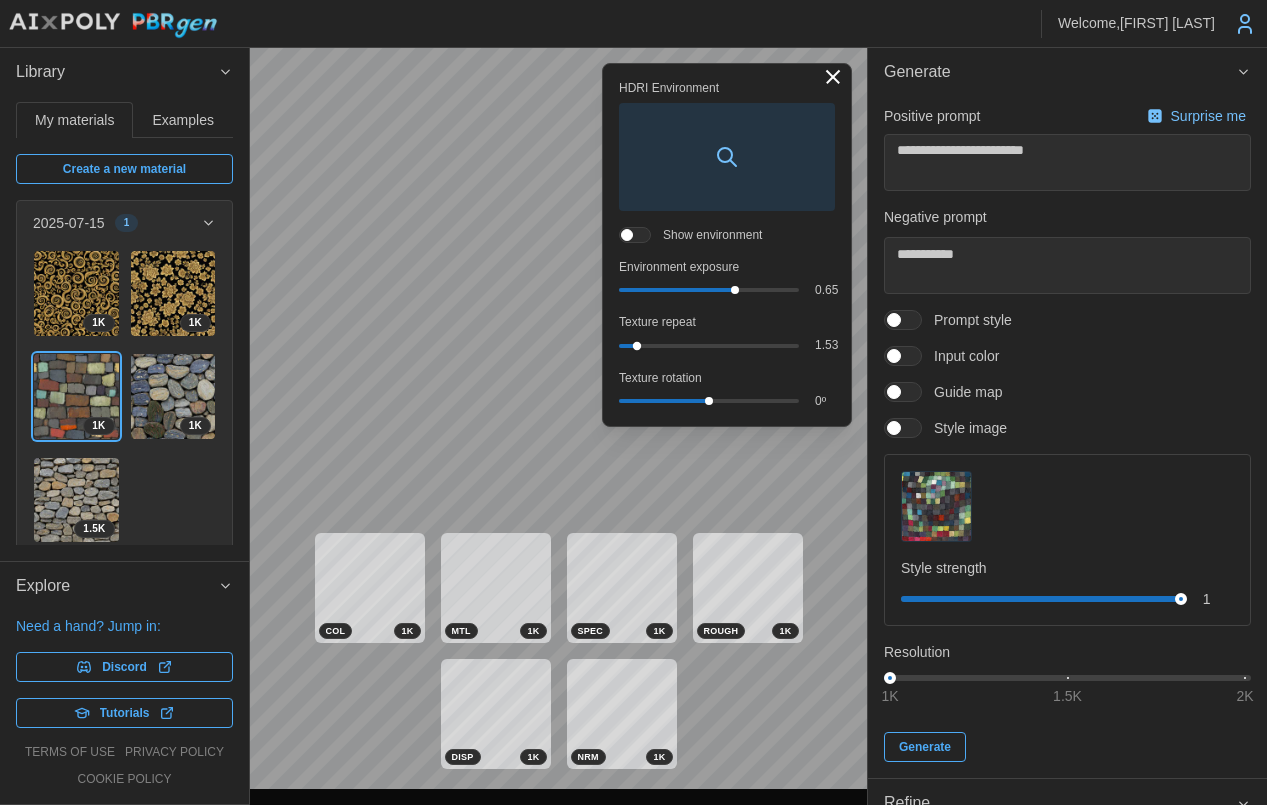click at bounding box center [637, 345] 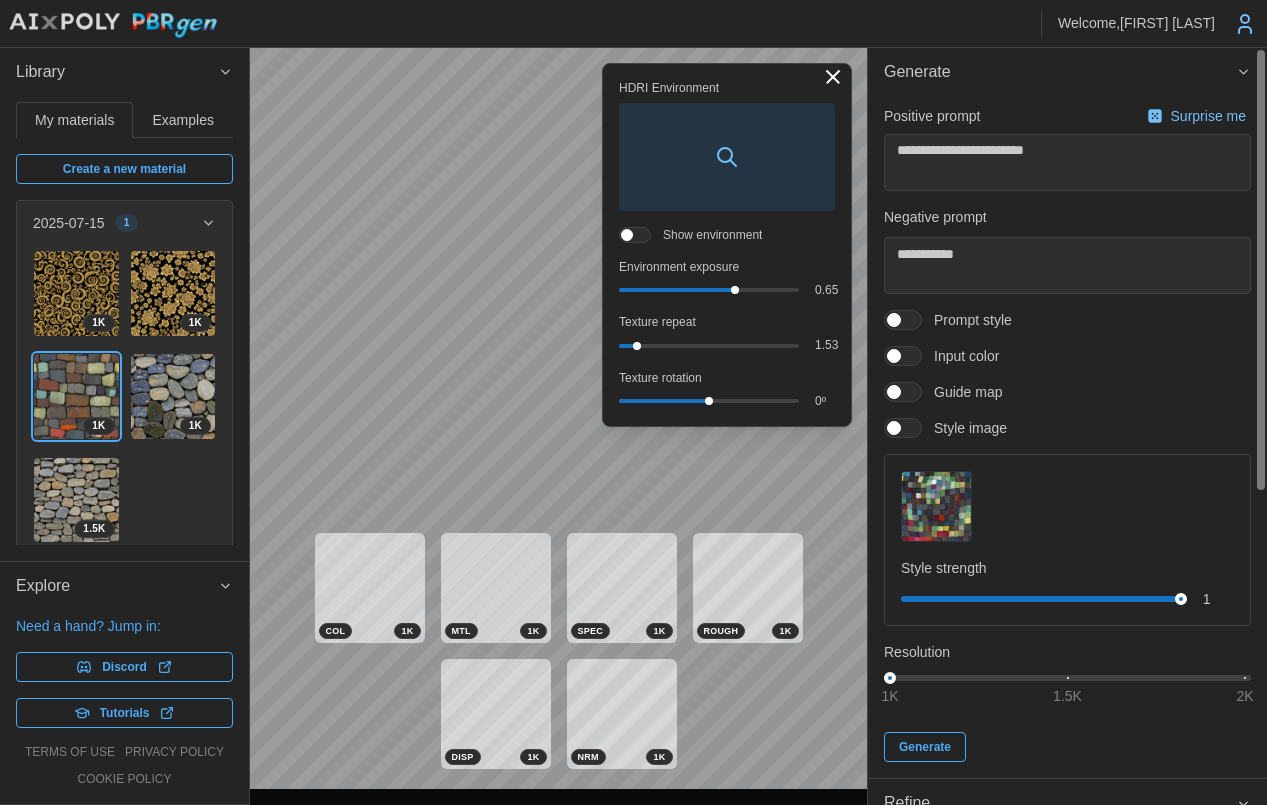 click at bounding box center [833, 77] 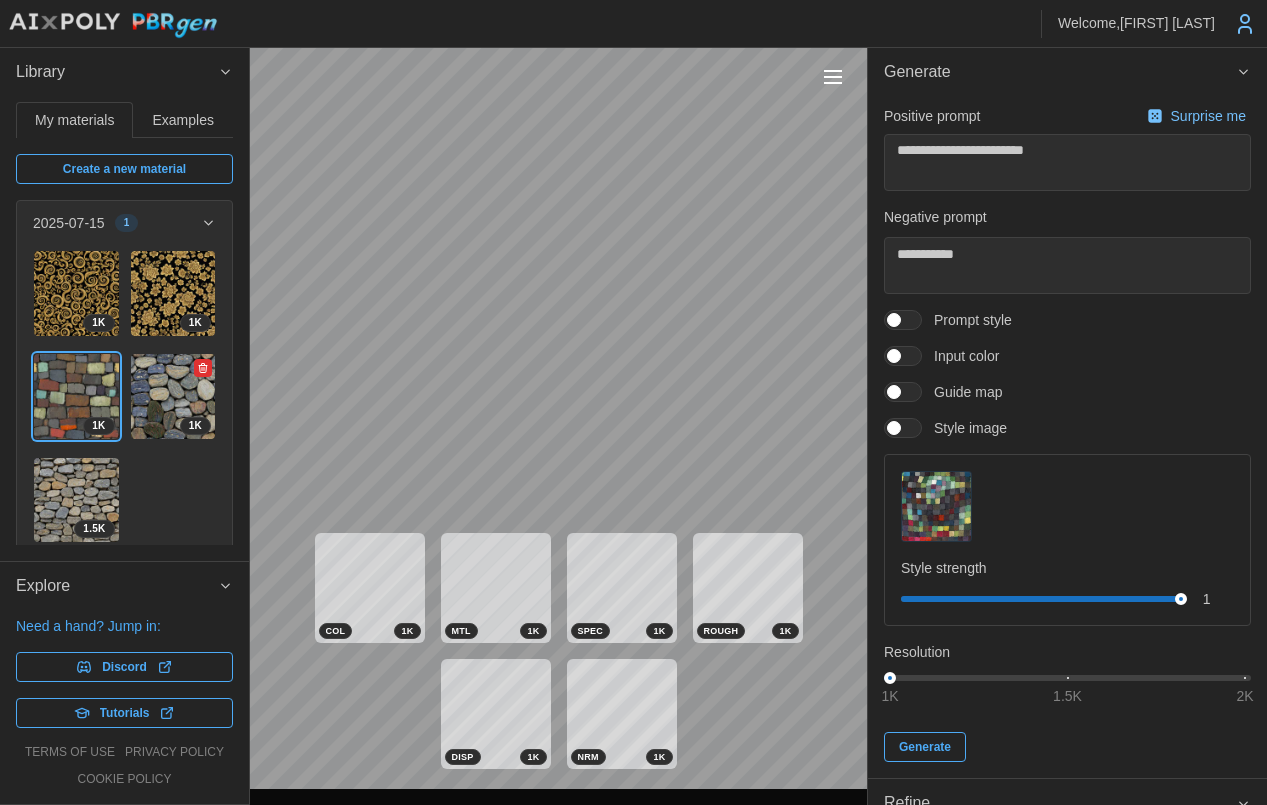 click at bounding box center (173, 396) 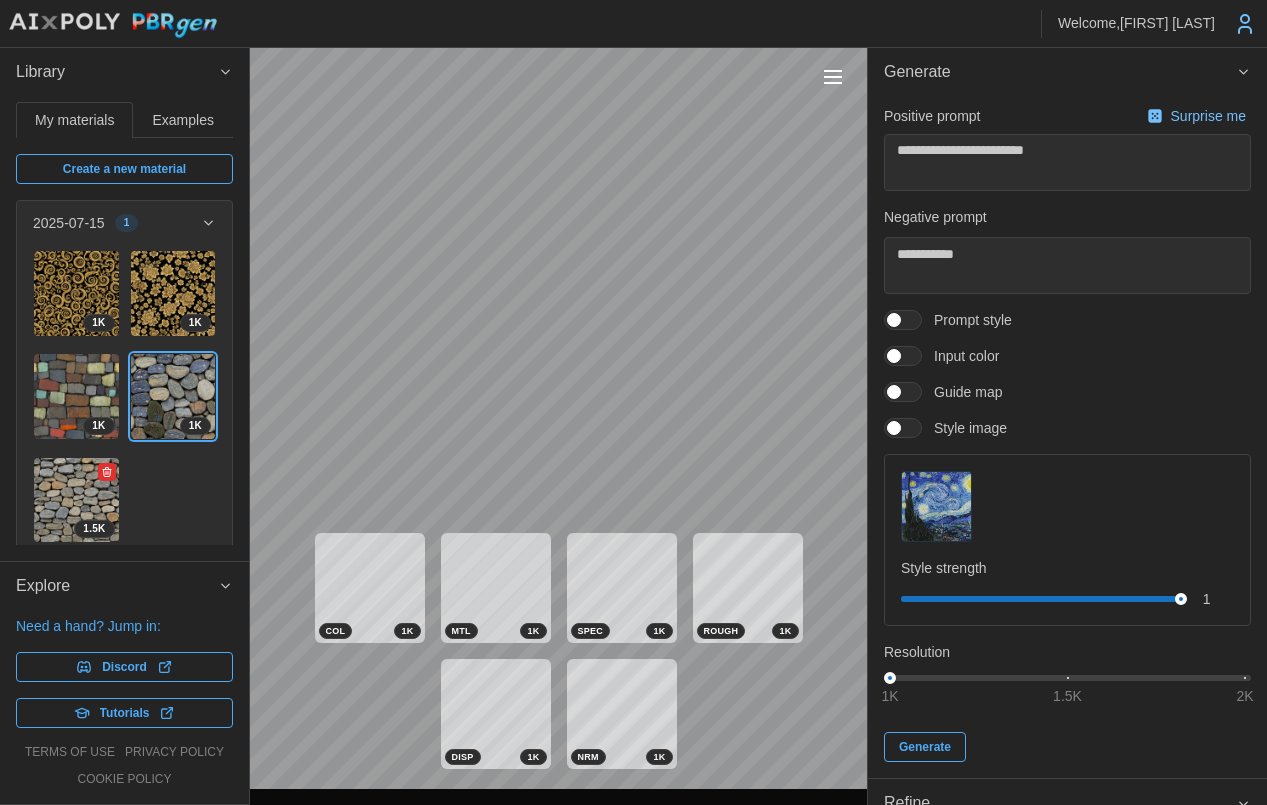 click at bounding box center [76, 500] 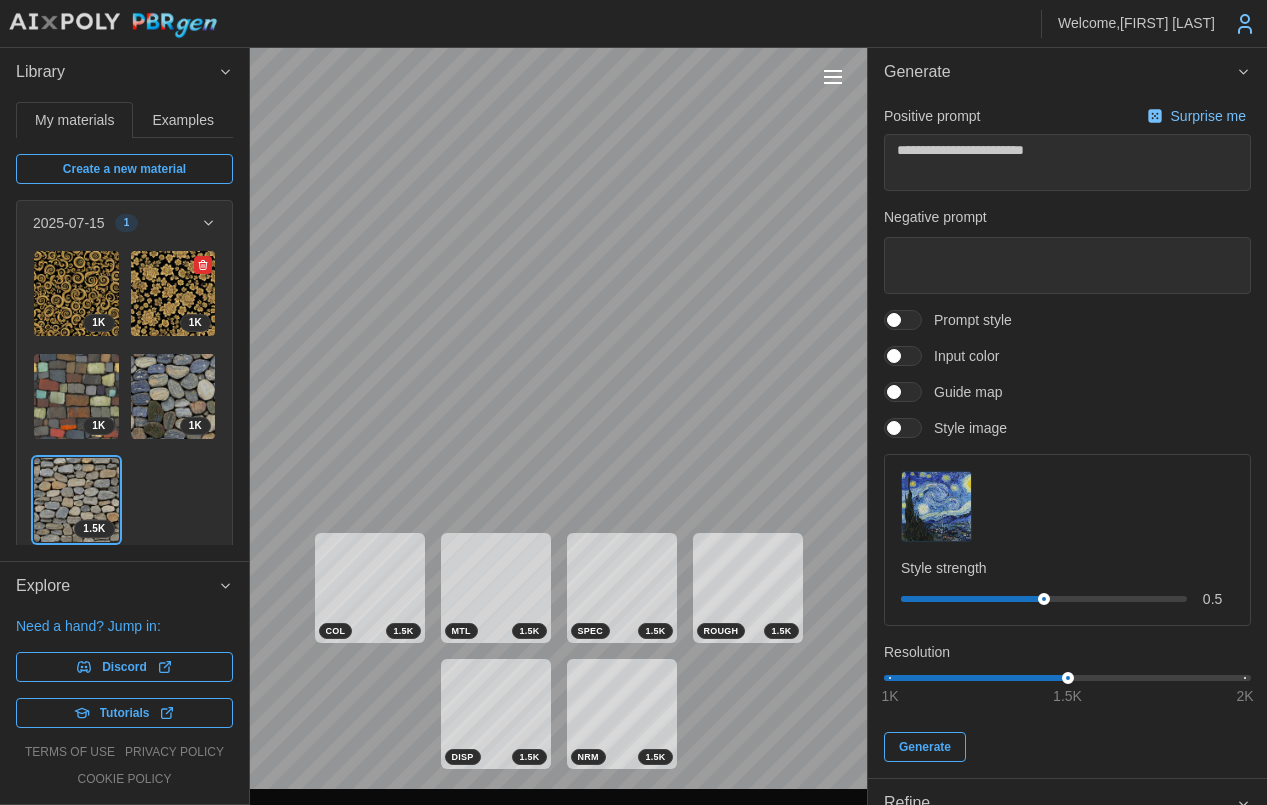 click at bounding box center [173, 293] 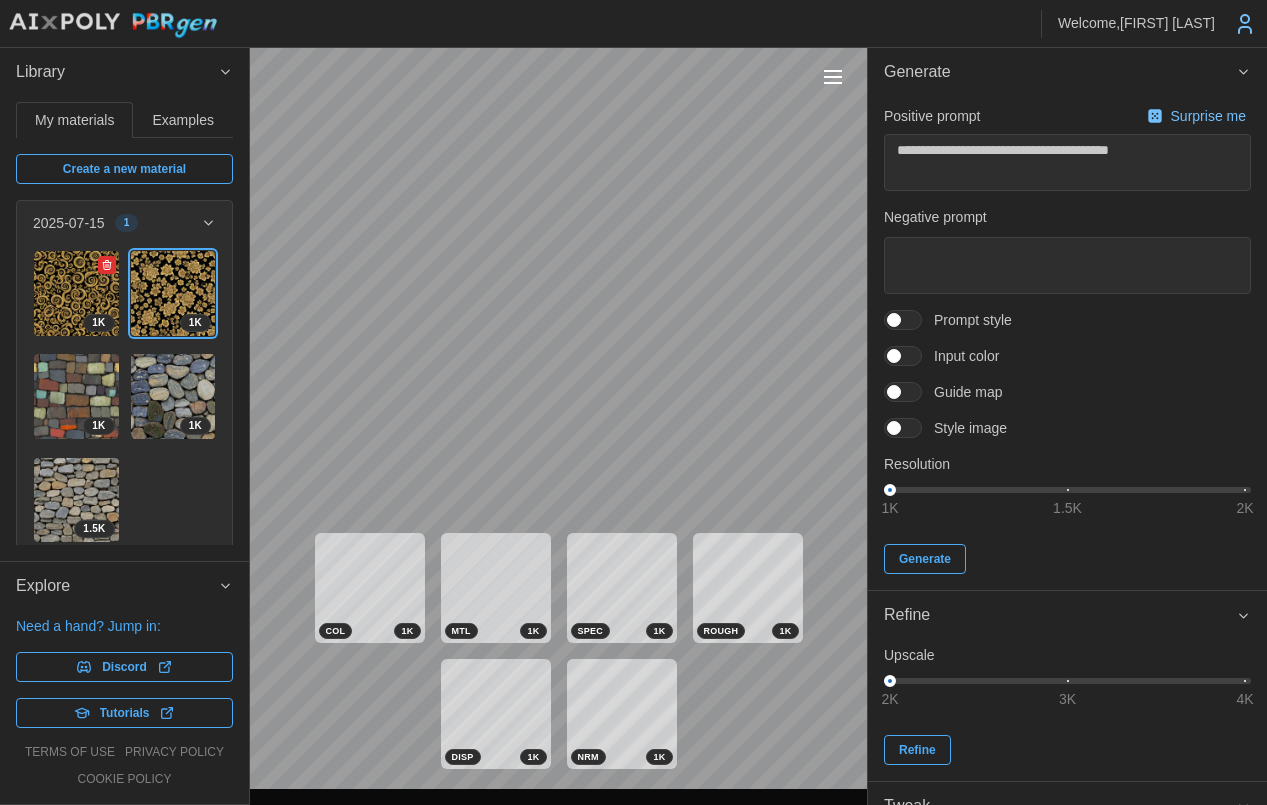 click at bounding box center [76, 293] 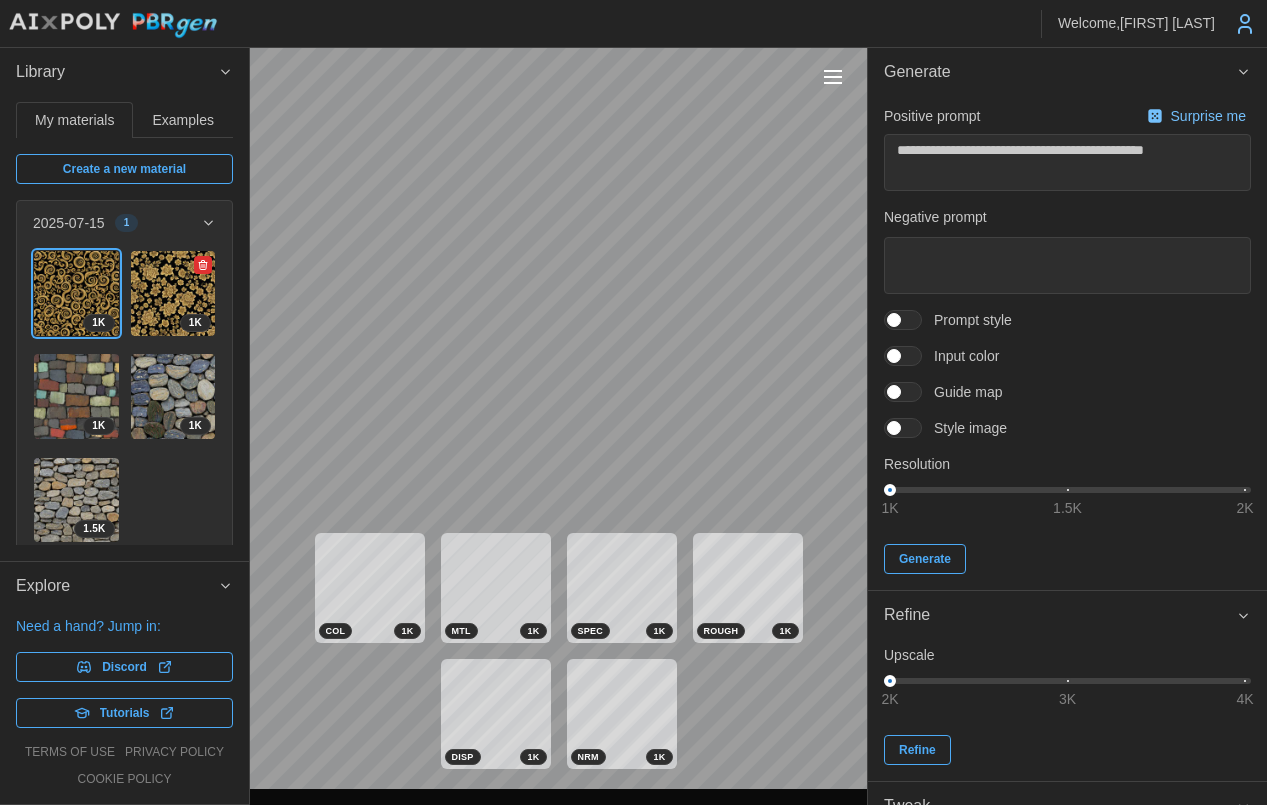 click at bounding box center (173, 293) 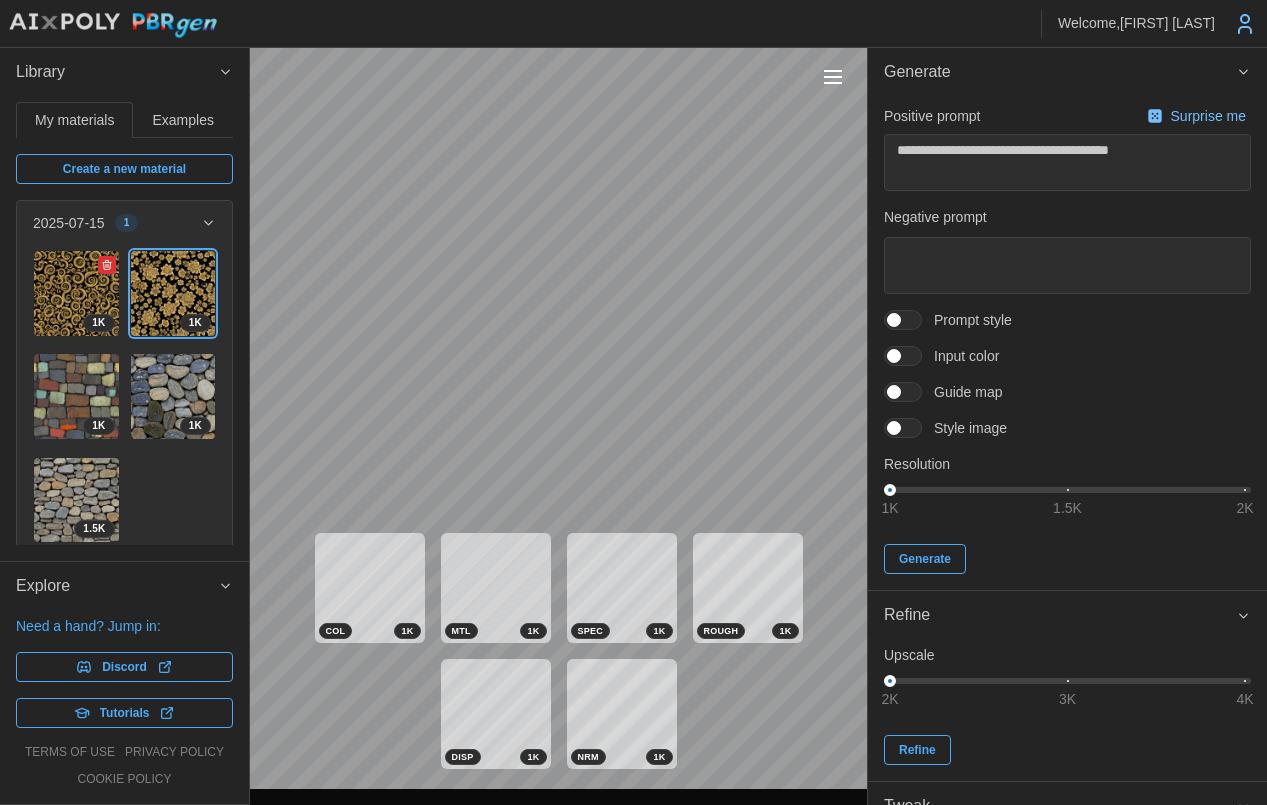 click at bounding box center (76, 293) 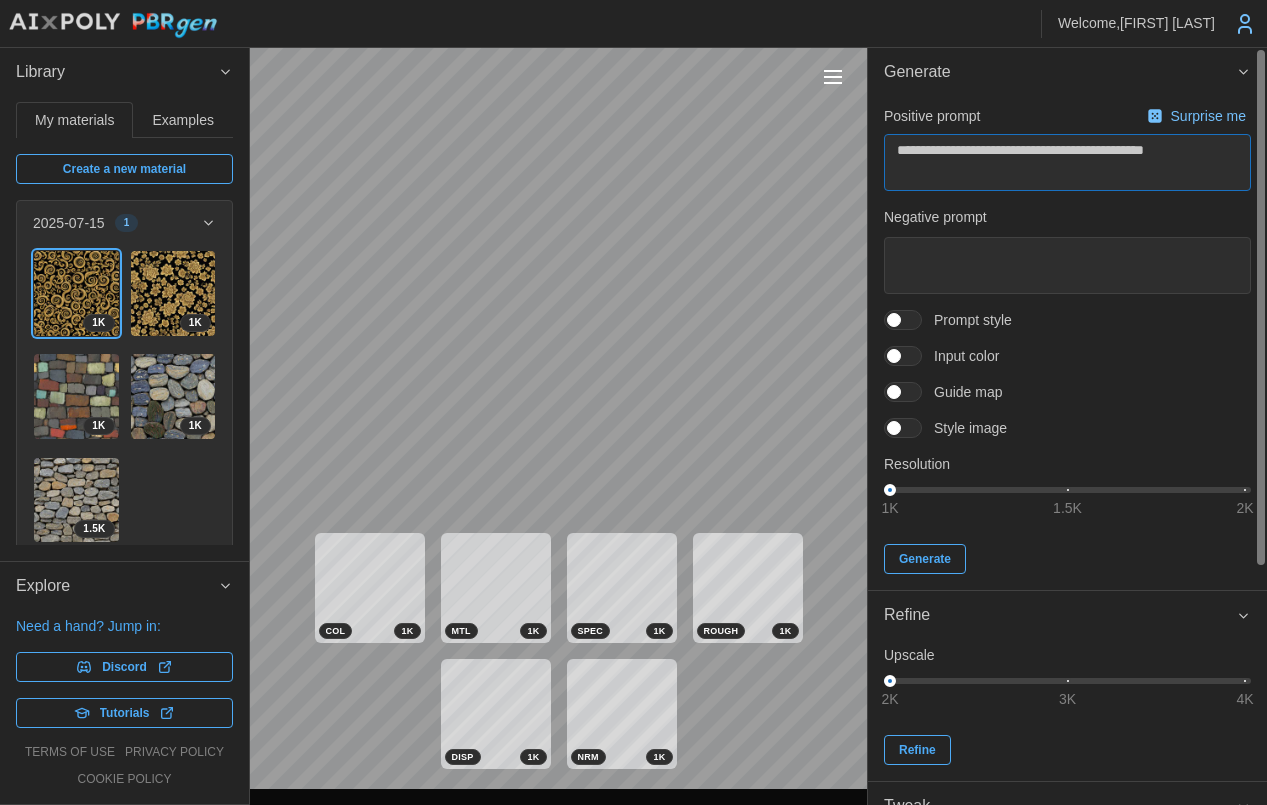 click on "**********" at bounding box center (633, 402) 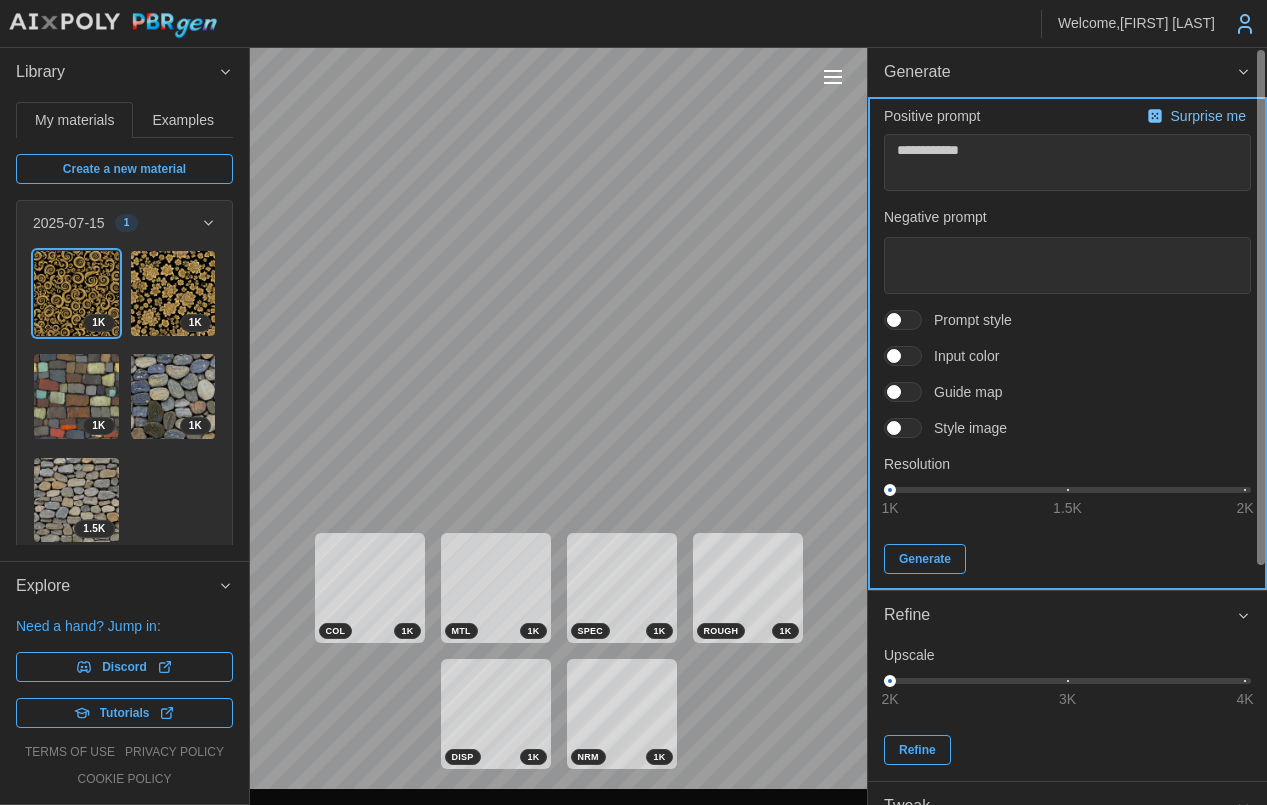 click on "Generate" at bounding box center [1067, 559] 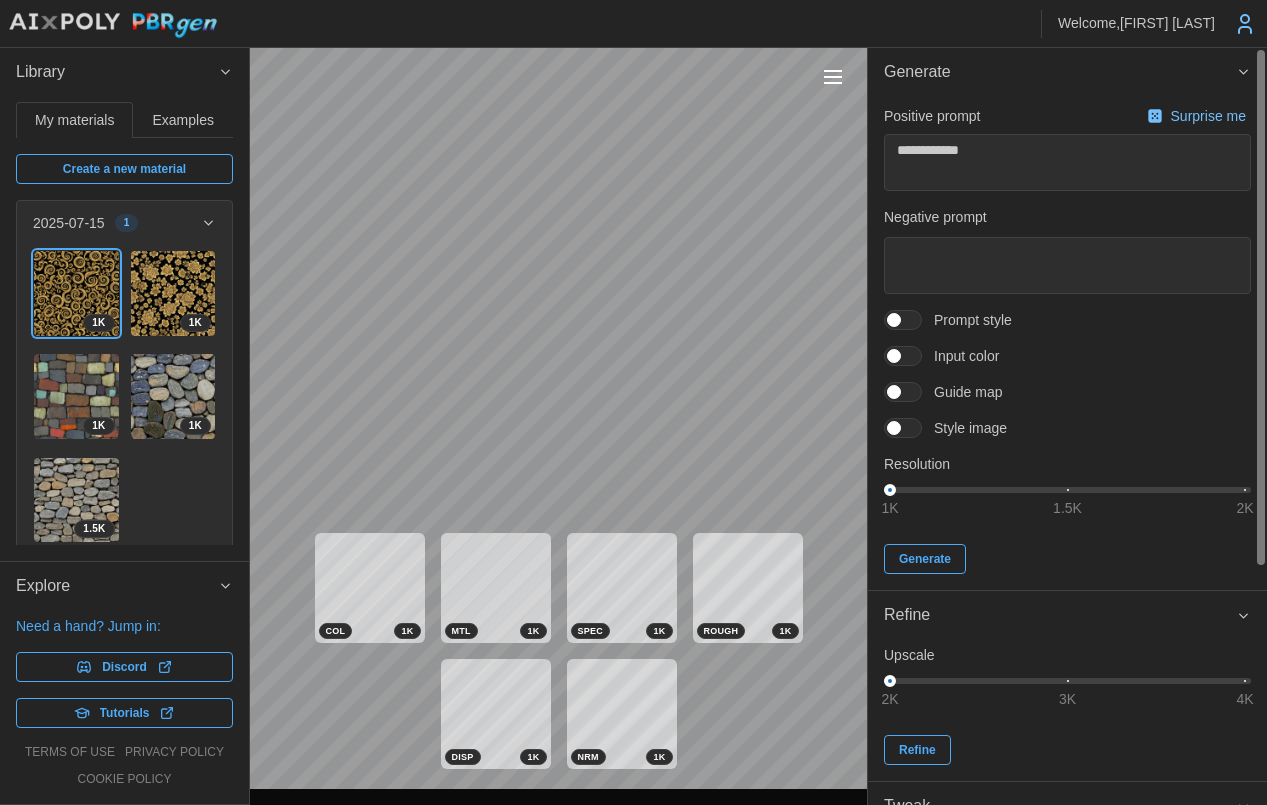 drag, startPoint x: 923, startPoint y: 561, endPoint x: 855, endPoint y: 537, distance: 72.11102 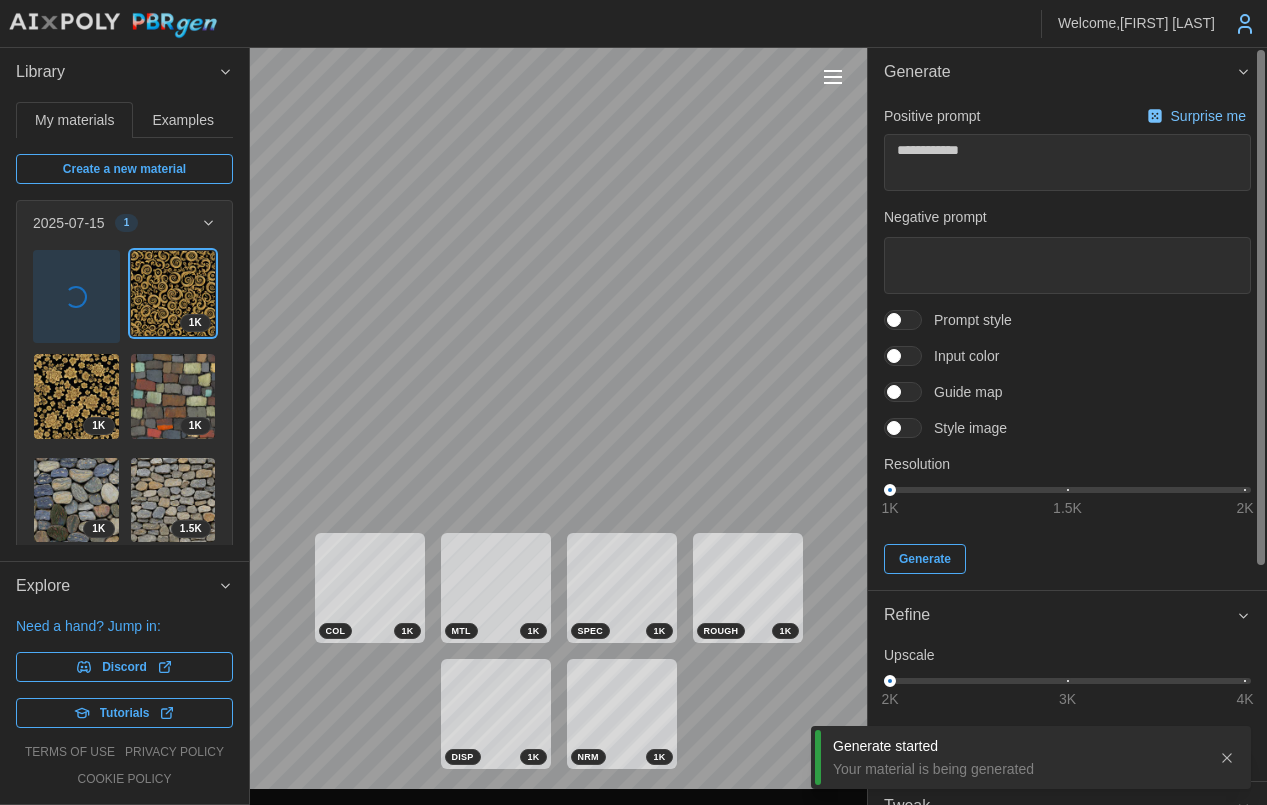 click 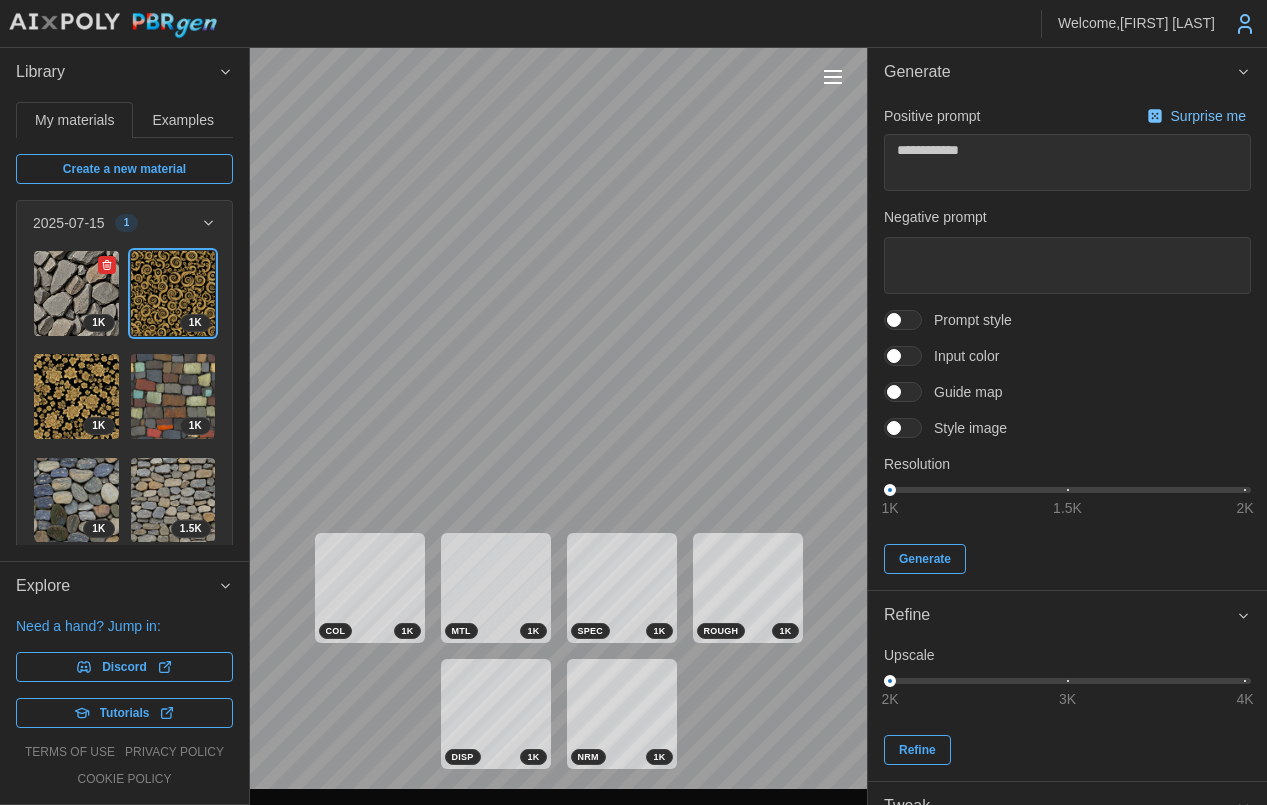 click at bounding box center [76, 293] 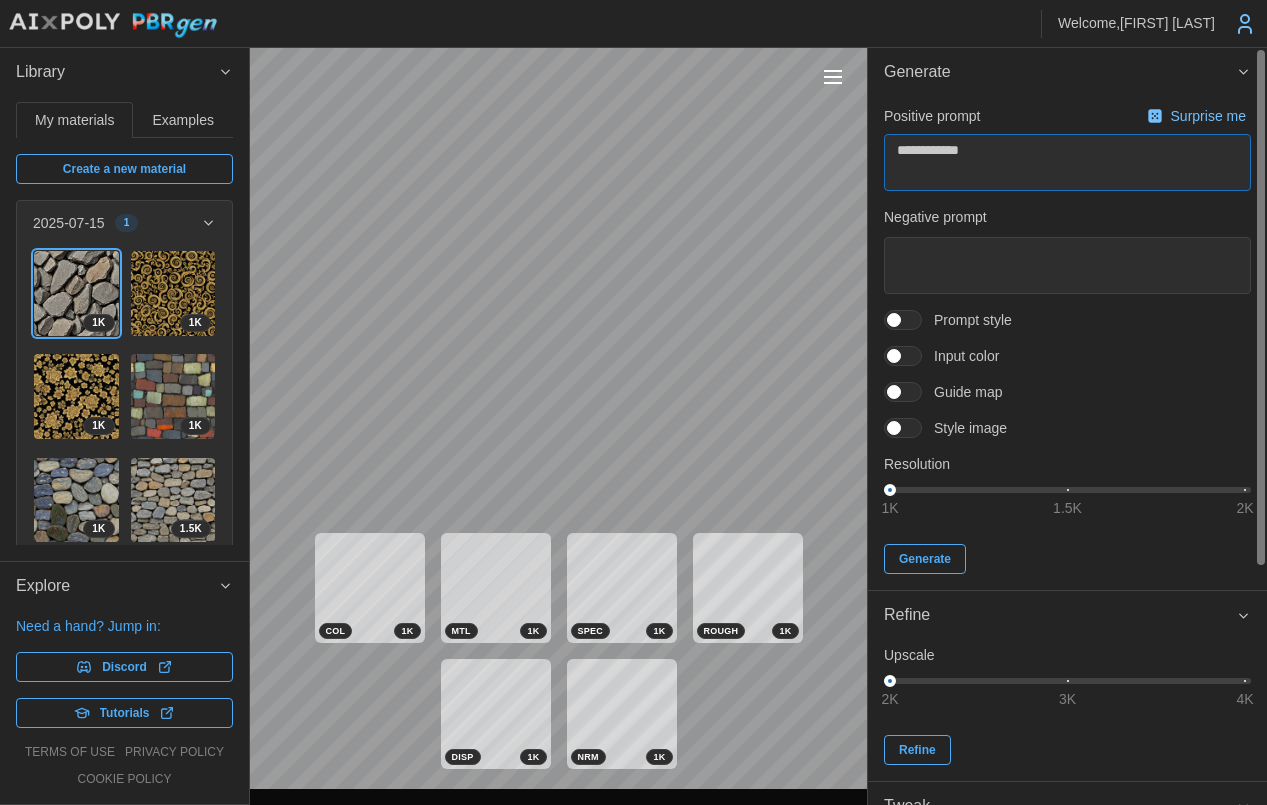 click on "**********" at bounding box center [1067, 162] 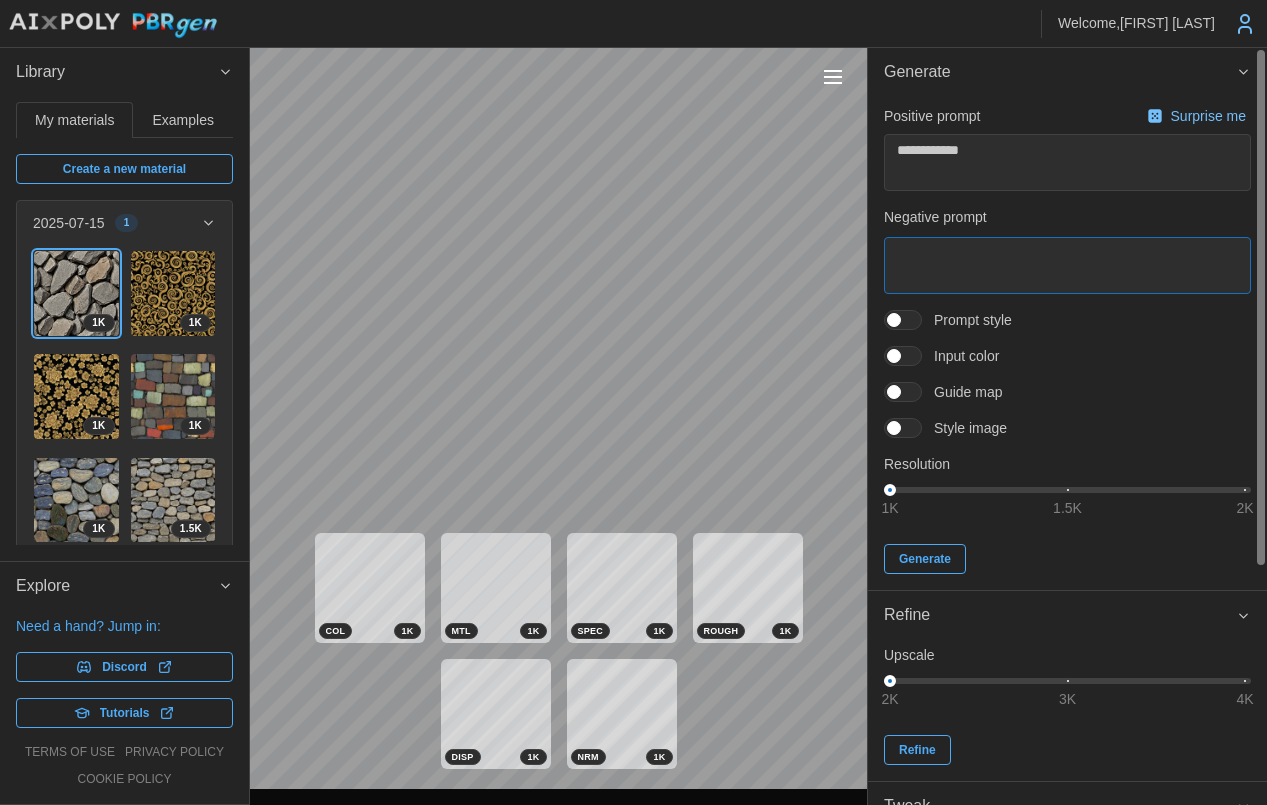 click at bounding box center (1067, 265) 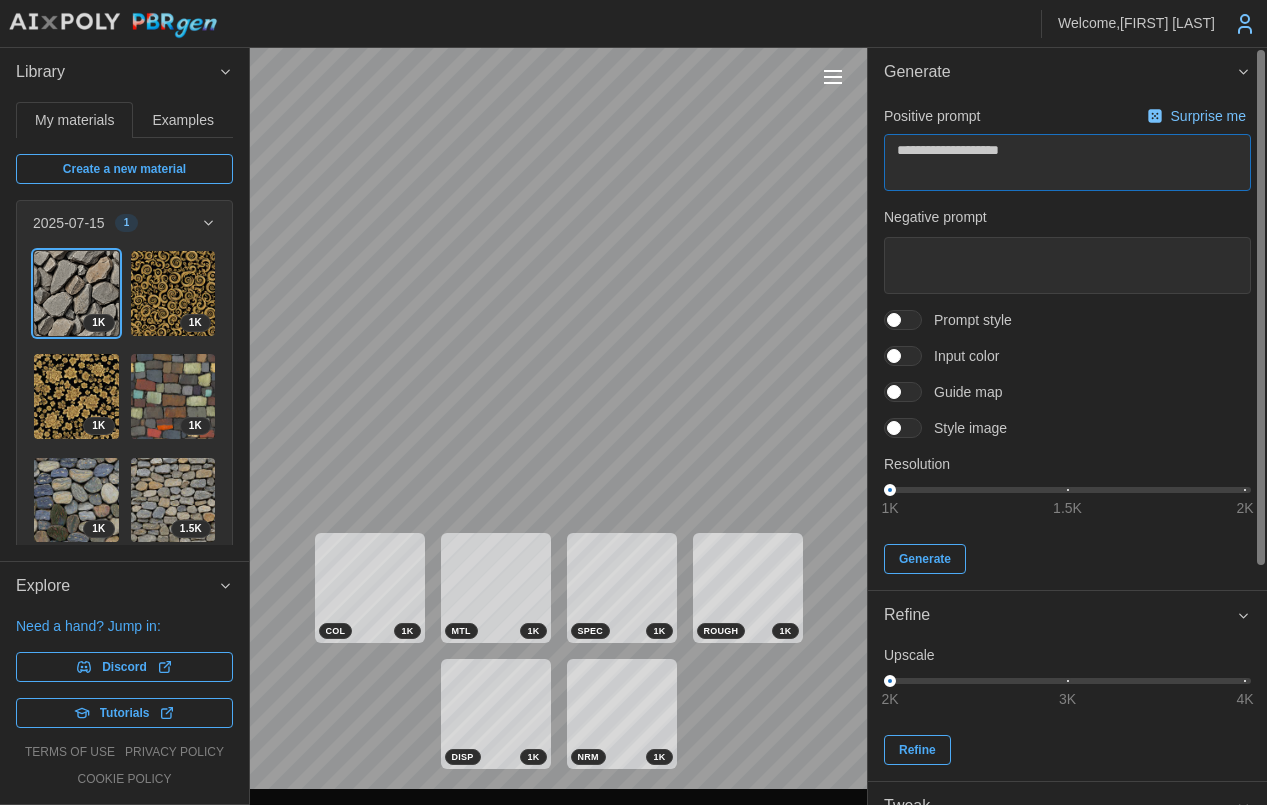 click on "**********" at bounding box center (1067, 162) 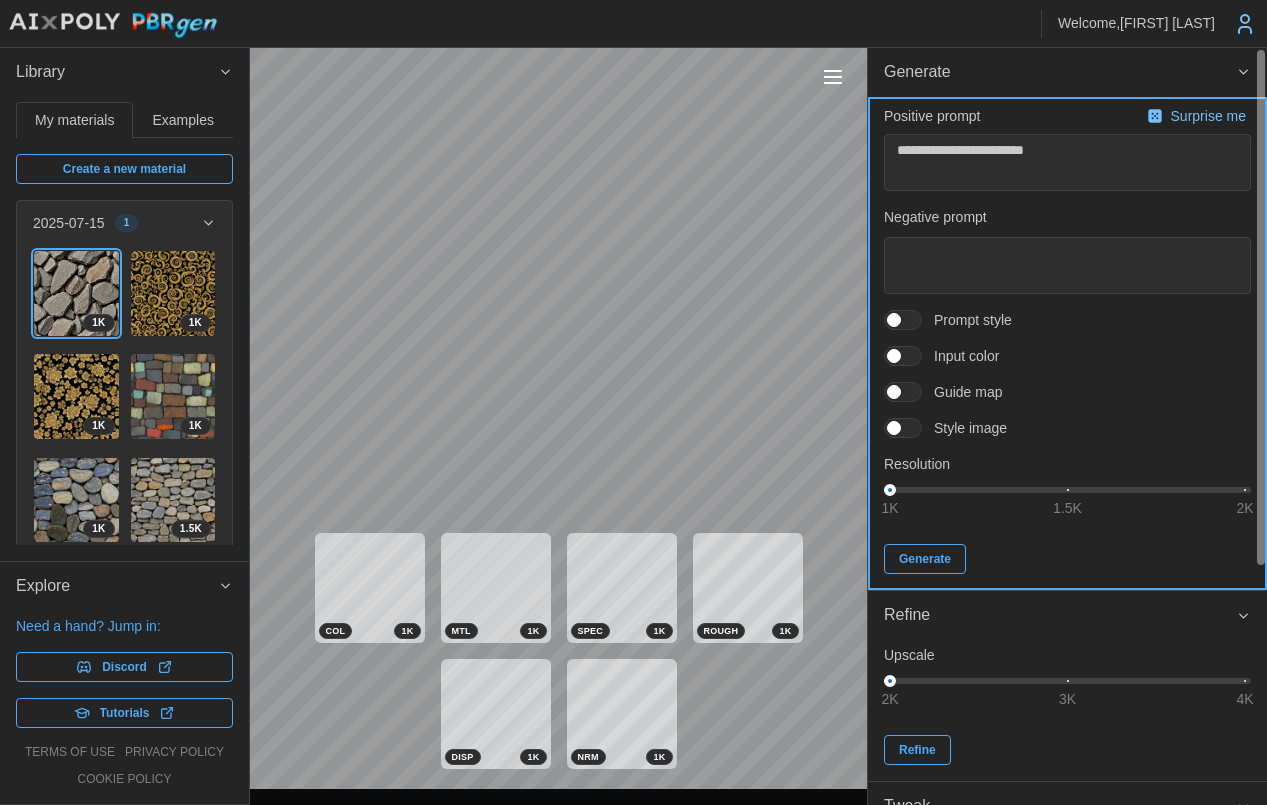 click on "Generate" at bounding box center [925, 559] 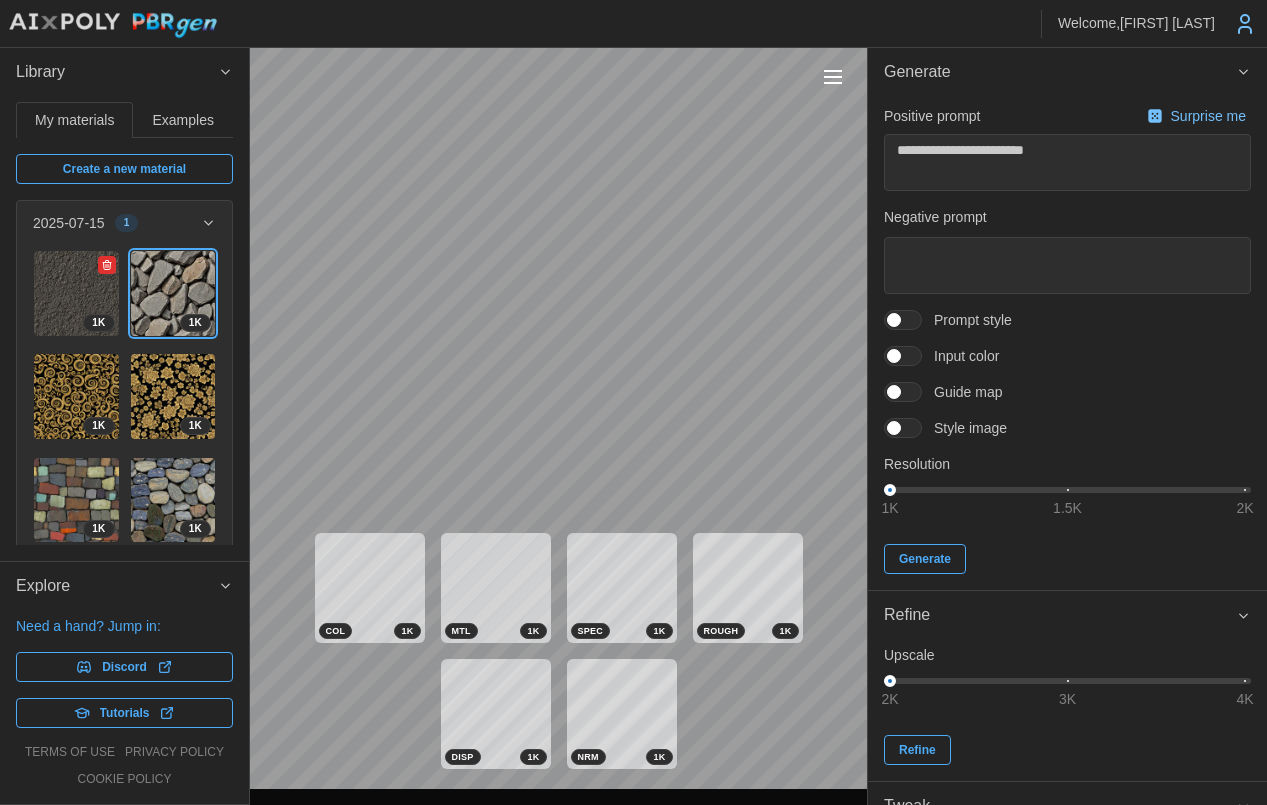 drag, startPoint x: 39, startPoint y: 268, endPoint x: 21, endPoint y: 261, distance: 19.313208 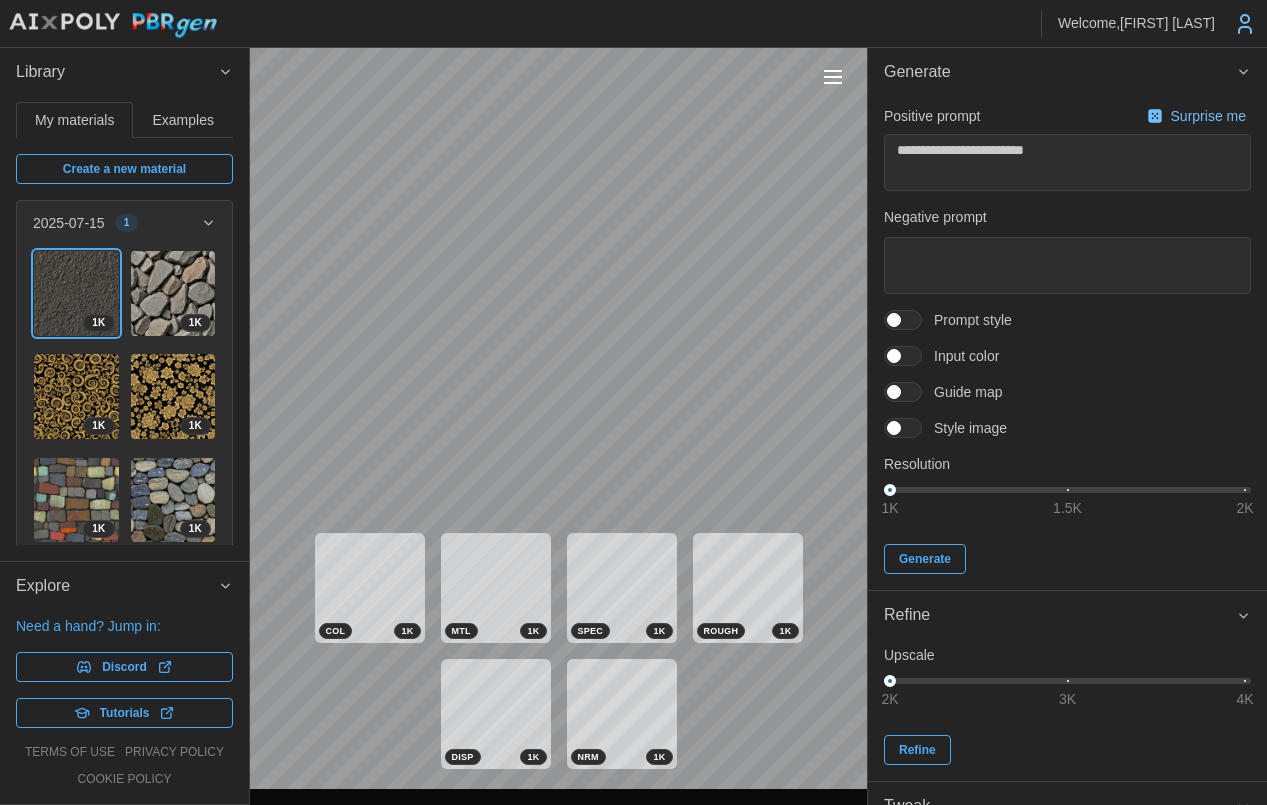 click at bounding box center (833, 77) 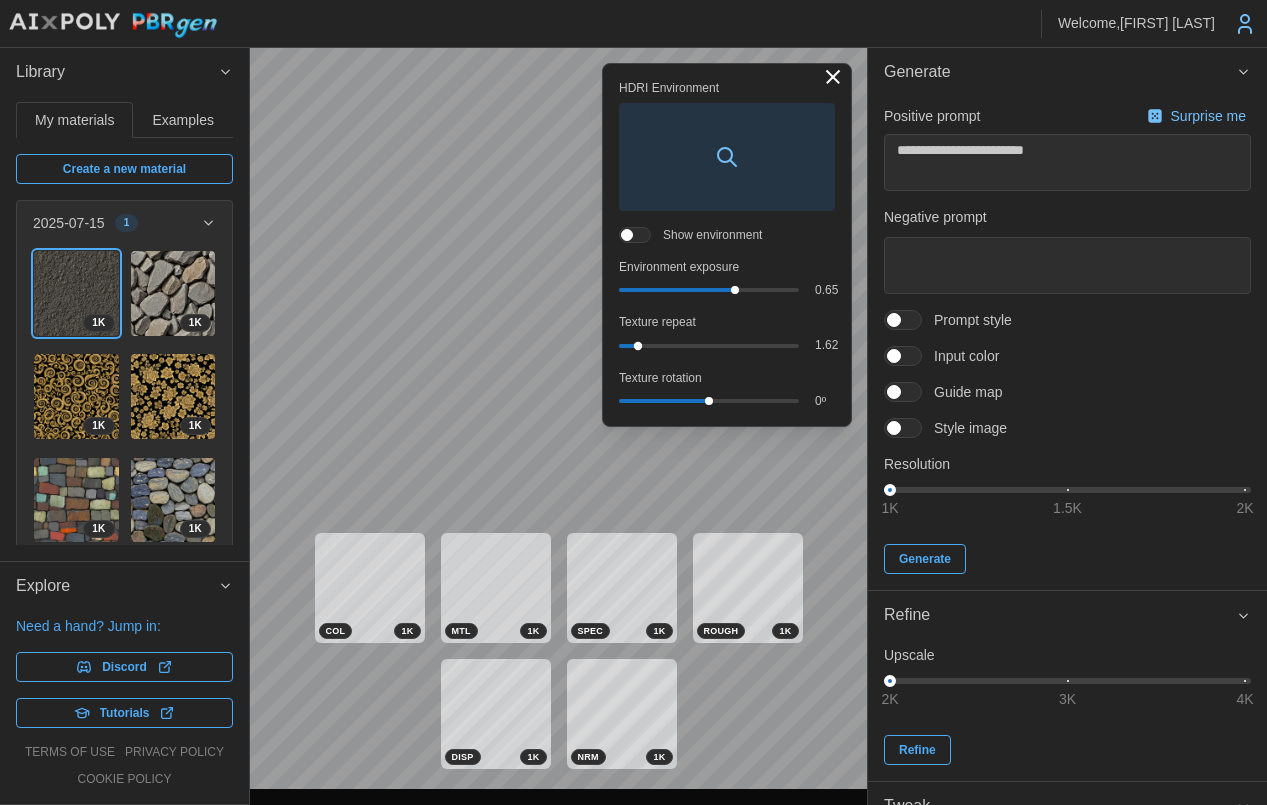 click on "1.62" at bounding box center (727, 345) 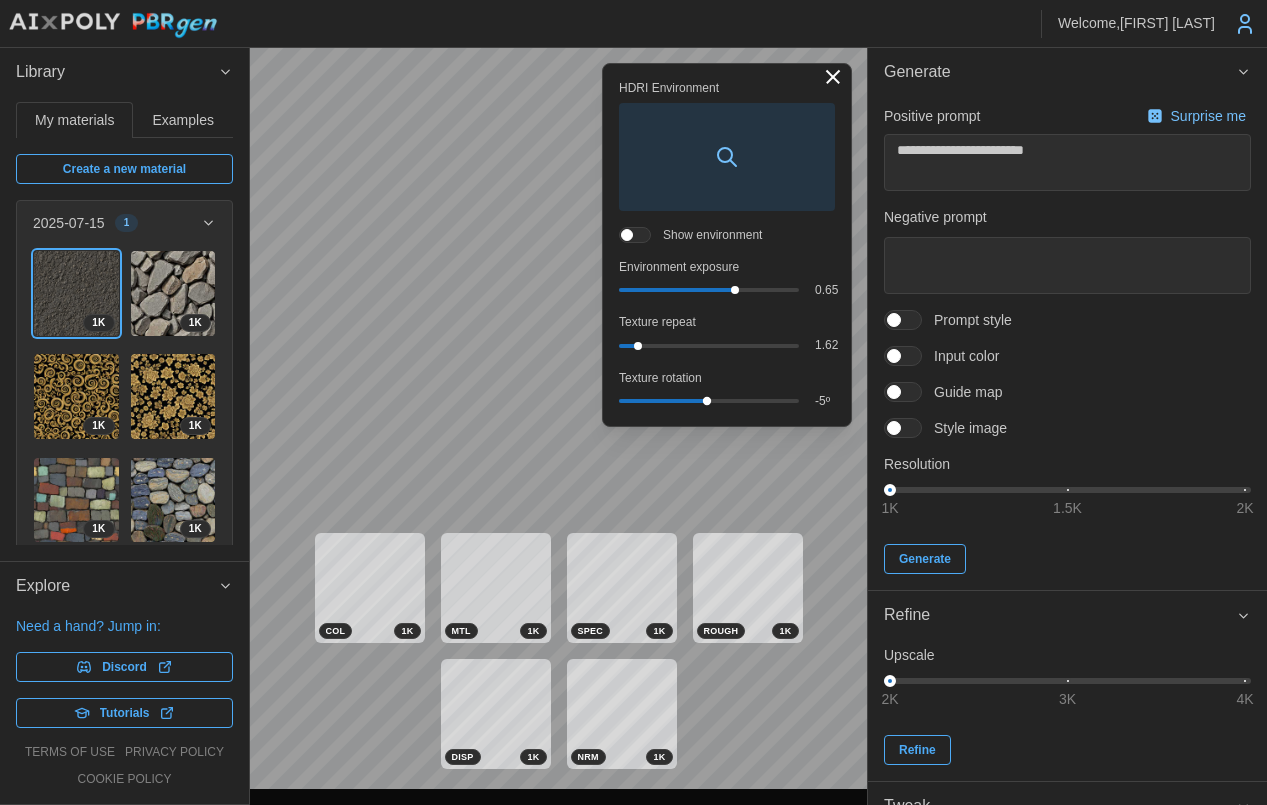 click at bounding box center (707, 401) 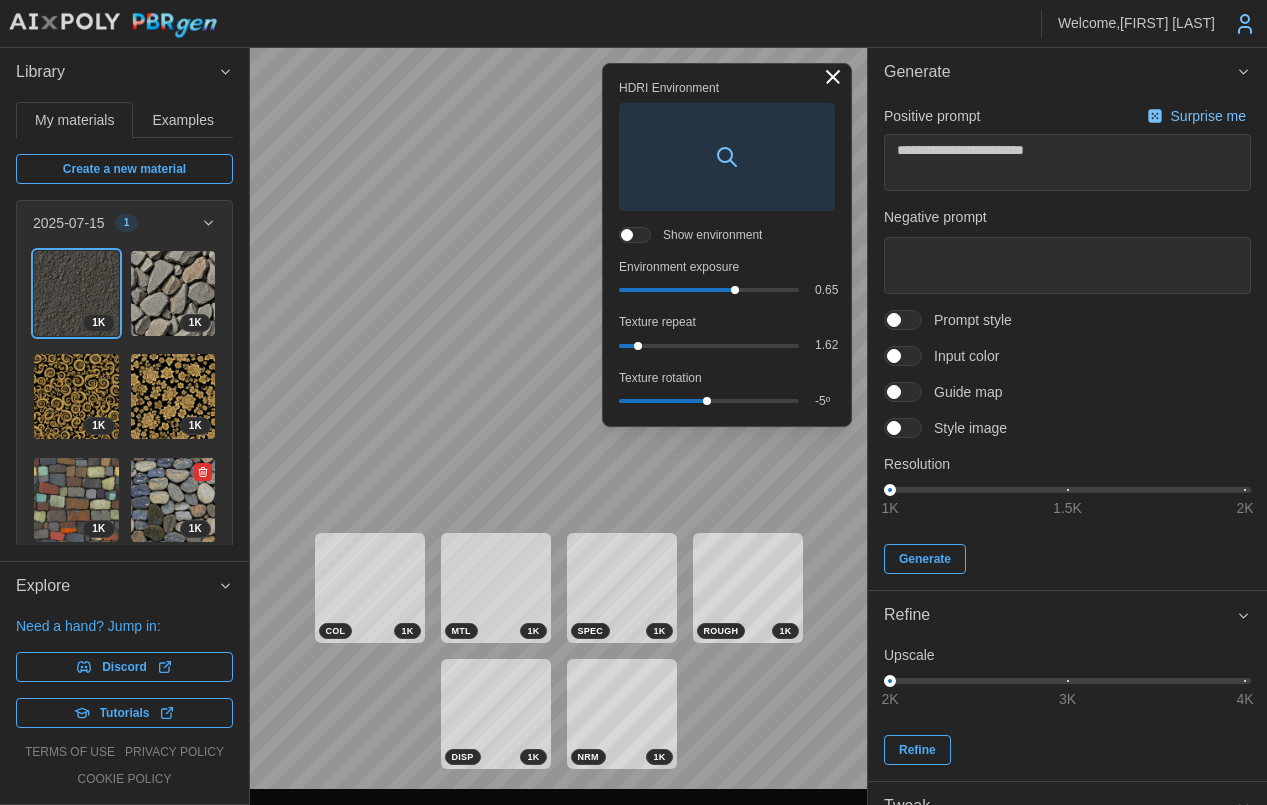 click at bounding box center [173, 500] 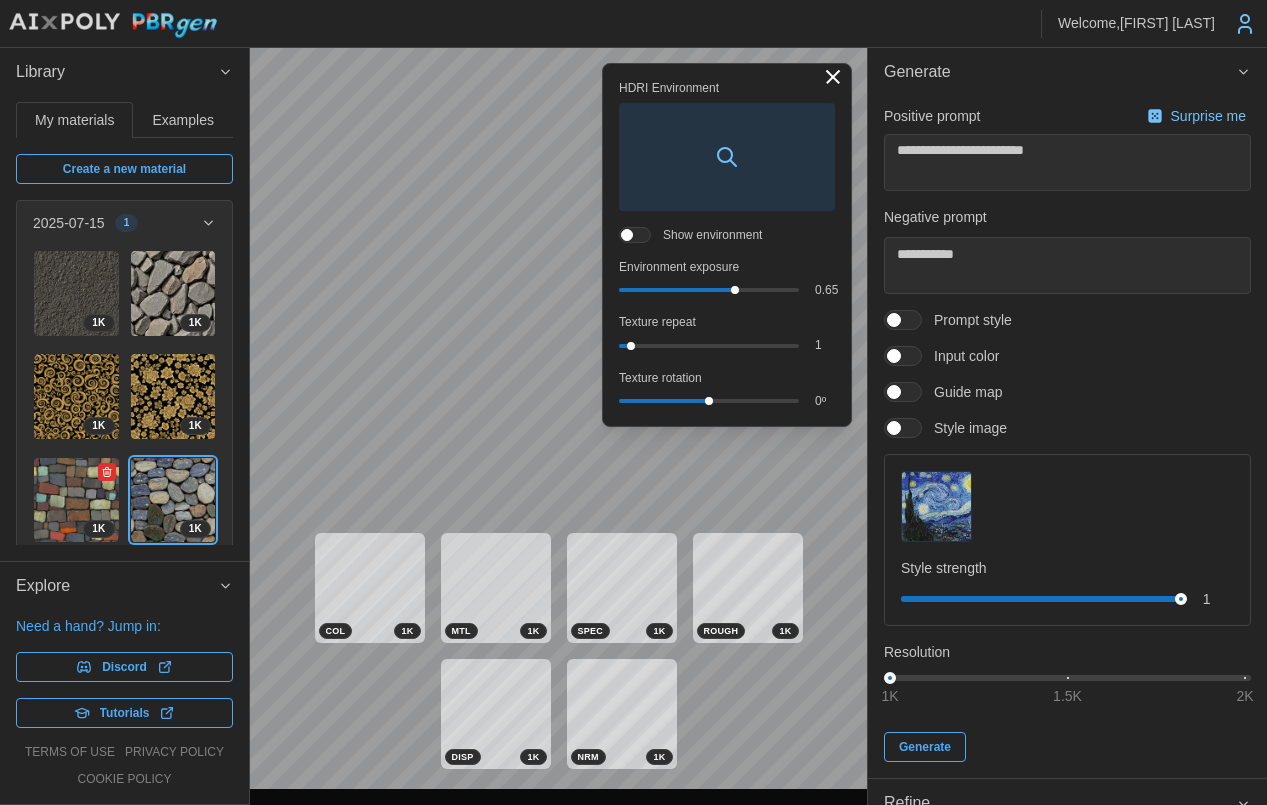 click at bounding box center (76, 500) 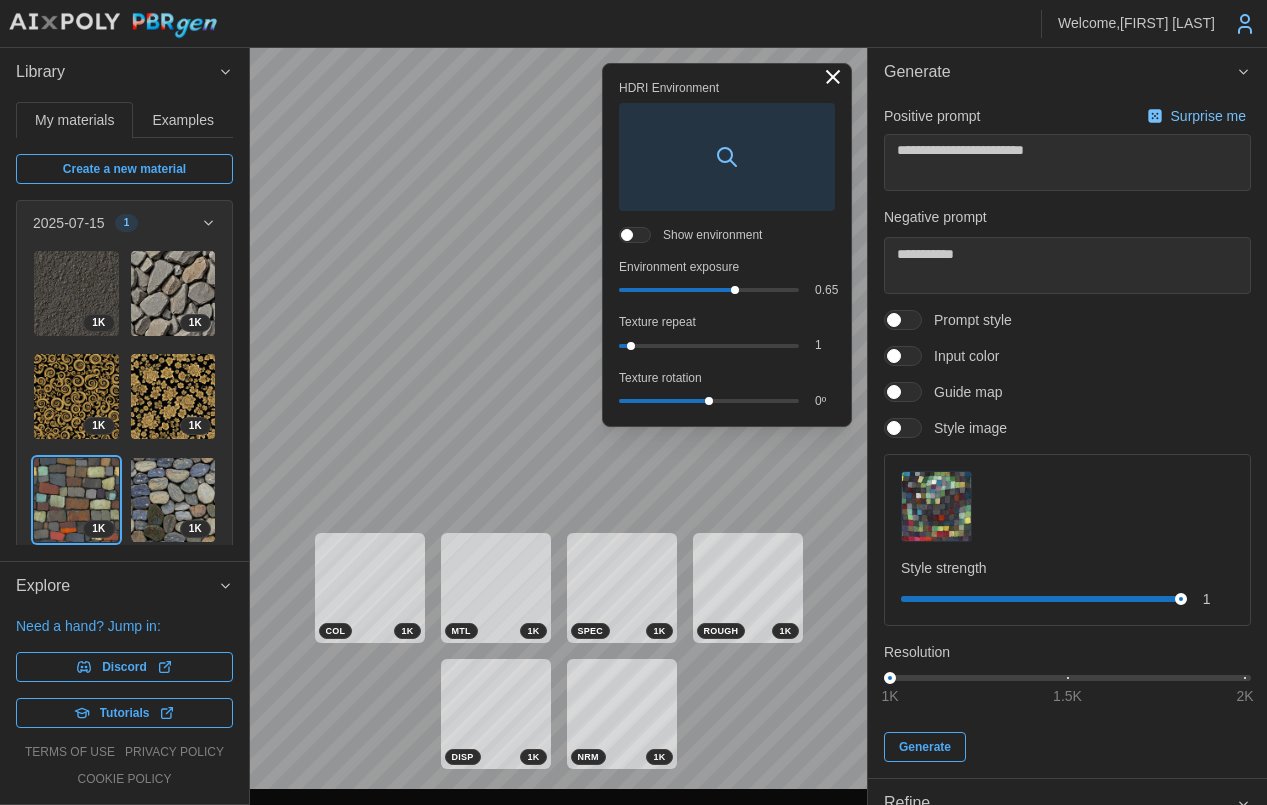 click on "Examples" at bounding box center [183, 120] 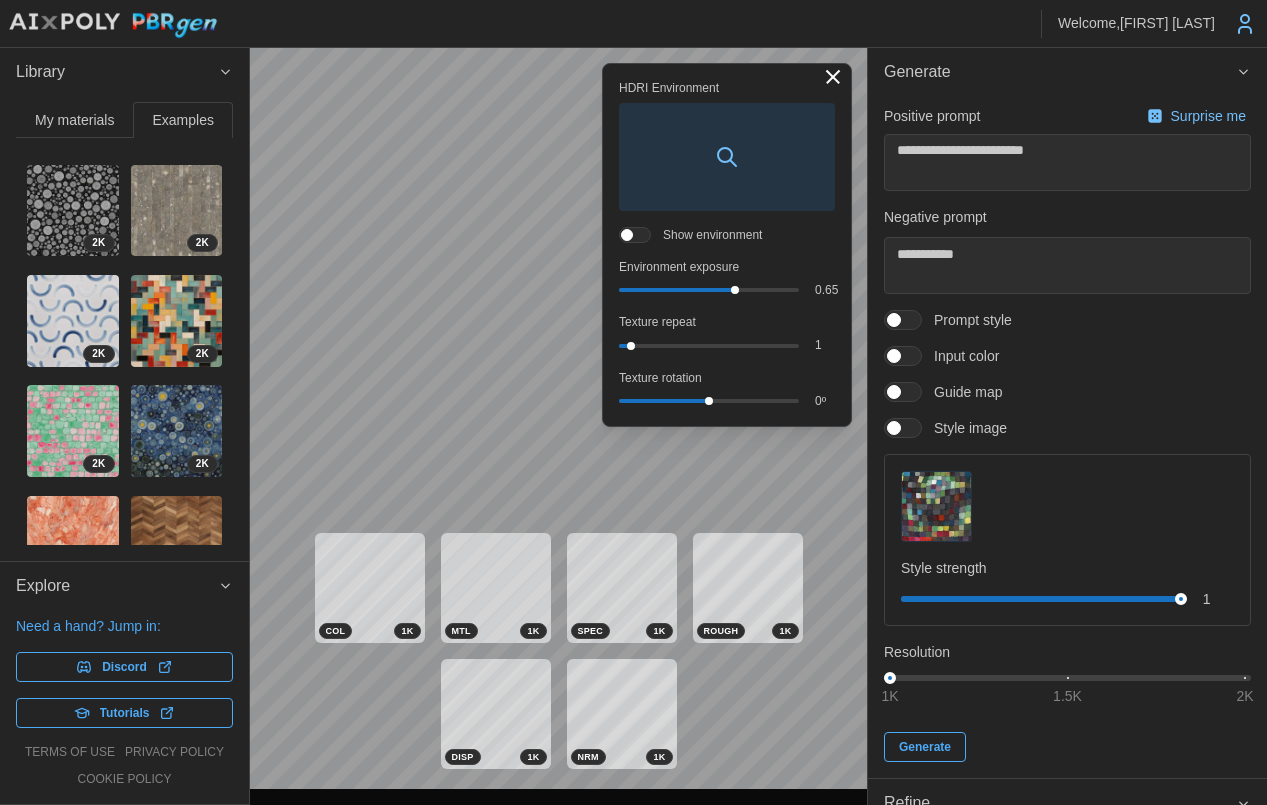 click on "My materials" at bounding box center (74, 120) 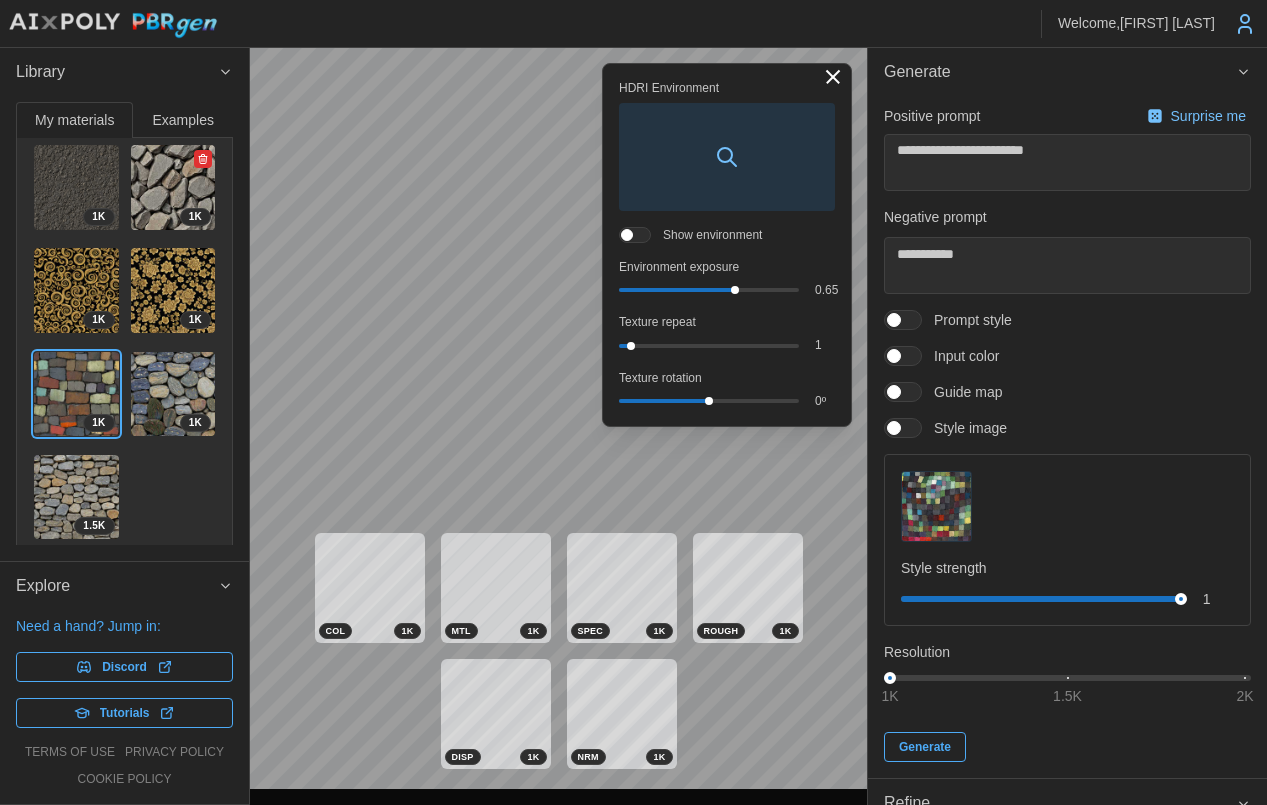 scroll, scrollTop: 107, scrollLeft: 0, axis: vertical 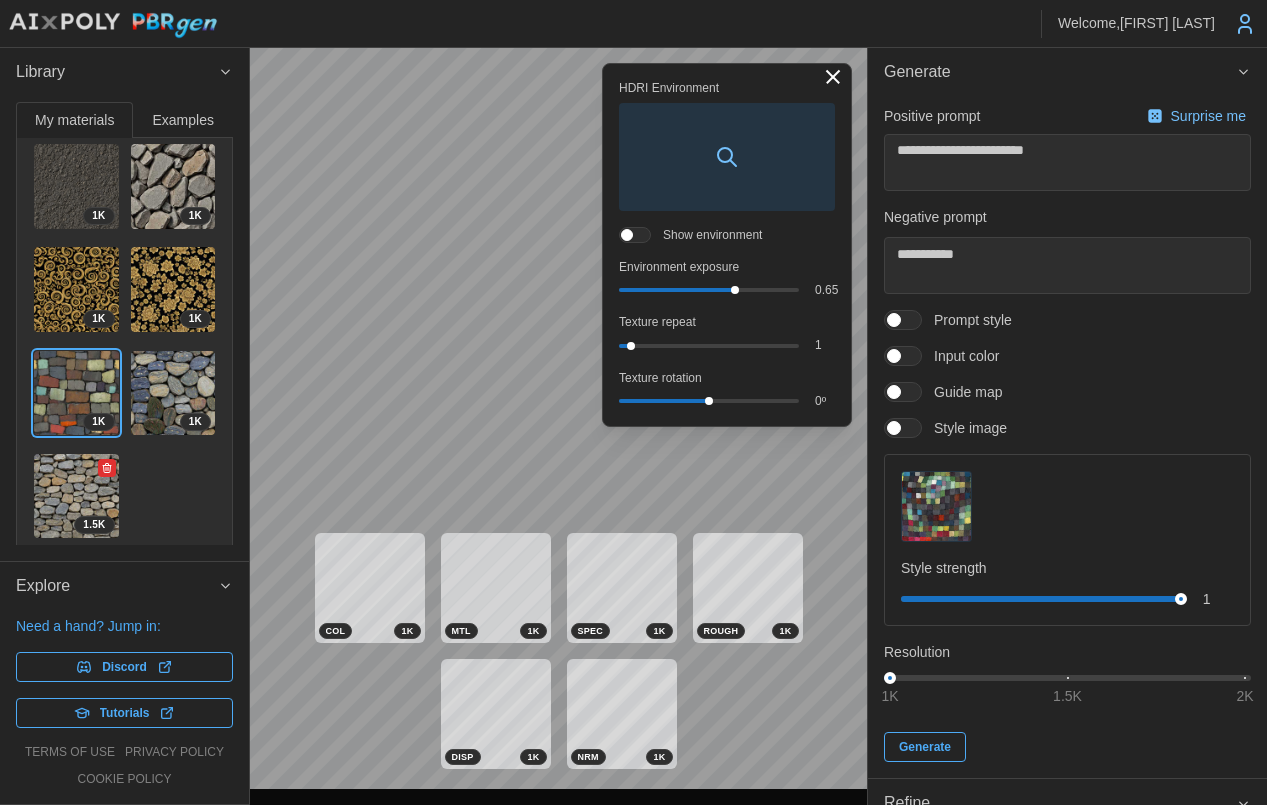 click at bounding box center (76, 496) 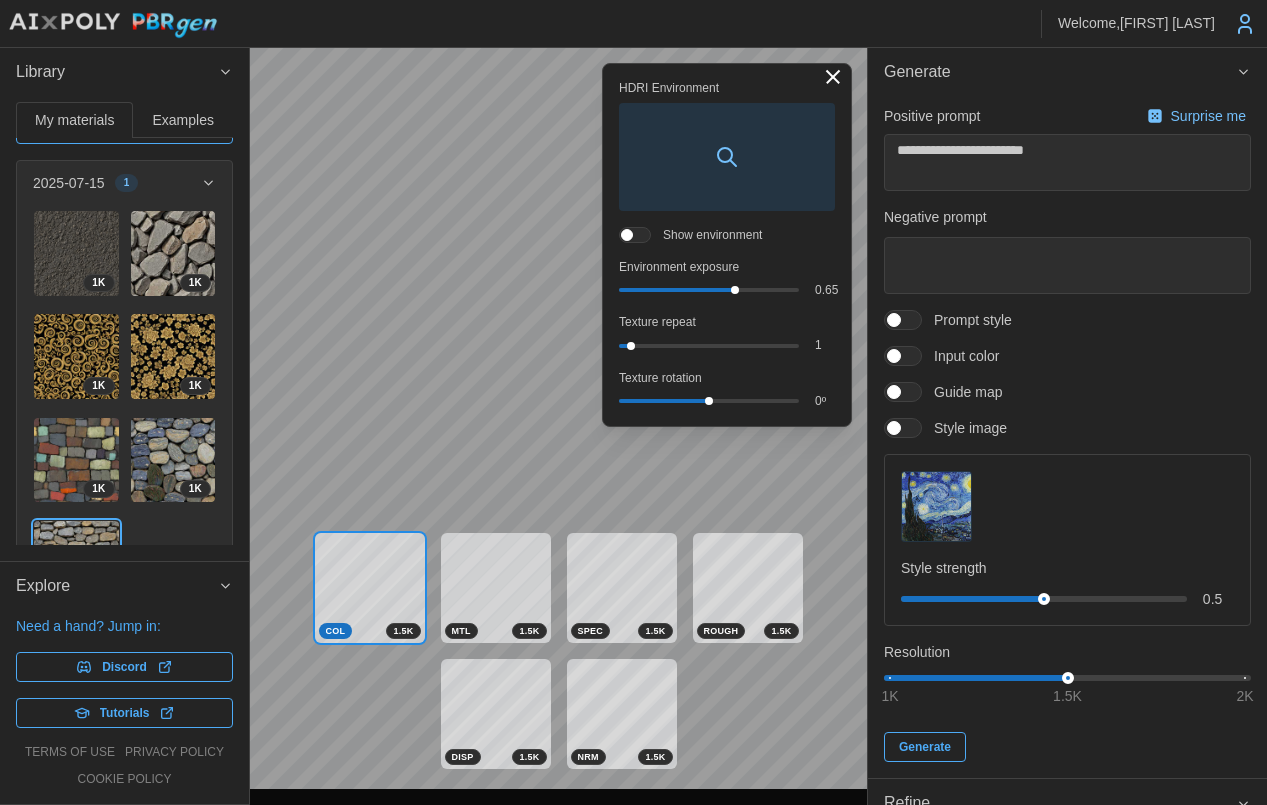scroll, scrollTop: 0, scrollLeft: 0, axis: both 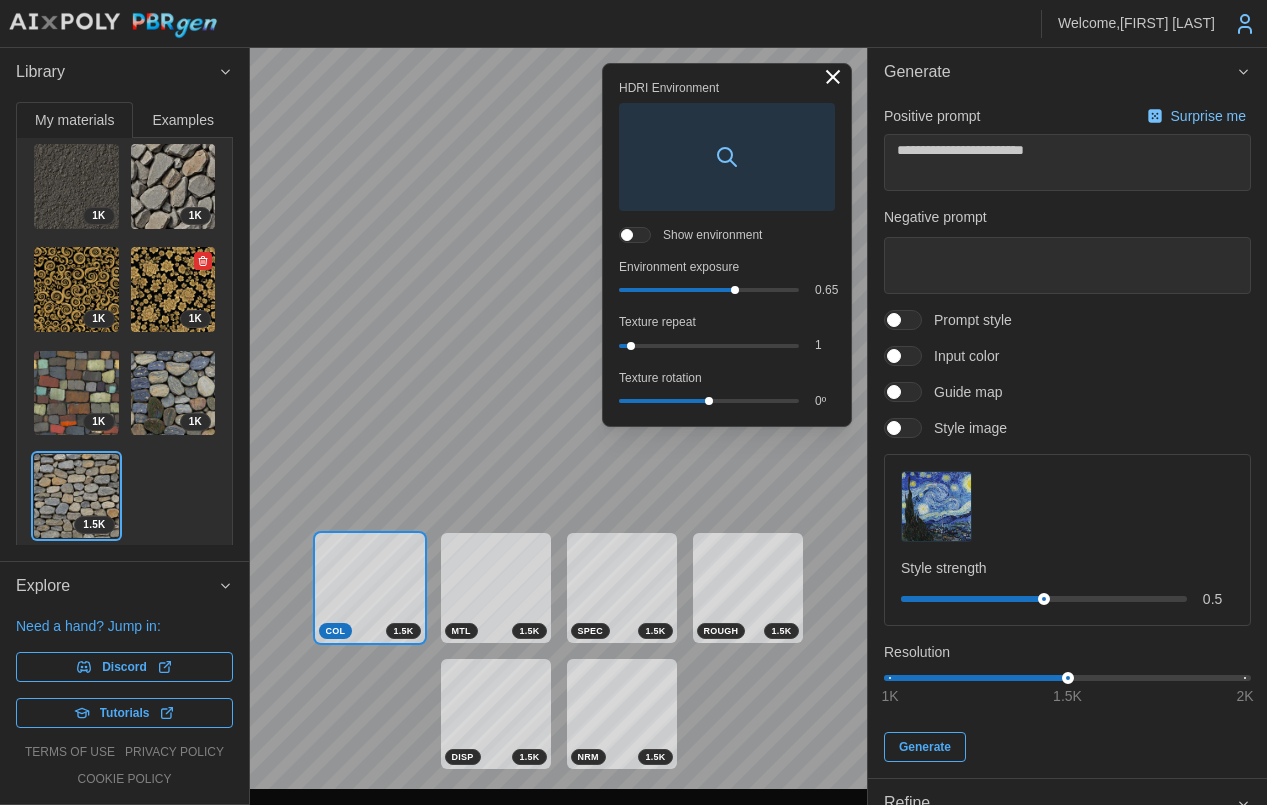 click at bounding box center [173, 289] 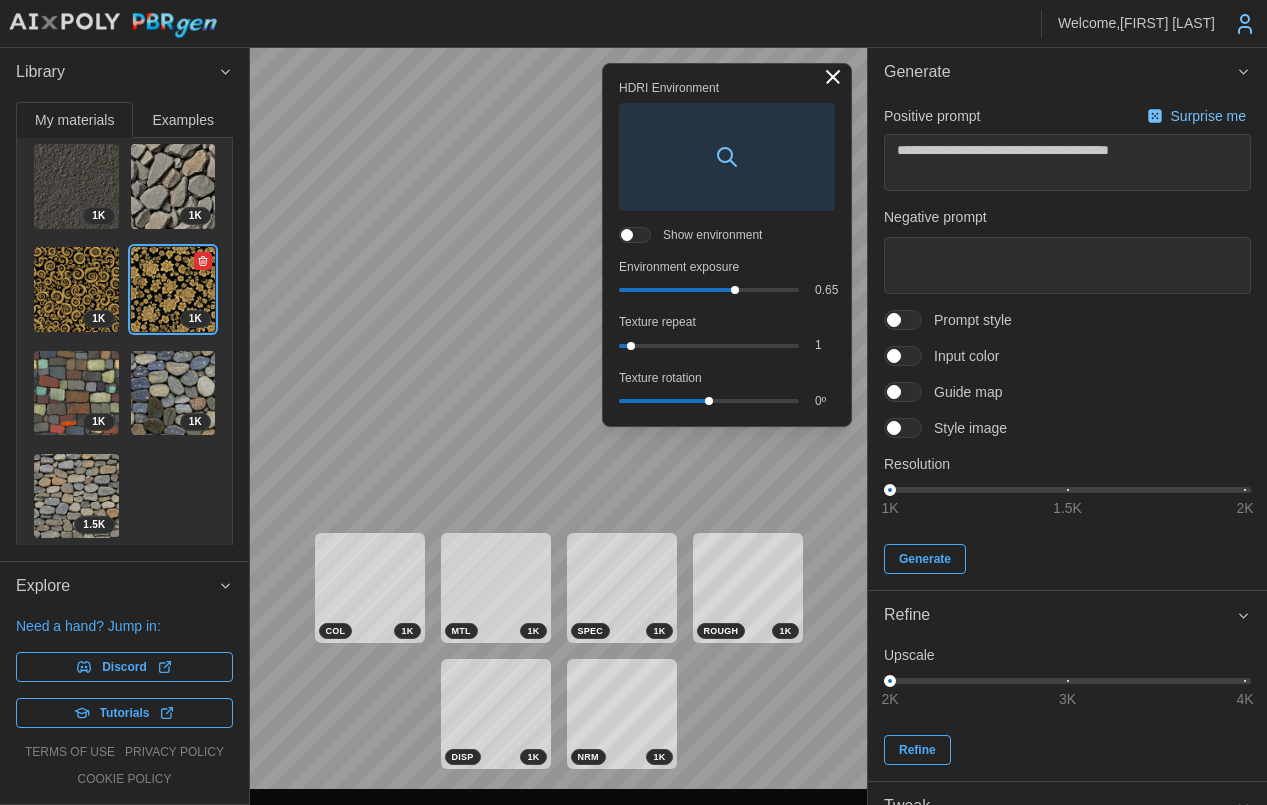 click 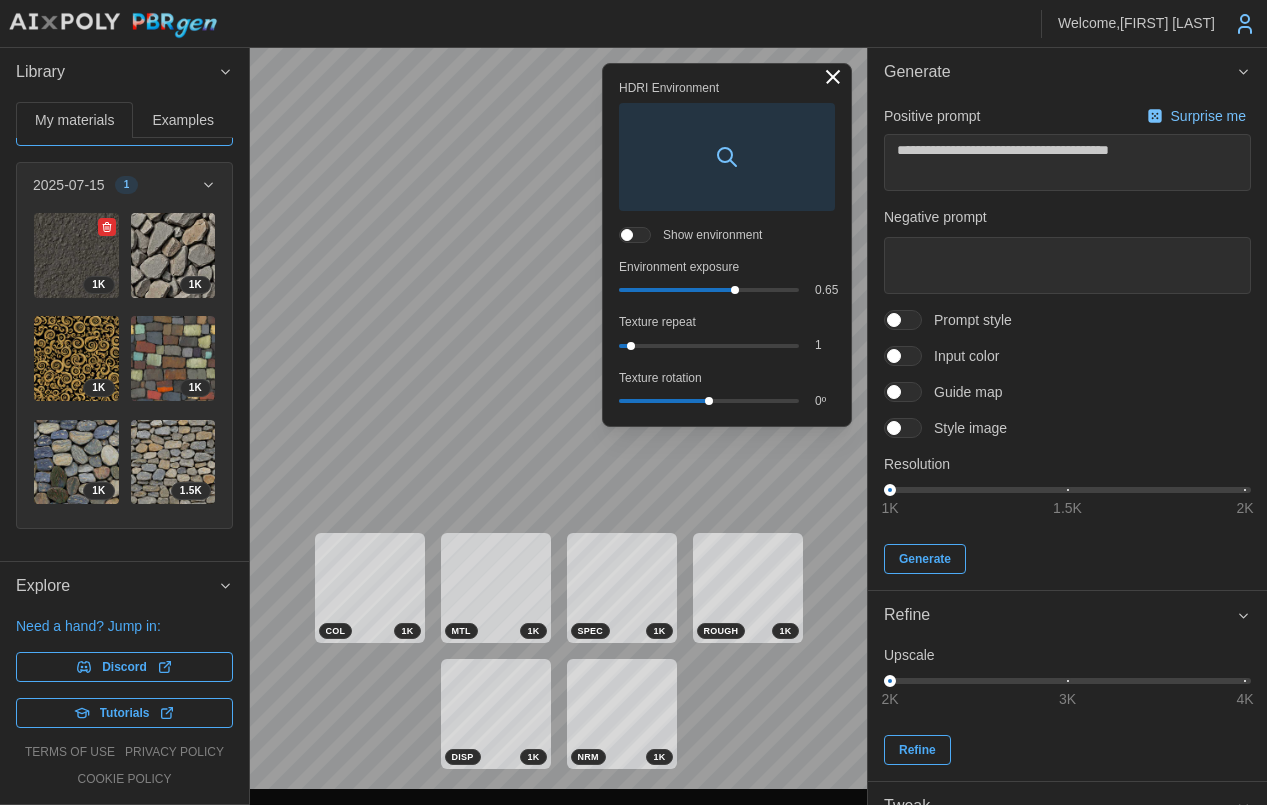 scroll, scrollTop: 13, scrollLeft: 0, axis: vertical 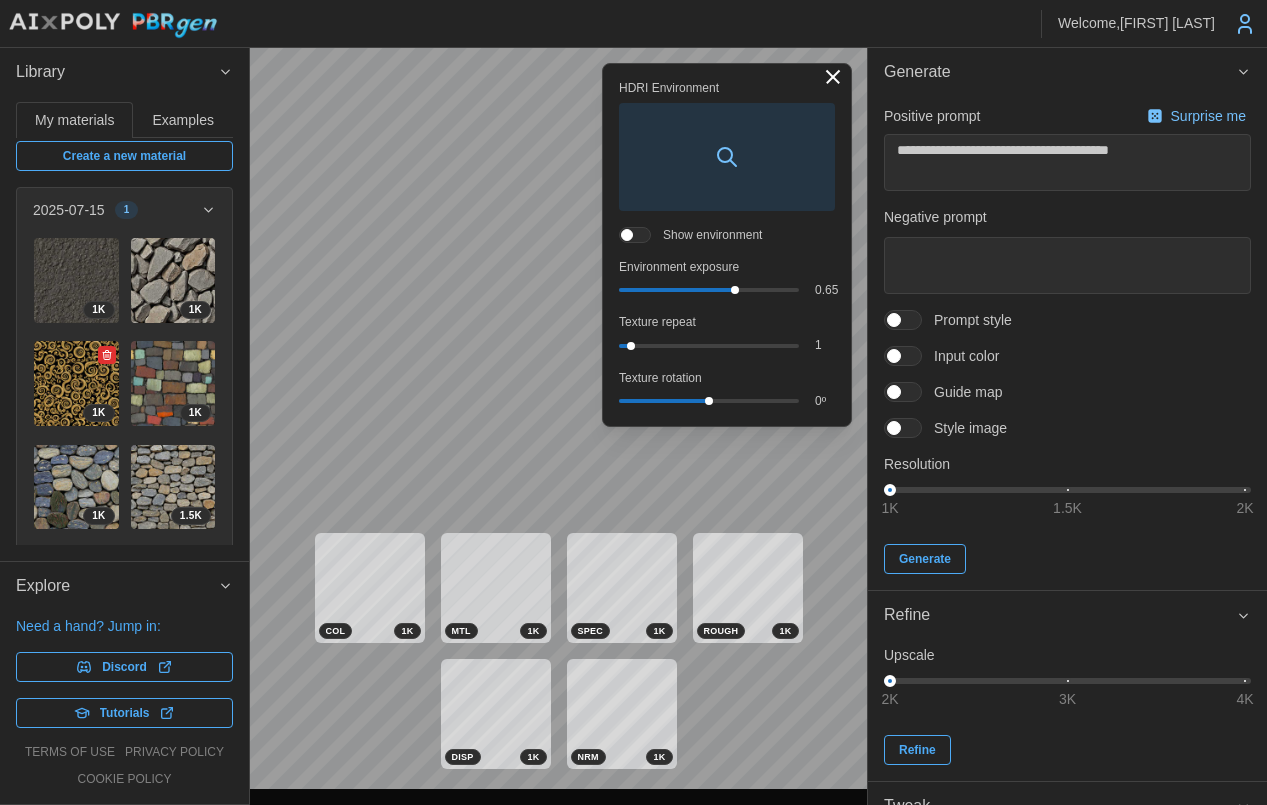 click 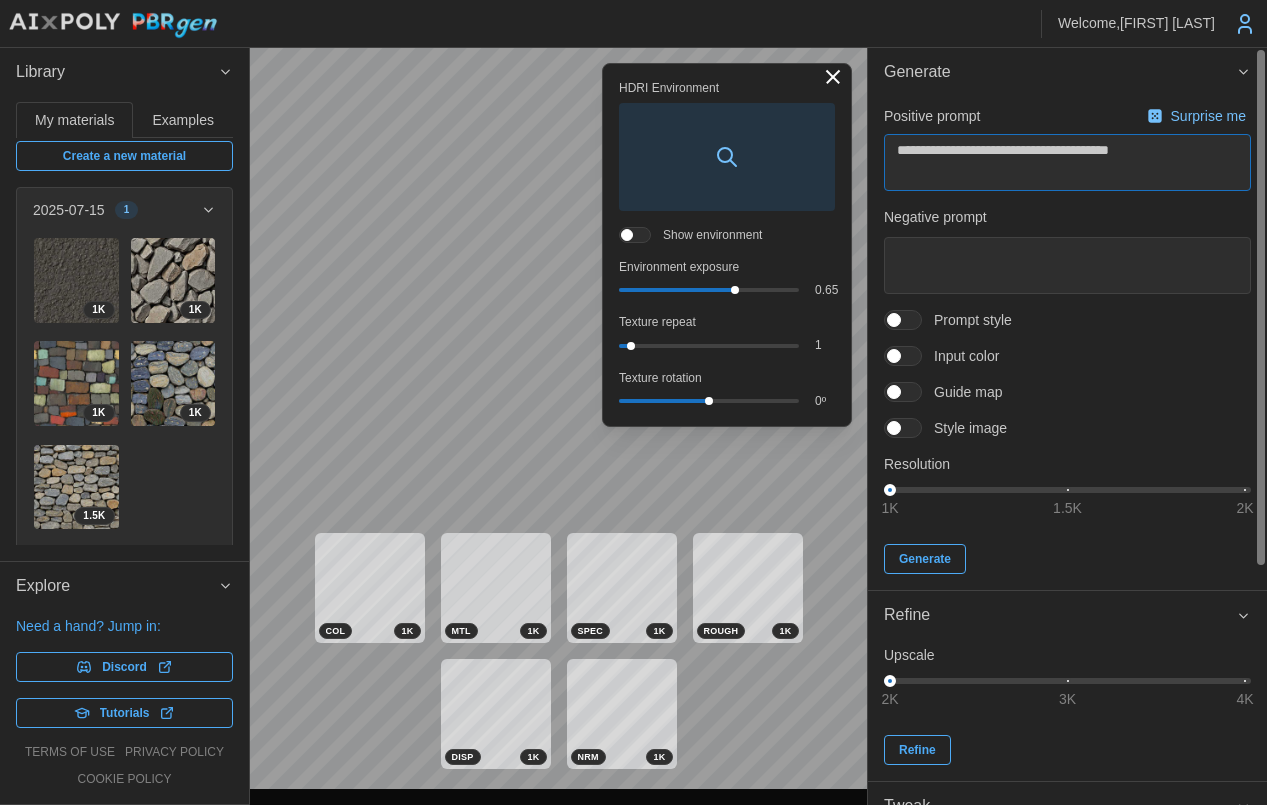 drag, startPoint x: 1175, startPoint y: 151, endPoint x: 837, endPoint y: 147, distance: 338.02368 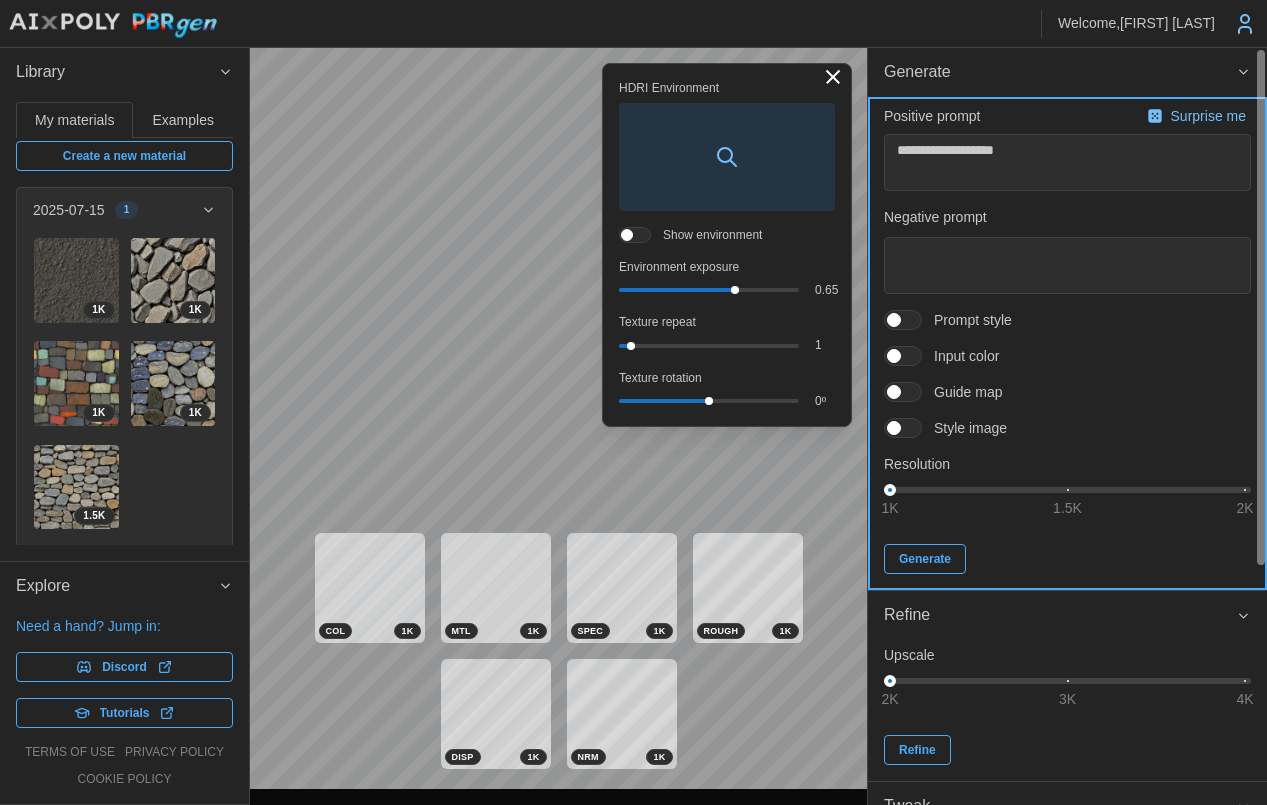 click on "Generate" at bounding box center [925, 559] 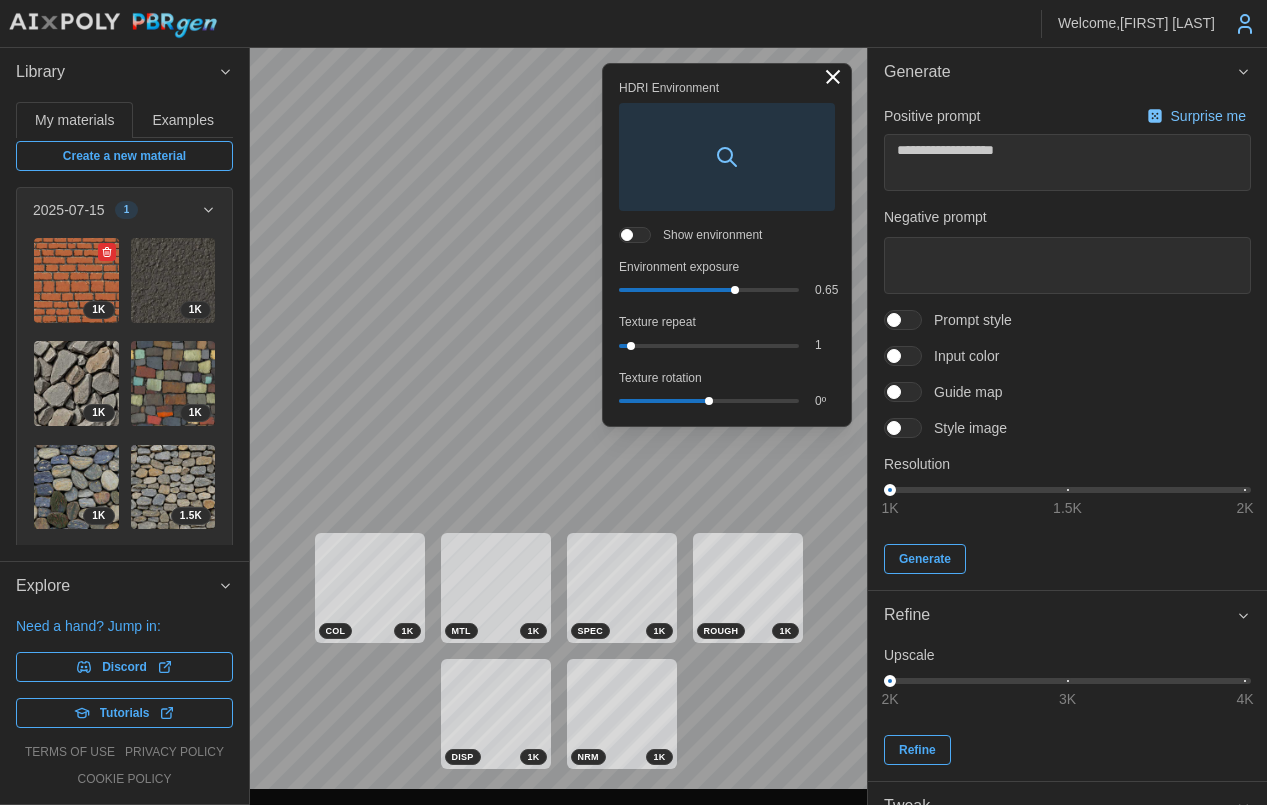 click at bounding box center [76, 280] 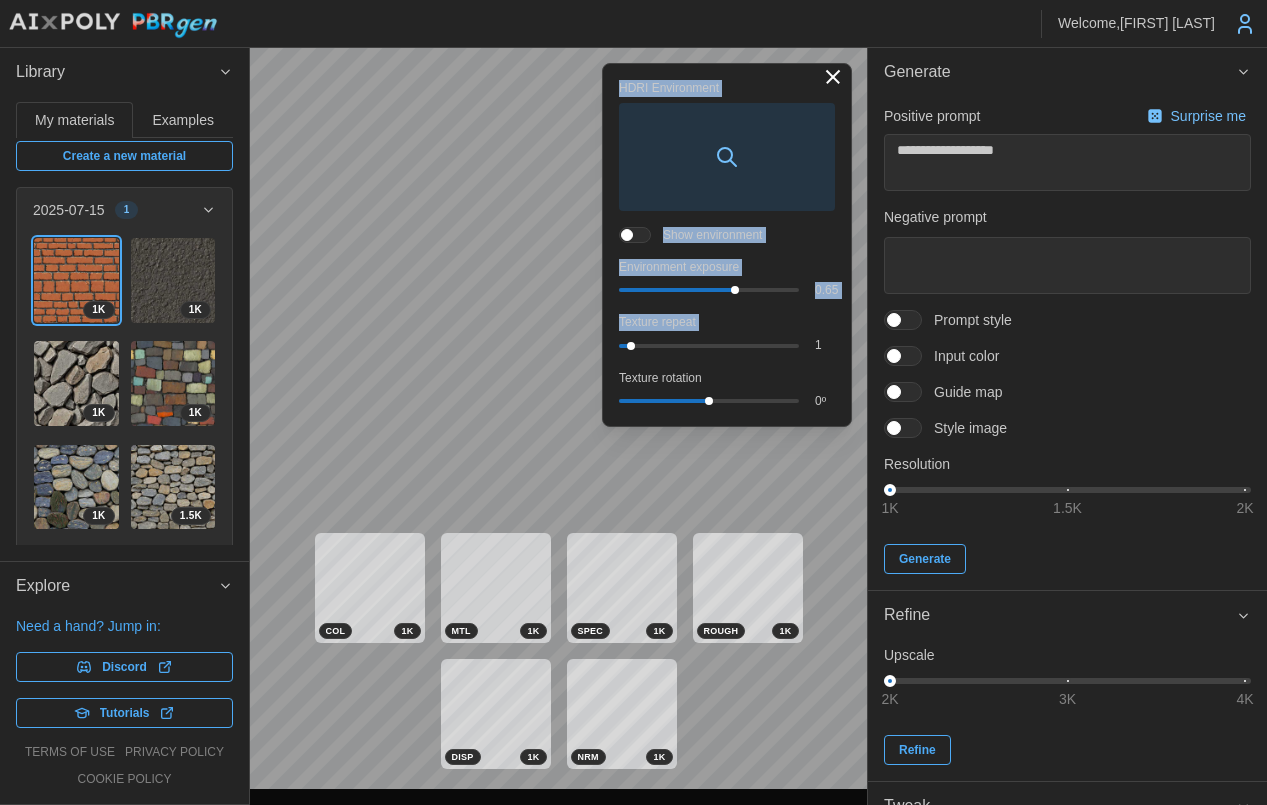 click on "HDRI Environment Show environment Environment exposure 0.65 Texture repeat 1 Texture rotation 0 º COL 1 K MTL 1 K SPEC 1 K ROUGH 1 K DISP 1 K NRM 1 K" at bounding box center [558, 418] 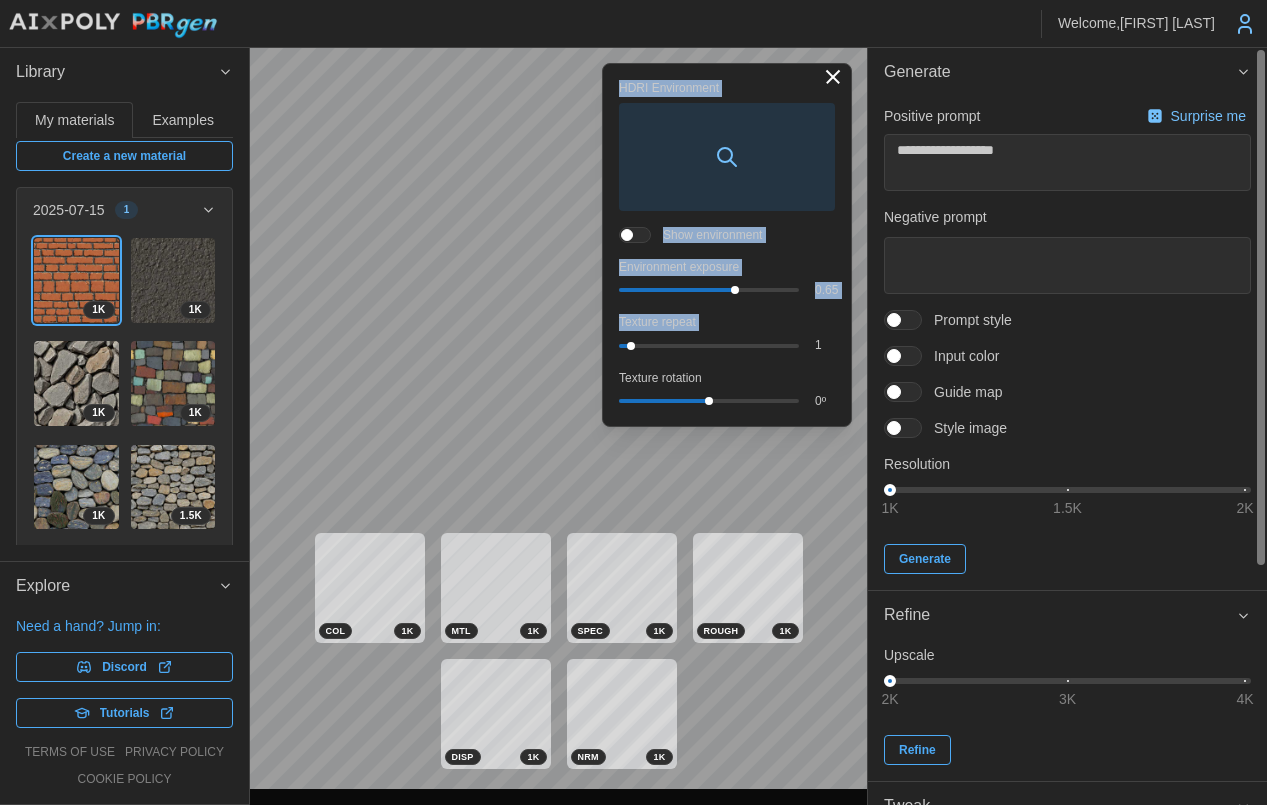 click at bounding box center (913, 320) 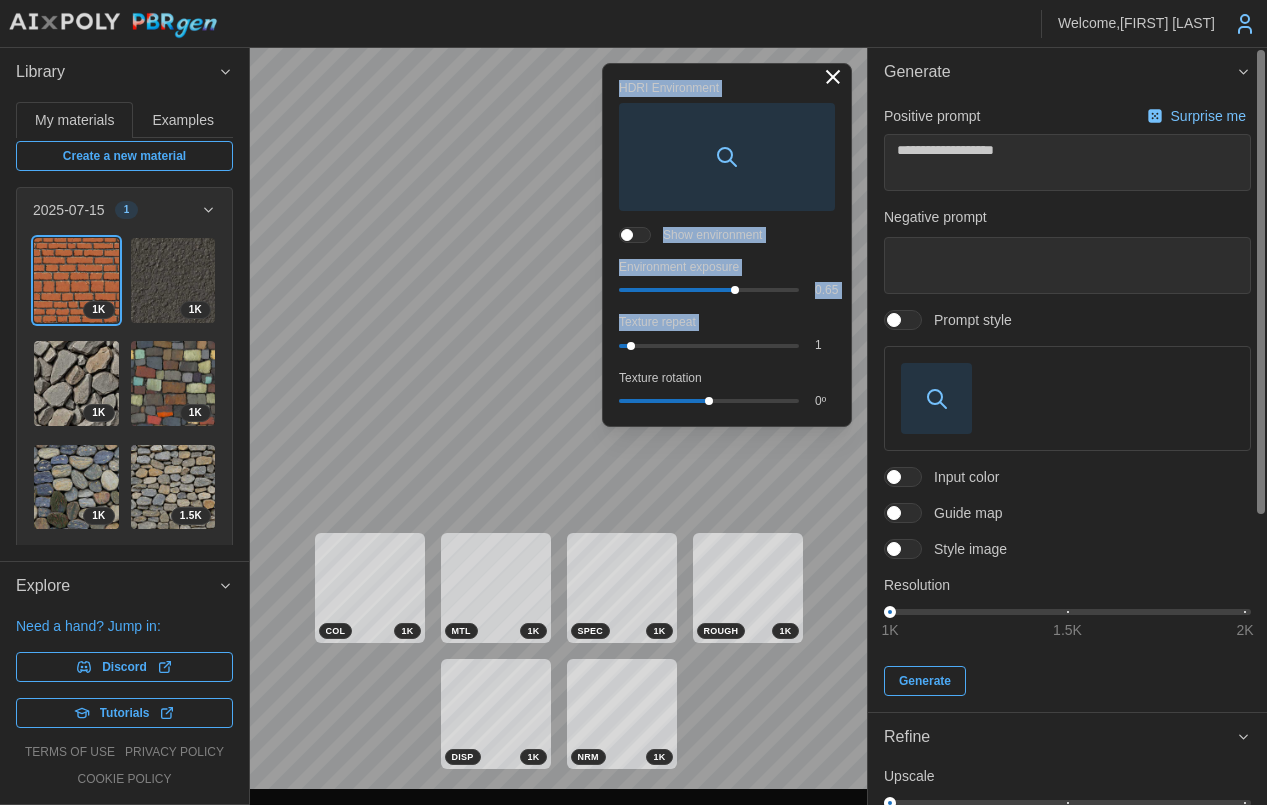 click at bounding box center (913, 320) 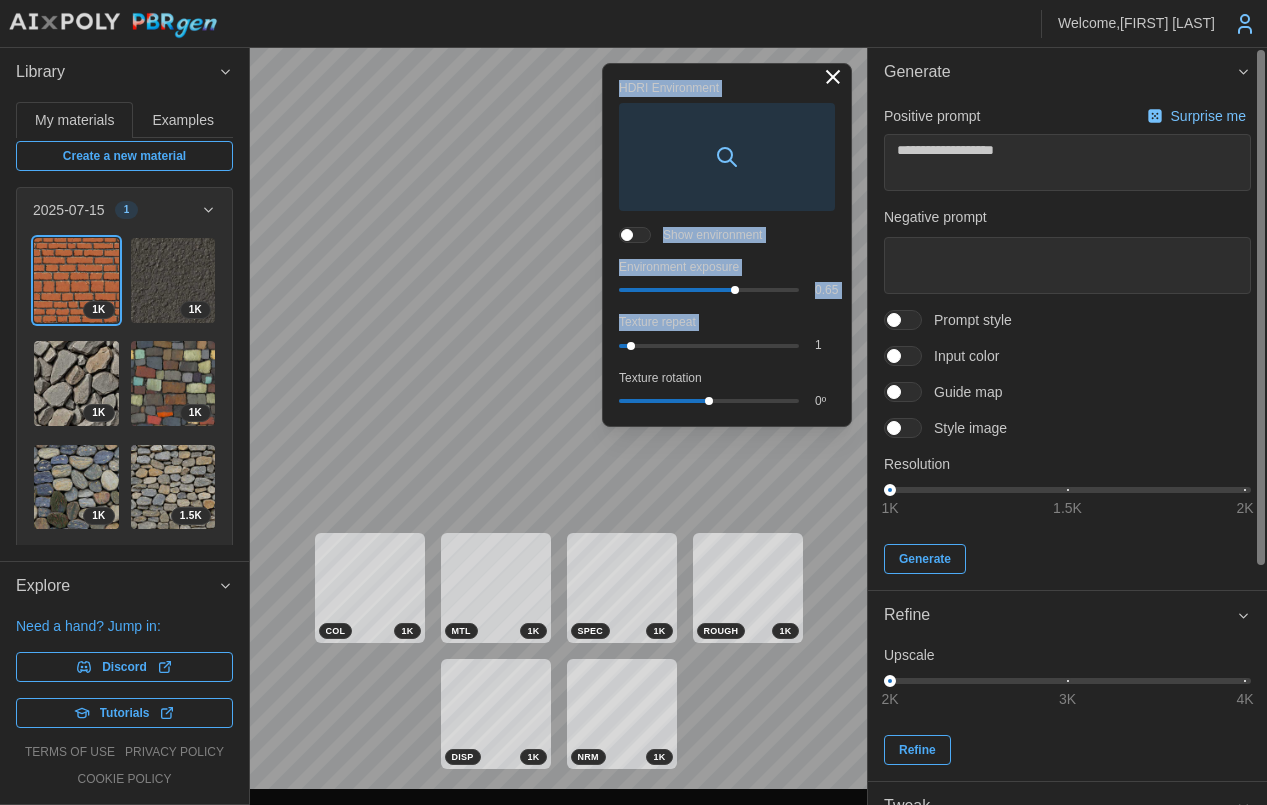 click at bounding box center [913, 428] 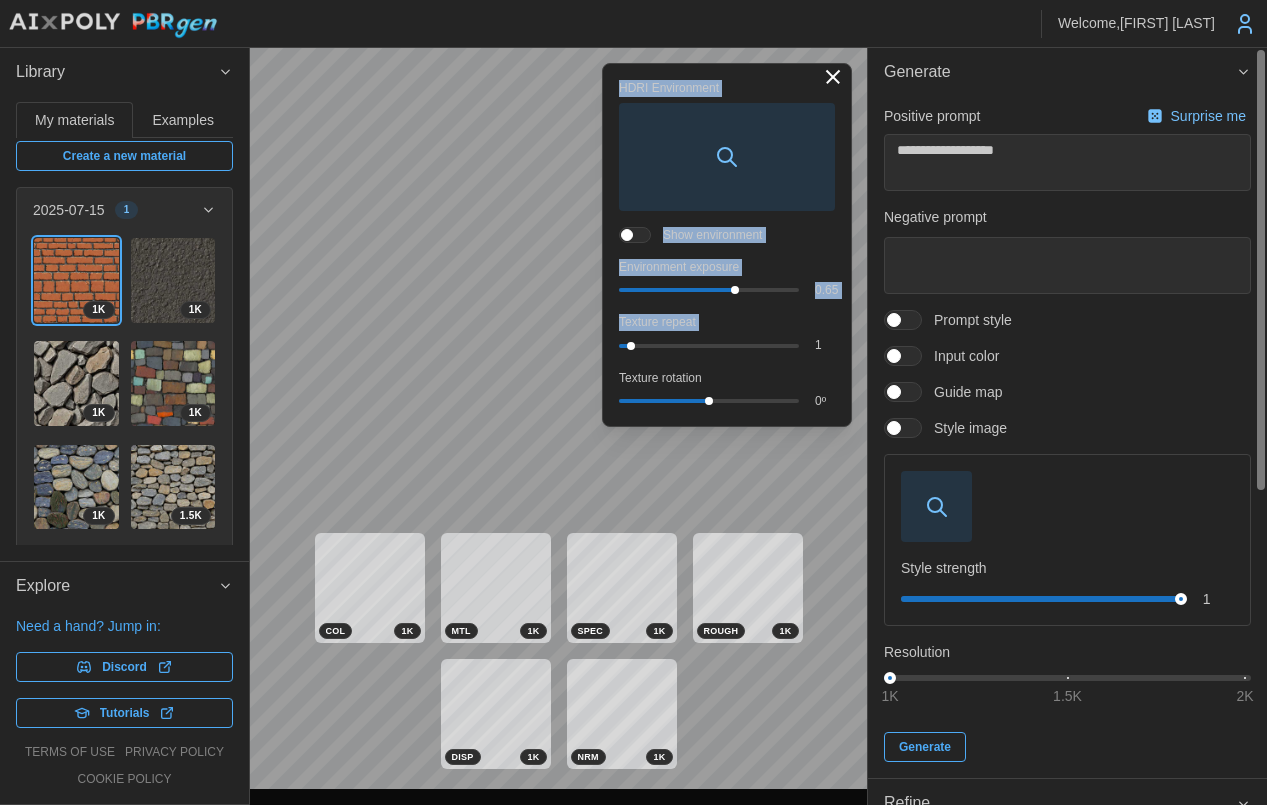 click 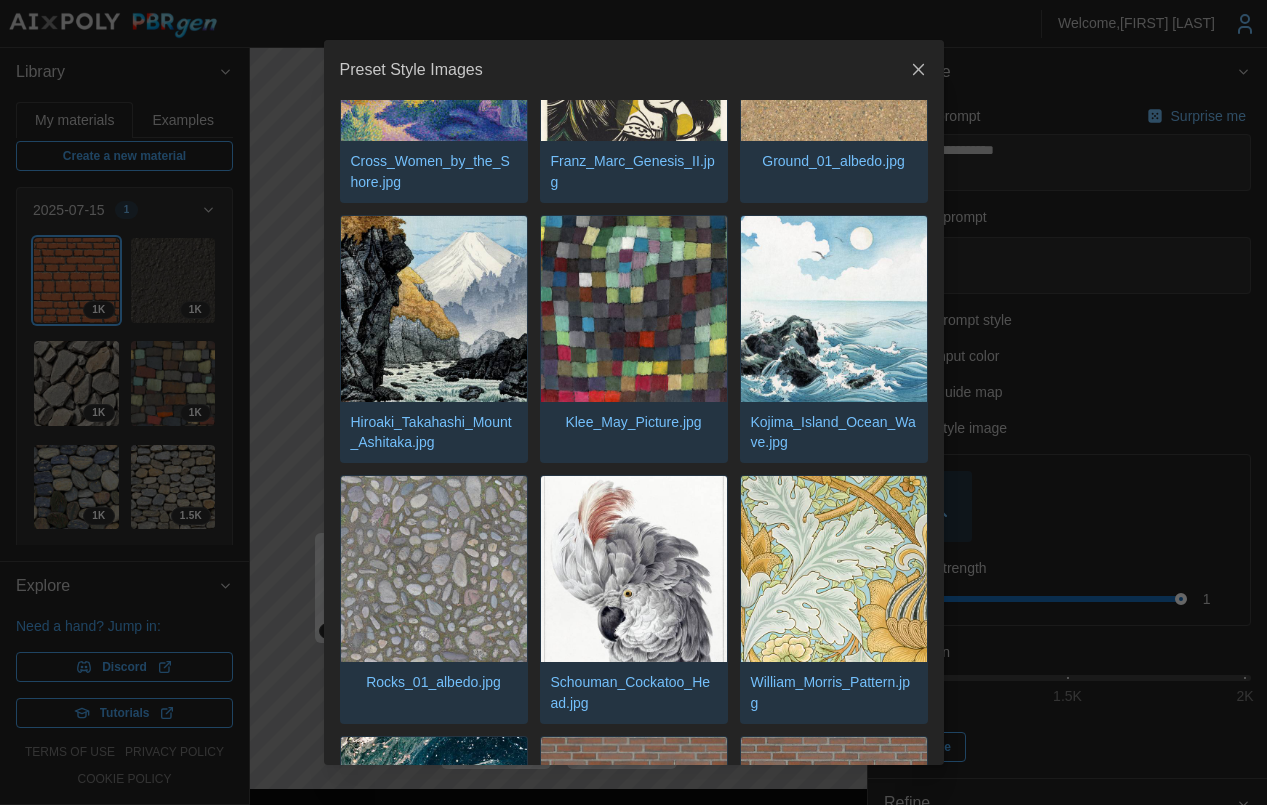 scroll, scrollTop: 0, scrollLeft: 0, axis: both 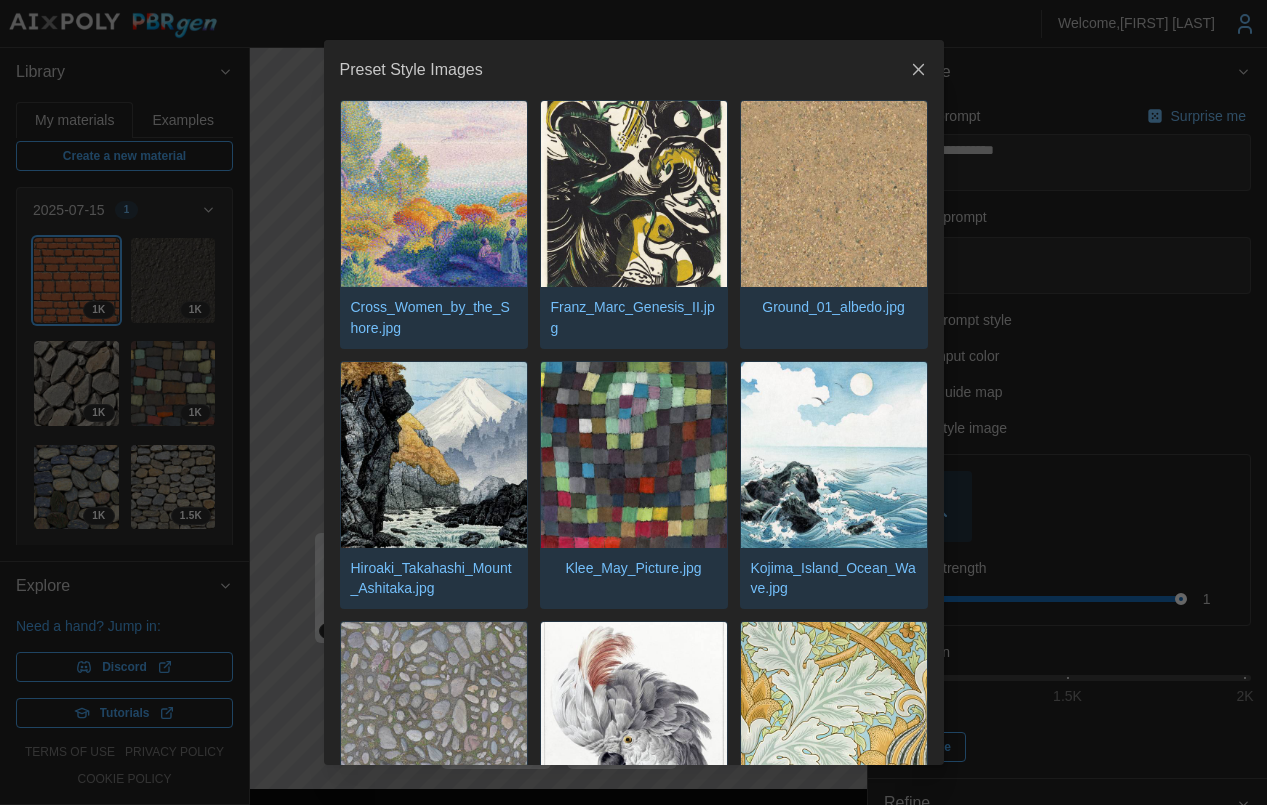 click at bounding box center [634, 455] 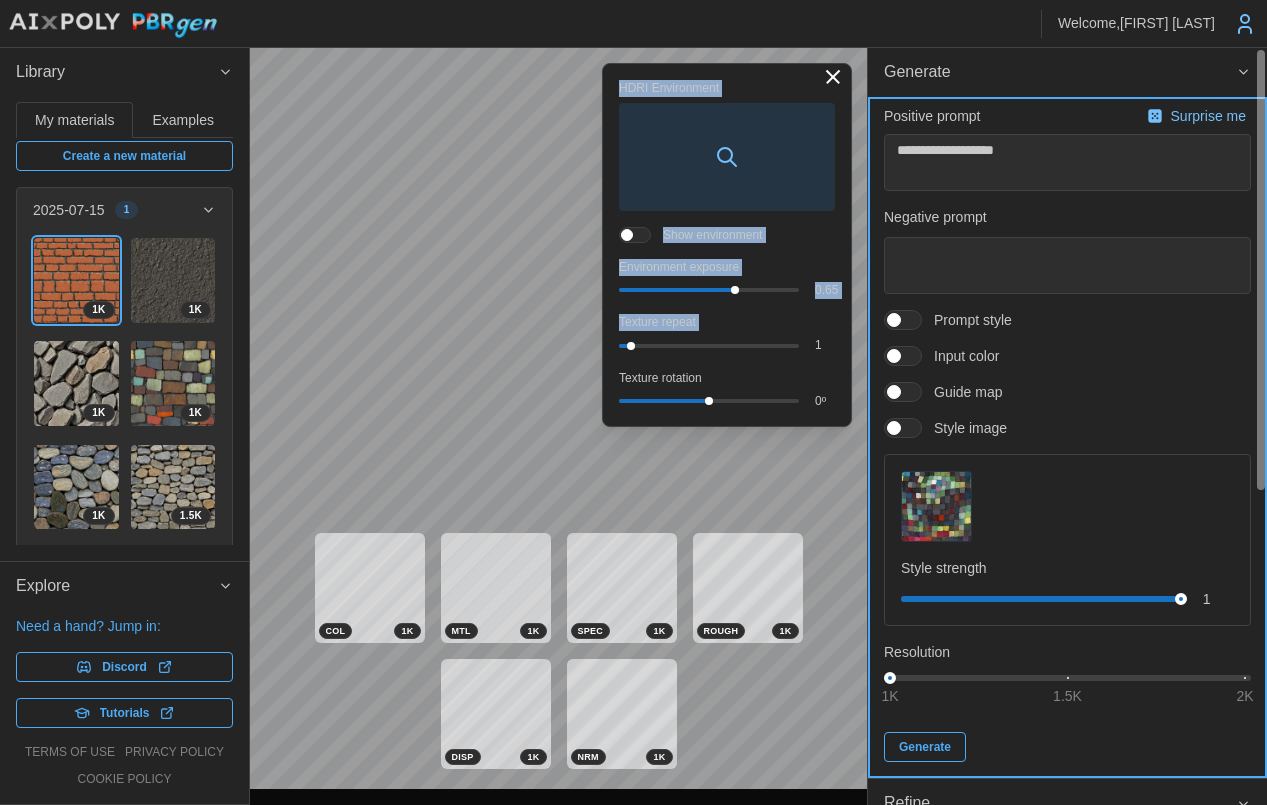 click on "Generate" at bounding box center [925, 747] 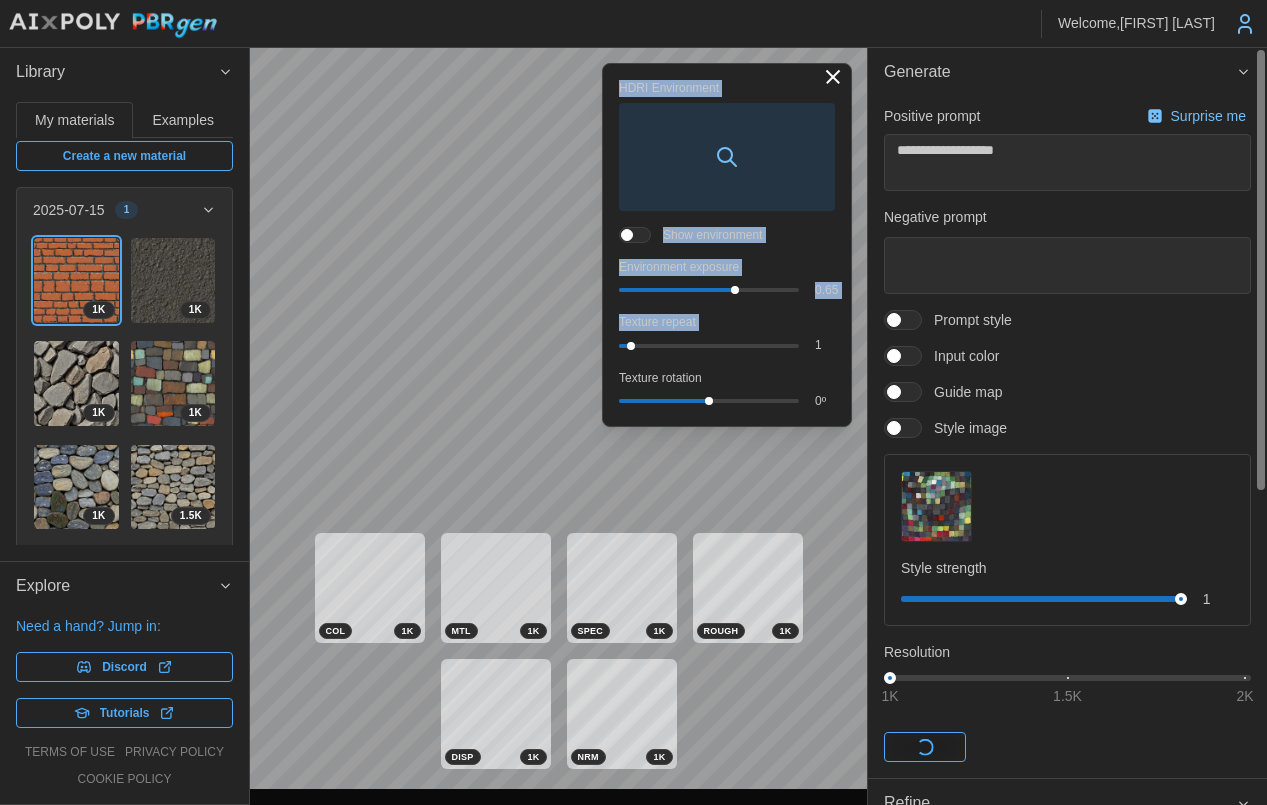 click at bounding box center [833, 77] 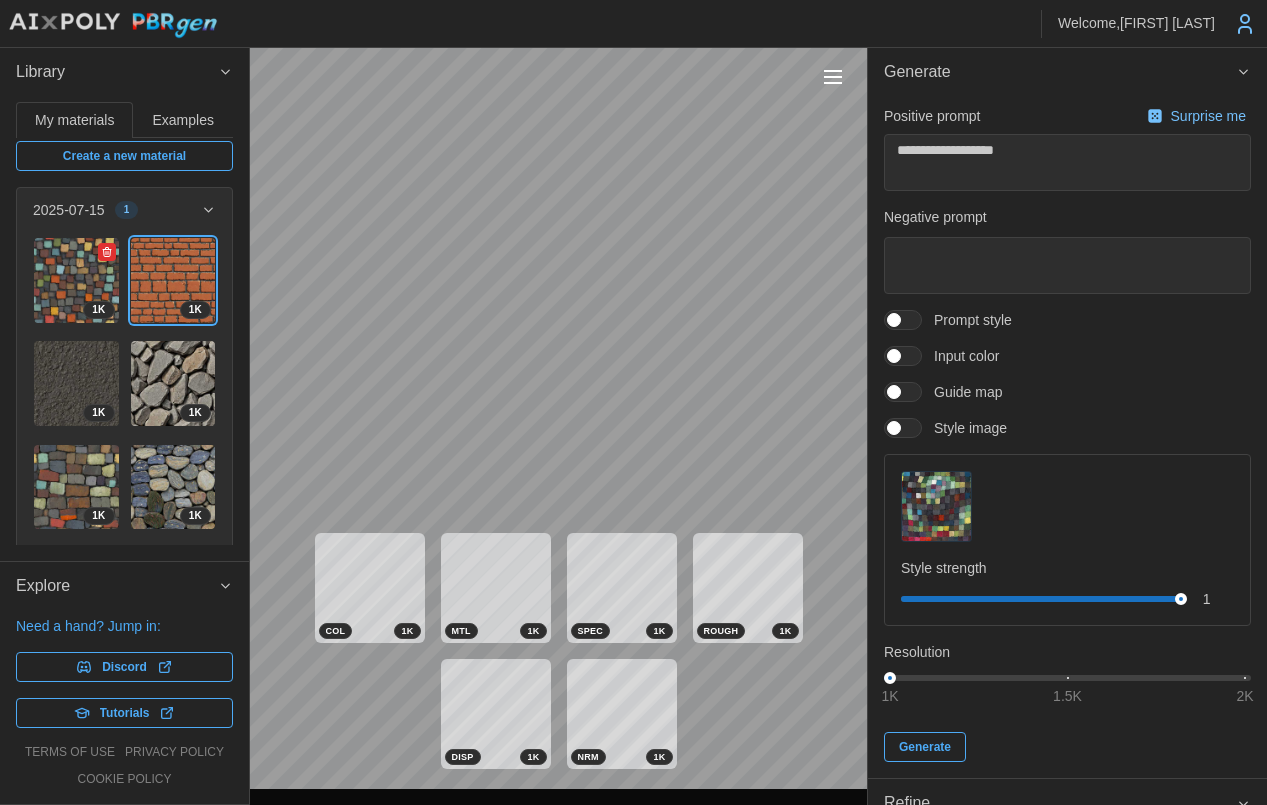 click at bounding box center (76, 280) 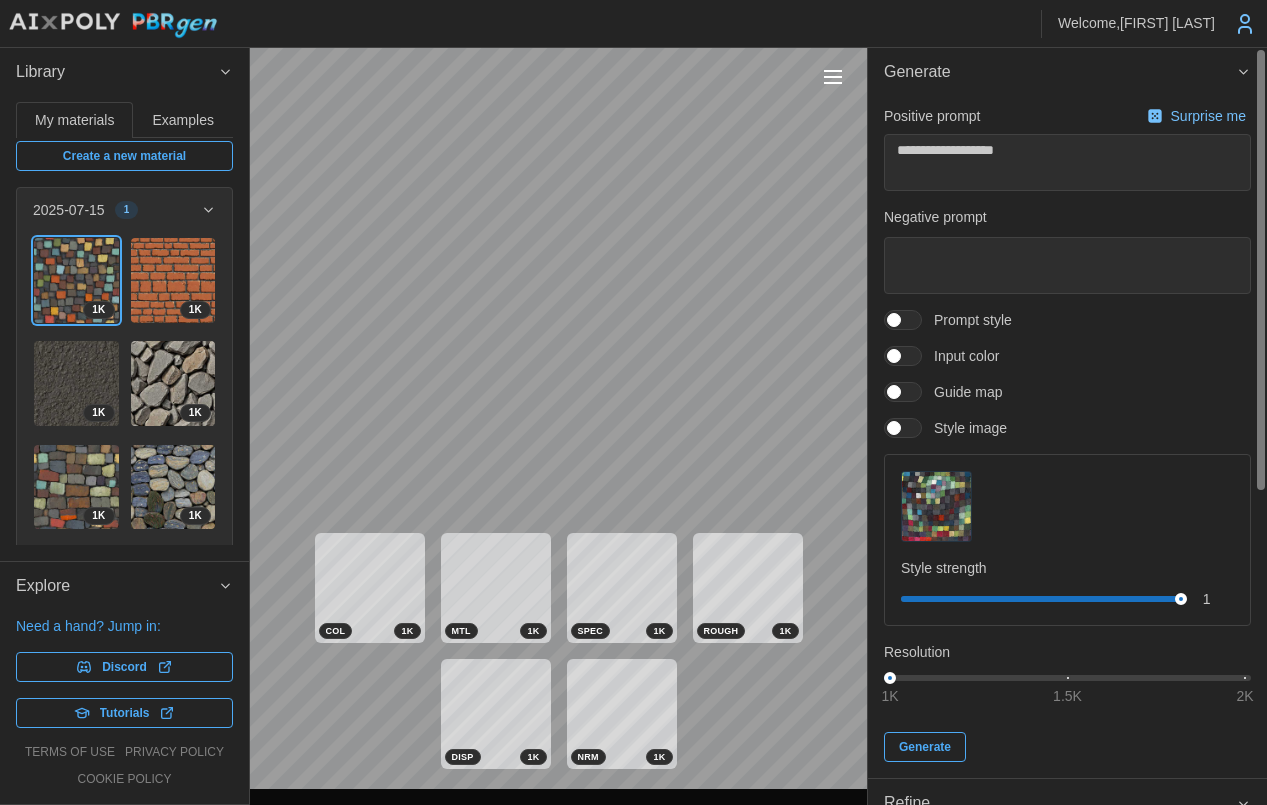 click at bounding box center [833, 77] 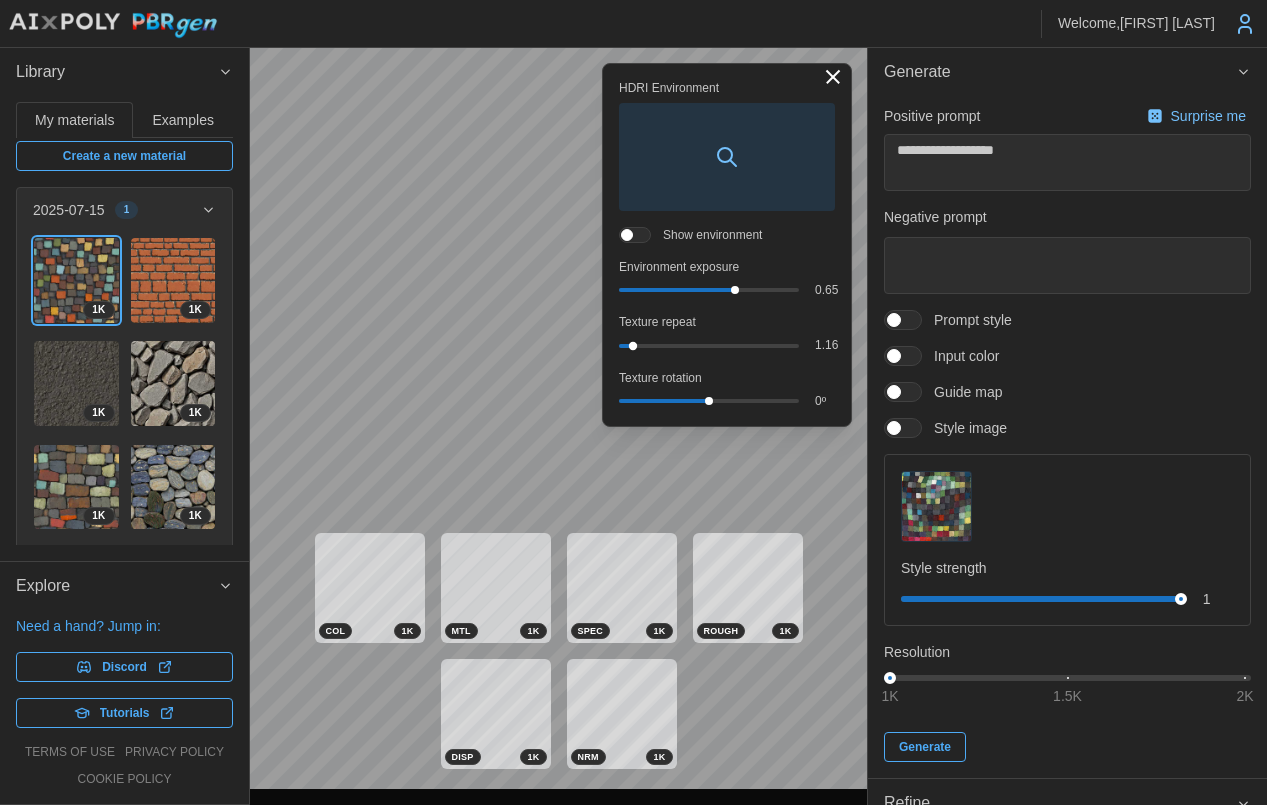click at bounding box center (633, 345) 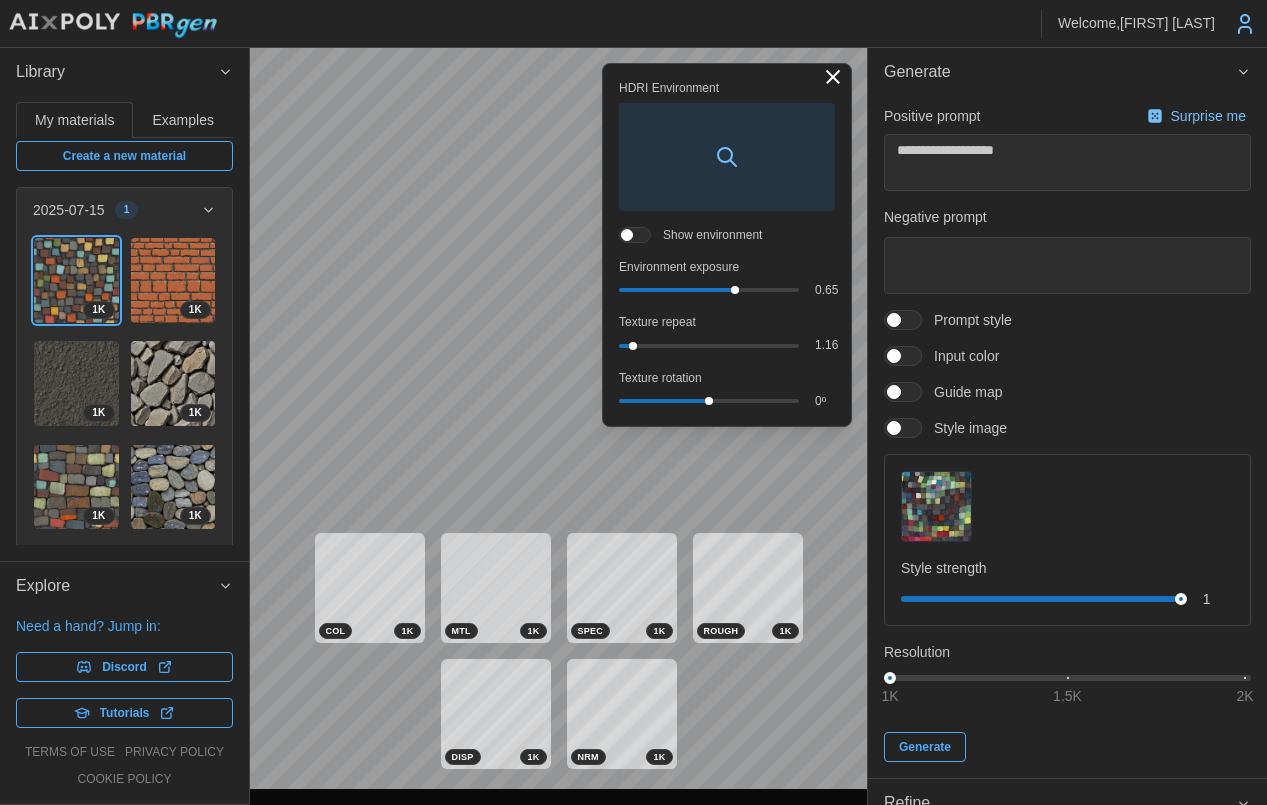 click at bounding box center [833, 77] 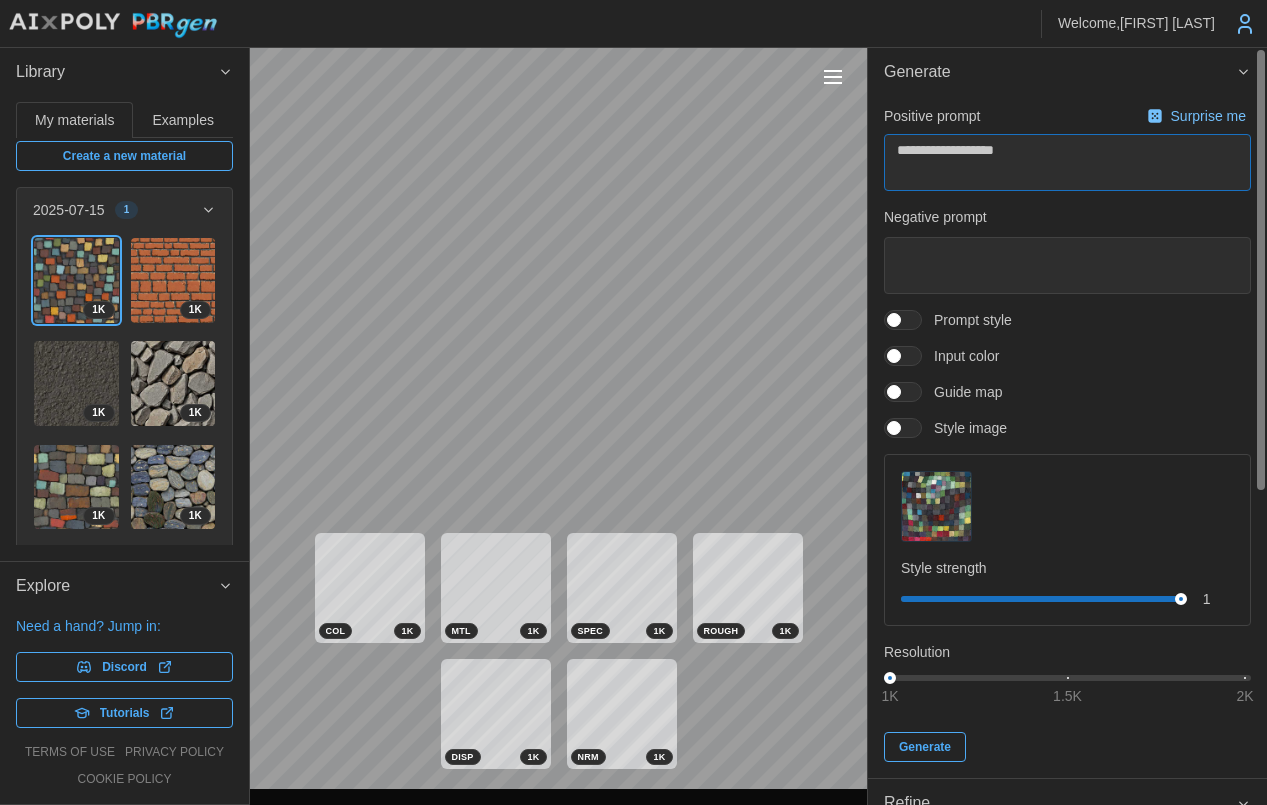 click on "**********" at bounding box center [633, 402] 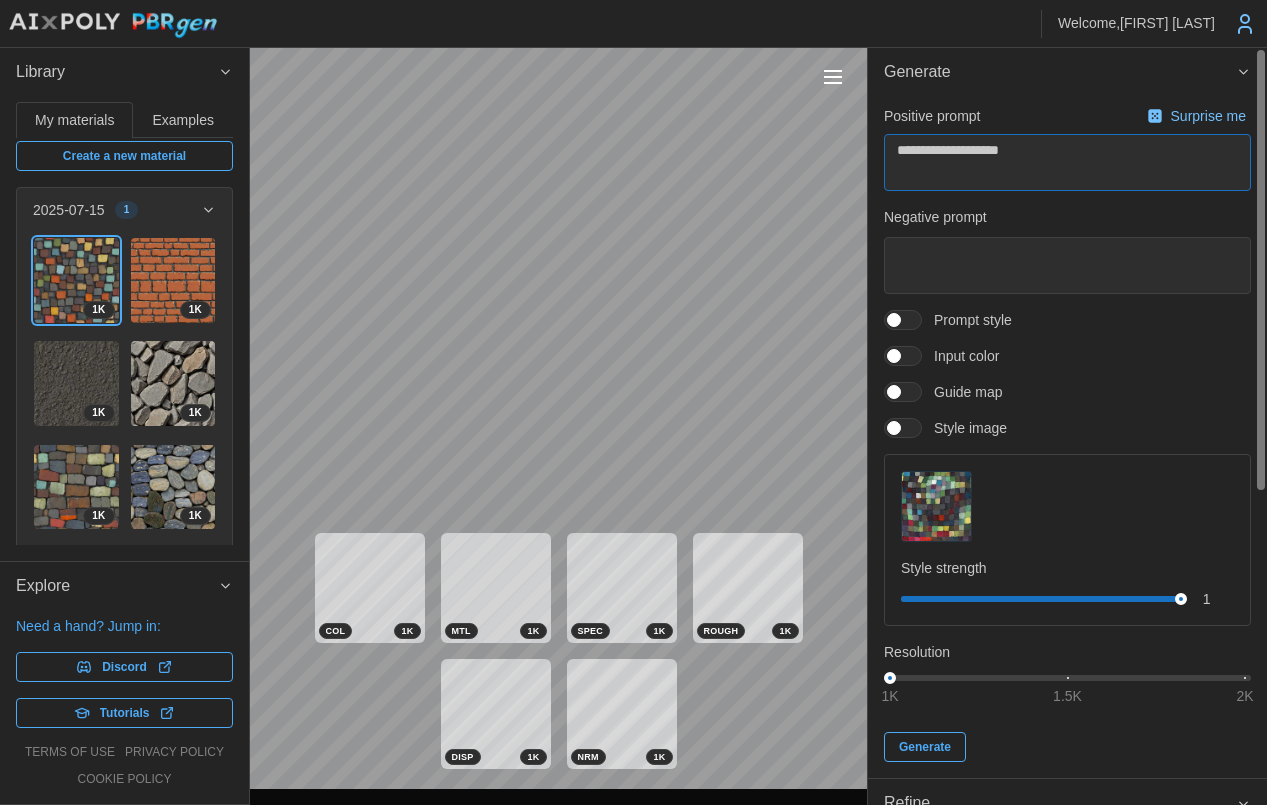 click on "**********" at bounding box center (1067, 162) 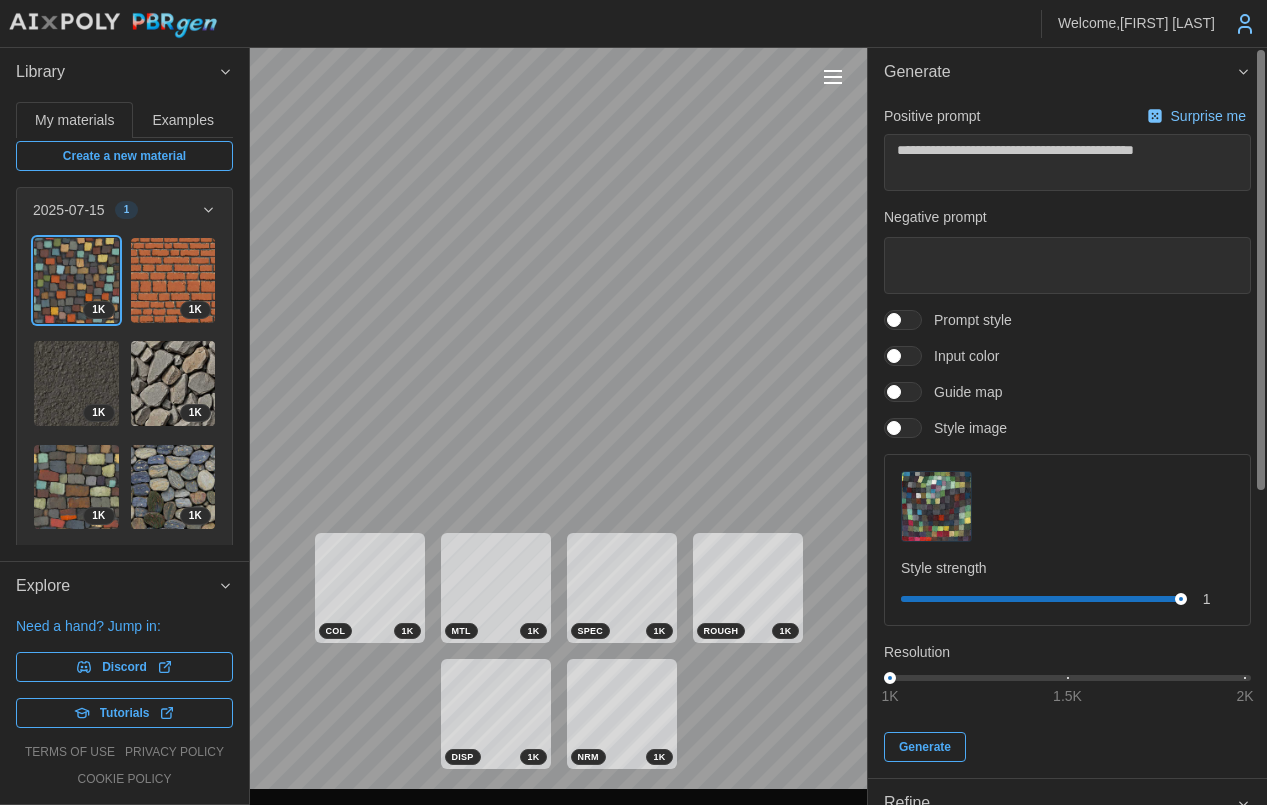 click on "**********" at bounding box center (1067, 432) 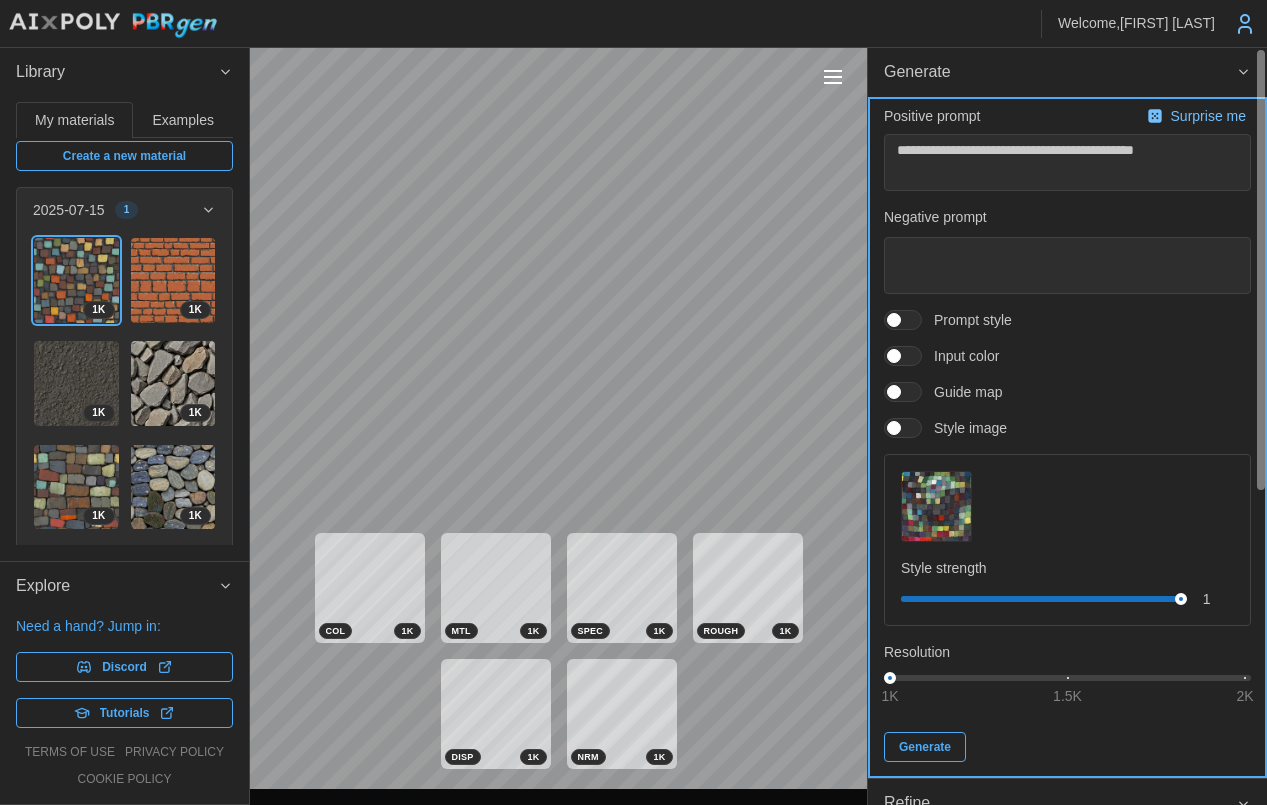 click on "Generate" at bounding box center (925, 747) 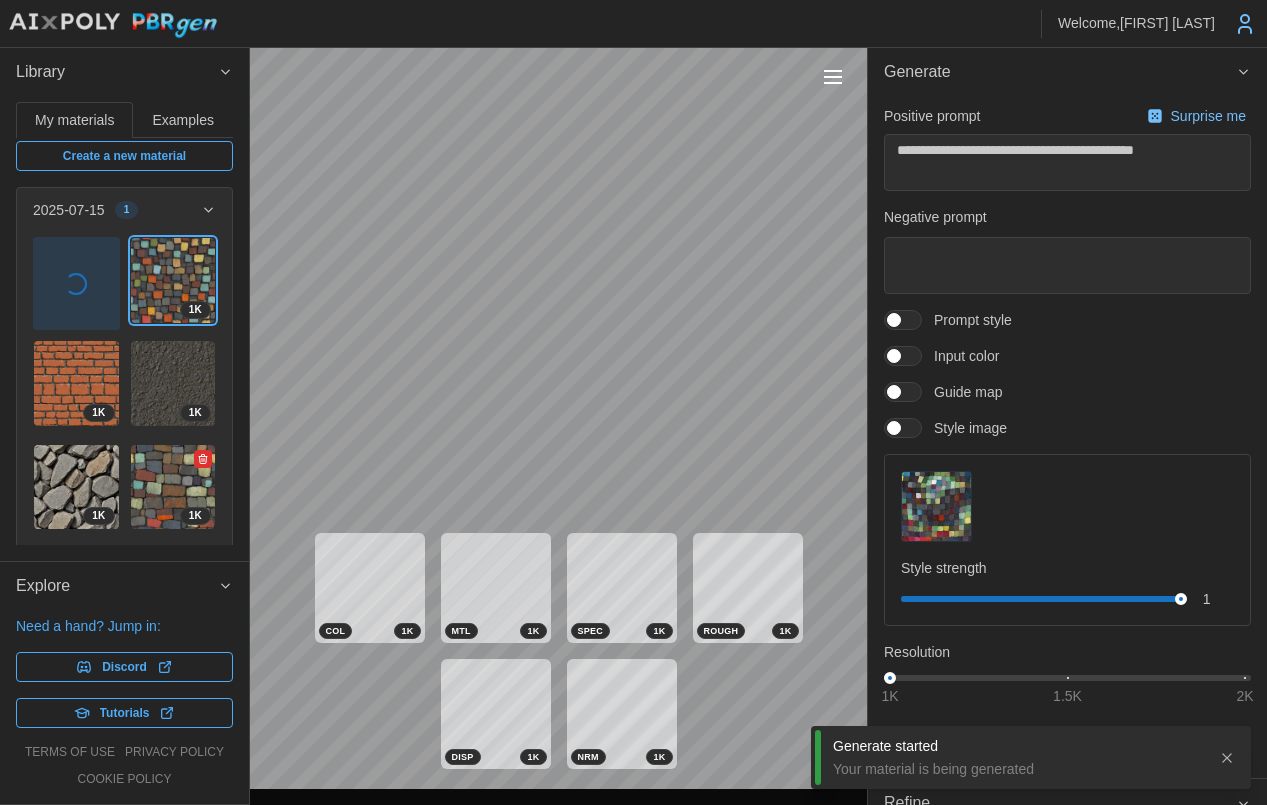 click at bounding box center [173, 487] 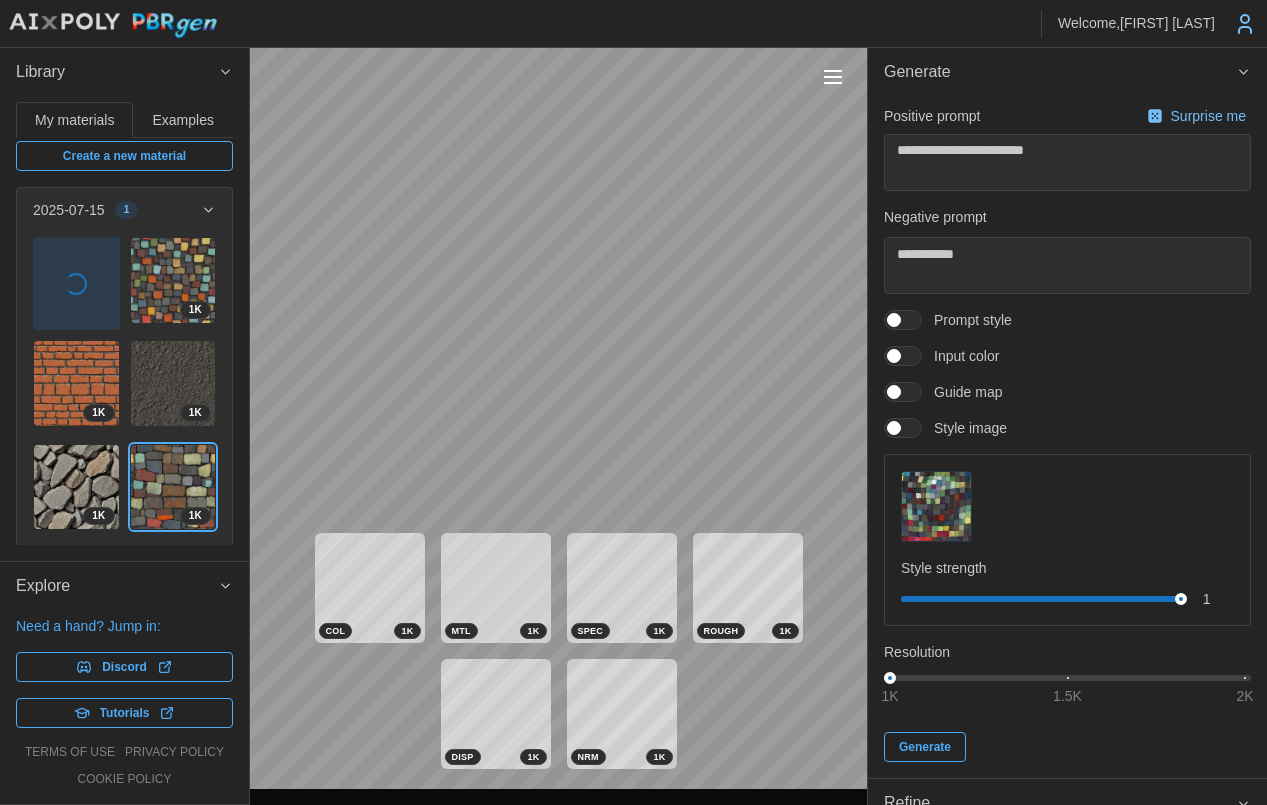 click at bounding box center (833, 77) 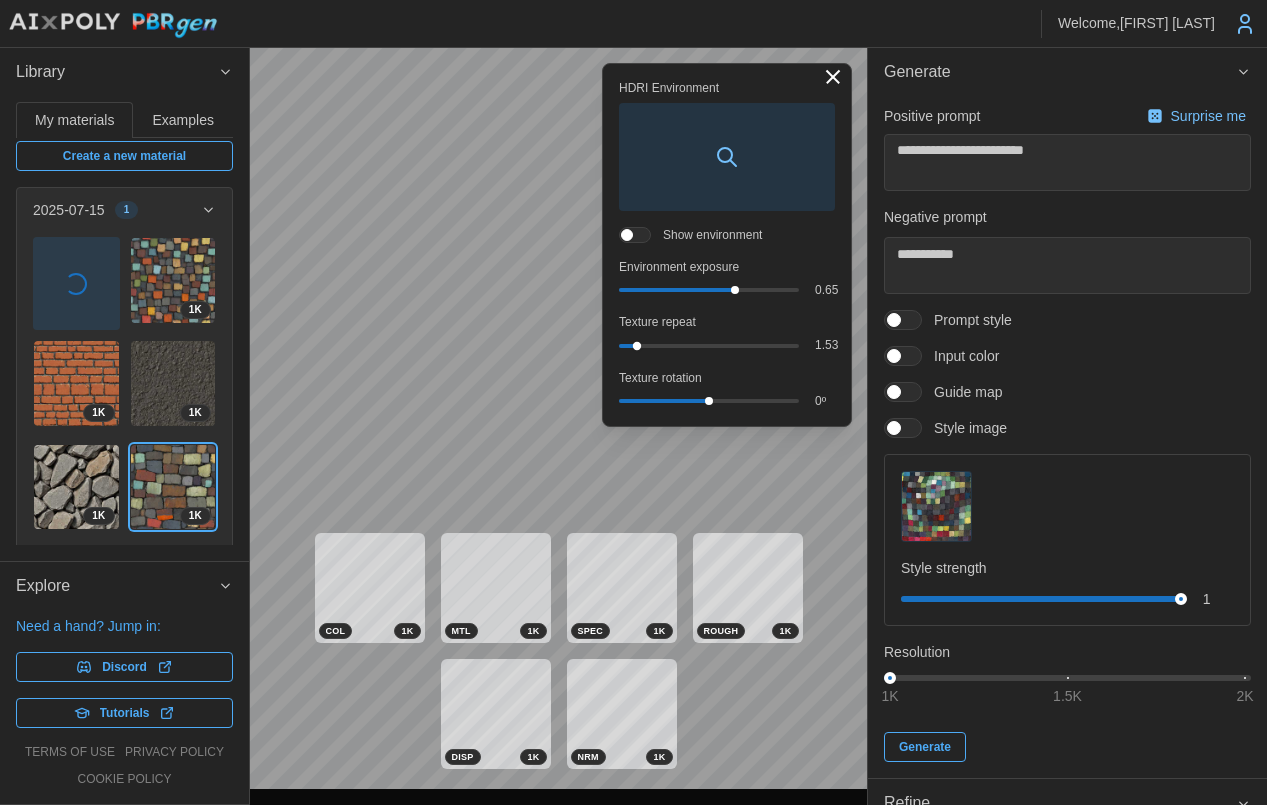 drag, startPoint x: 637, startPoint y: 348, endPoint x: 637, endPoint y: 320, distance: 28 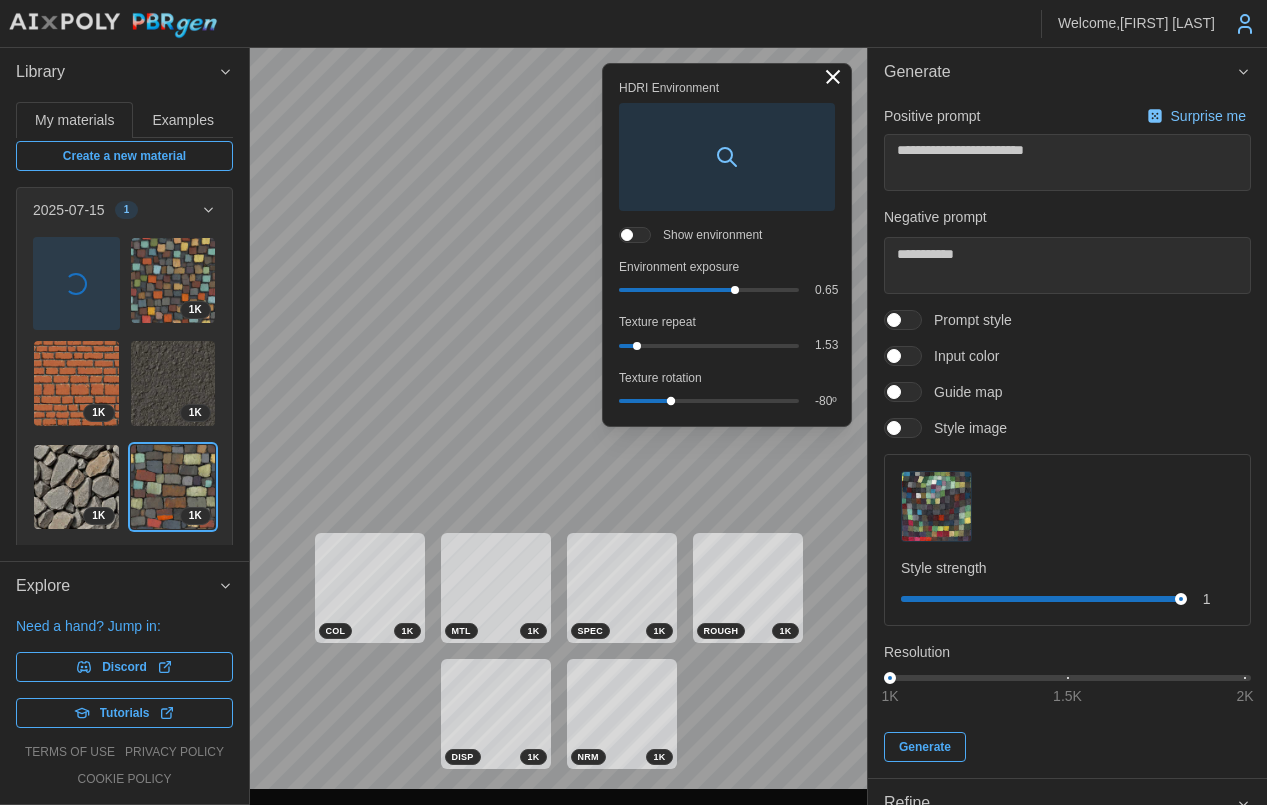 drag, startPoint x: 707, startPoint y: 399, endPoint x: 671, endPoint y: 400, distance: 36.013885 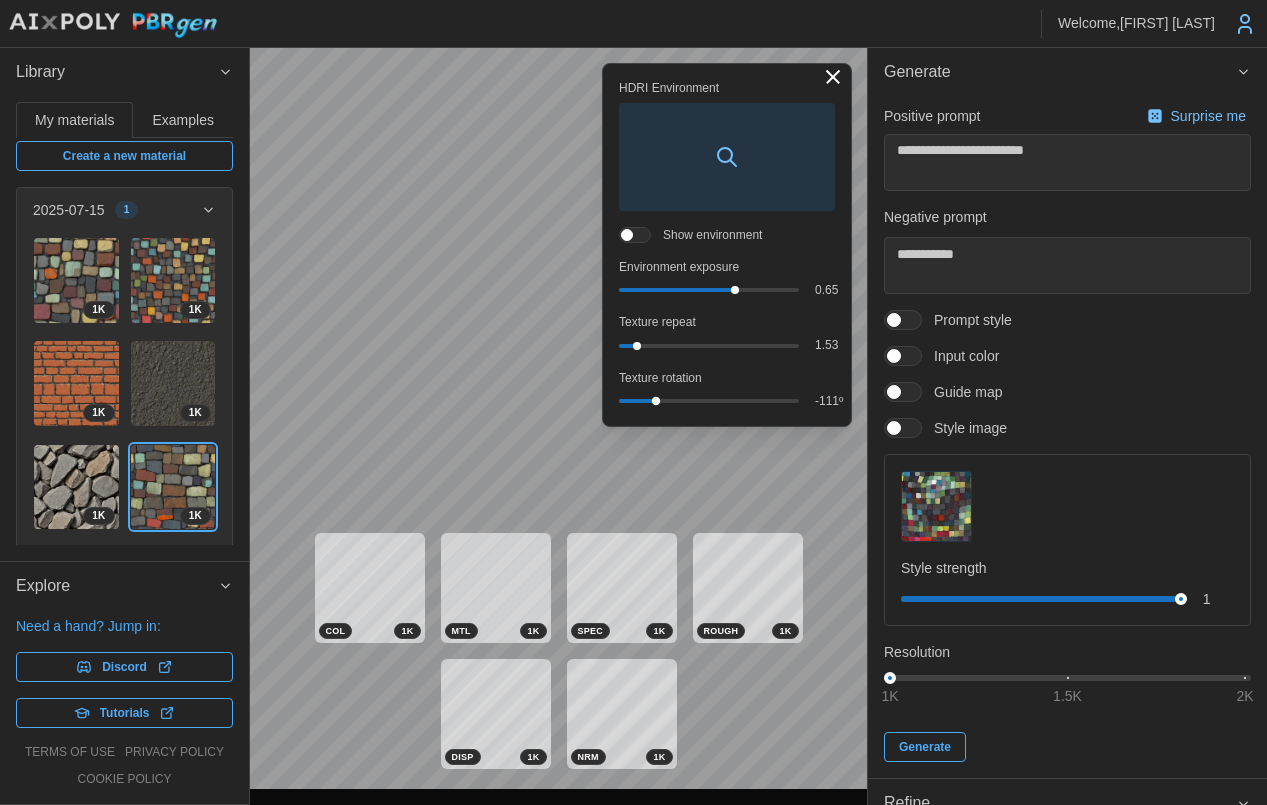 drag, startPoint x: 672, startPoint y: 398, endPoint x: 656, endPoint y: 393, distance: 16.763054 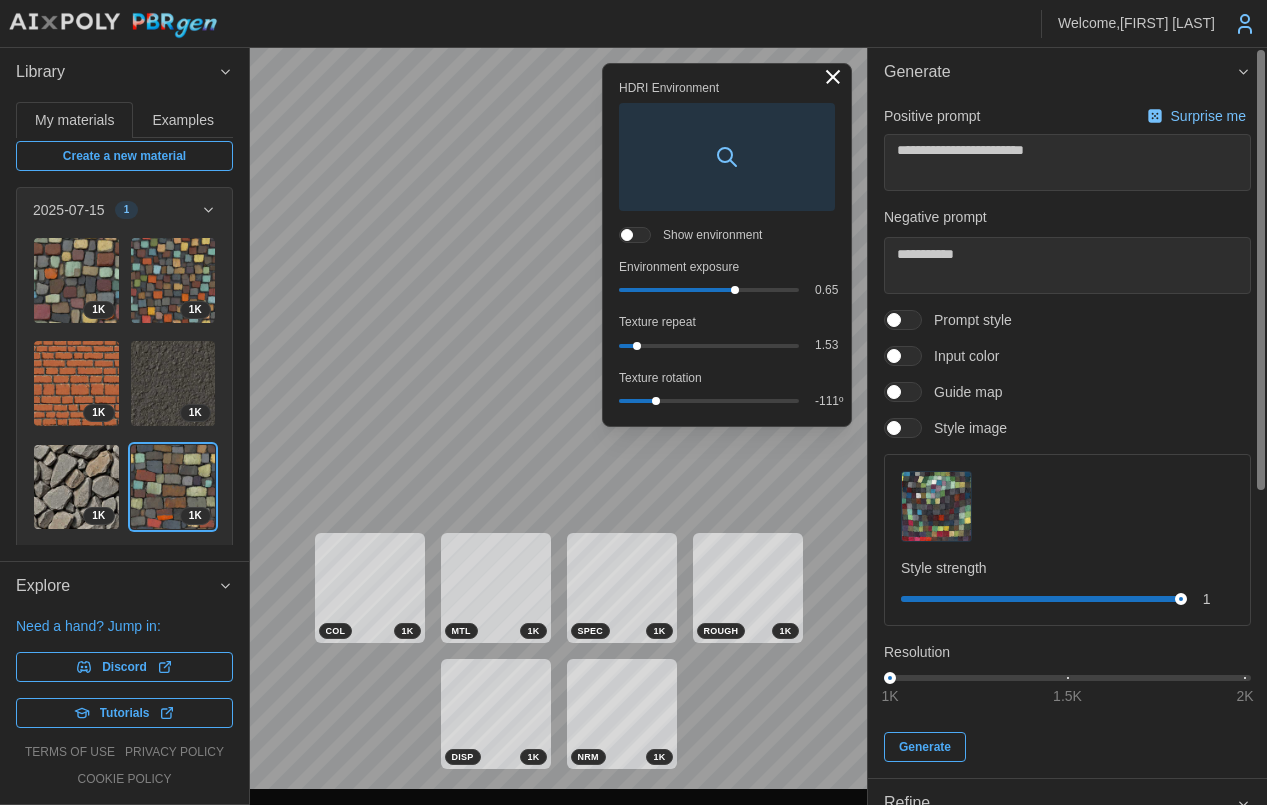 click at bounding box center [833, 77] 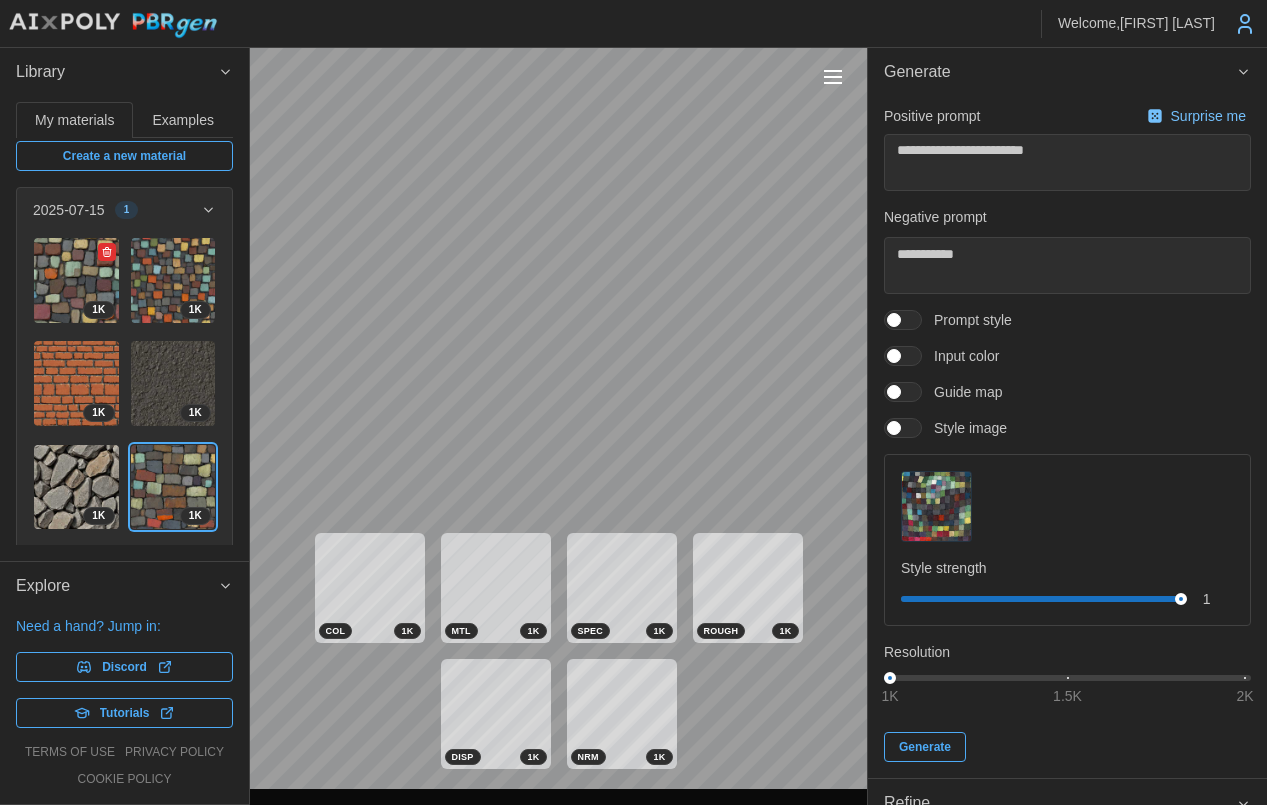 click at bounding box center (76, 280) 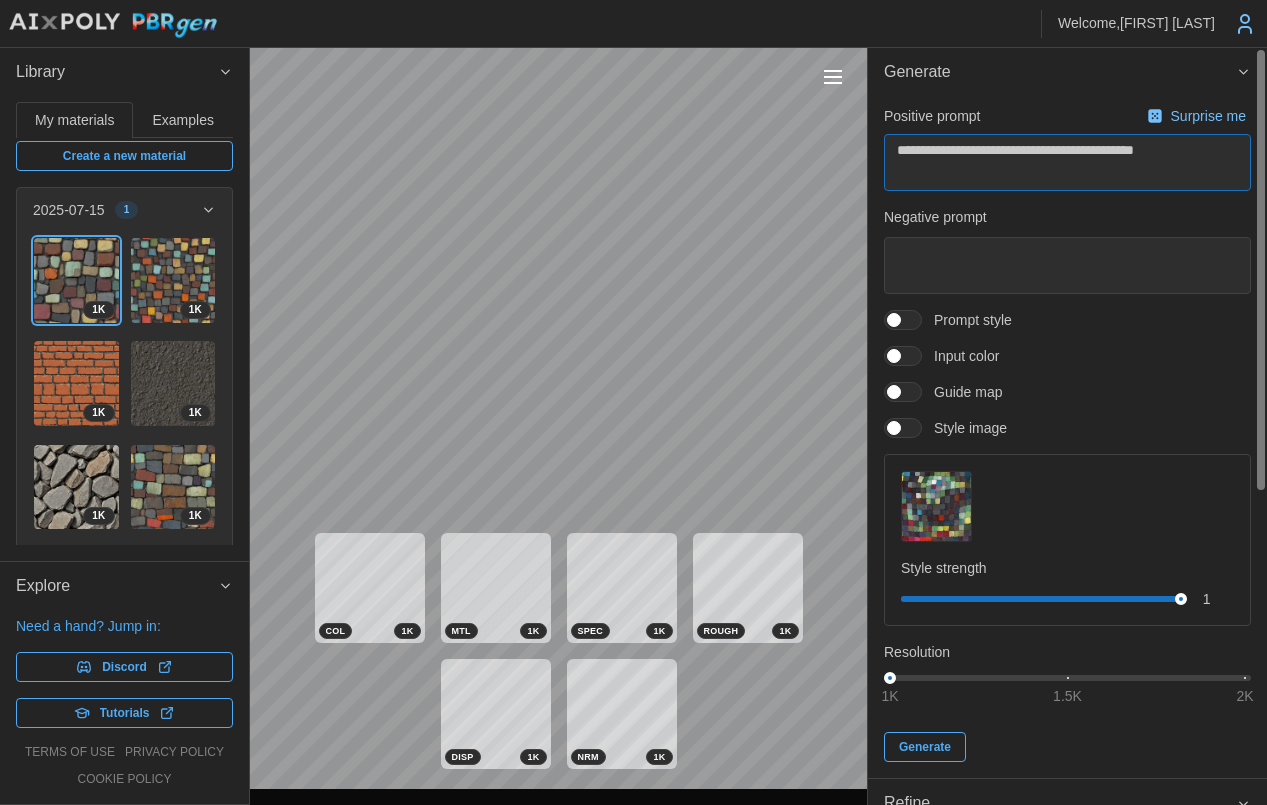 drag, startPoint x: 1191, startPoint y: 155, endPoint x: 892, endPoint y: 141, distance: 299.32758 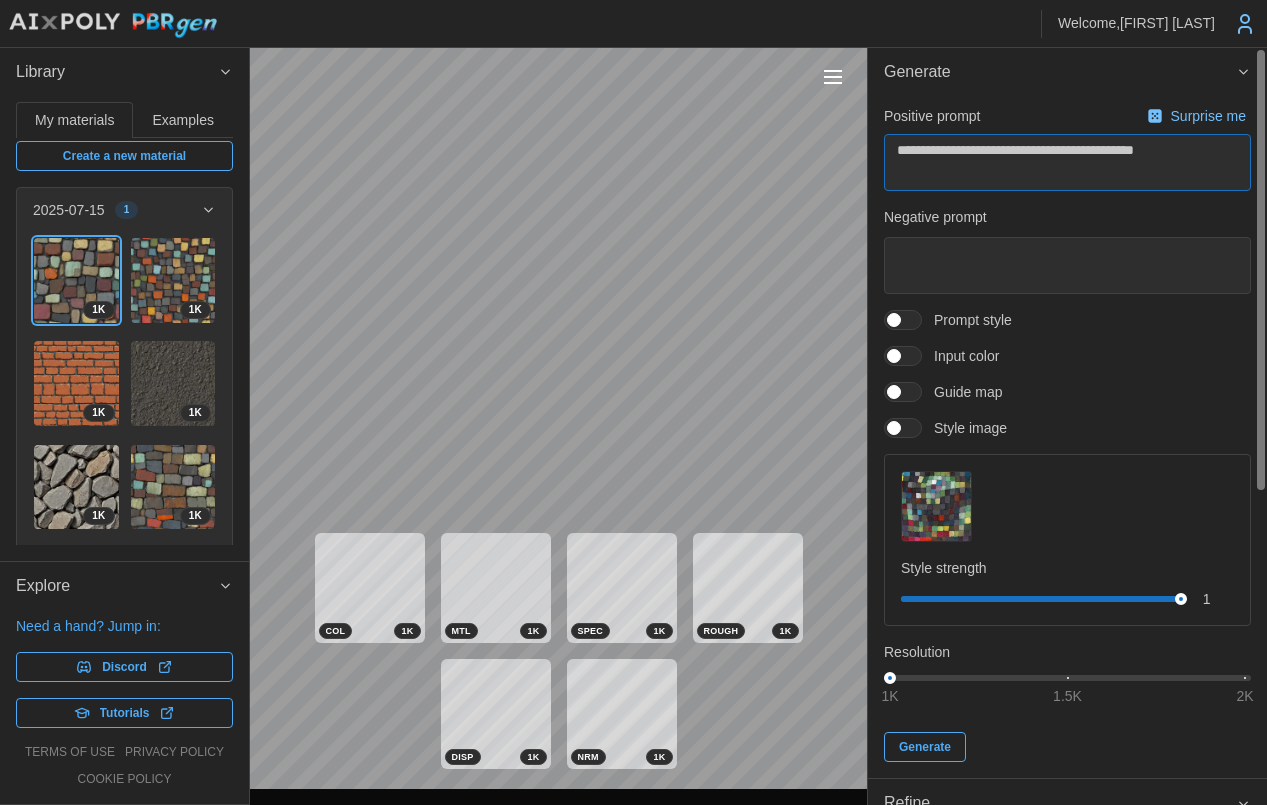 click on "**********" at bounding box center (1067, 162) 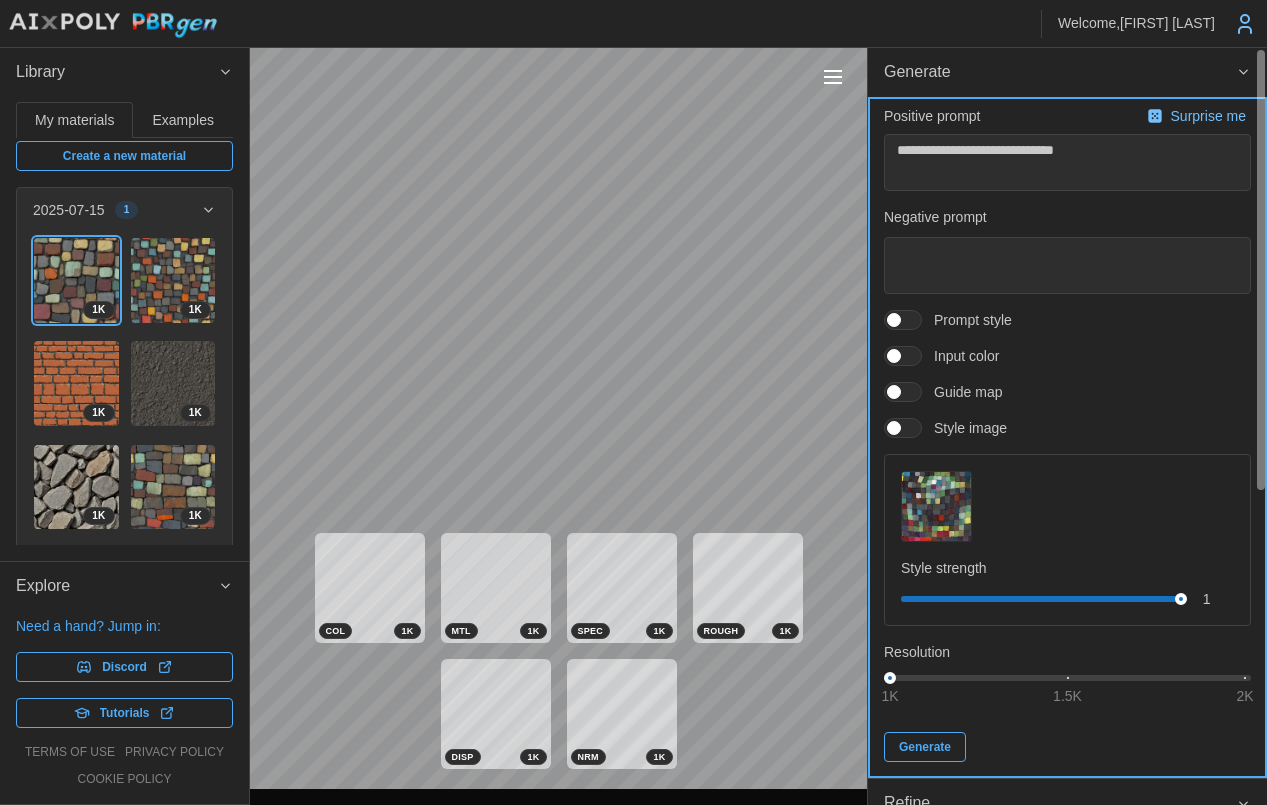 click on "Generate" at bounding box center [925, 747] 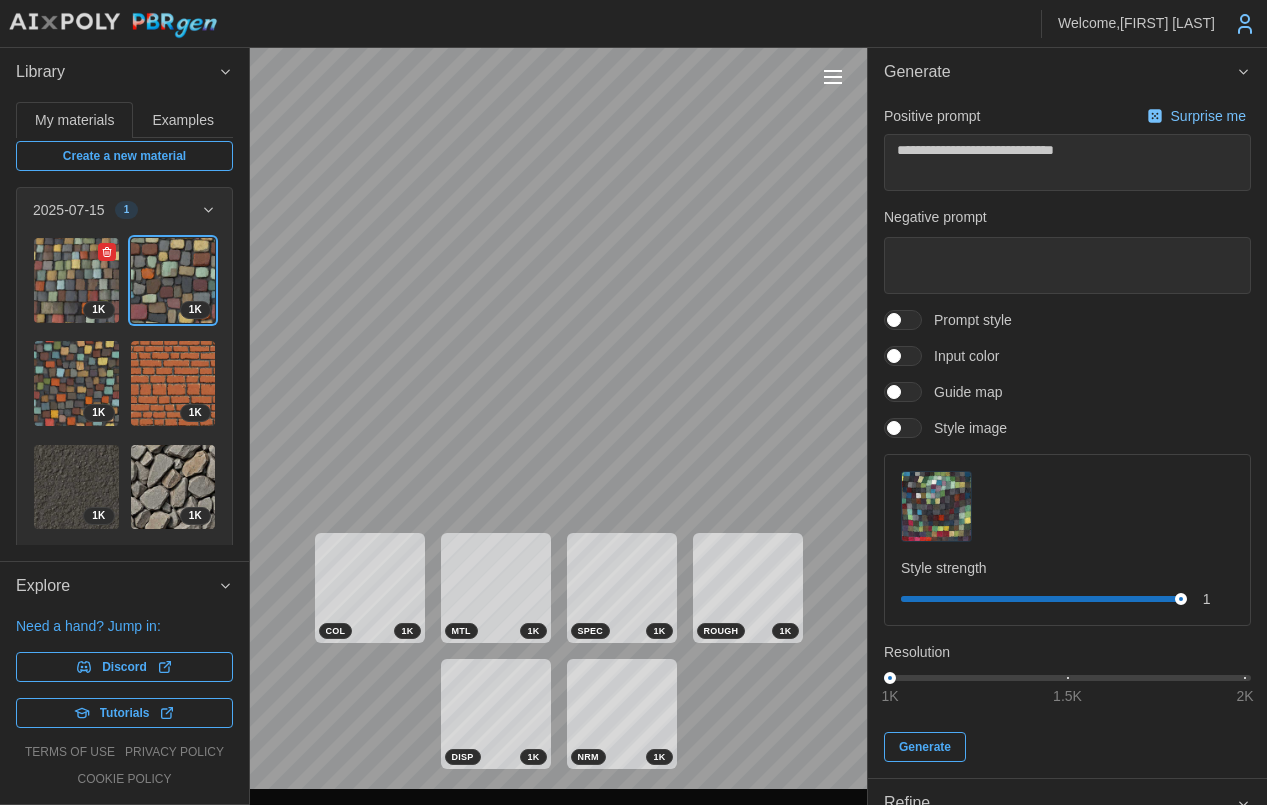 click at bounding box center (76, 280) 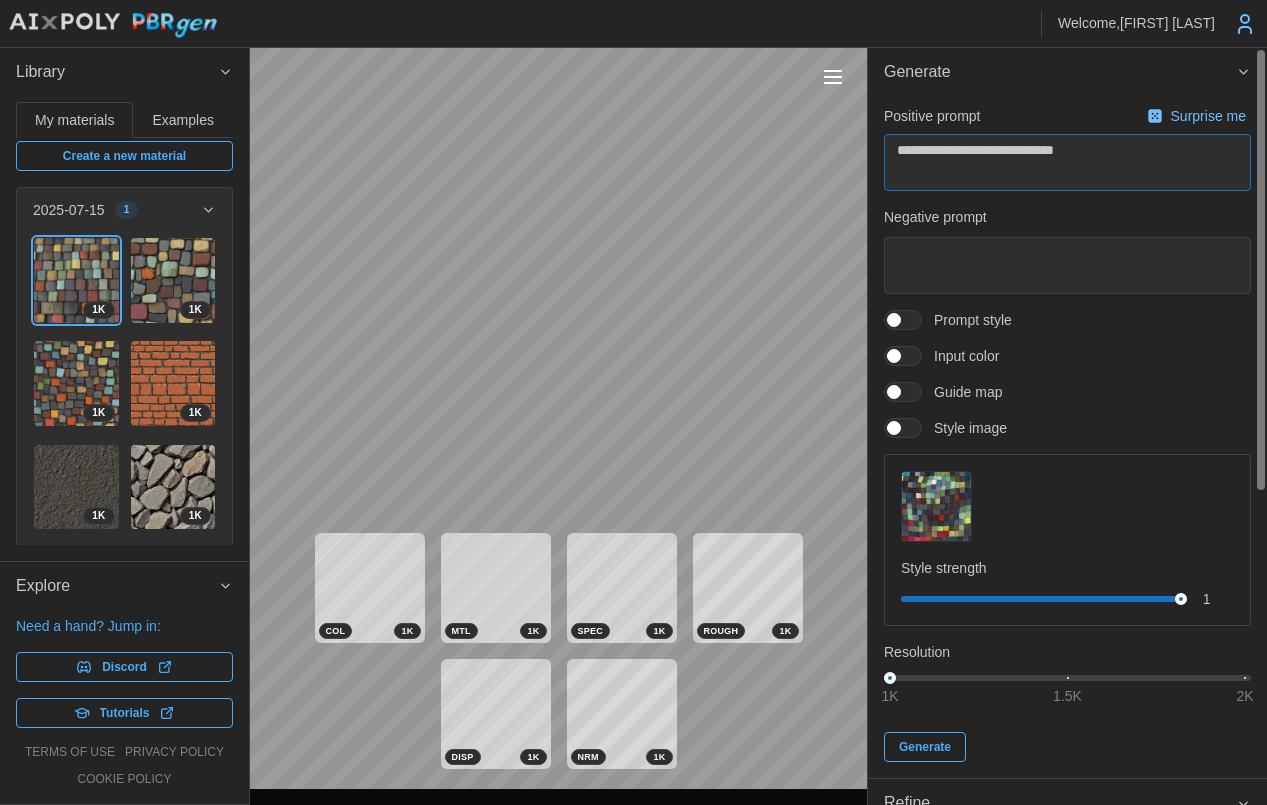 click on "**********" at bounding box center [1067, 162] 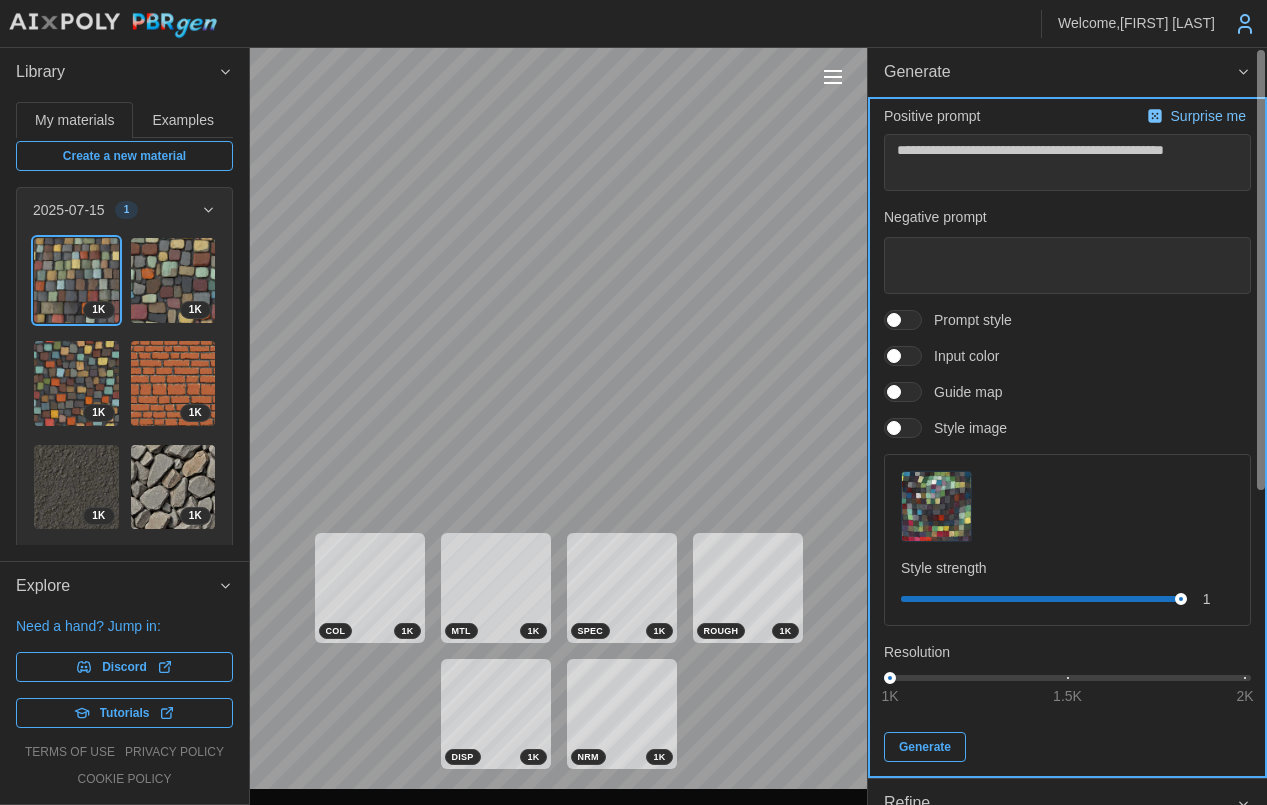 click on "Generate" at bounding box center [925, 747] 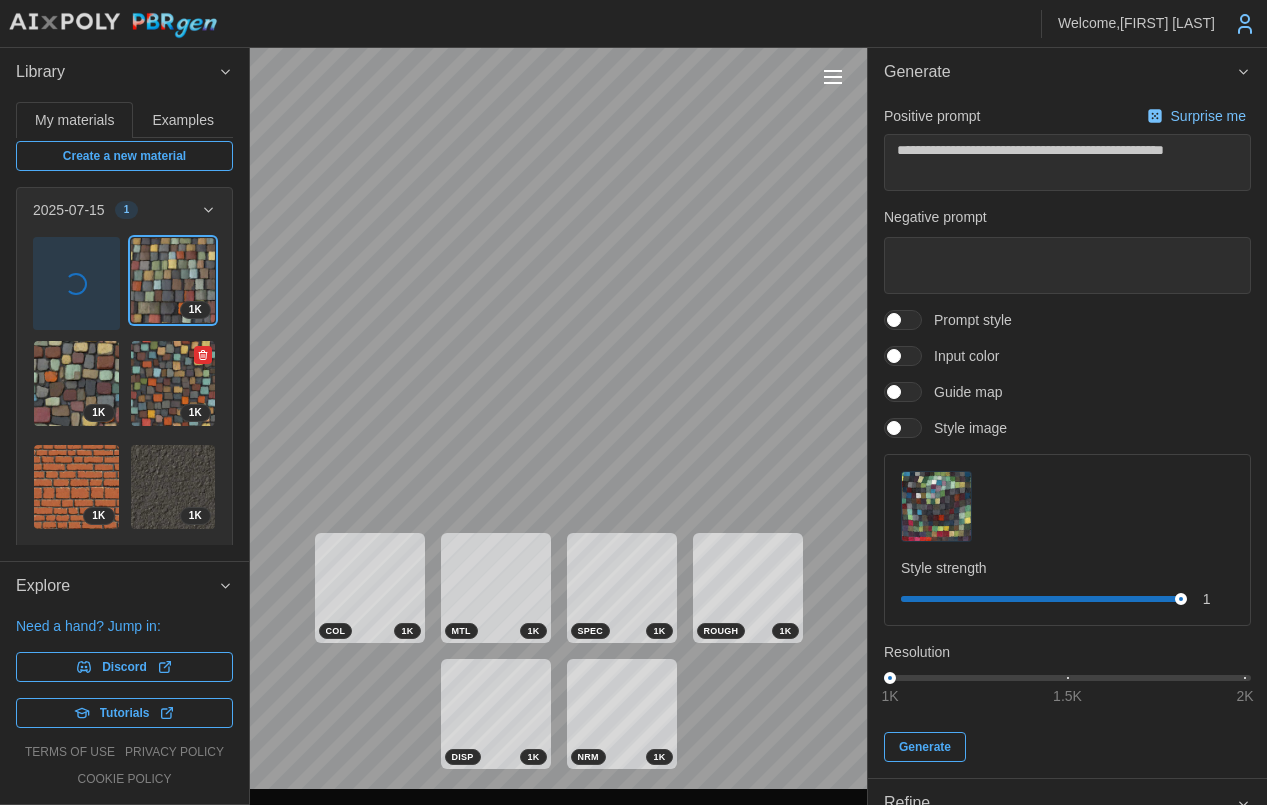 drag, startPoint x: 138, startPoint y: 380, endPoint x: 146, endPoint y: 311, distance: 69.46222 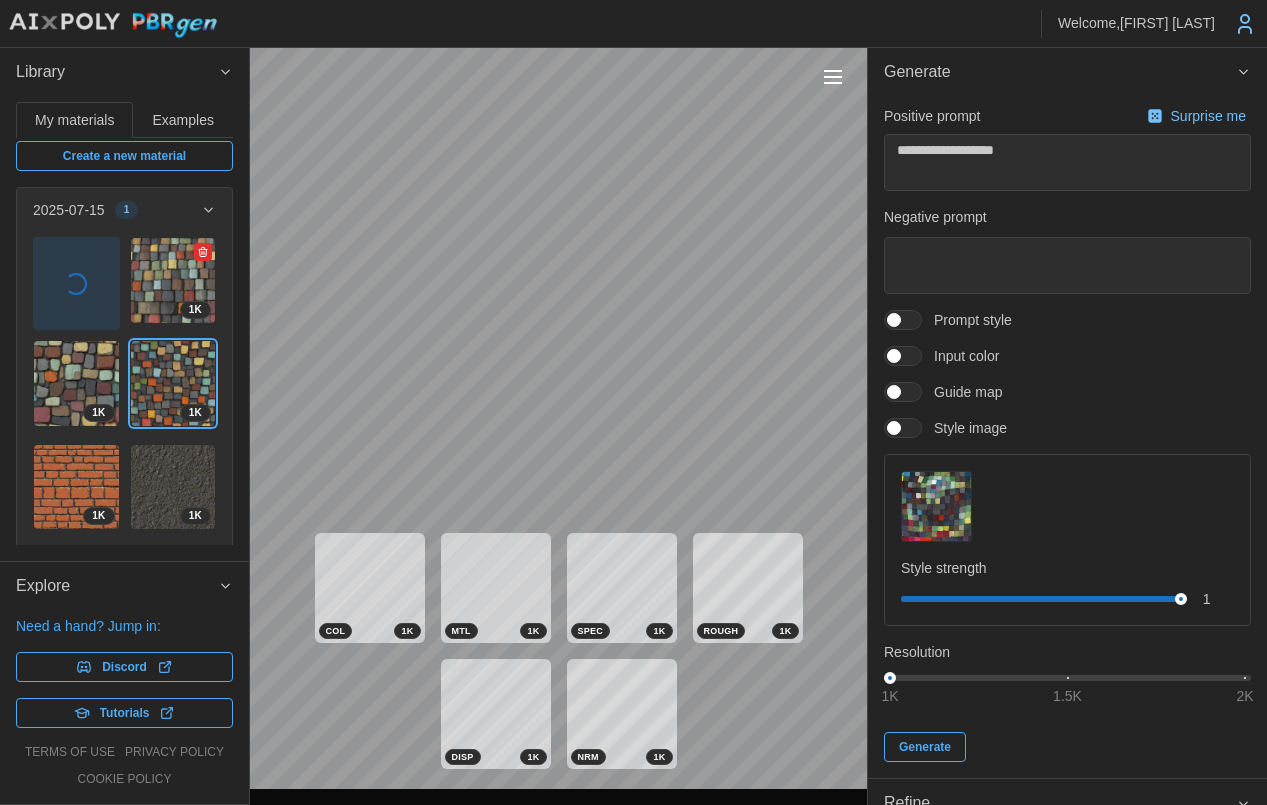 click at bounding box center (173, 280) 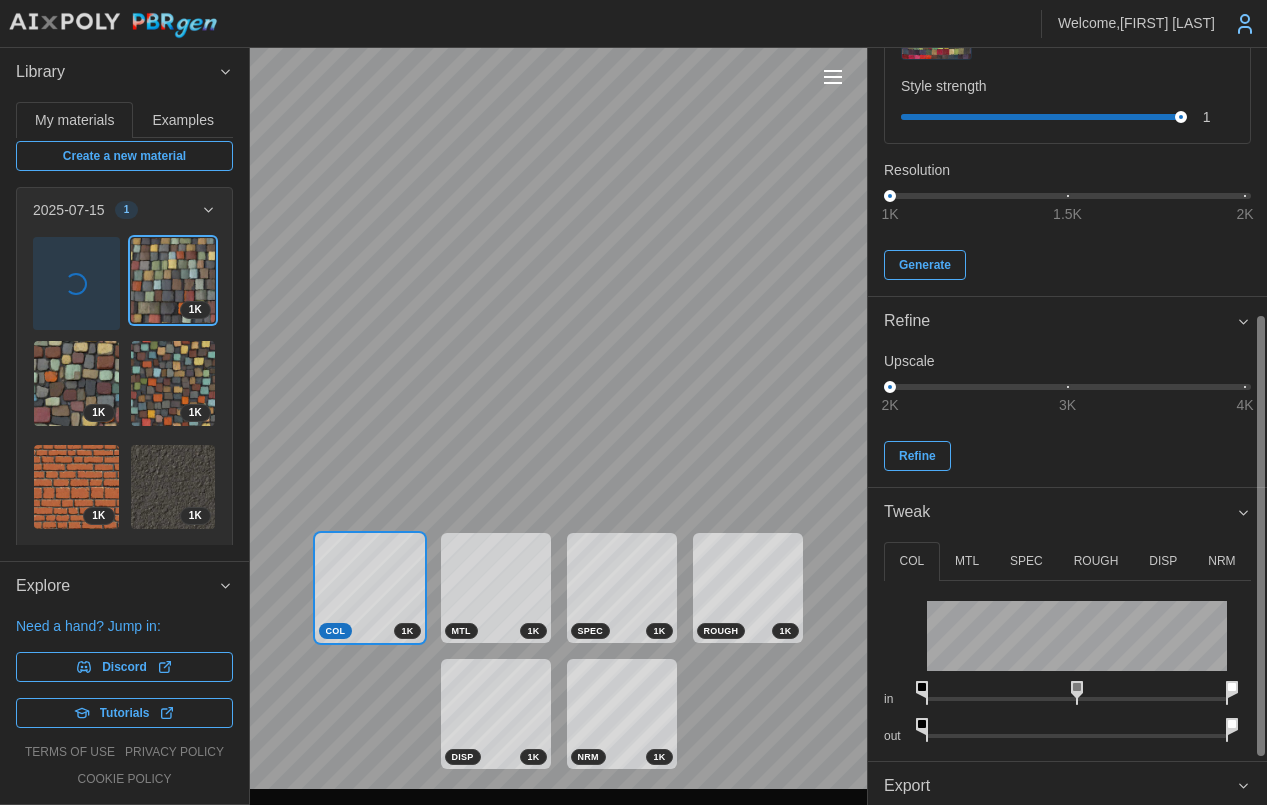 scroll, scrollTop: 539, scrollLeft: 0, axis: vertical 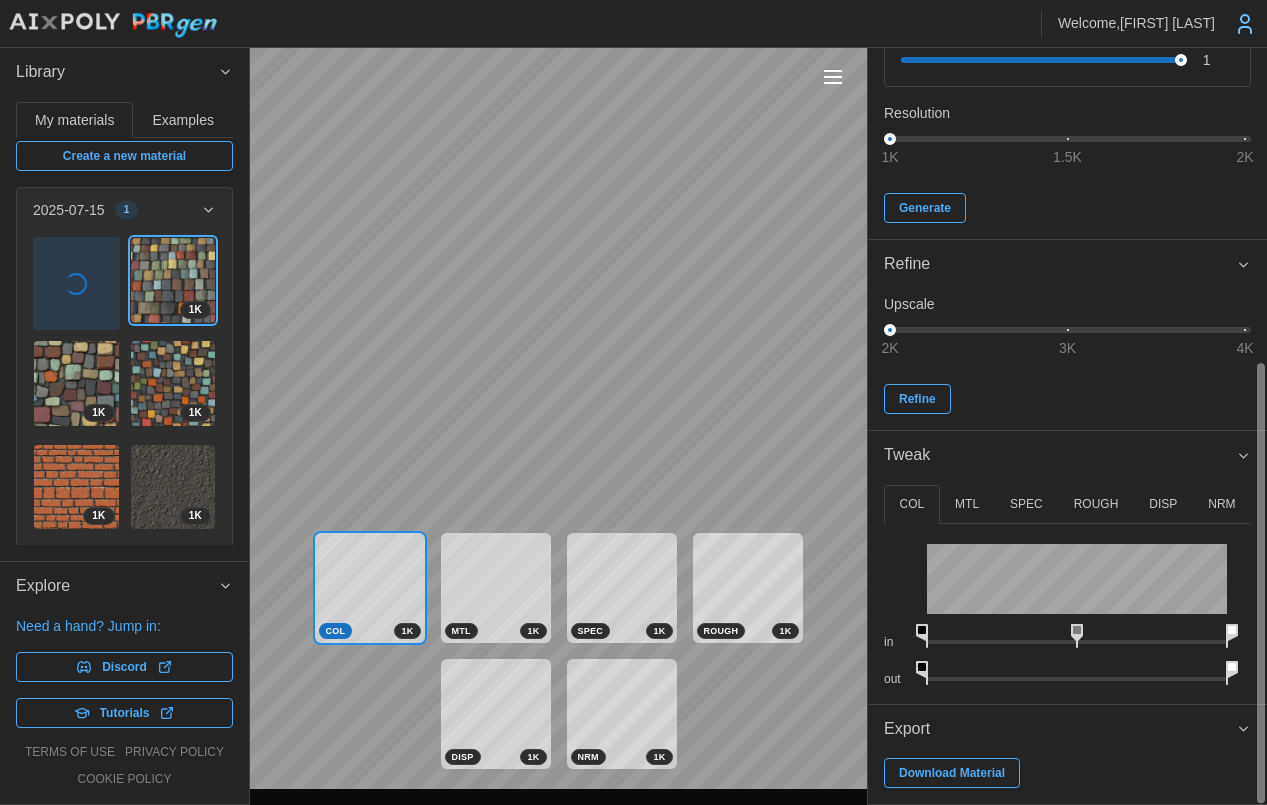 click on "MTL" at bounding box center [967, 504] 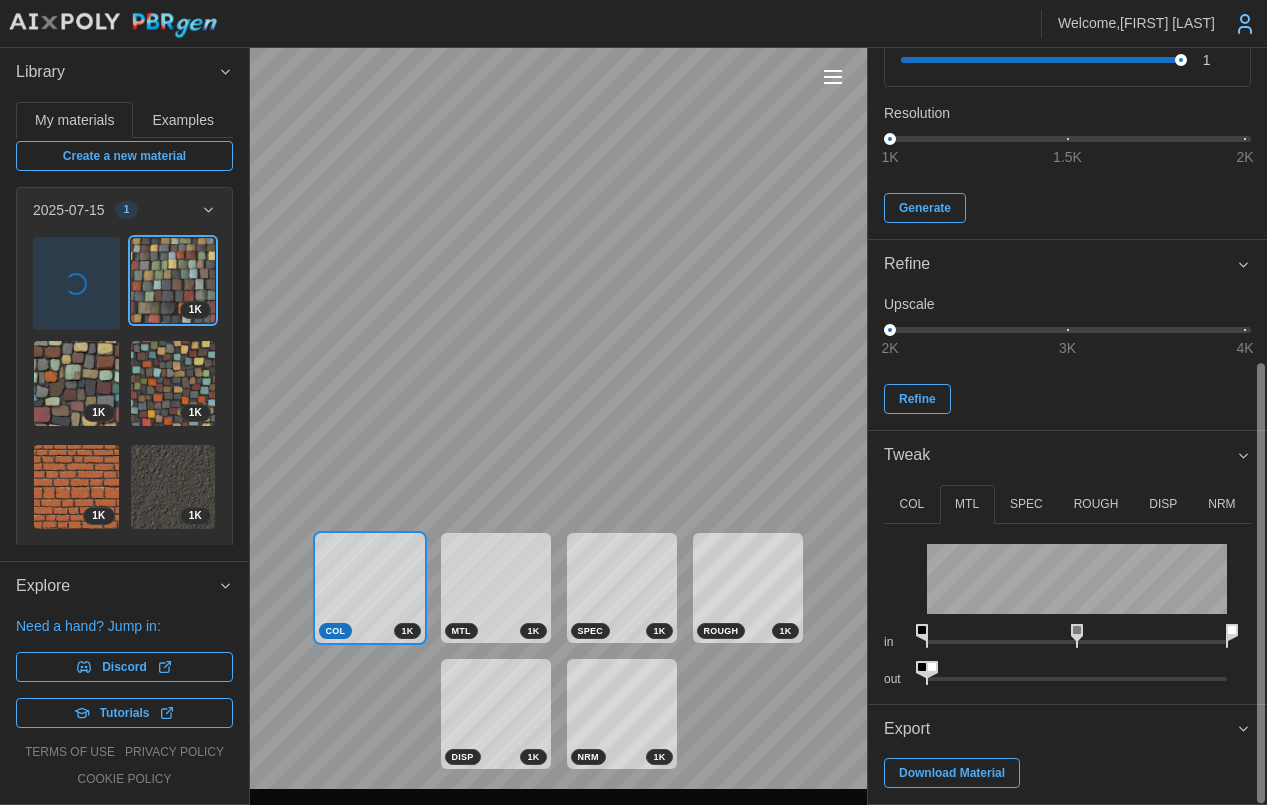 click on "SPEC" at bounding box center [1027, 504] 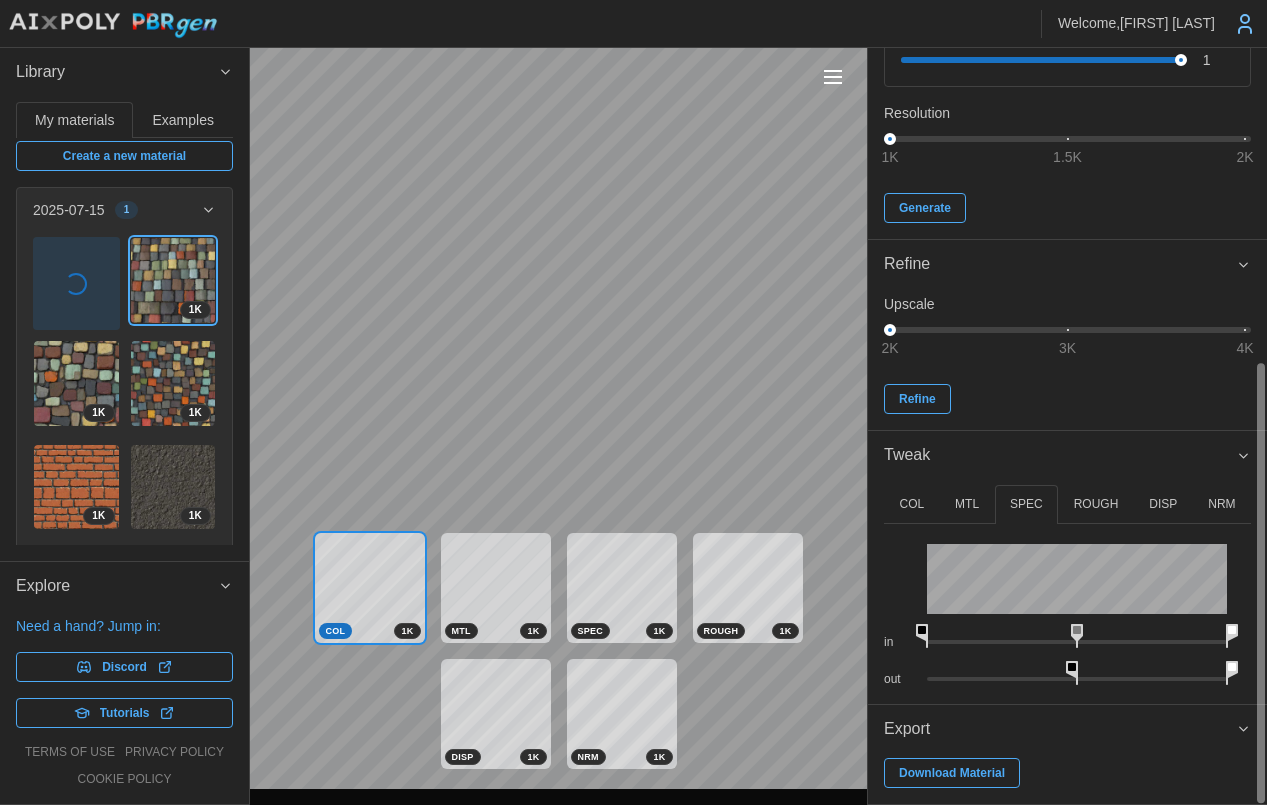 click on "ROUGH" at bounding box center [1096, 504] 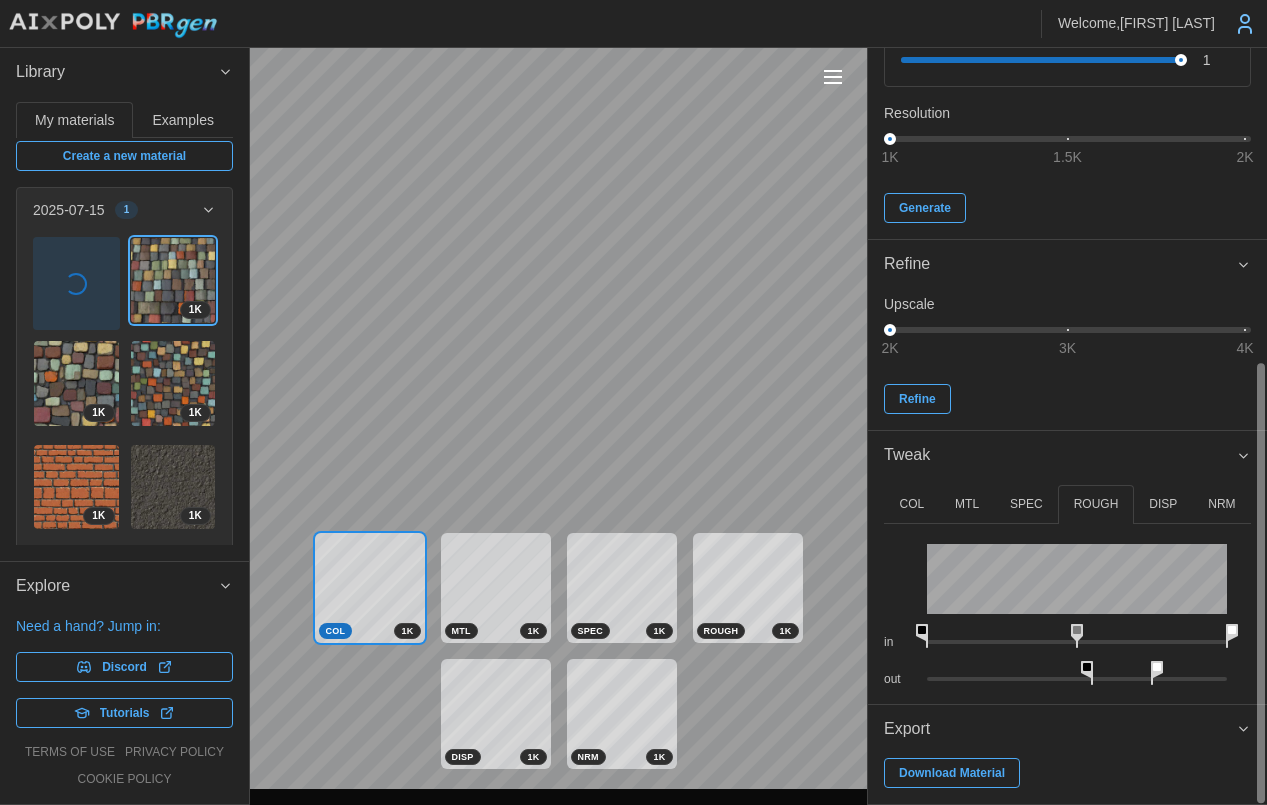 click on "DISP" at bounding box center (1163, 504) 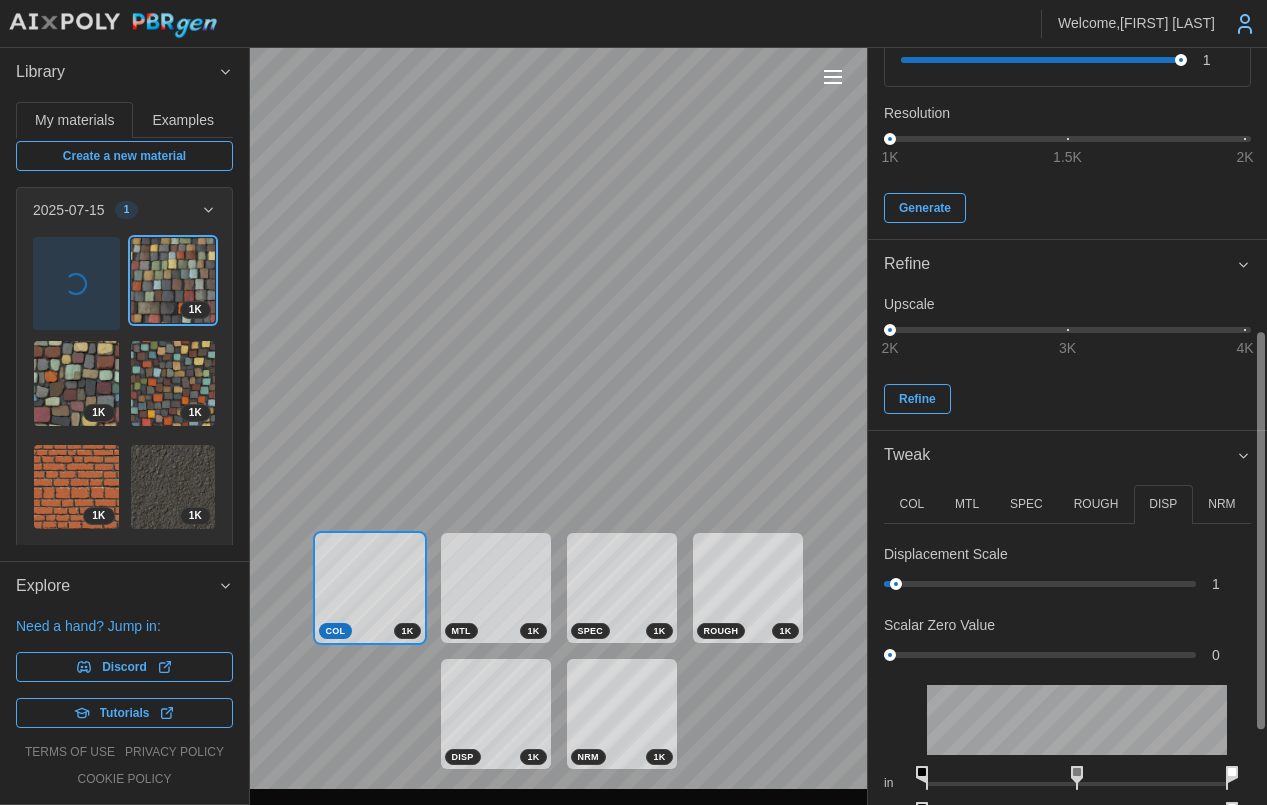 click on "NRM" at bounding box center [1221, 504] 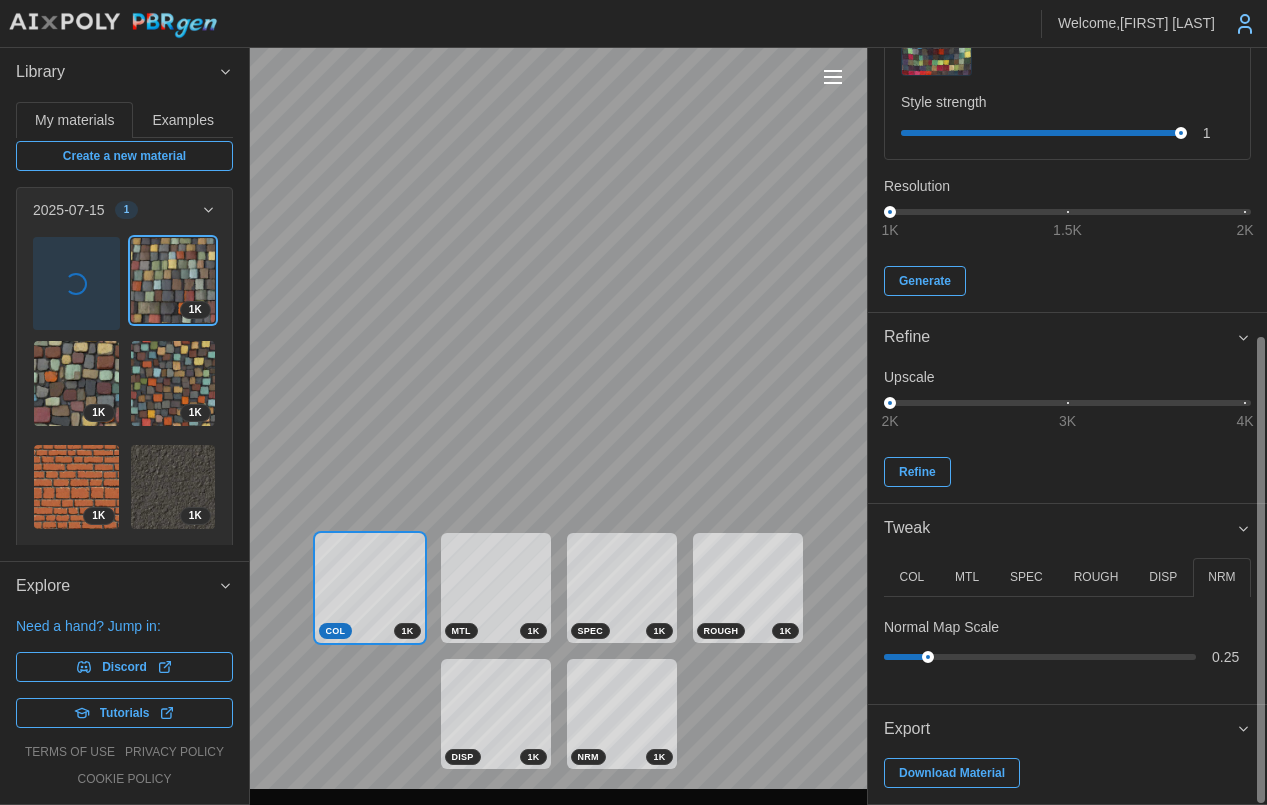 scroll, scrollTop: 466, scrollLeft: 0, axis: vertical 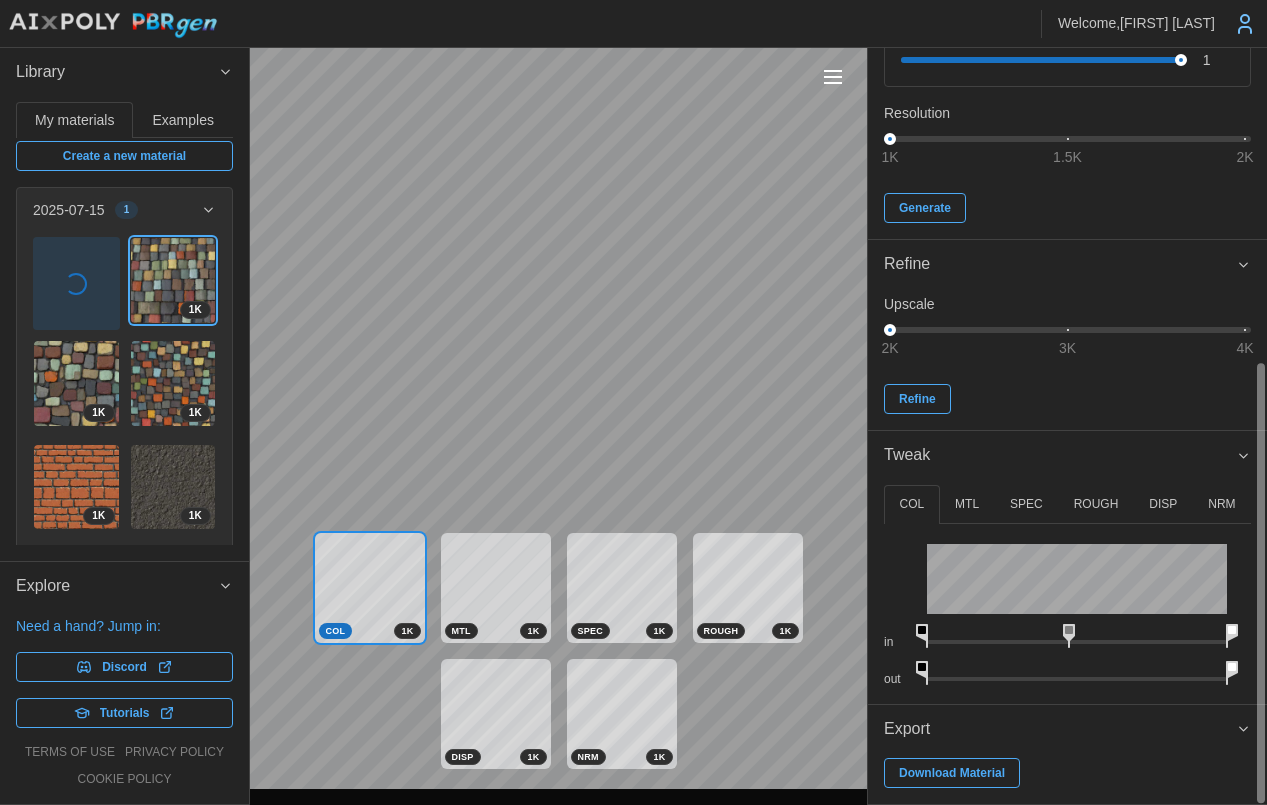 drag, startPoint x: 1073, startPoint y: 626, endPoint x: 1068, endPoint y: 674, distance: 48.259712 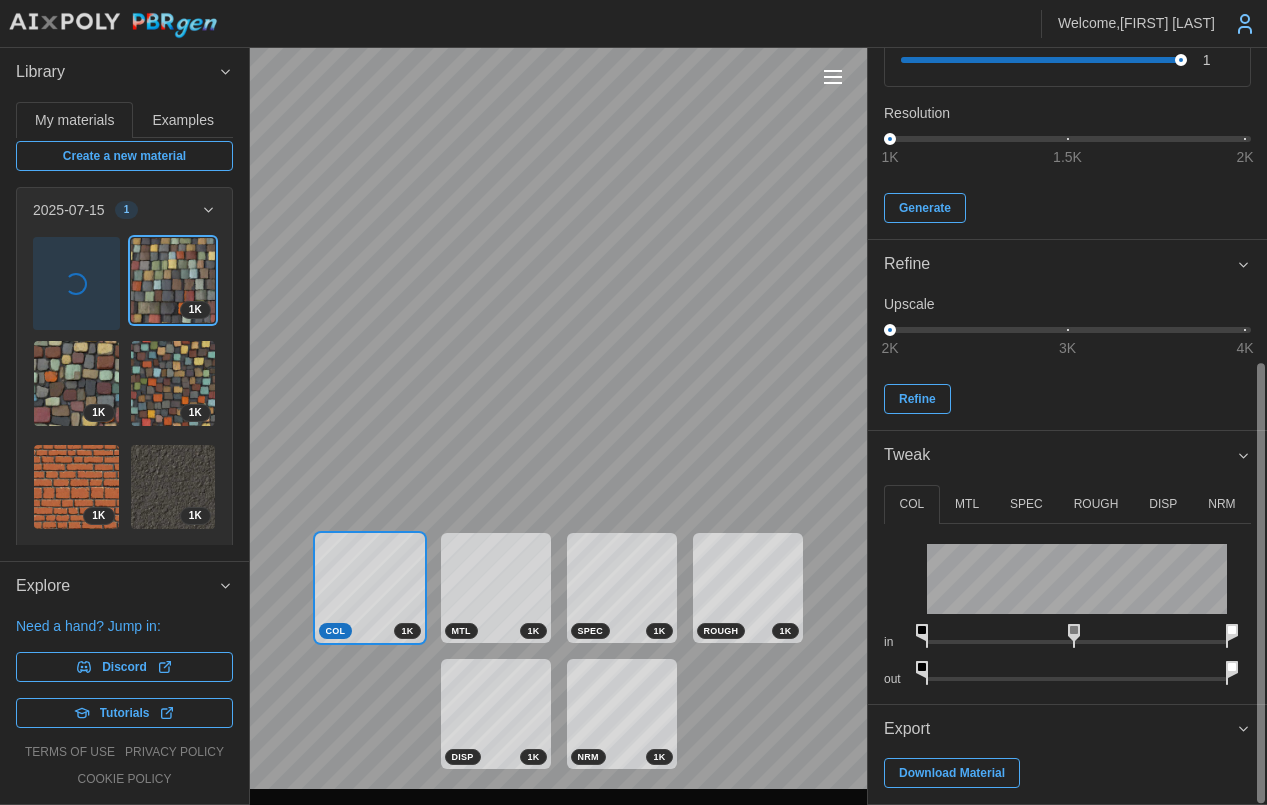 click 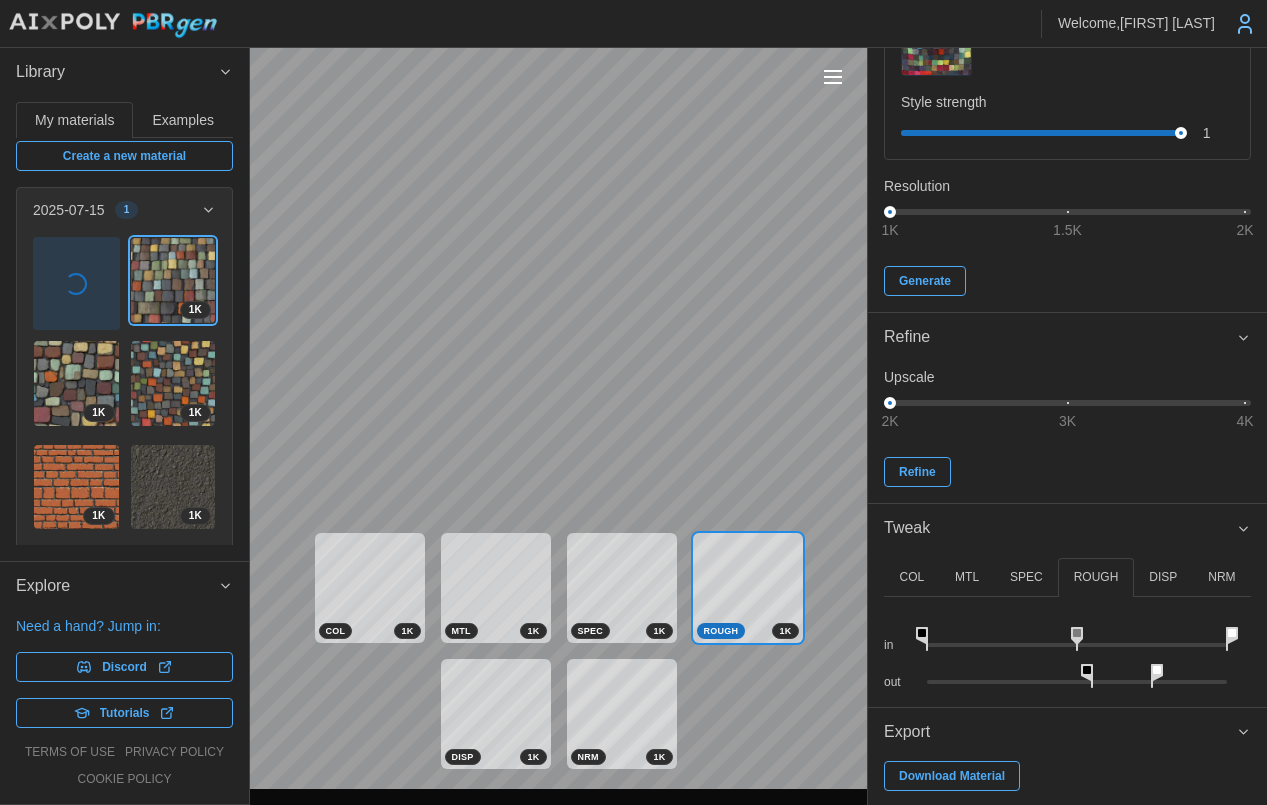 scroll, scrollTop: 539, scrollLeft: 0, axis: vertical 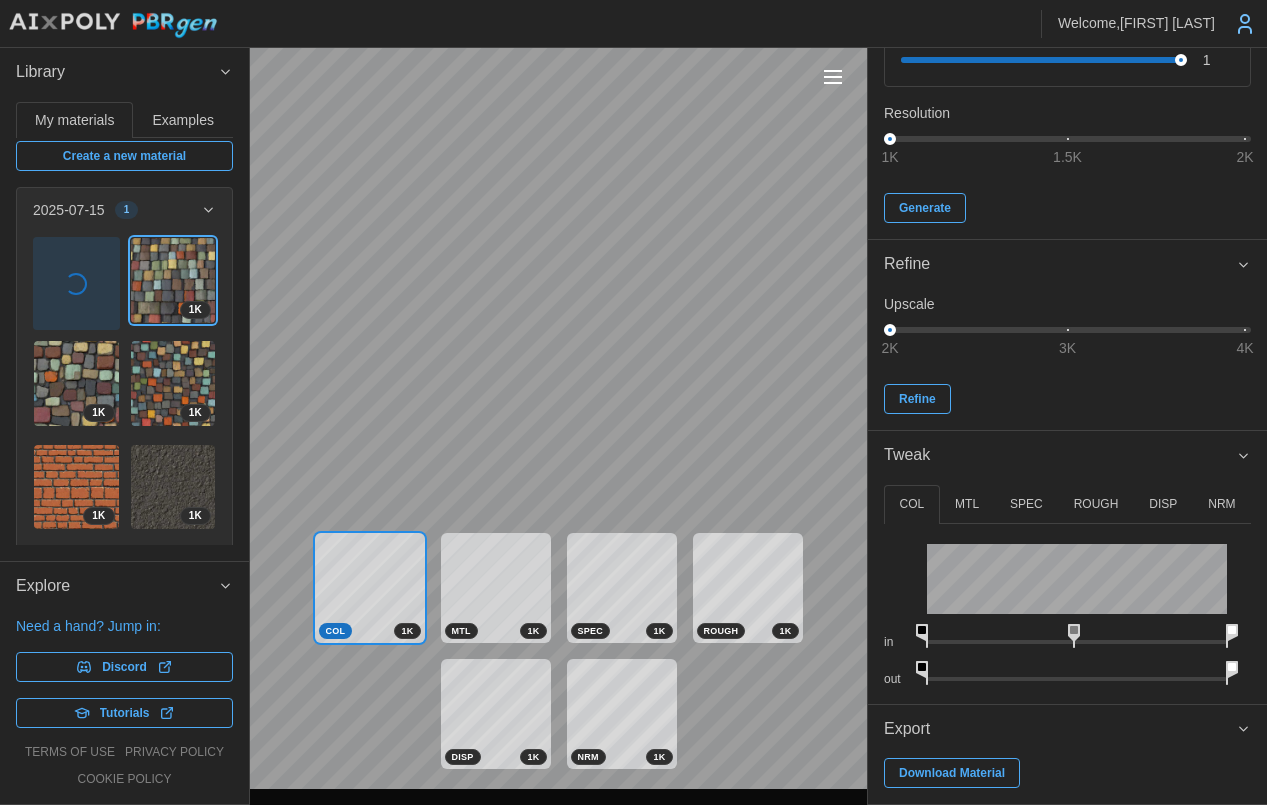 click at bounding box center [76, 283] 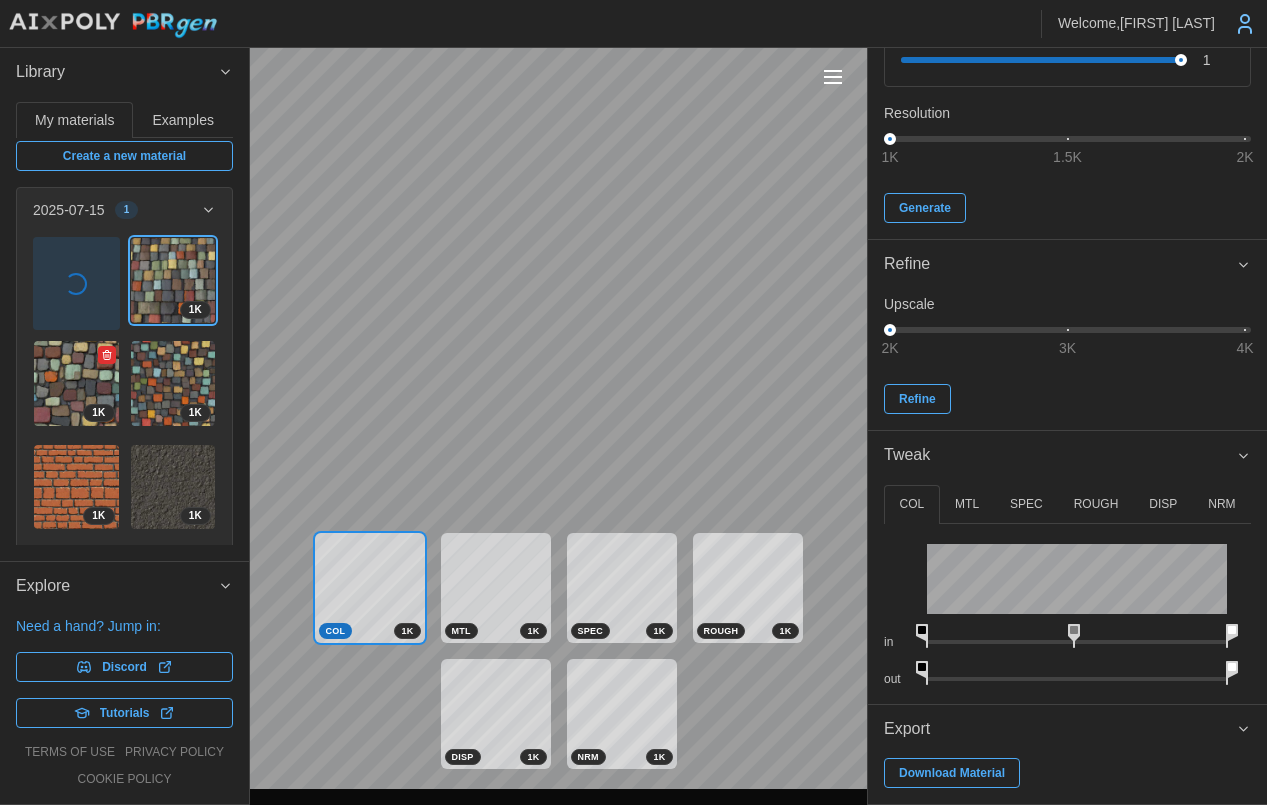 click at bounding box center [76, 383] 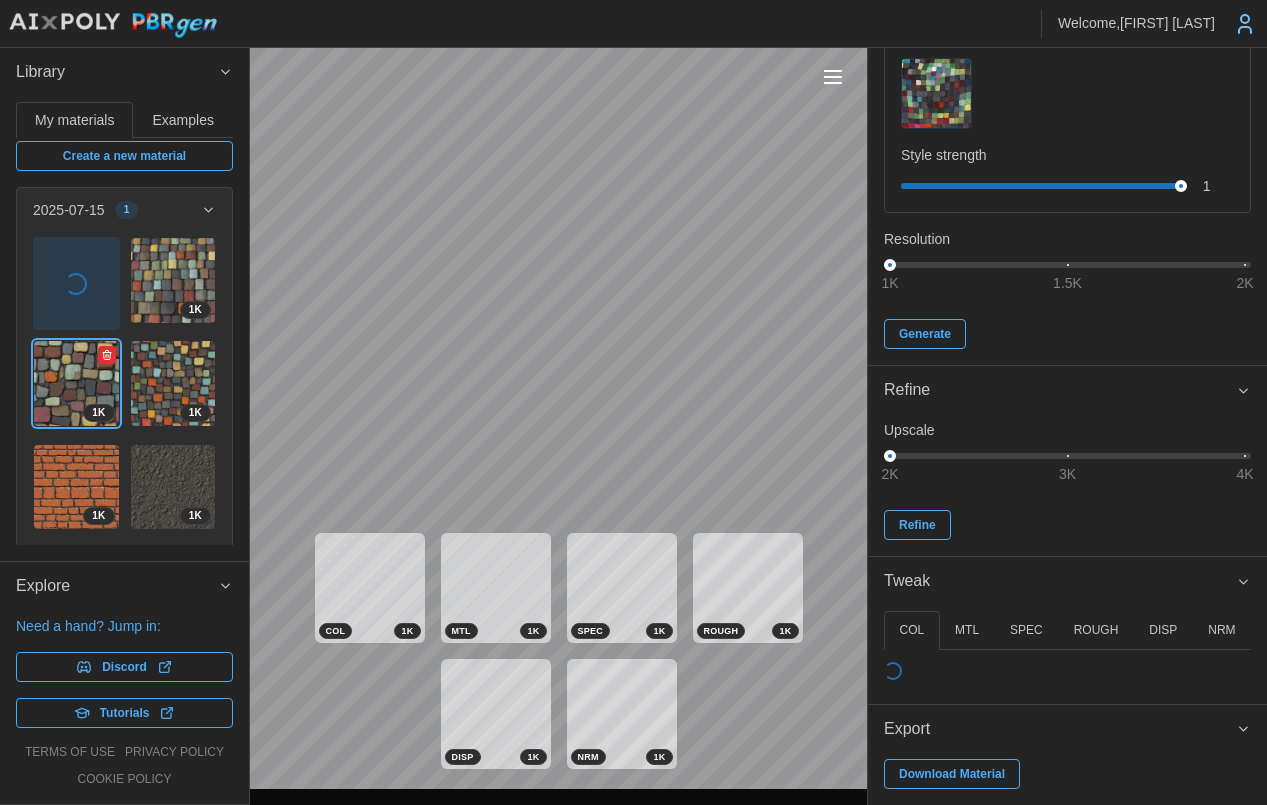 scroll, scrollTop: 539, scrollLeft: 0, axis: vertical 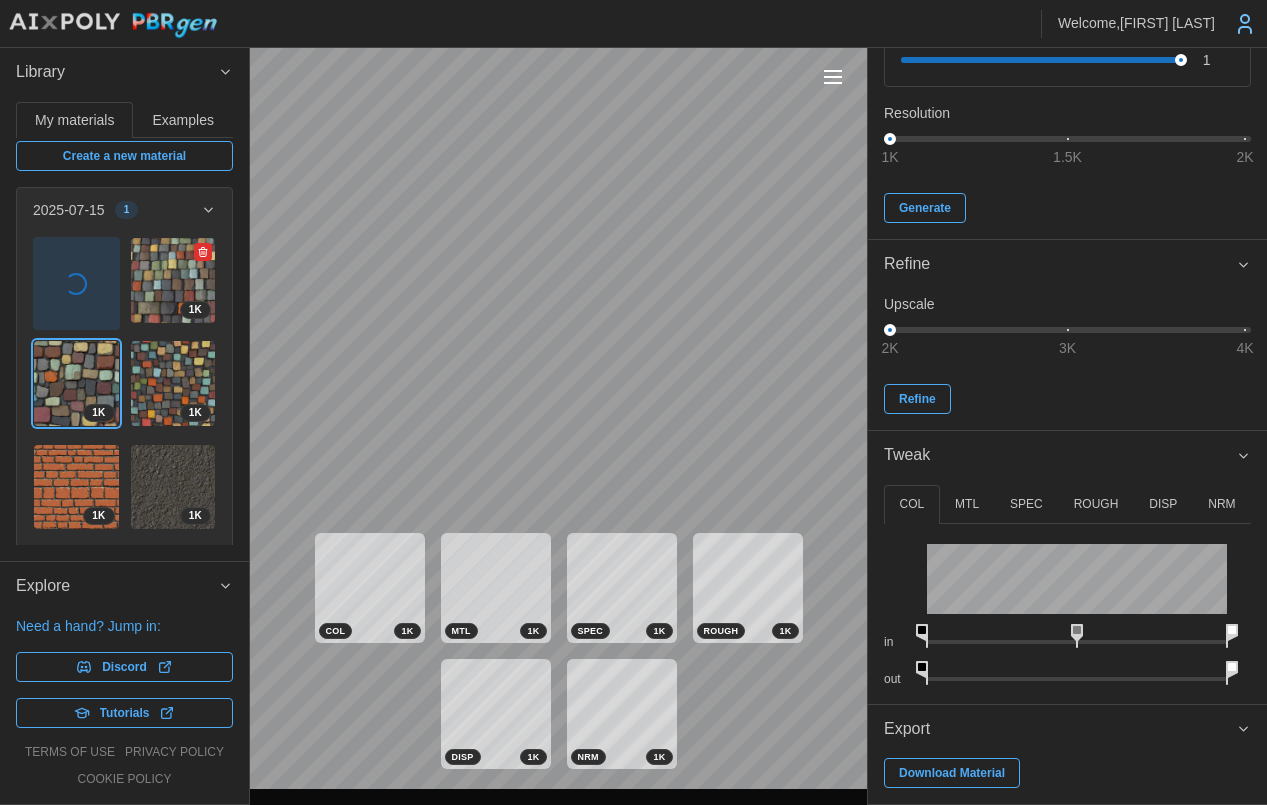 click at bounding box center [173, 280] 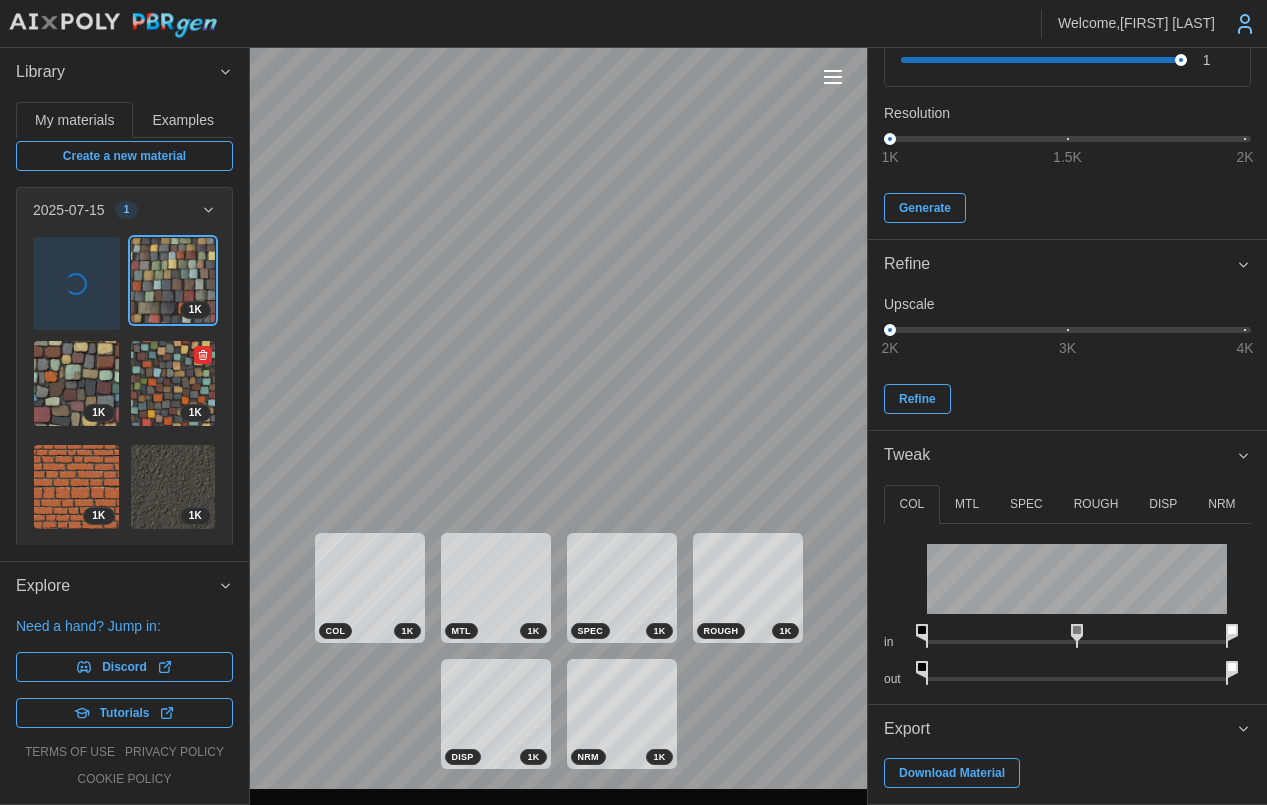 click at bounding box center [173, 383] 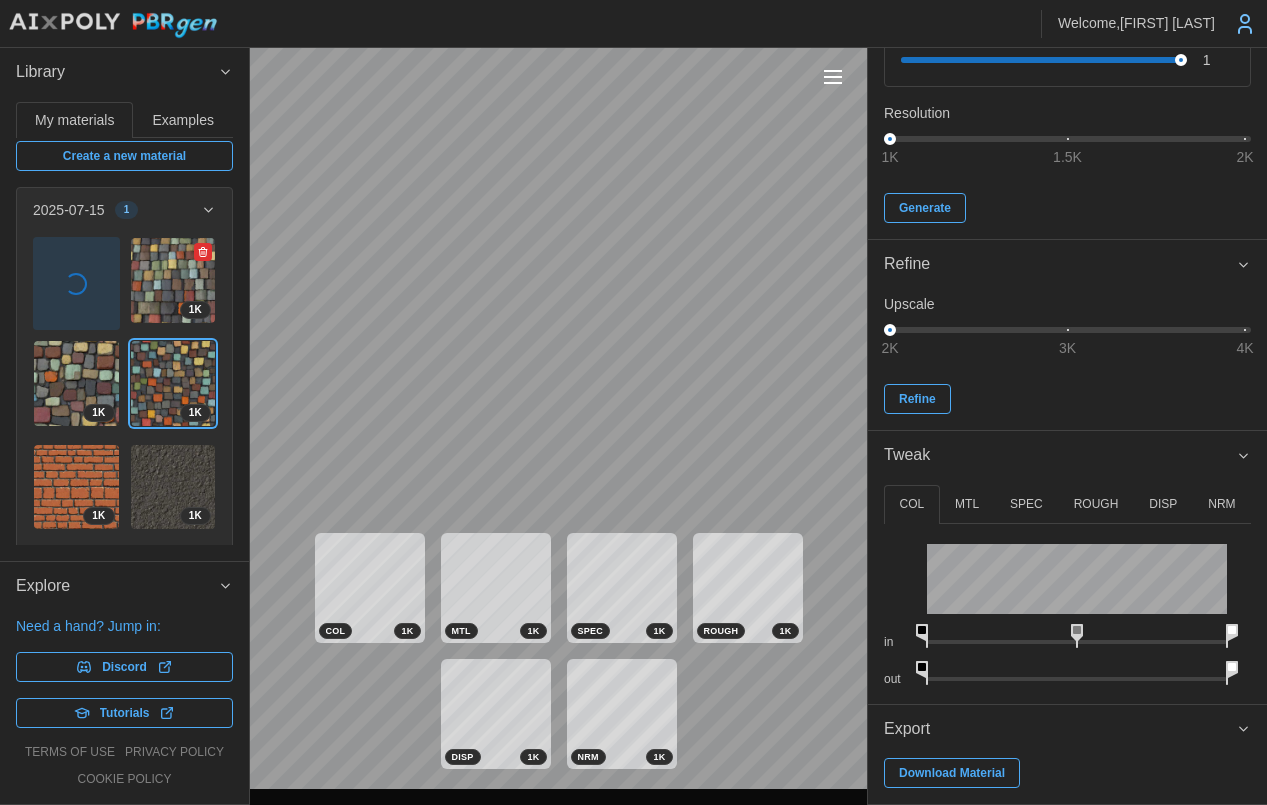 click at bounding box center [173, 280] 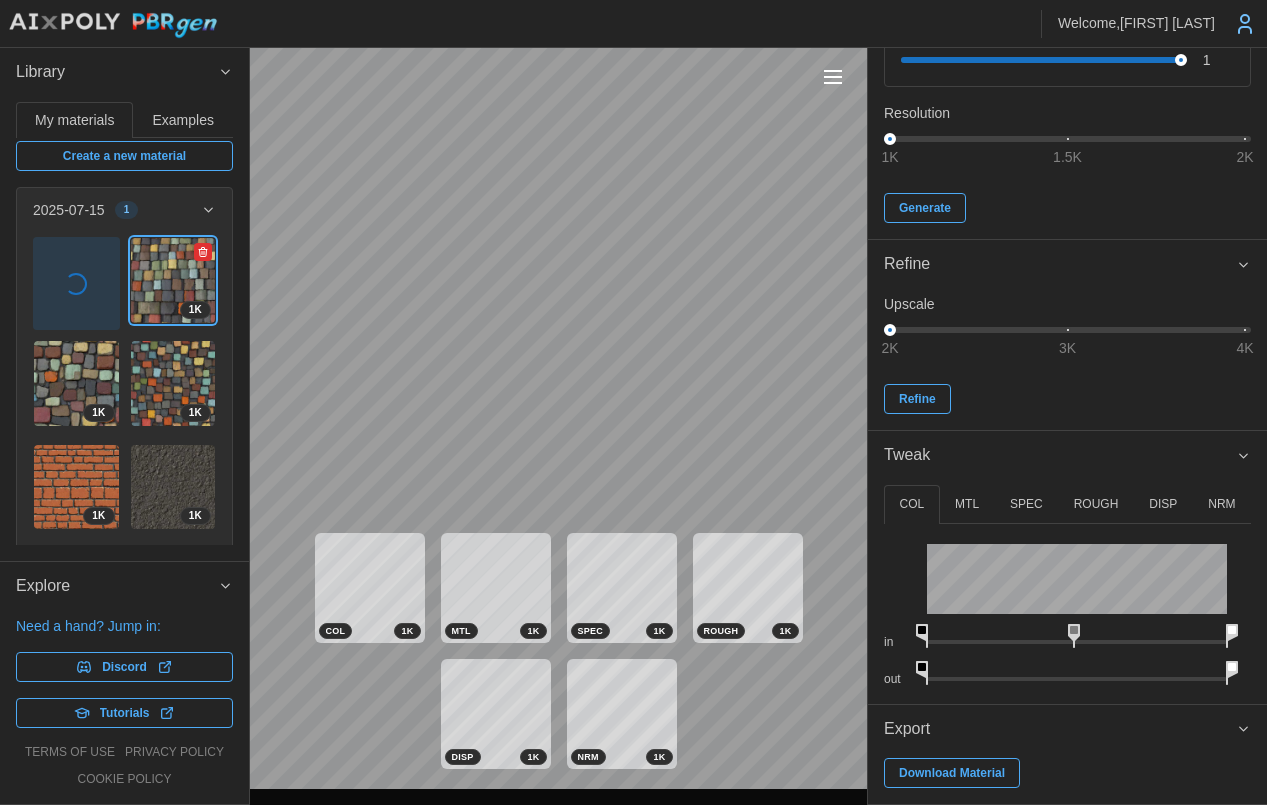 scroll, scrollTop: 539, scrollLeft: 0, axis: vertical 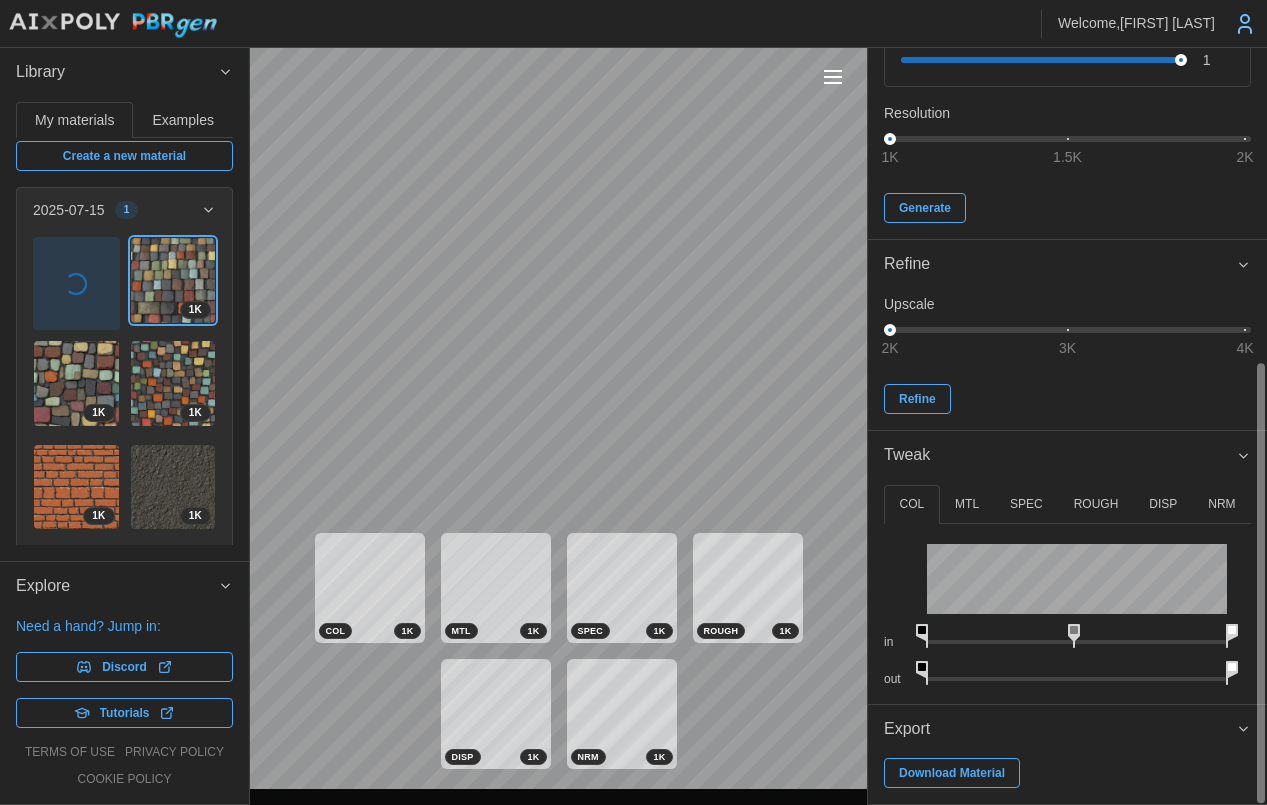click on "NRM" at bounding box center (1221, 504) 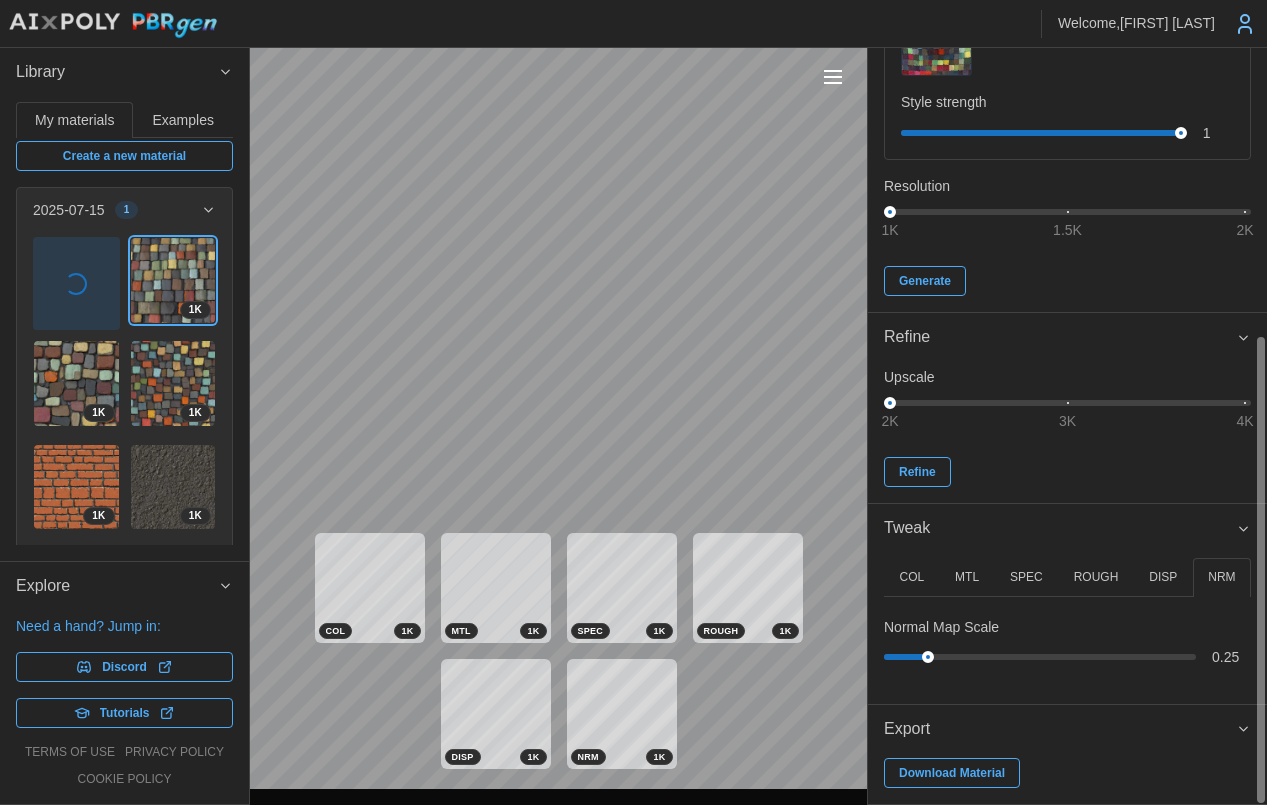 scroll, scrollTop: 466, scrollLeft: 0, axis: vertical 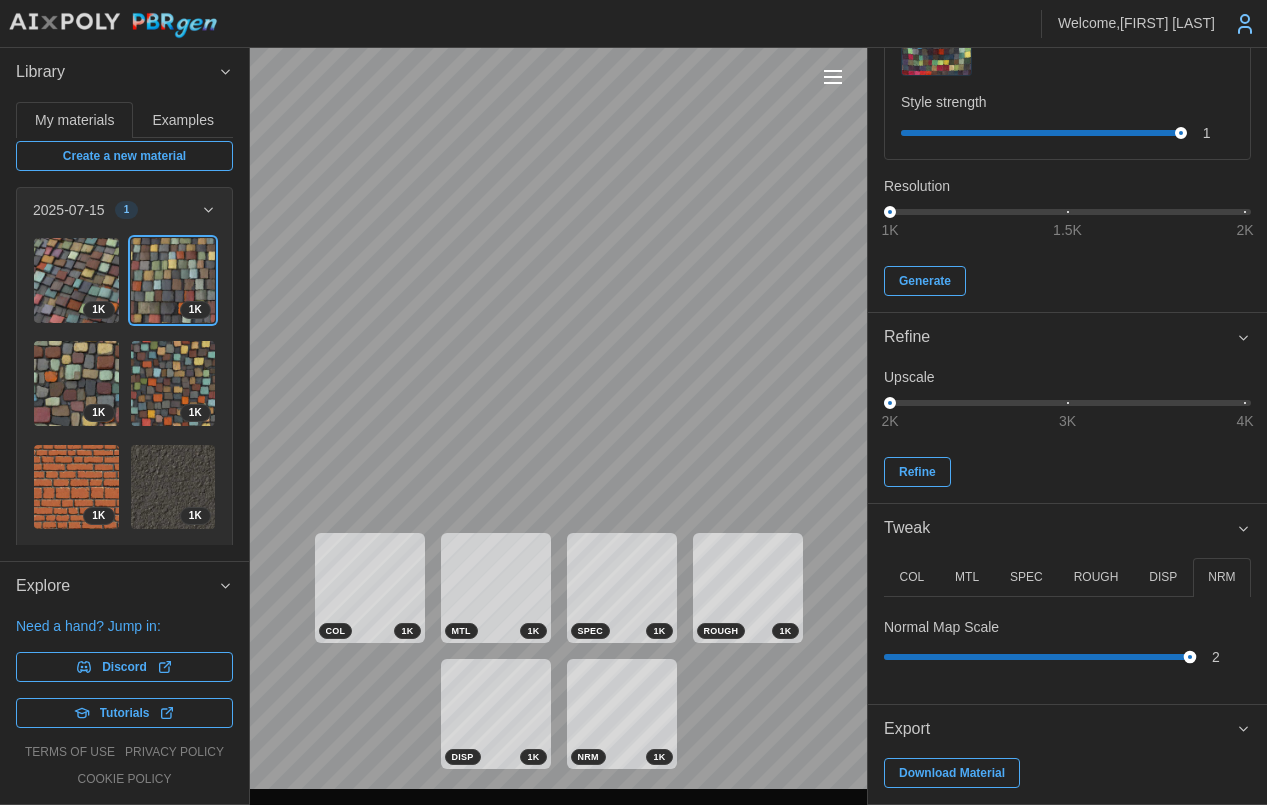 drag, startPoint x: 931, startPoint y: 654, endPoint x: 1294, endPoint y: 660, distance: 363.0496 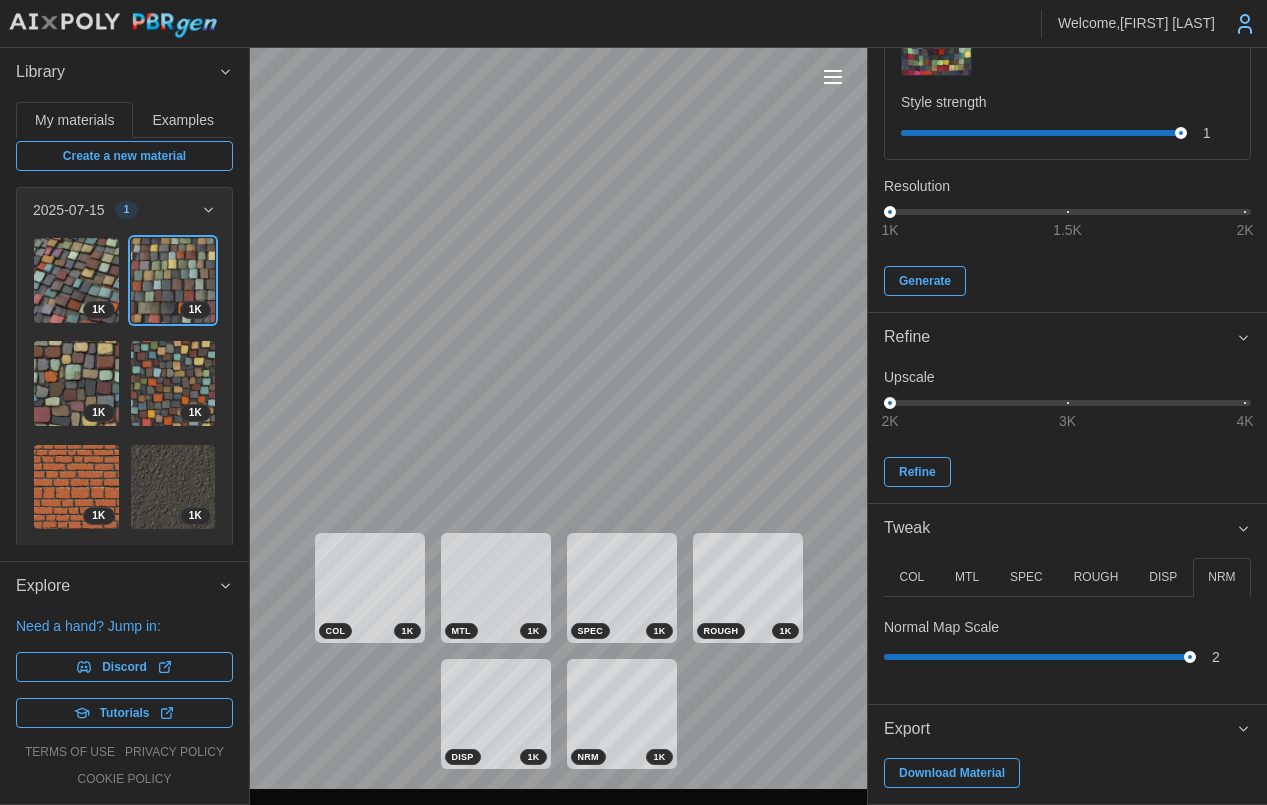 click on "**********" at bounding box center [633, 402] 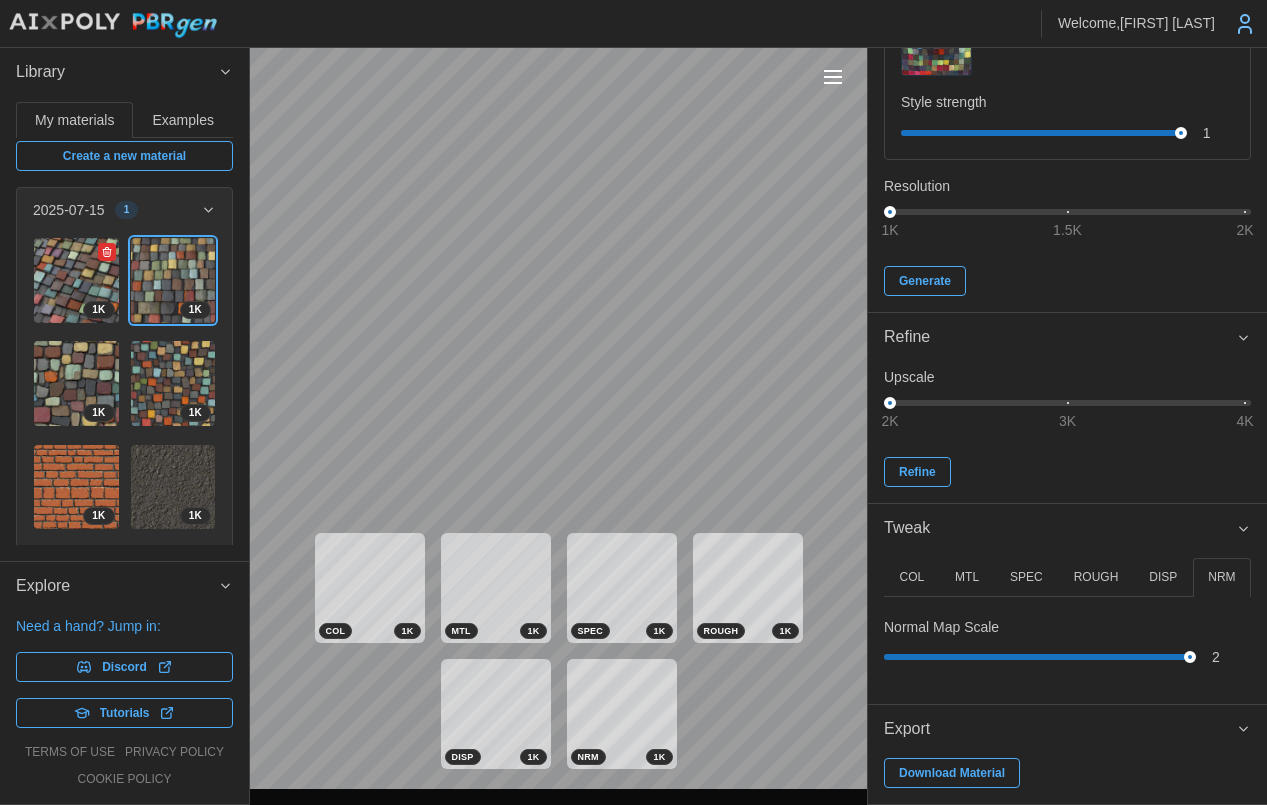 click at bounding box center [76, 280] 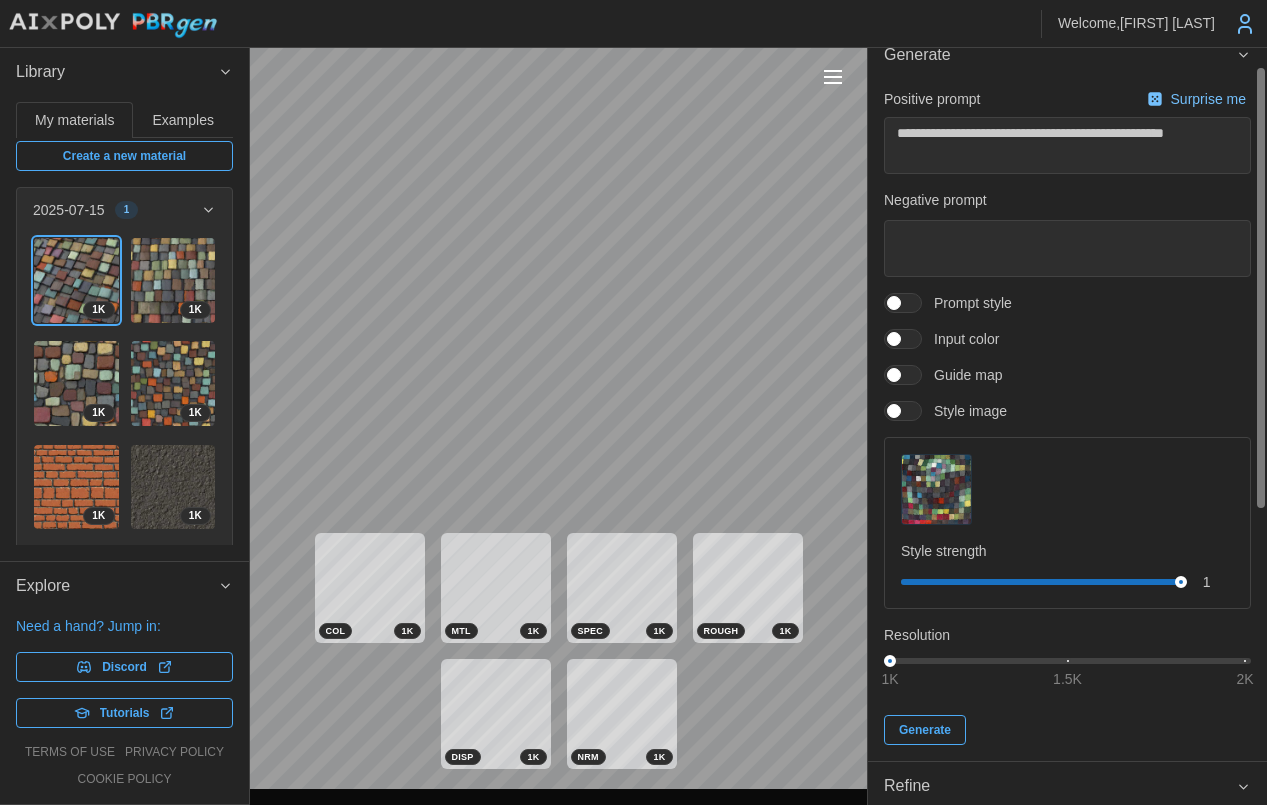 scroll, scrollTop: 0, scrollLeft: 0, axis: both 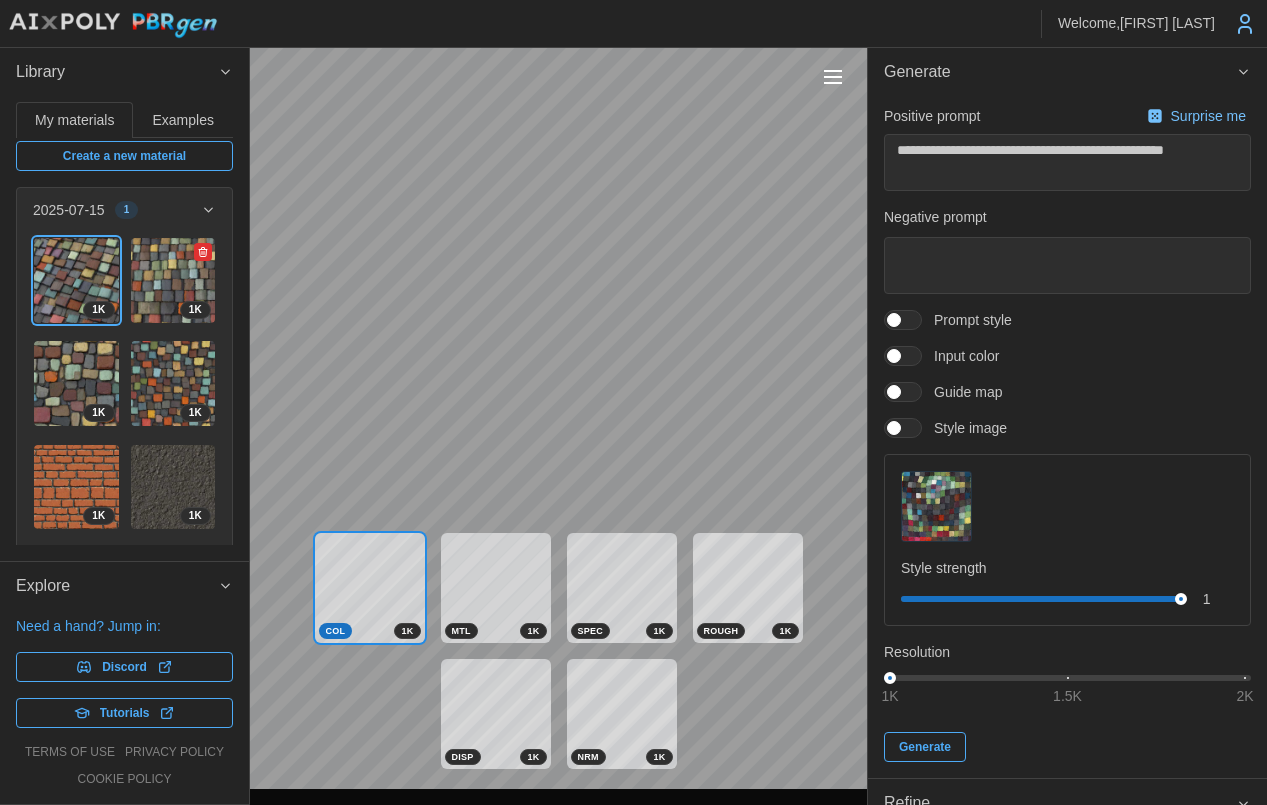 click at bounding box center [173, 280] 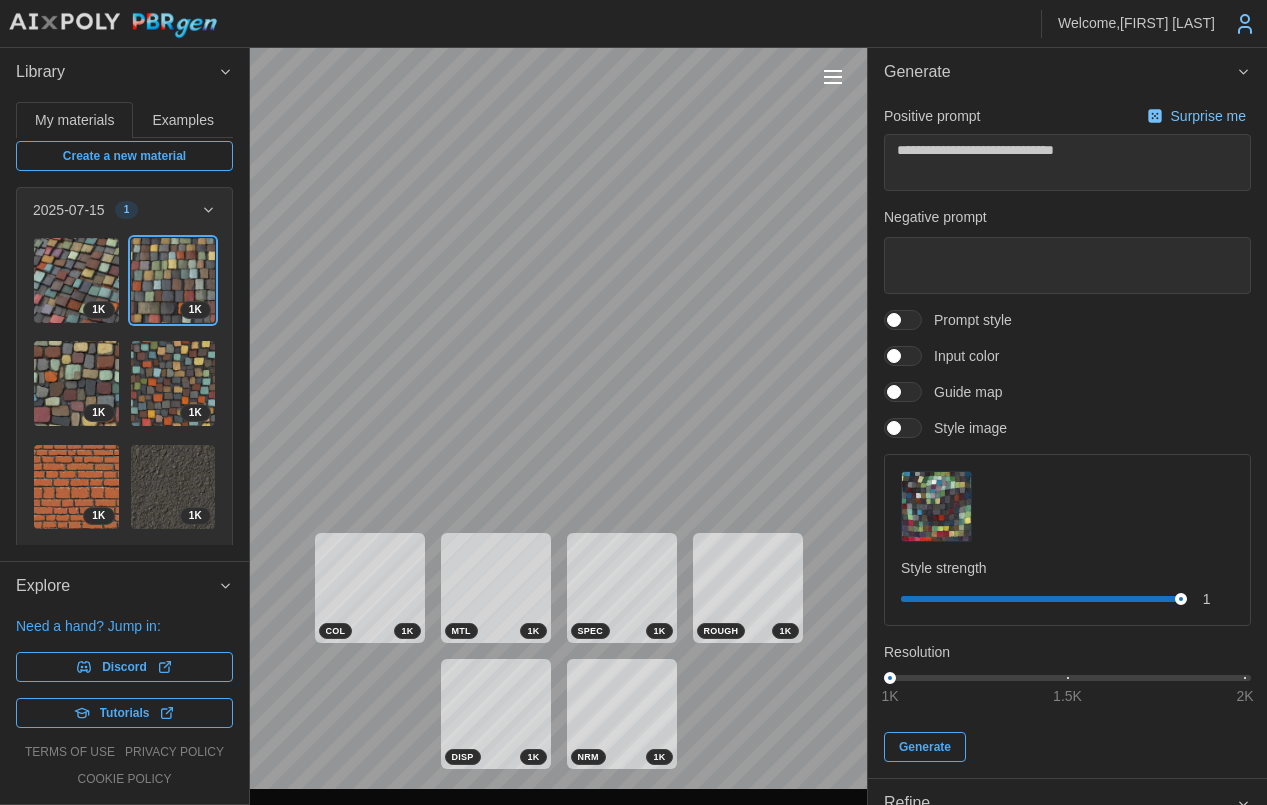 click on "**********" at bounding box center (633, 402) 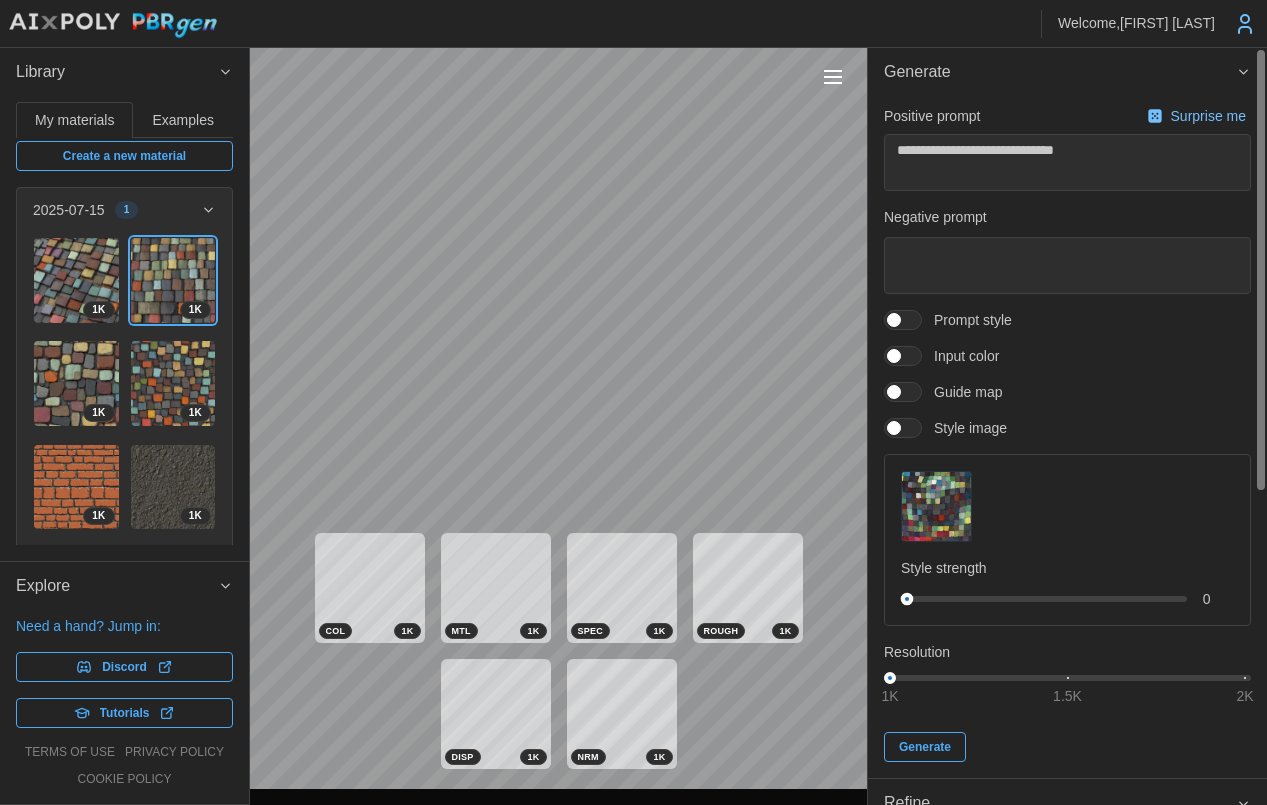 drag, startPoint x: 1181, startPoint y: 601, endPoint x: 838, endPoint y: 596, distance: 343.03644 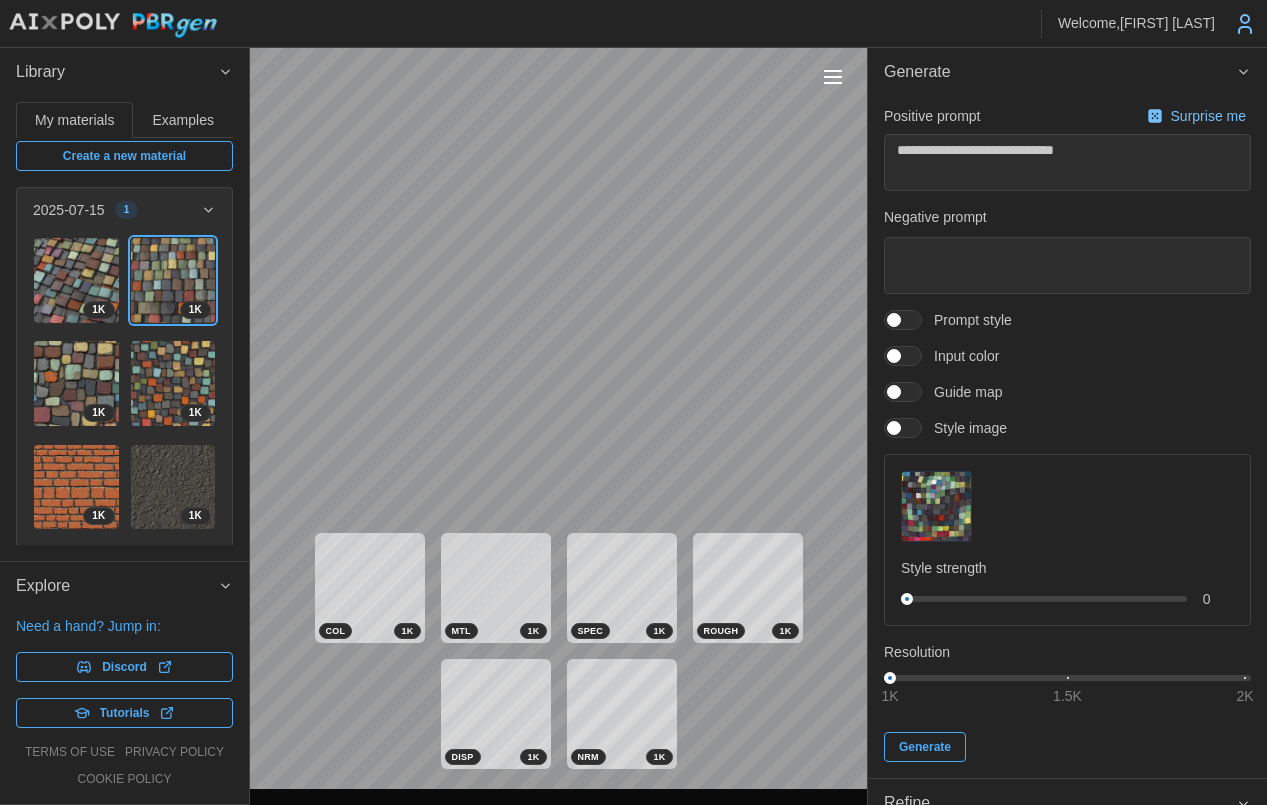 click on "**********" at bounding box center (633, 402) 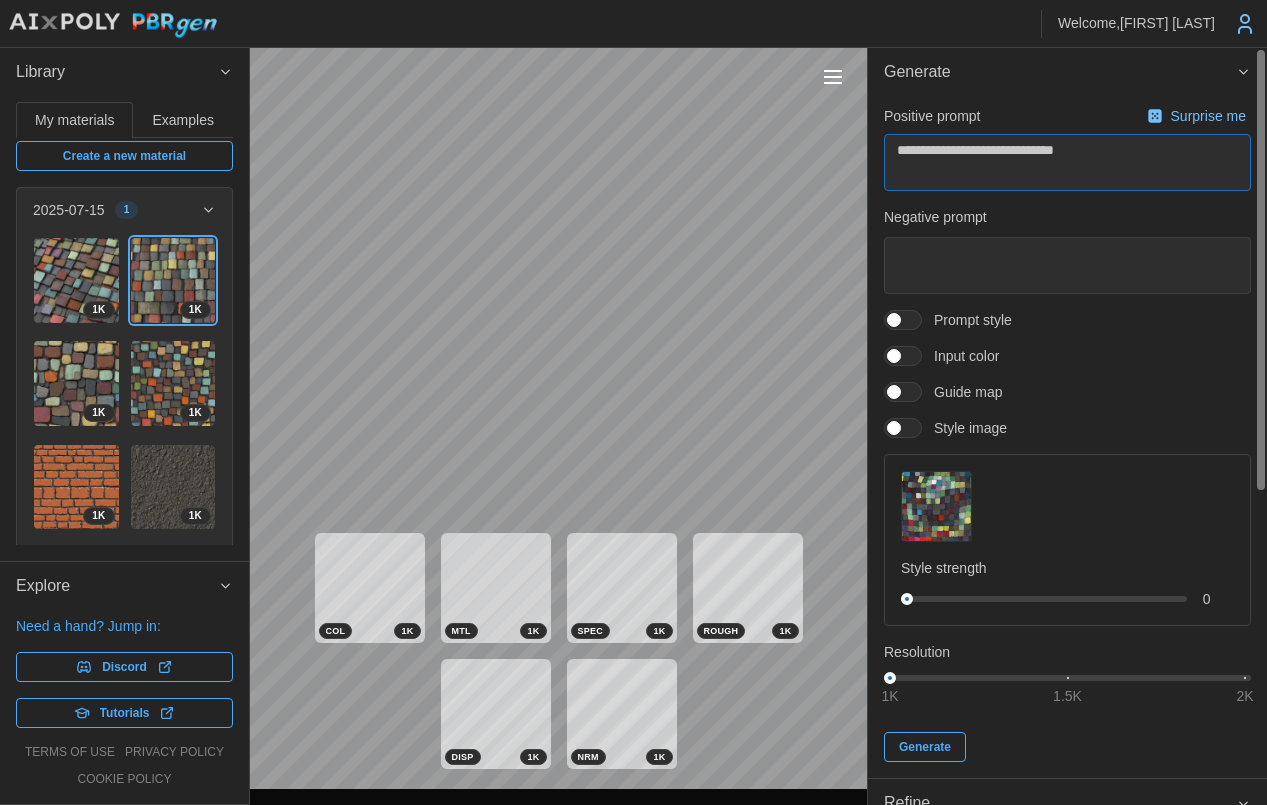 click on "**********" at bounding box center [633, 402] 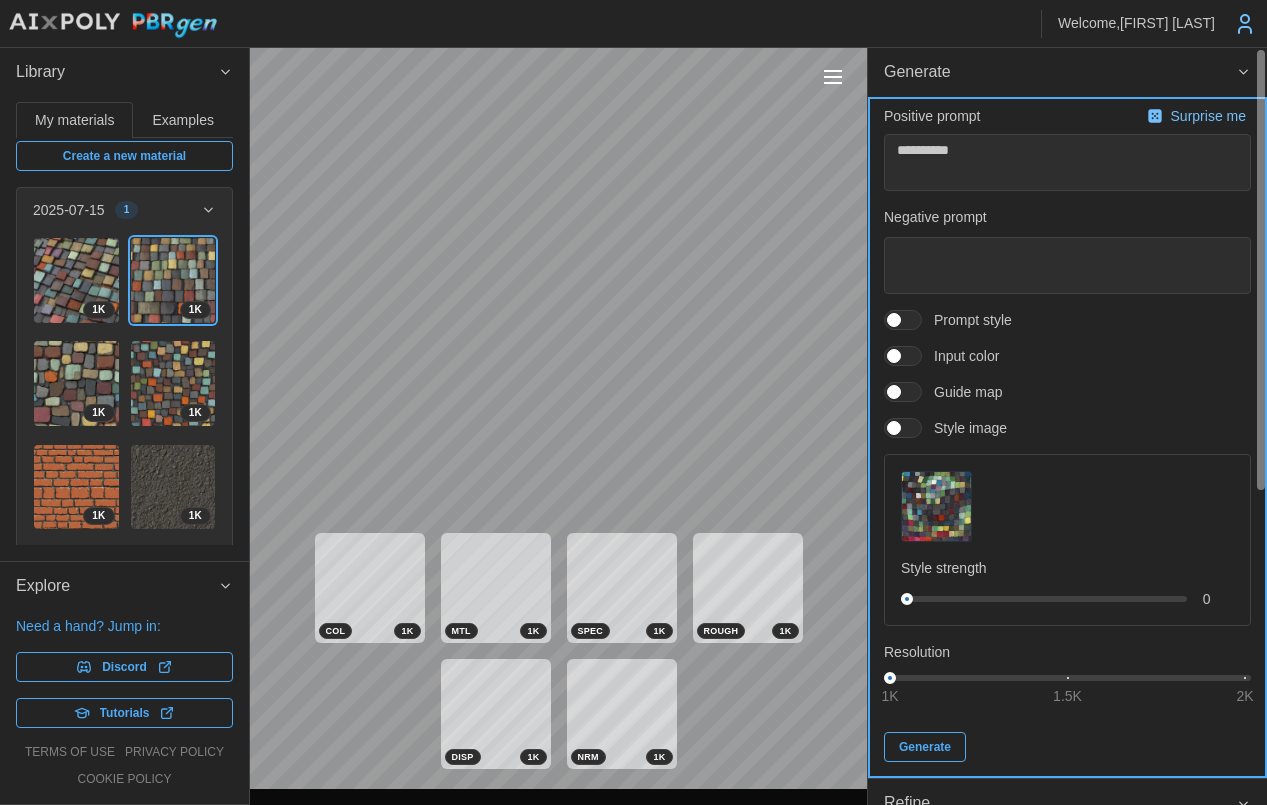 click on "Generate" at bounding box center [925, 747] 